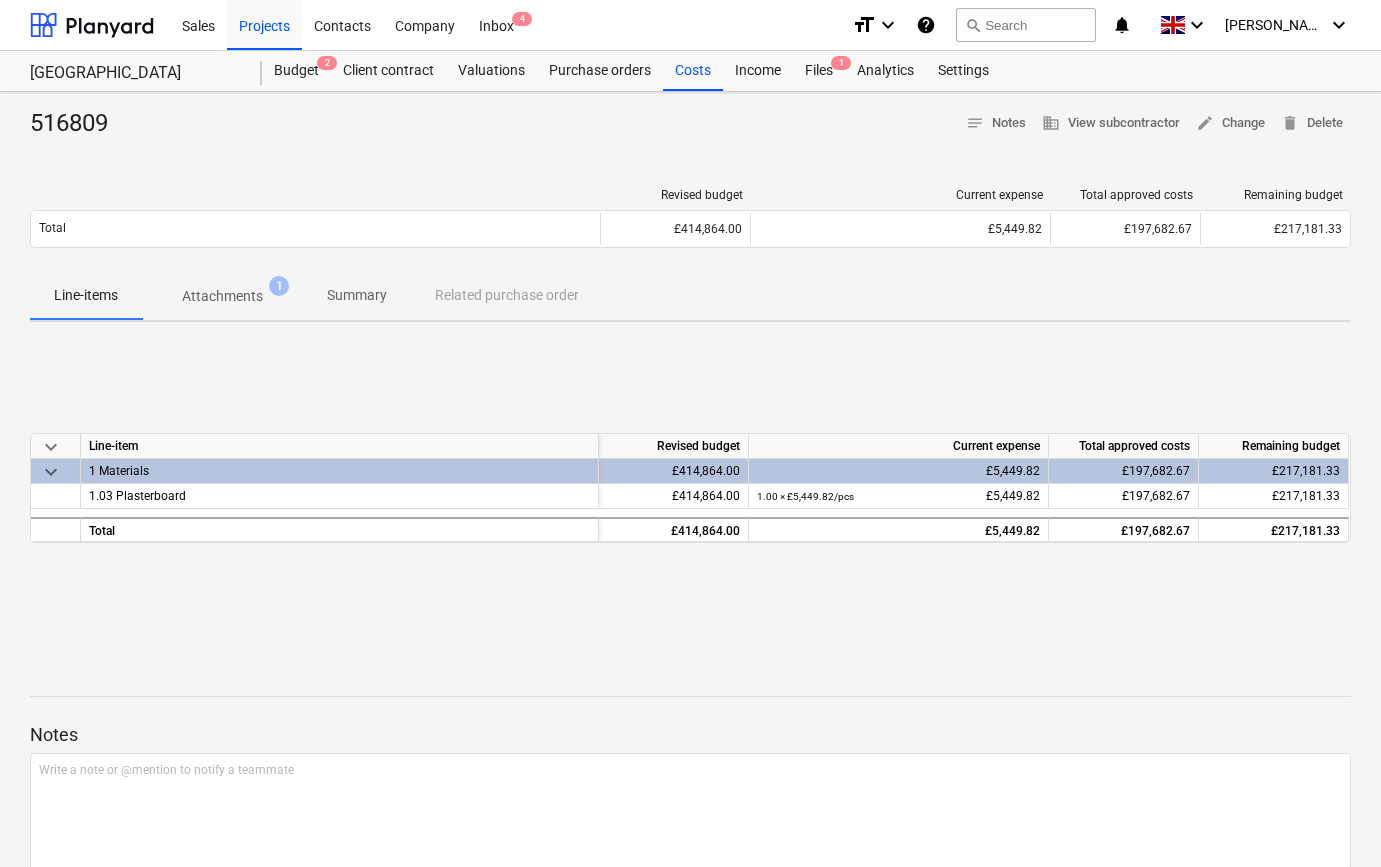 scroll, scrollTop: 0, scrollLeft: 0, axis: both 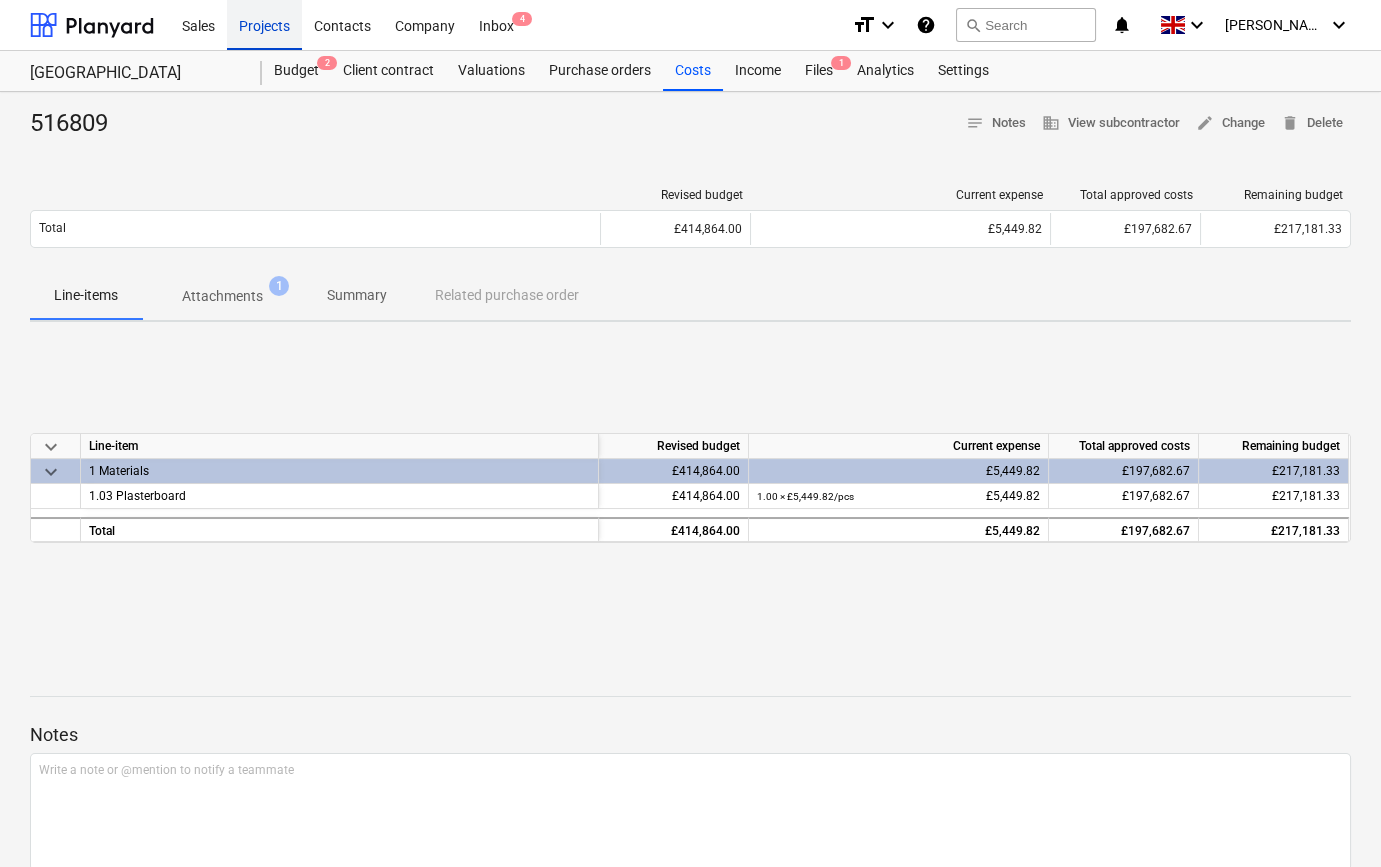 click on "Projects" at bounding box center (264, 24) 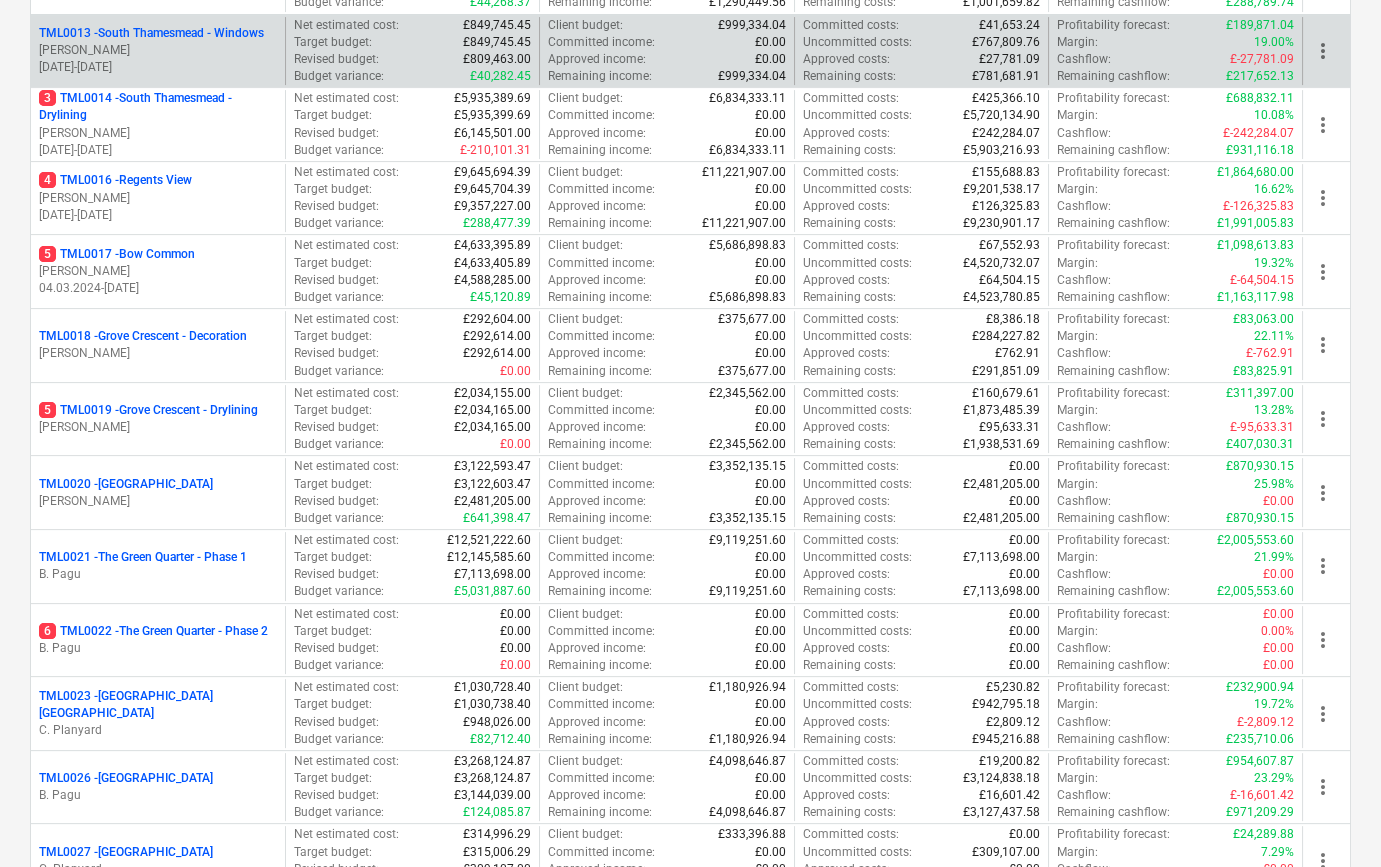 scroll, scrollTop: 1676, scrollLeft: 0, axis: vertical 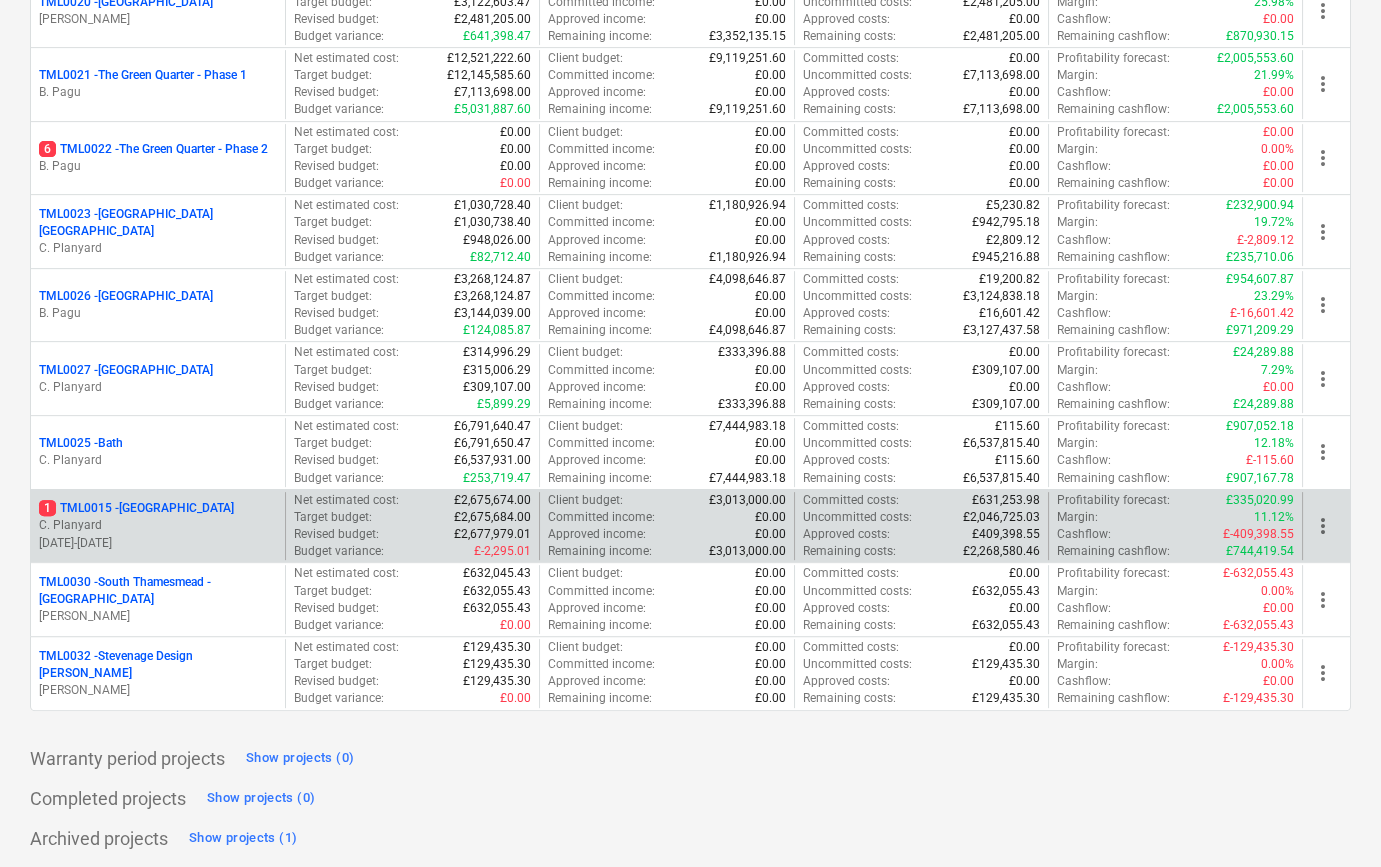 click on "1  TML0015 -  [GEOGRAPHIC_DATA]" at bounding box center [136, 508] 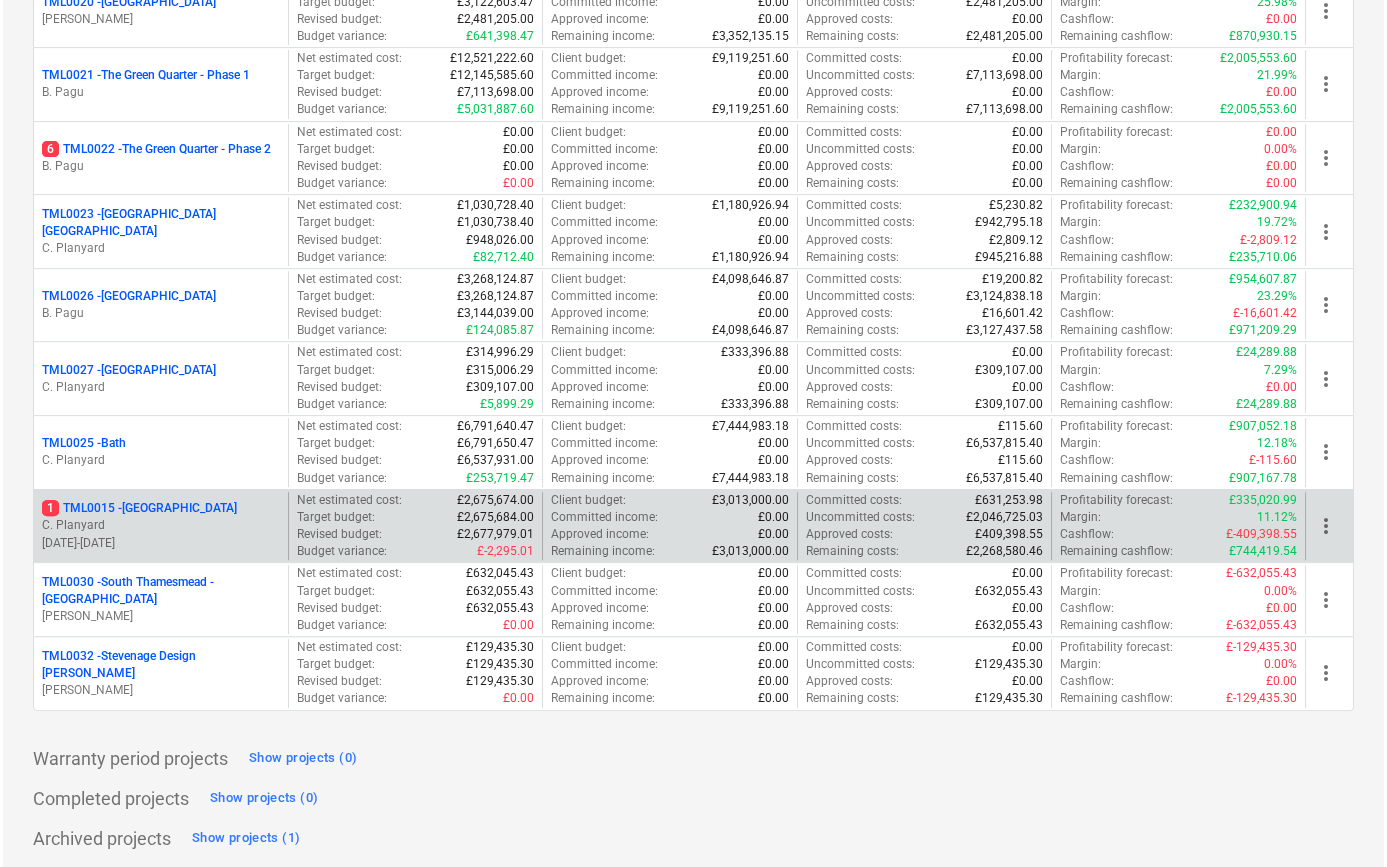 scroll, scrollTop: 0, scrollLeft: 0, axis: both 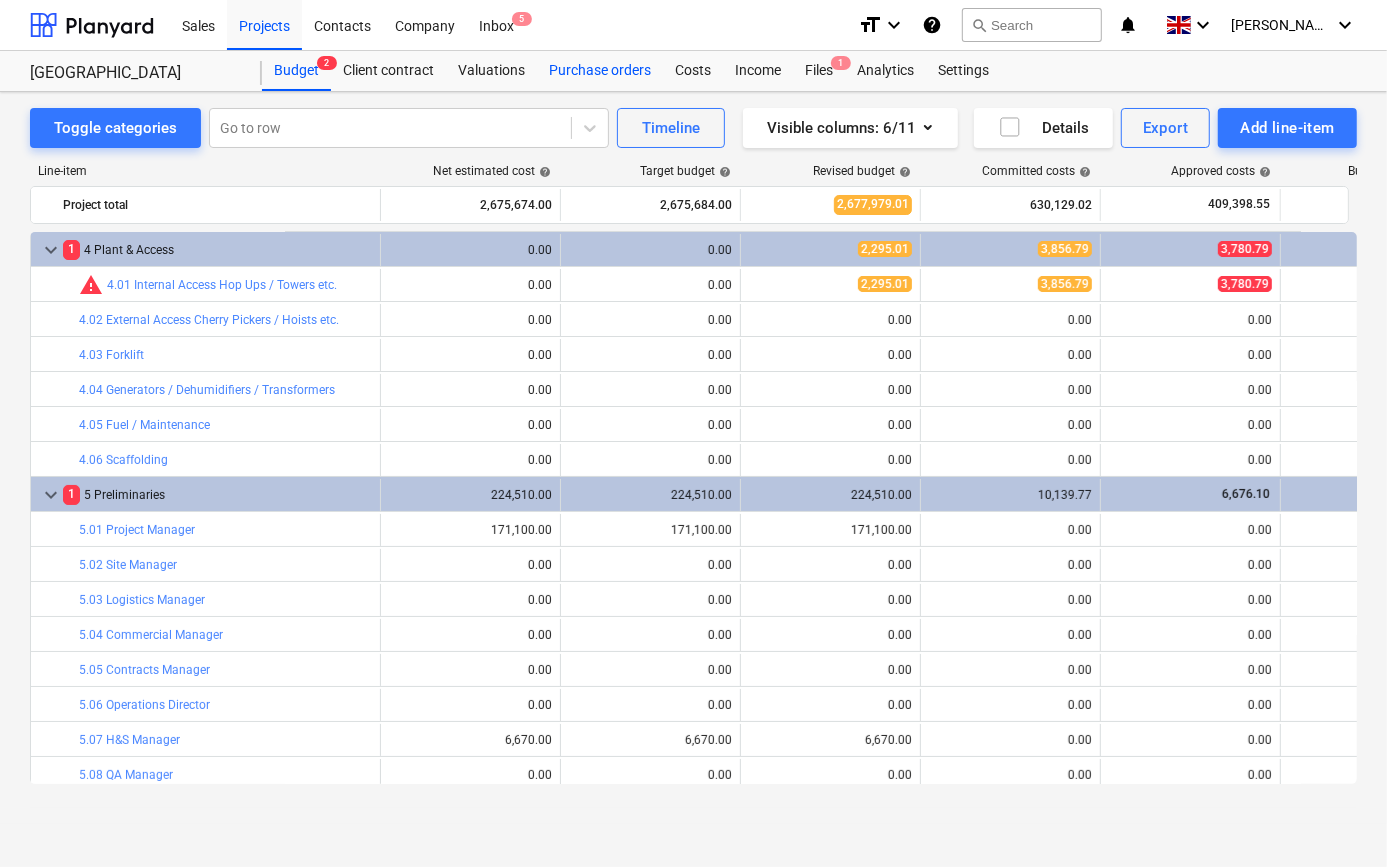 click on "Purchase orders" at bounding box center (600, 71) 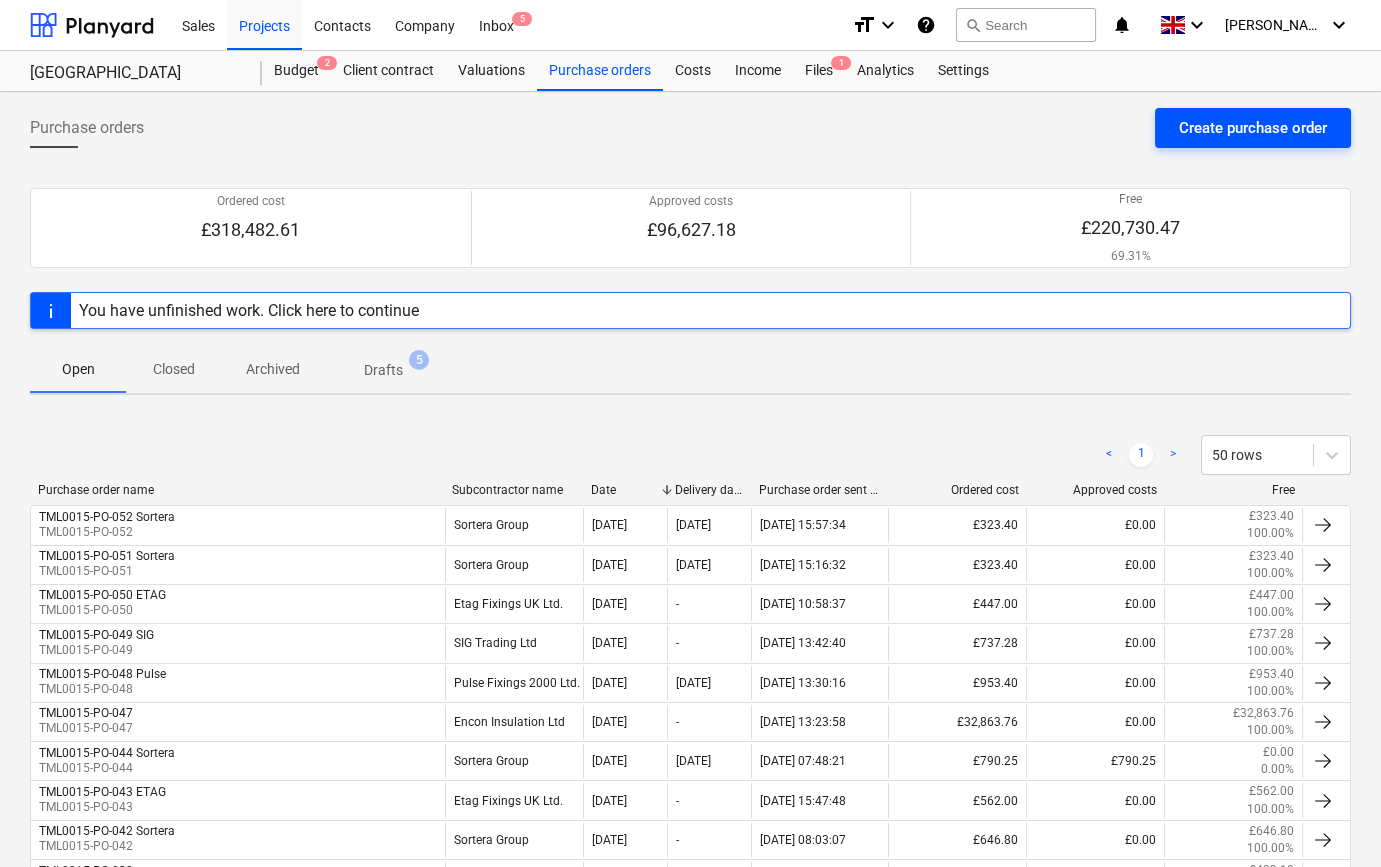 click on "Create purchase order" at bounding box center [1253, 128] 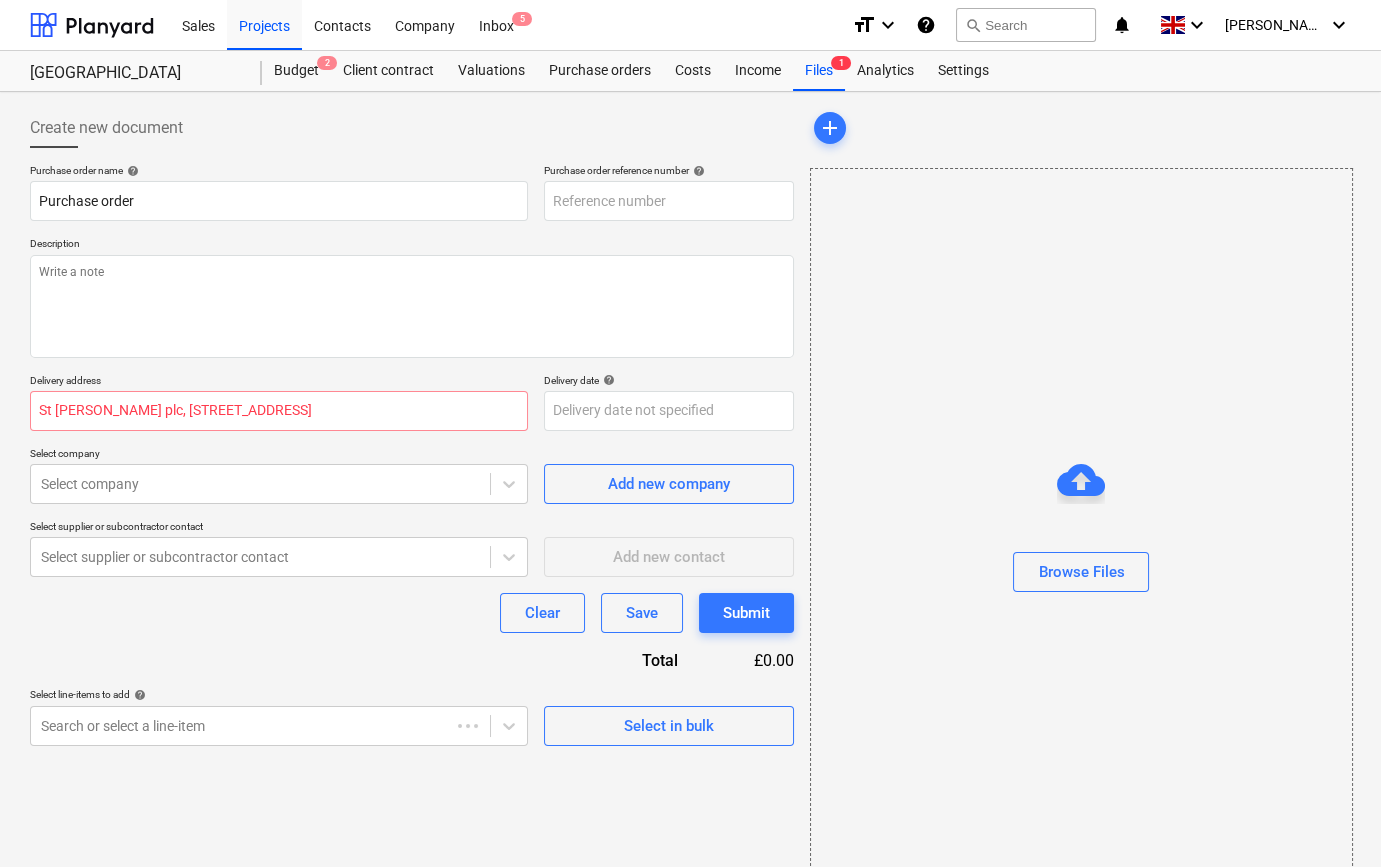 type on "x" 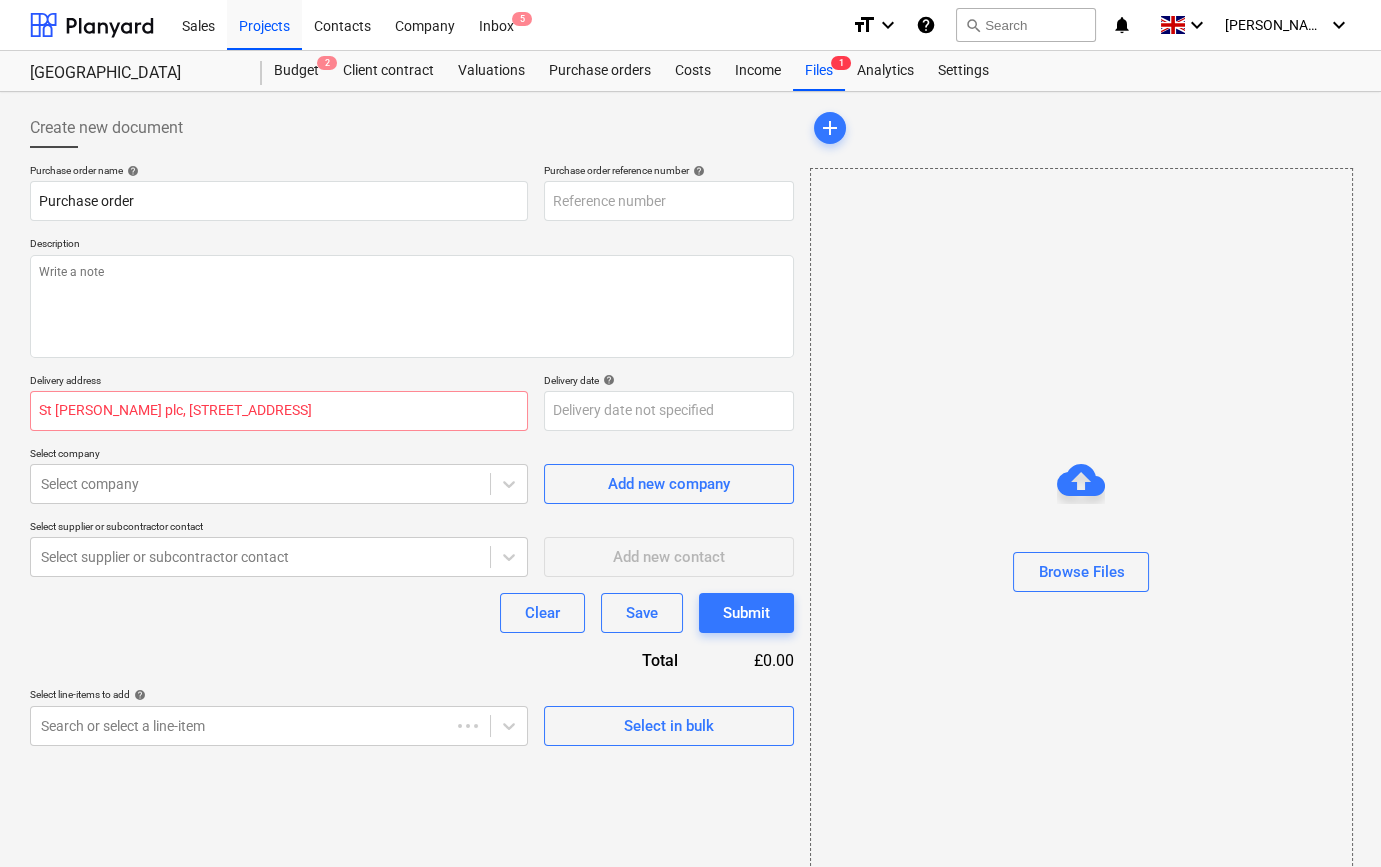 type on "TML0015-PO-054" 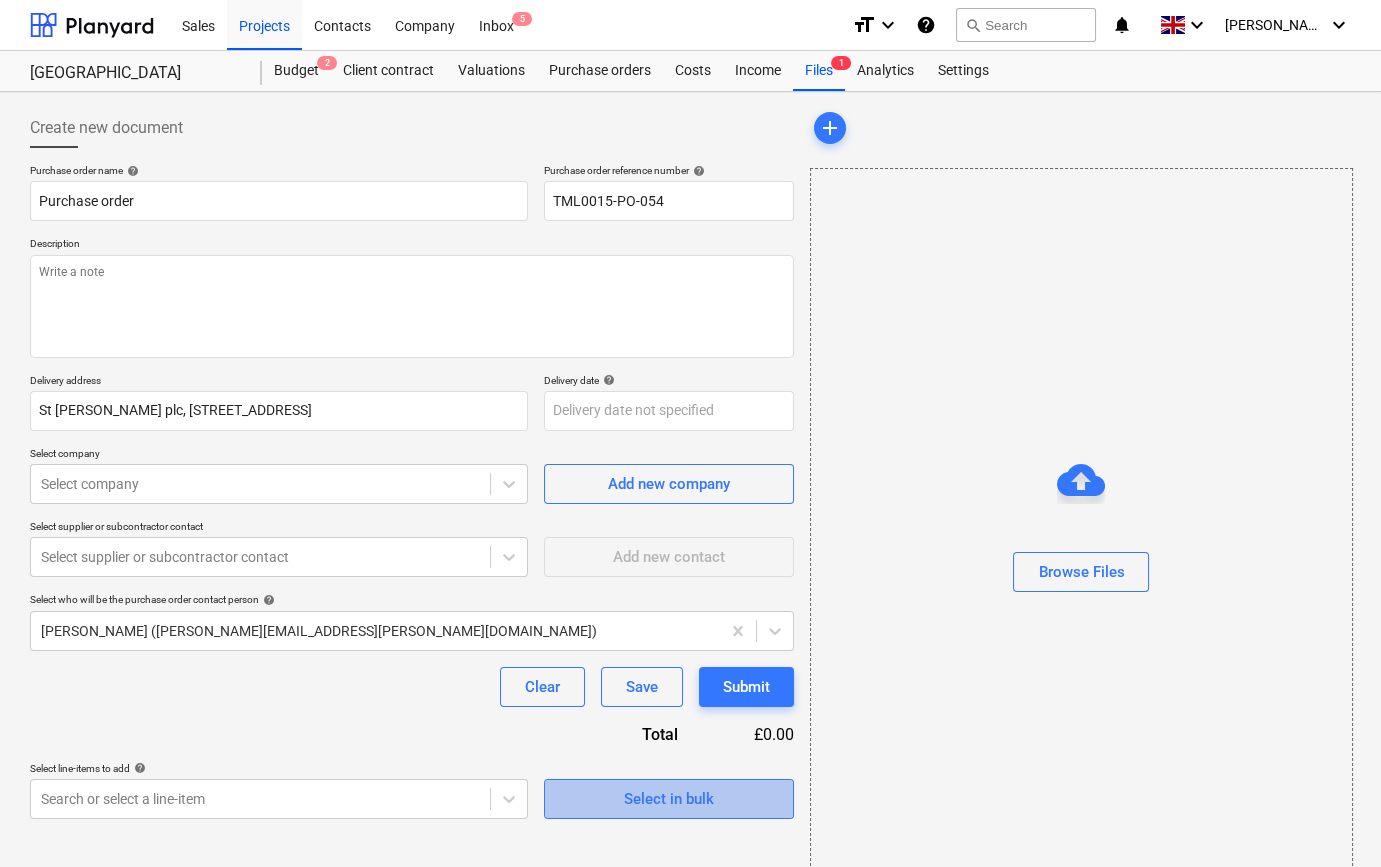 click on "Select in bulk" at bounding box center (669, 799) 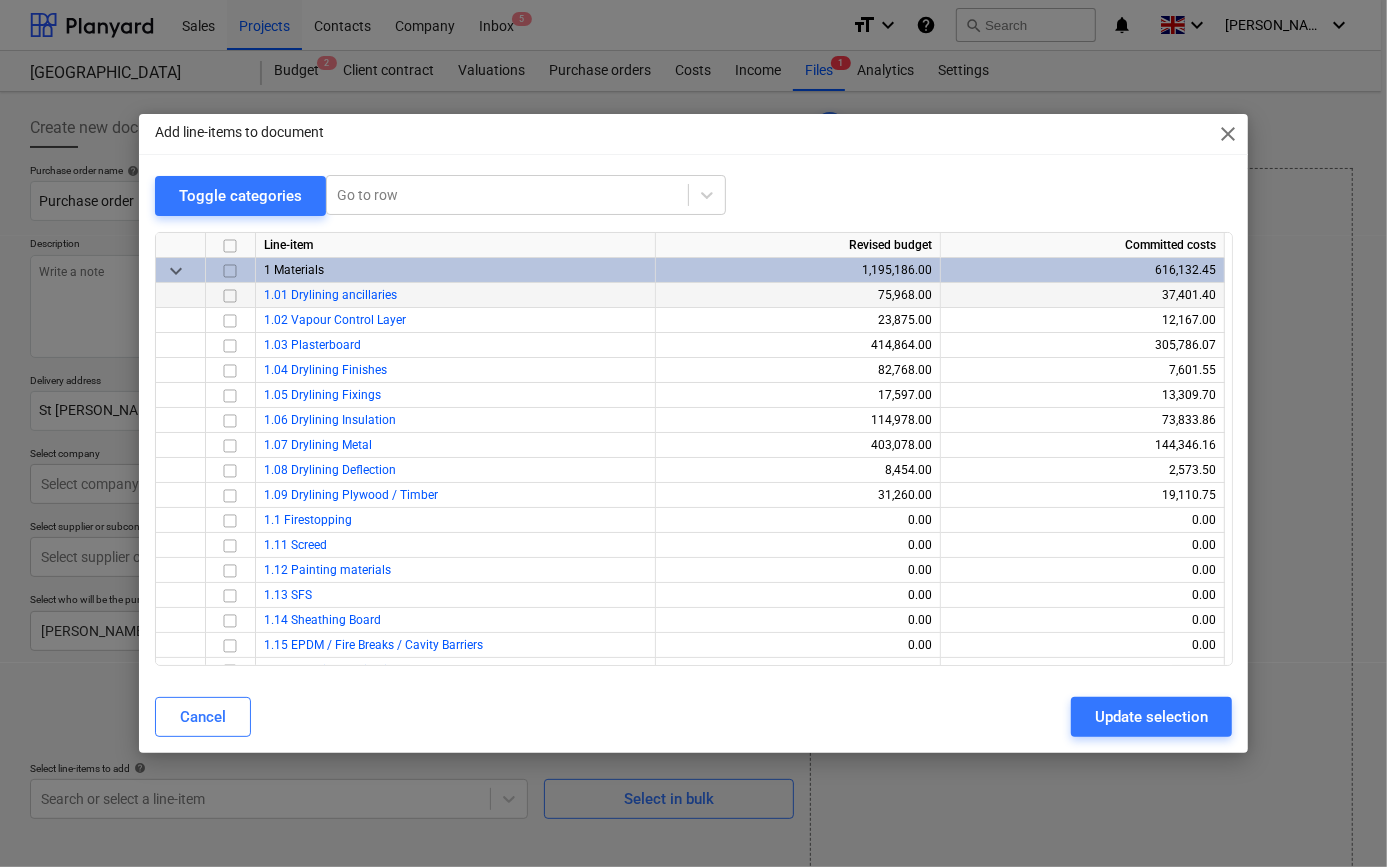 click at bounding box center [230, 295] 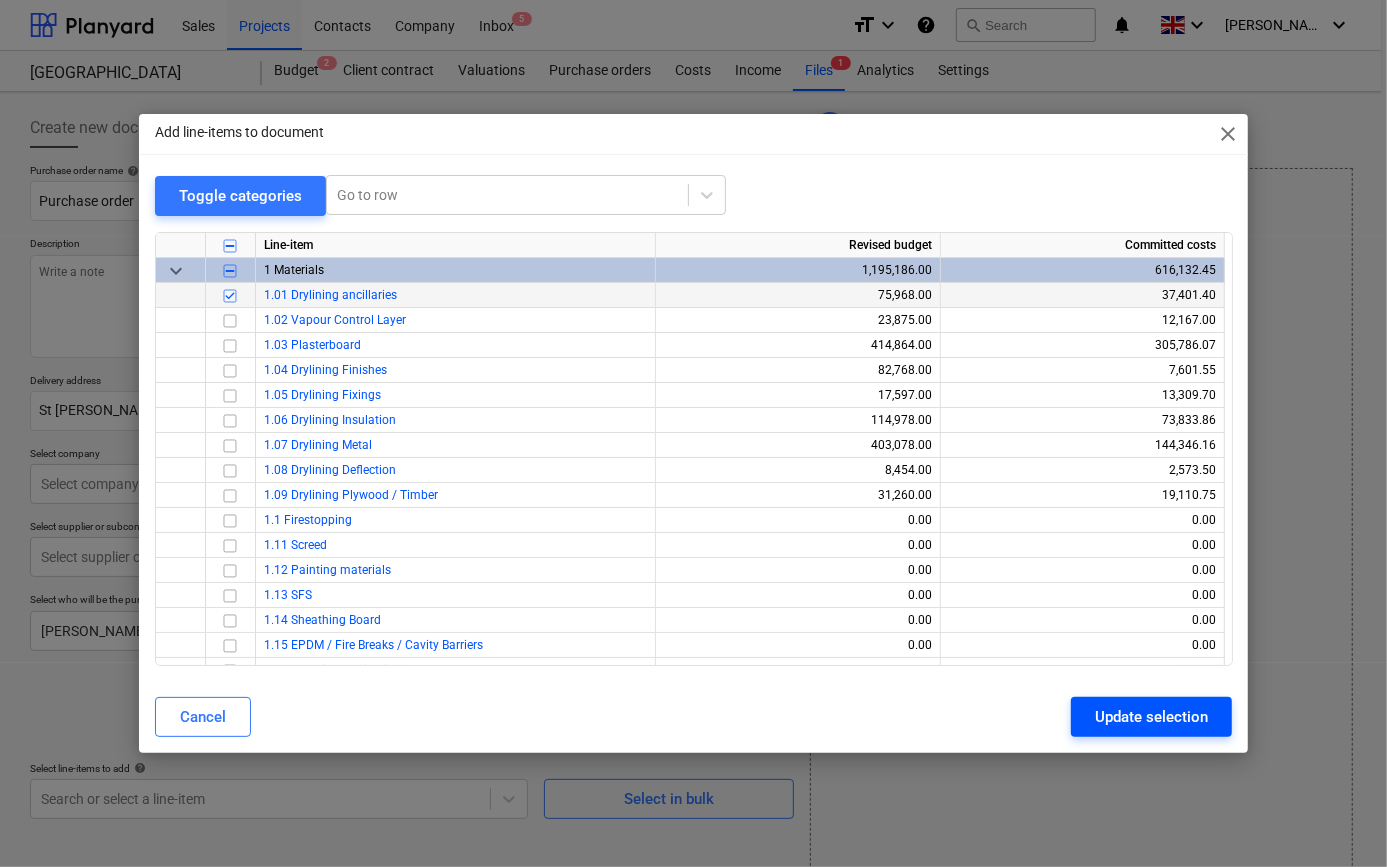 click on "Update selection" at bounding box center [1151, 717] 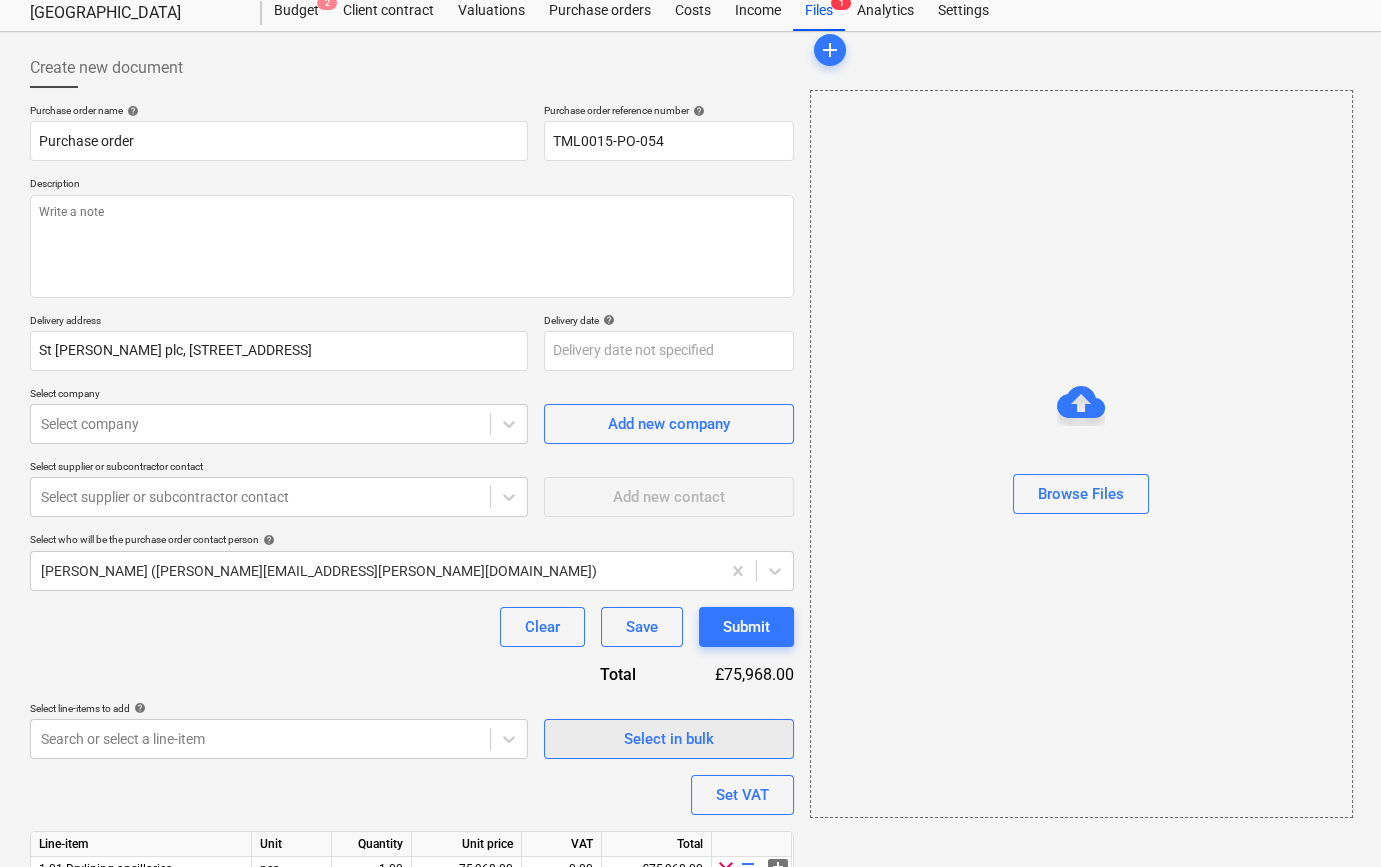 scroll, scrollTop: 155, scrollLeft: 0, axis: vertical 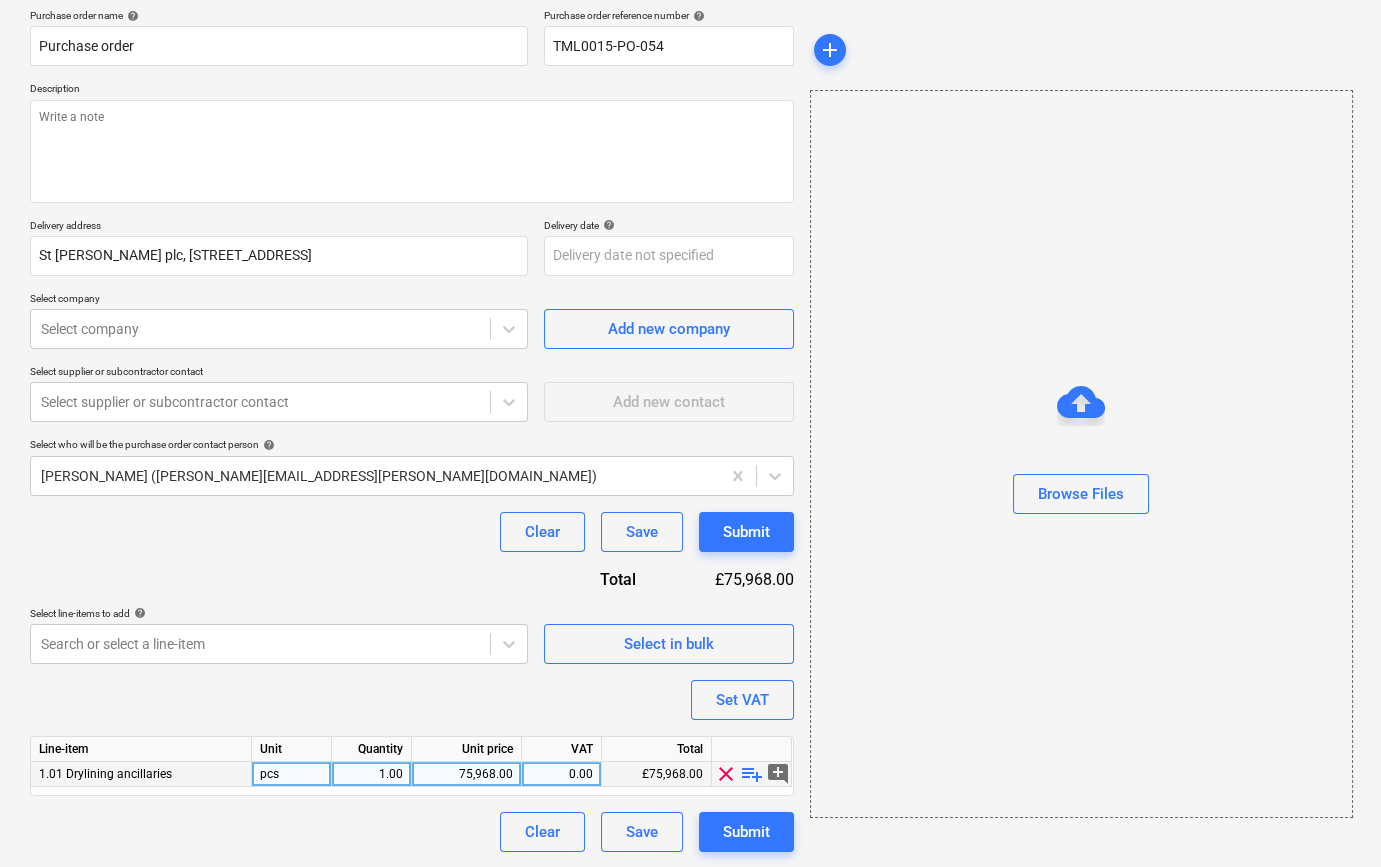 click on "playlist_add" at bounding box center [752, 774] 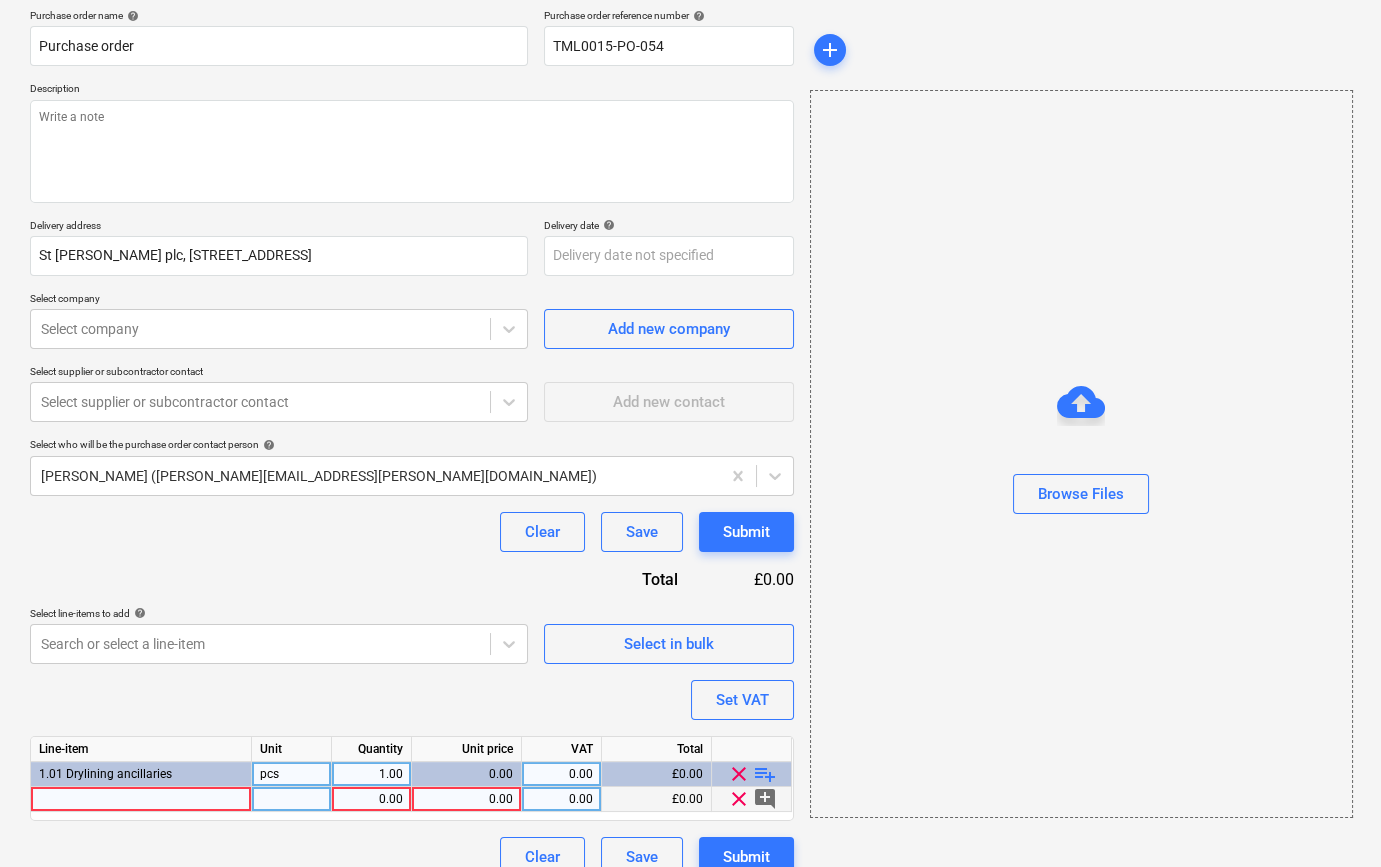click at bounding box center (141, 799) 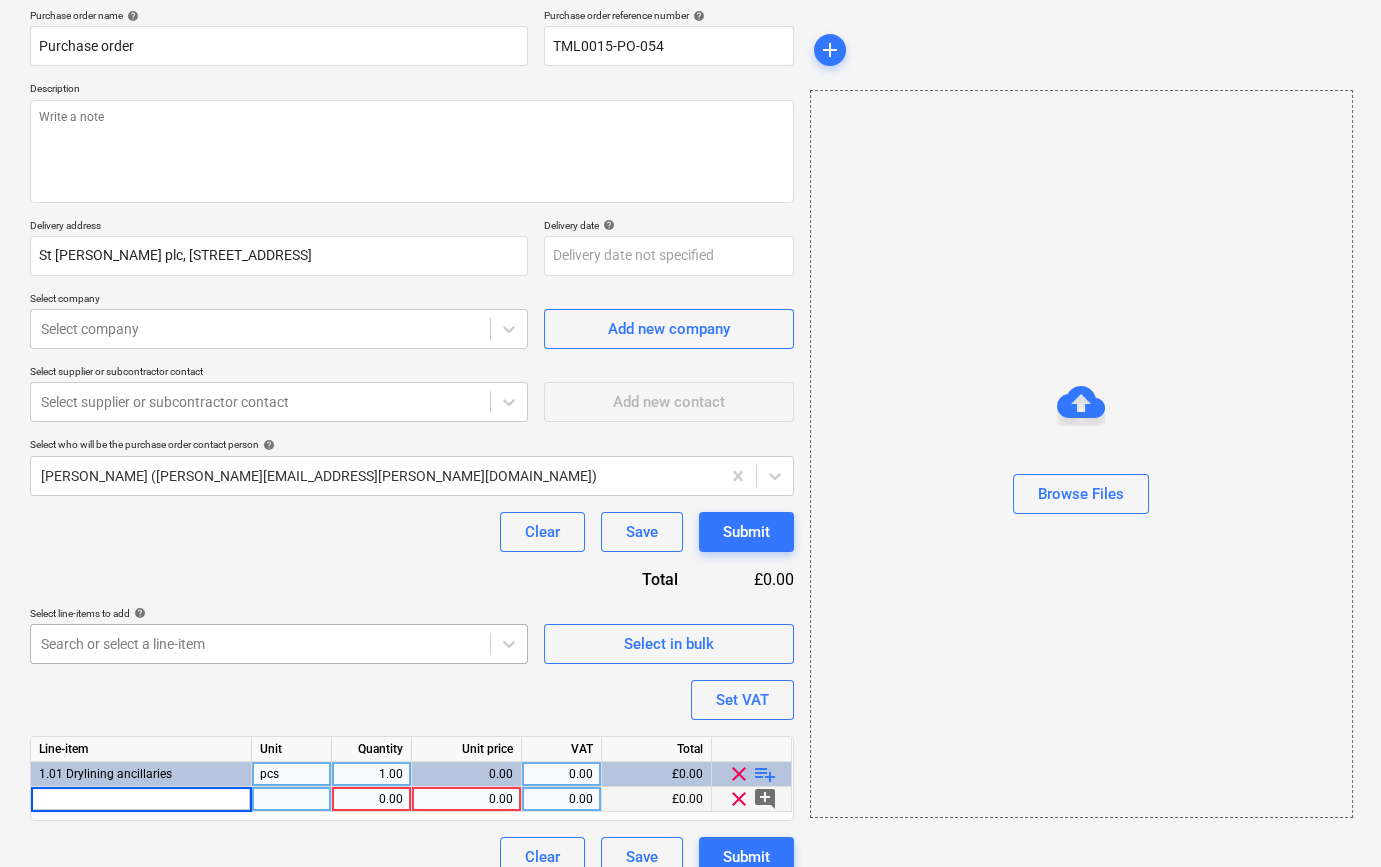 type on "12mm plywood support brackets" 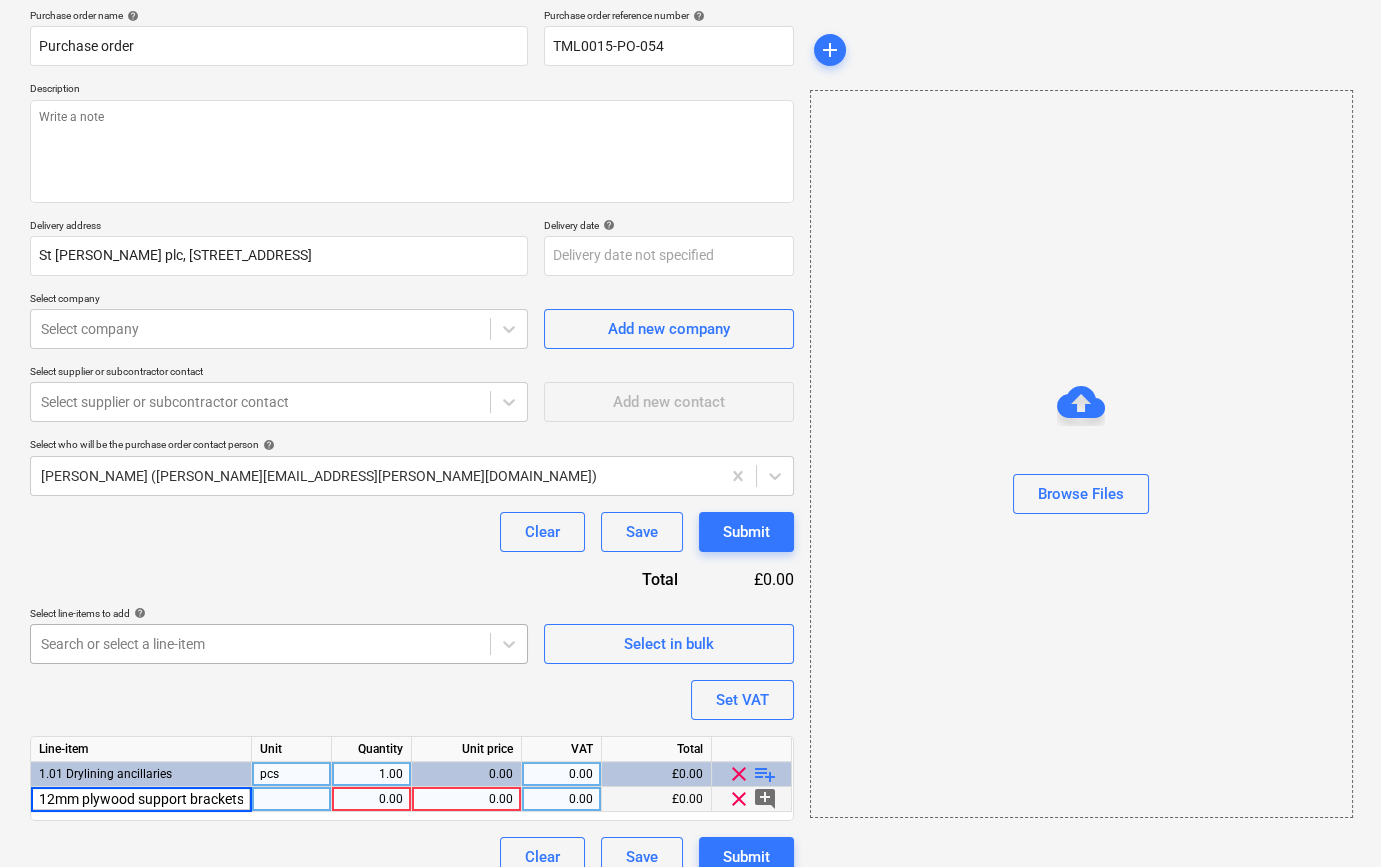 type on "x" 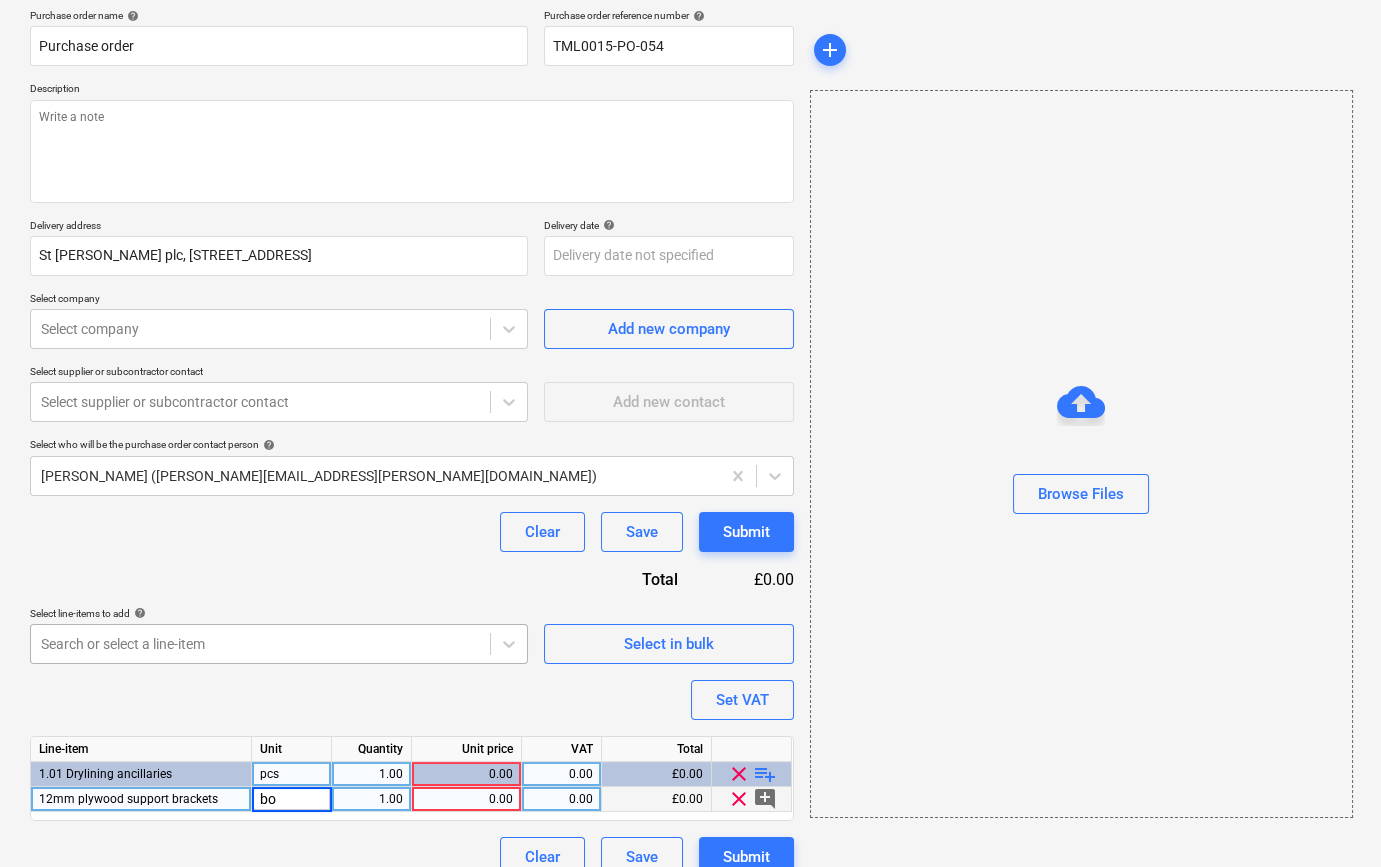 type on "box" 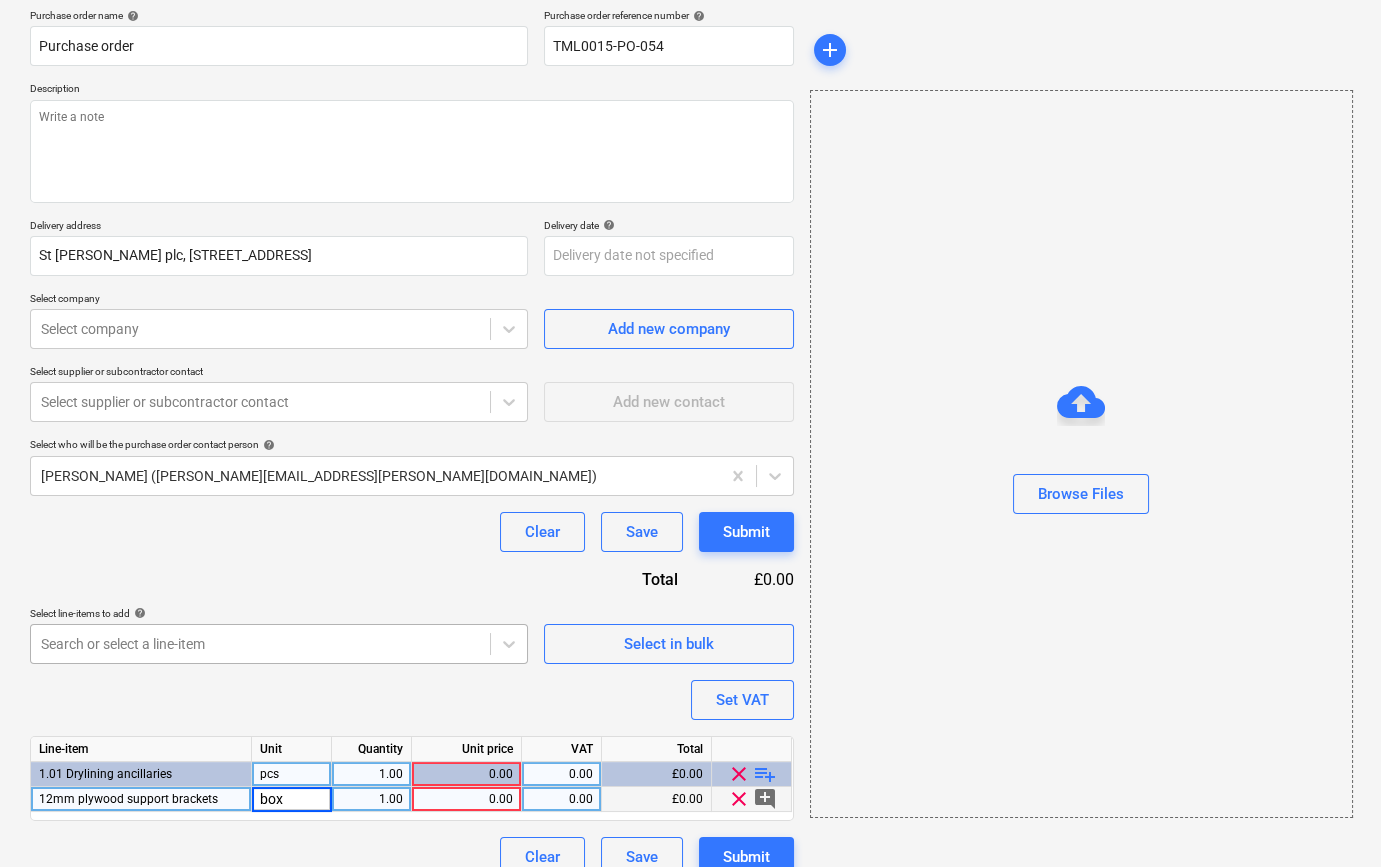 type on "x" 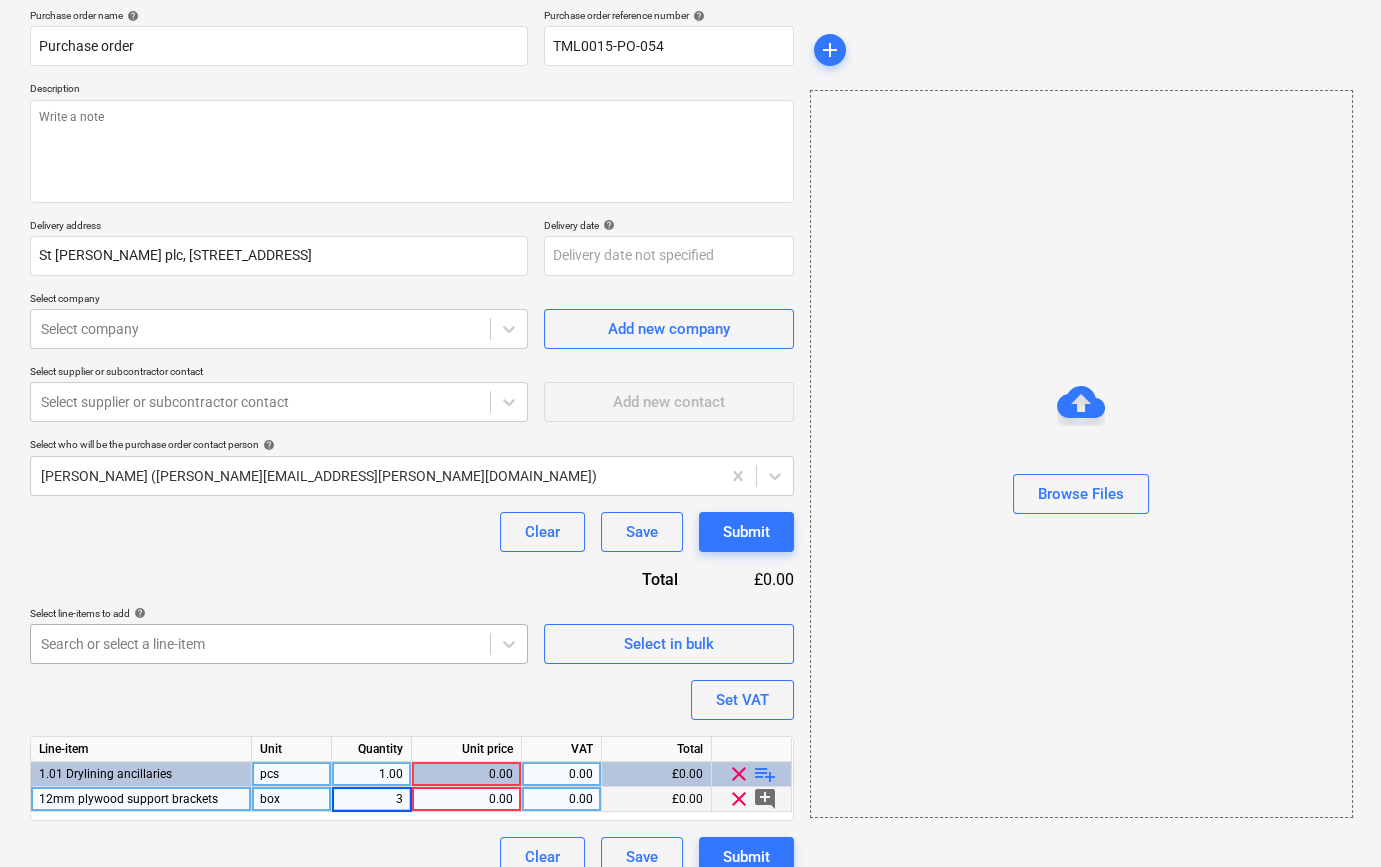 type on "30" 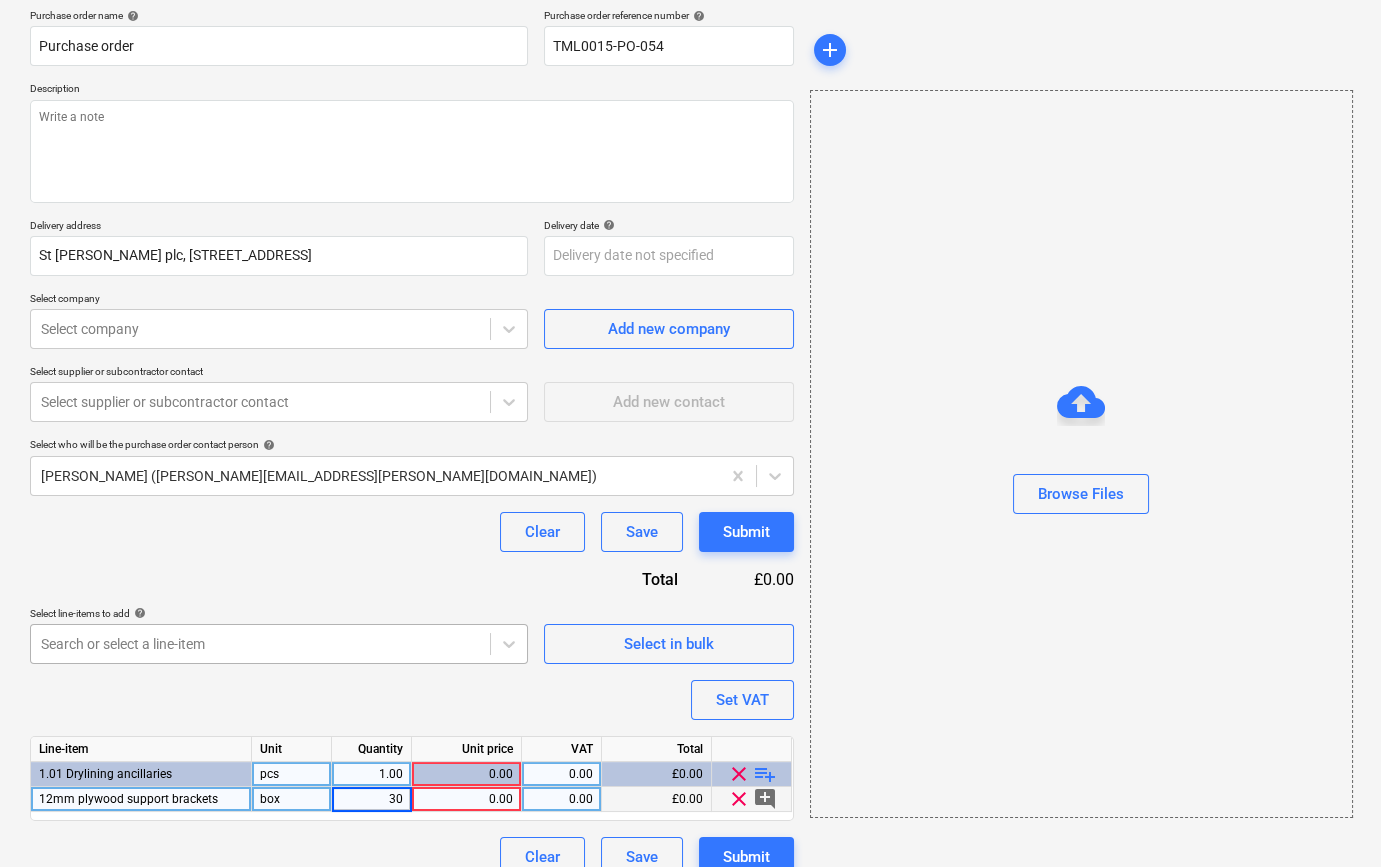 type on "x" 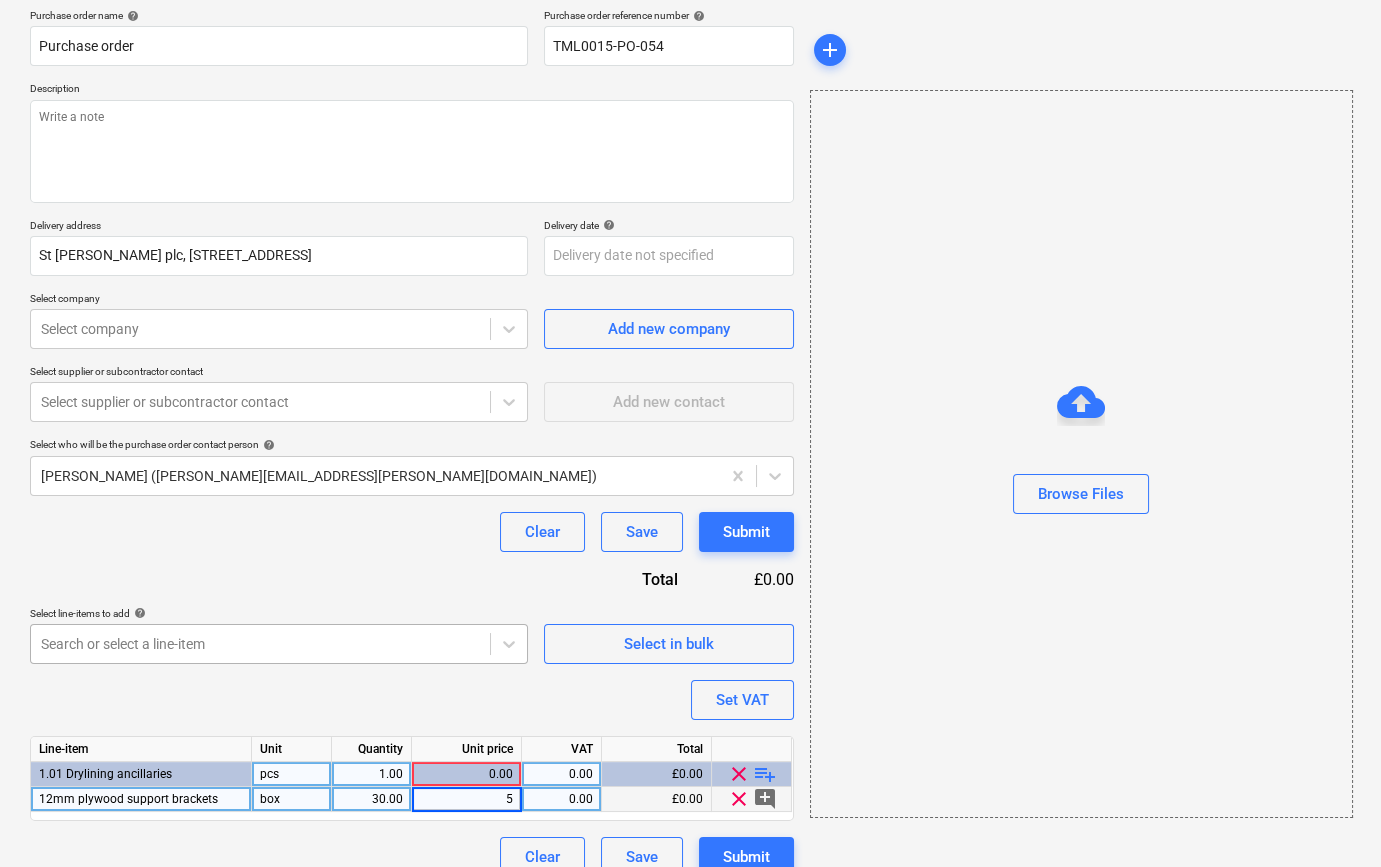 type on "59" 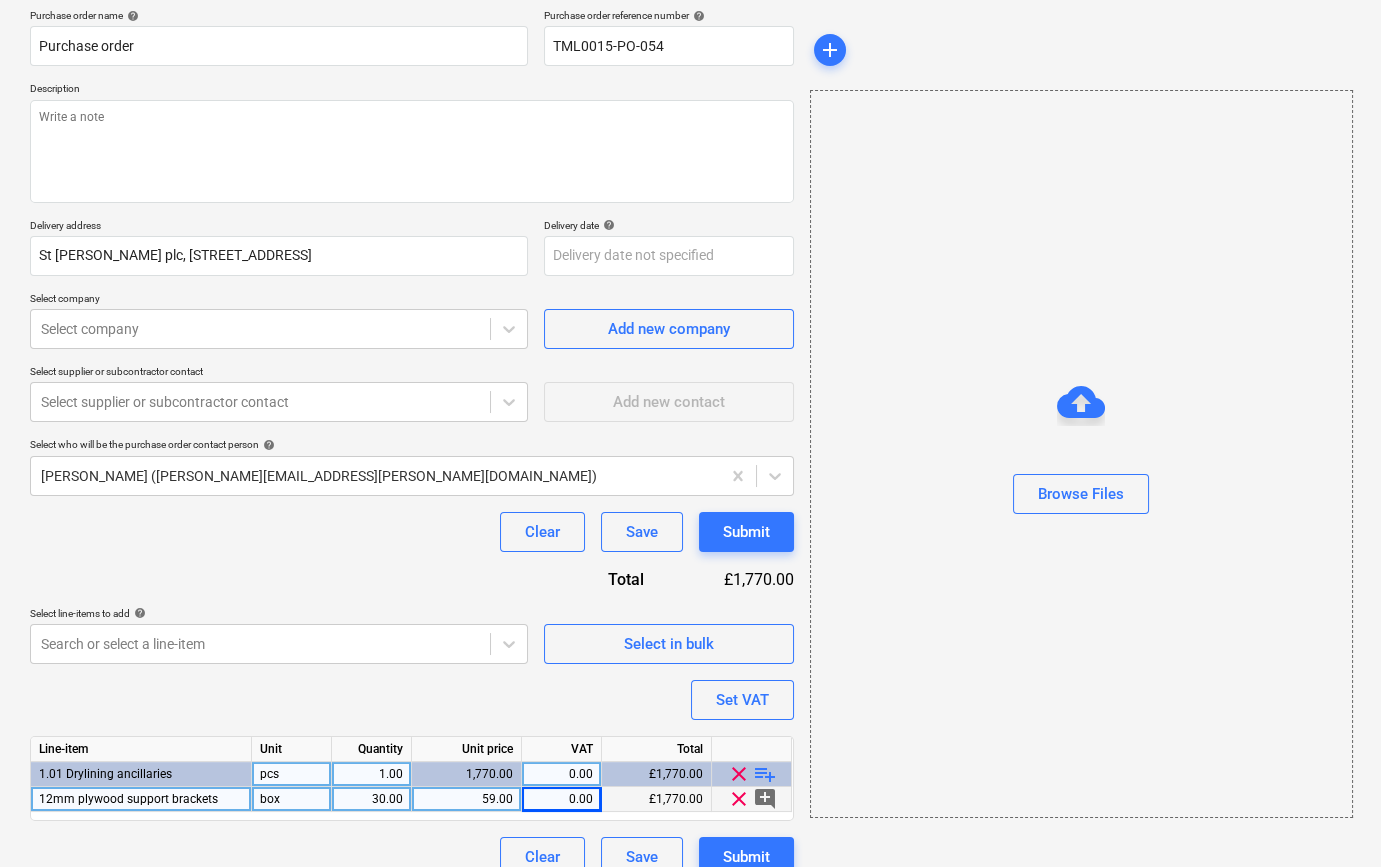 click on "playlist_add" at bounding box center (765, 774) 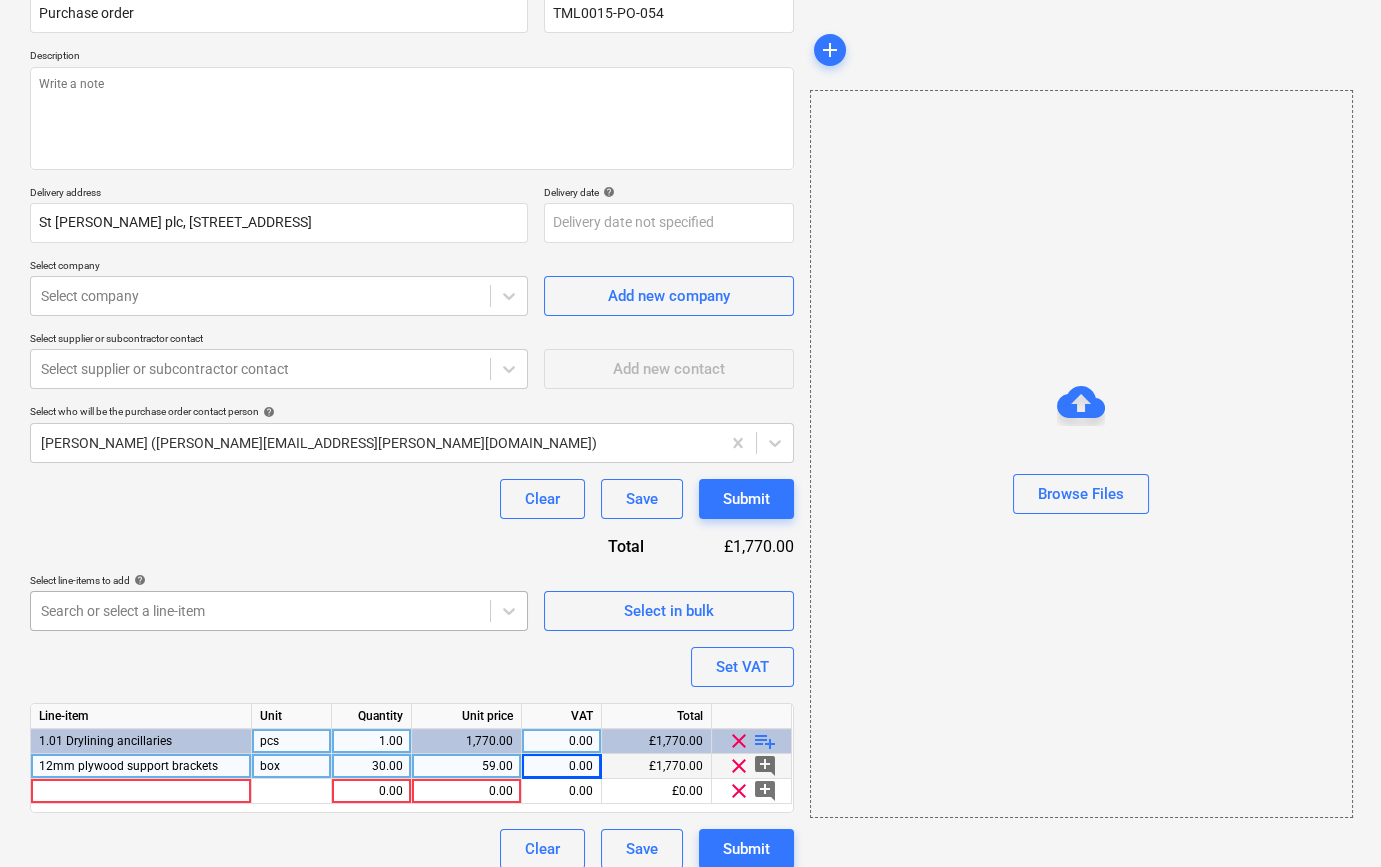 scroll, scrollTop: 205, scrollLeft: 0, axis: vertical 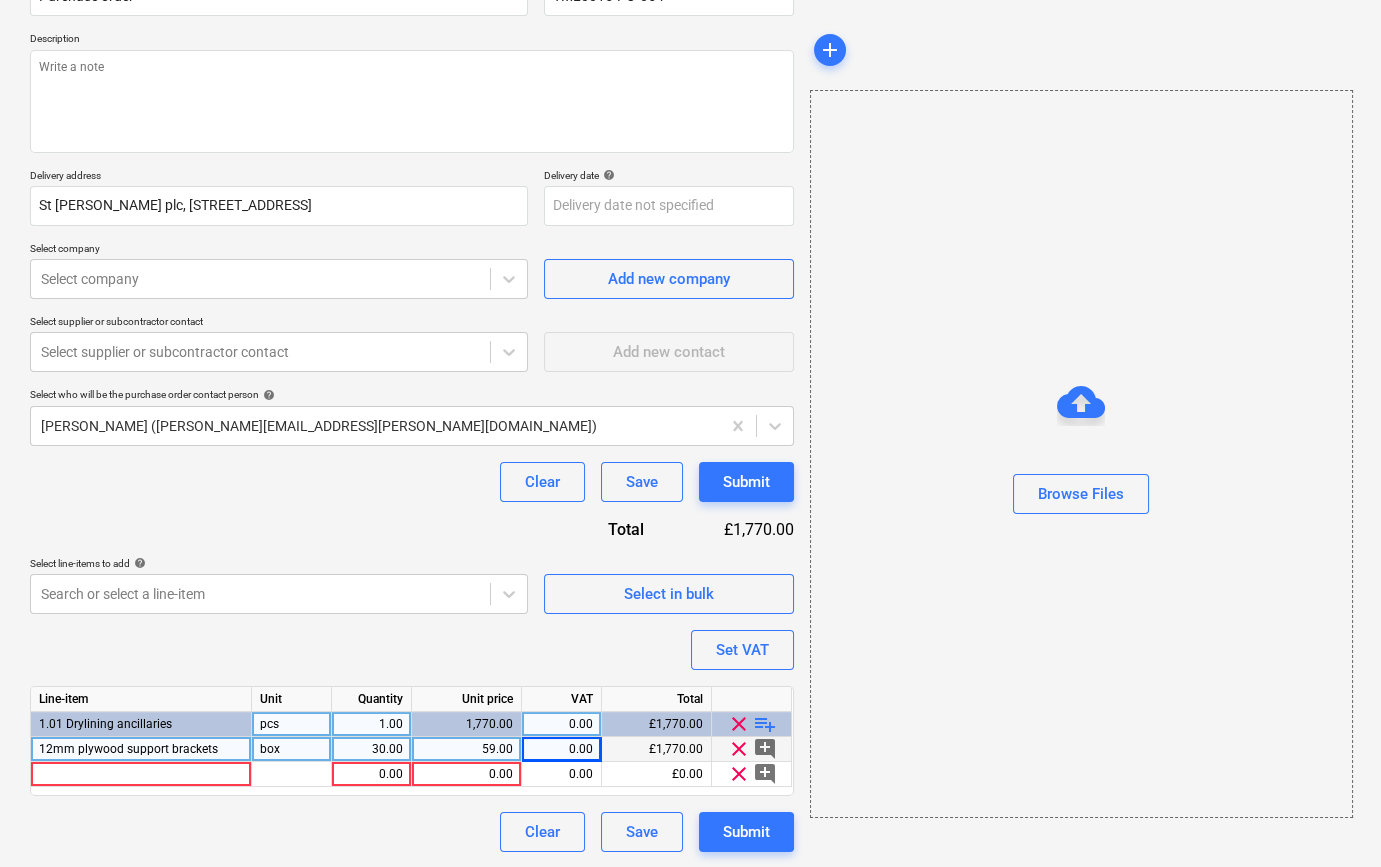 type on "x" 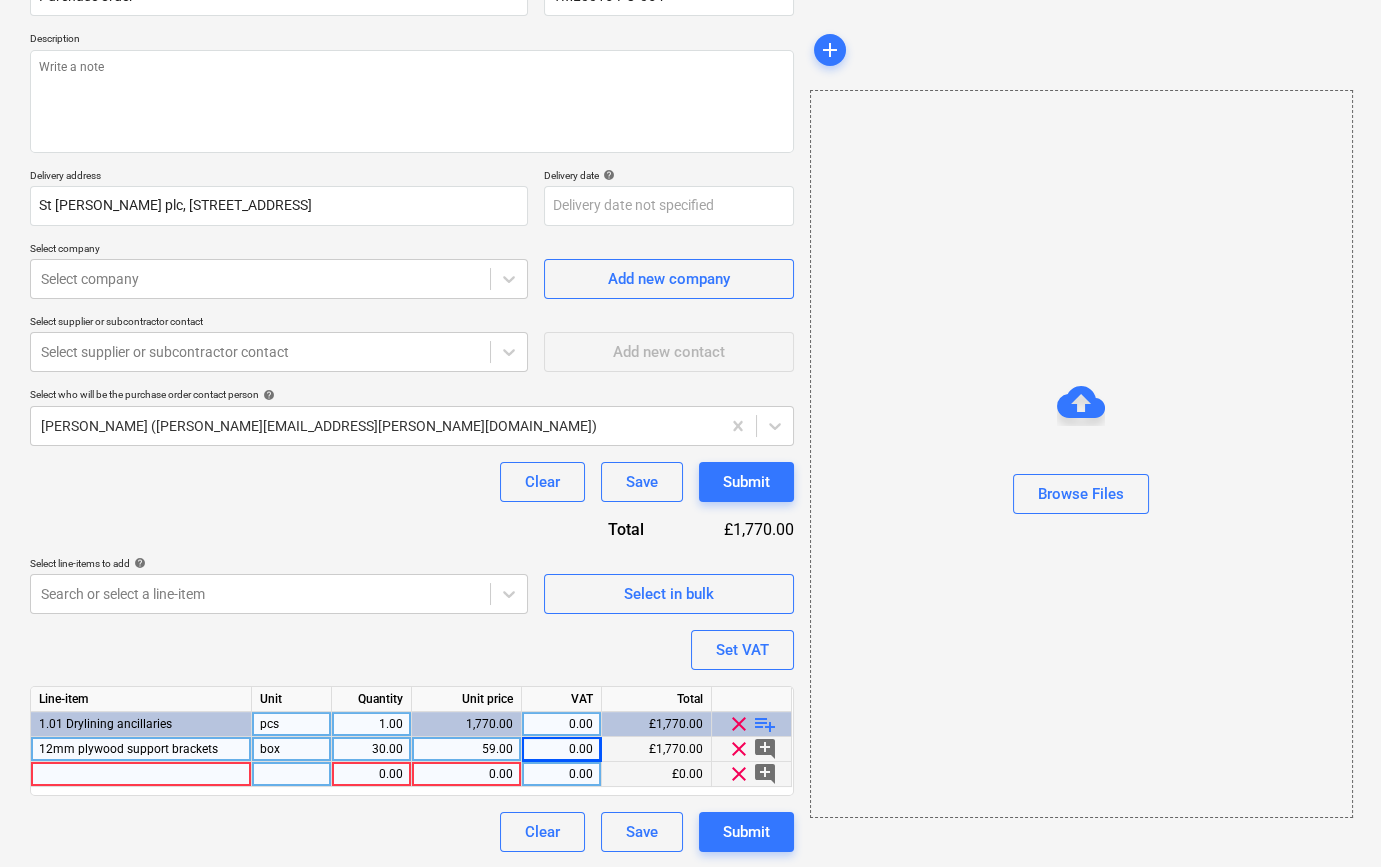 click at bounding box center (141, 774) 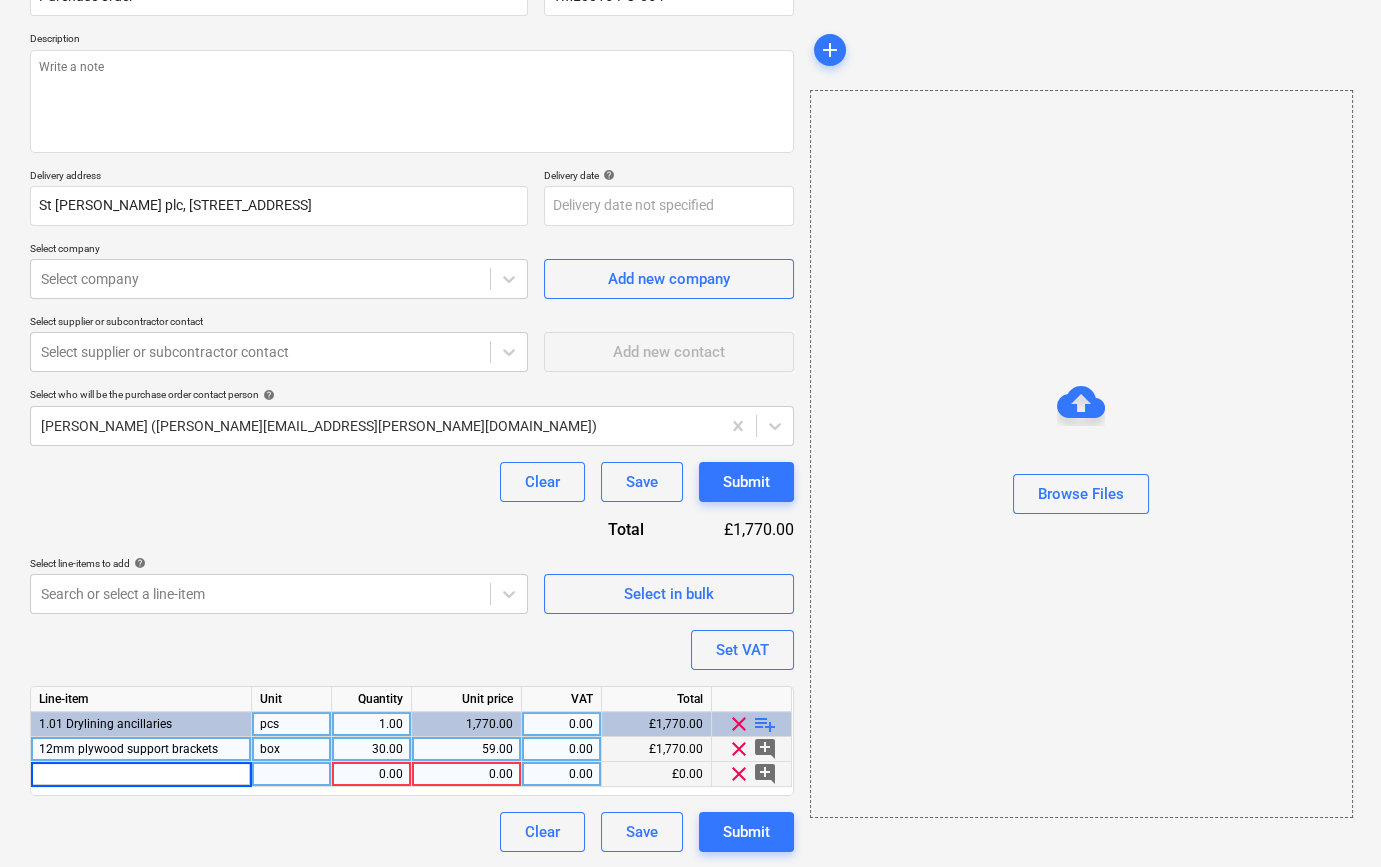 type on "Tape Double Sided Heavy-Duty 50mm x 25m" 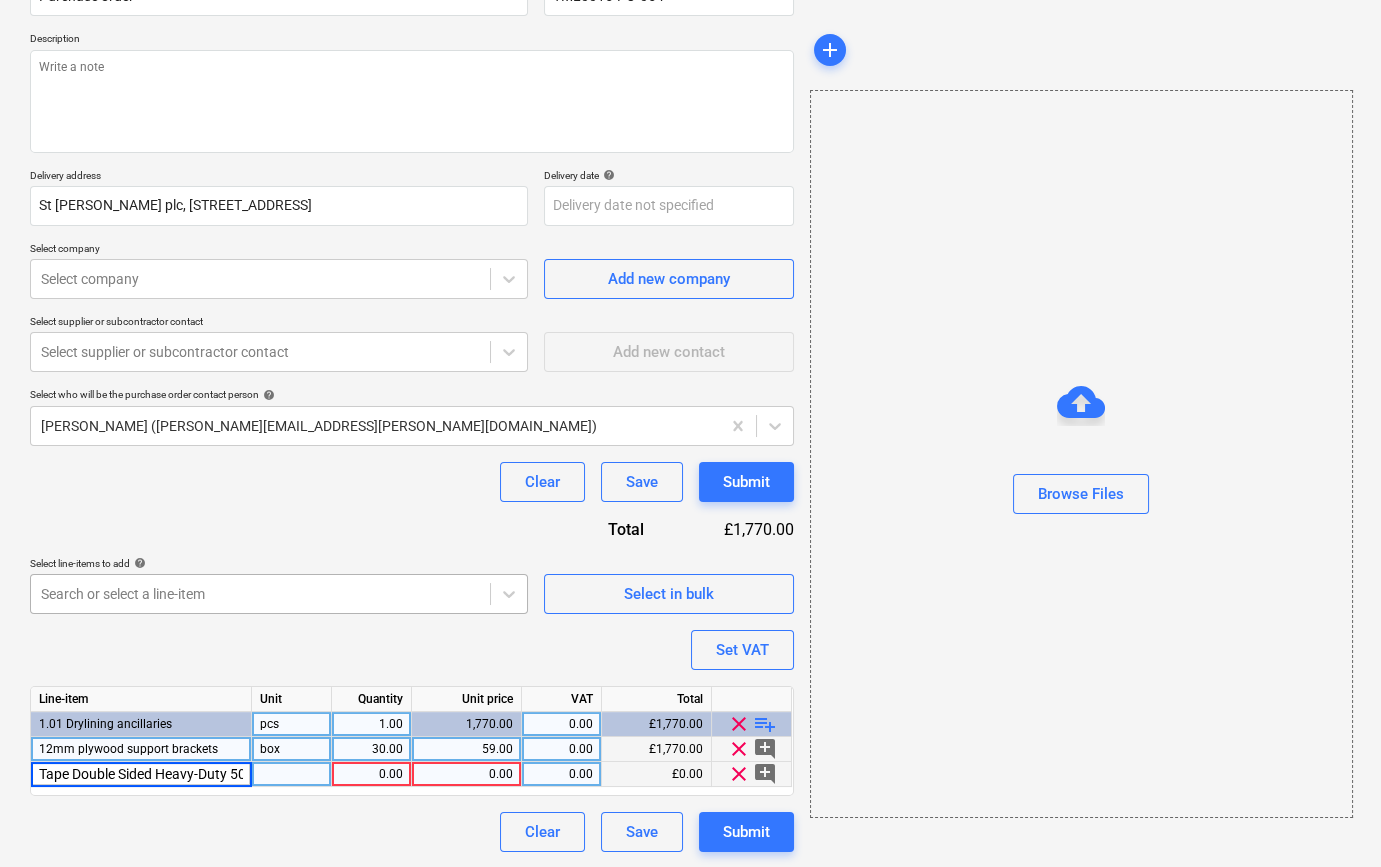 scroll, scrollTop: 0, scrollLeft: 73, axis: horizontal 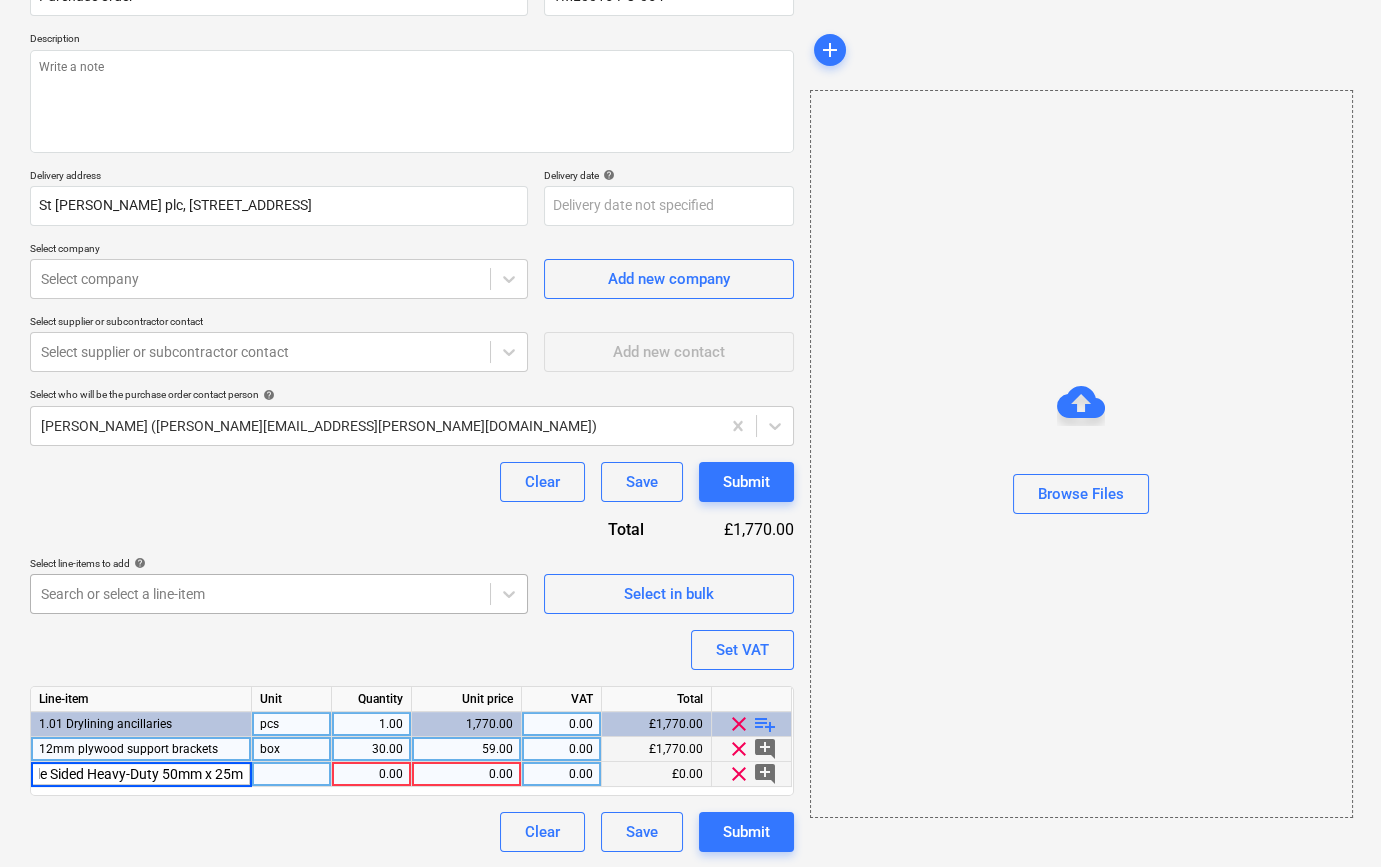 type on "x" 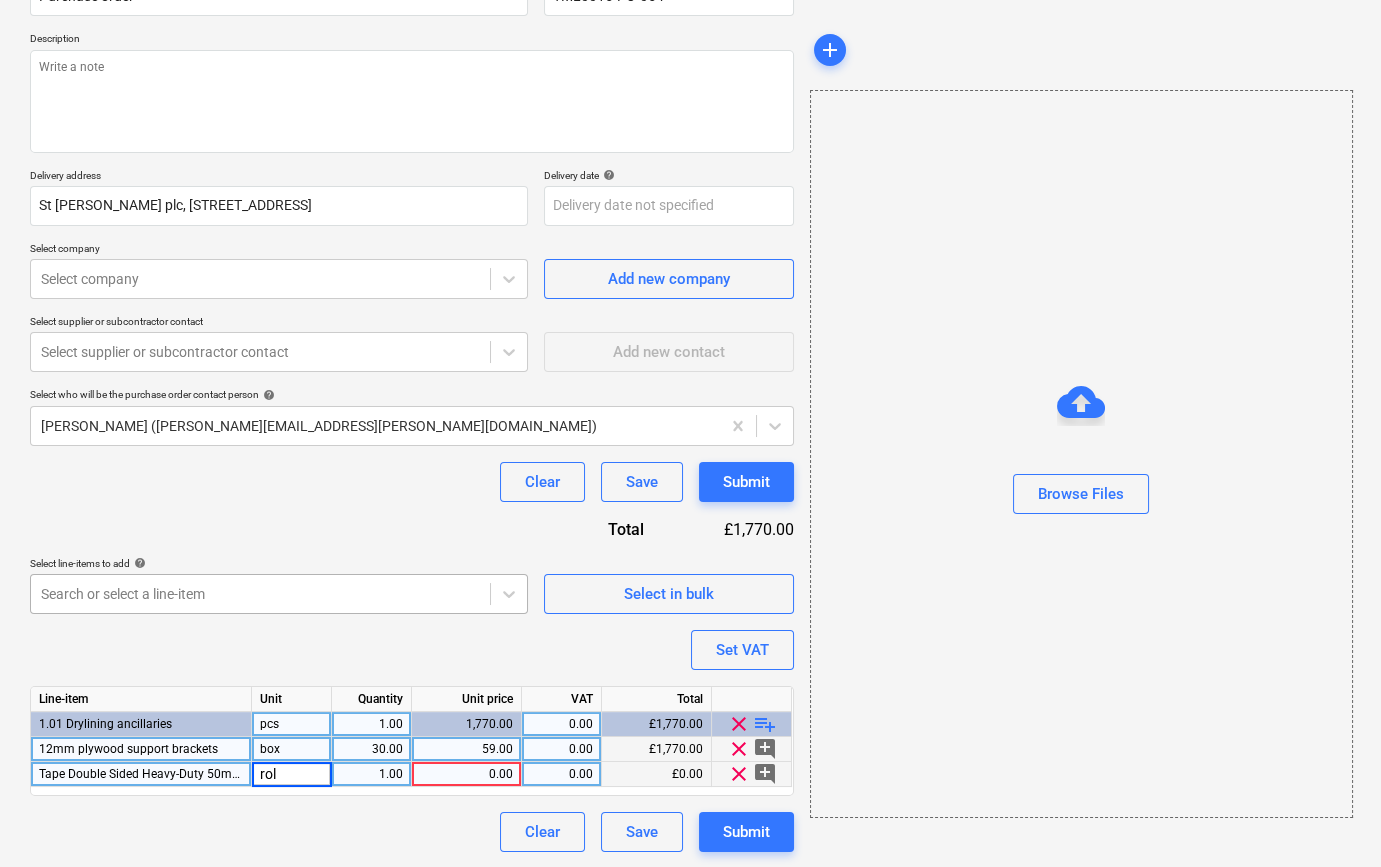 type on "roll" 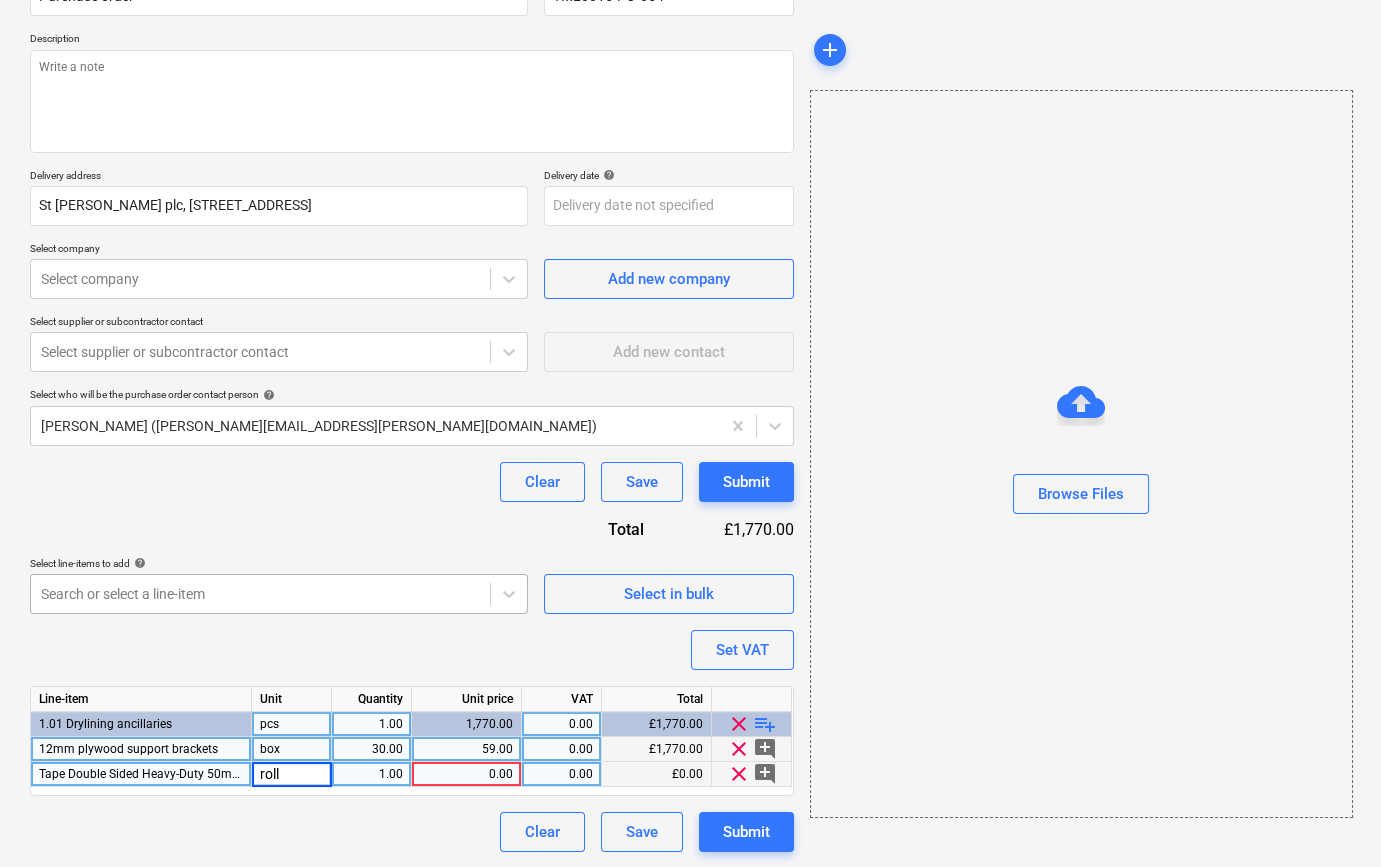 type on "x" 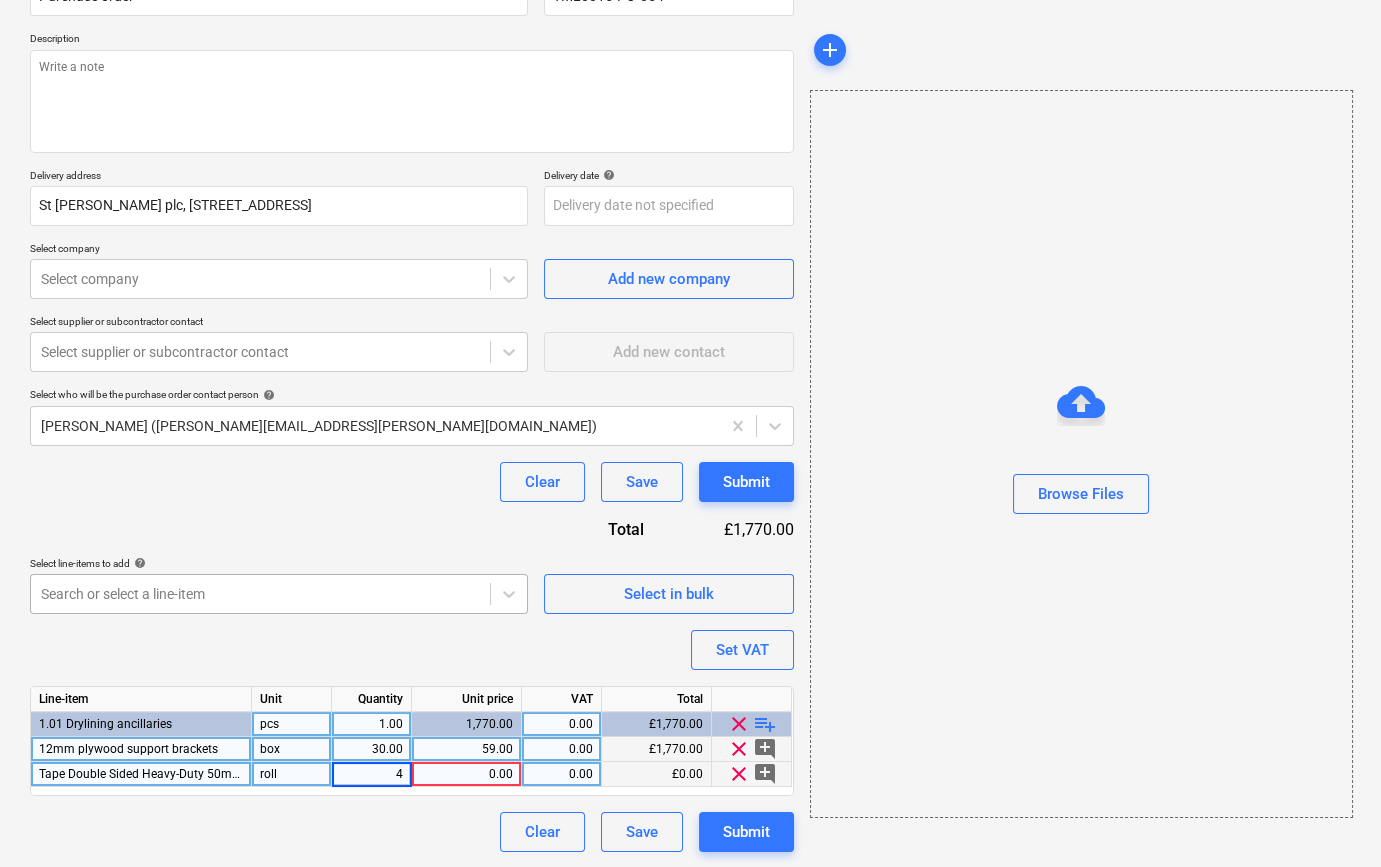 type on "40" 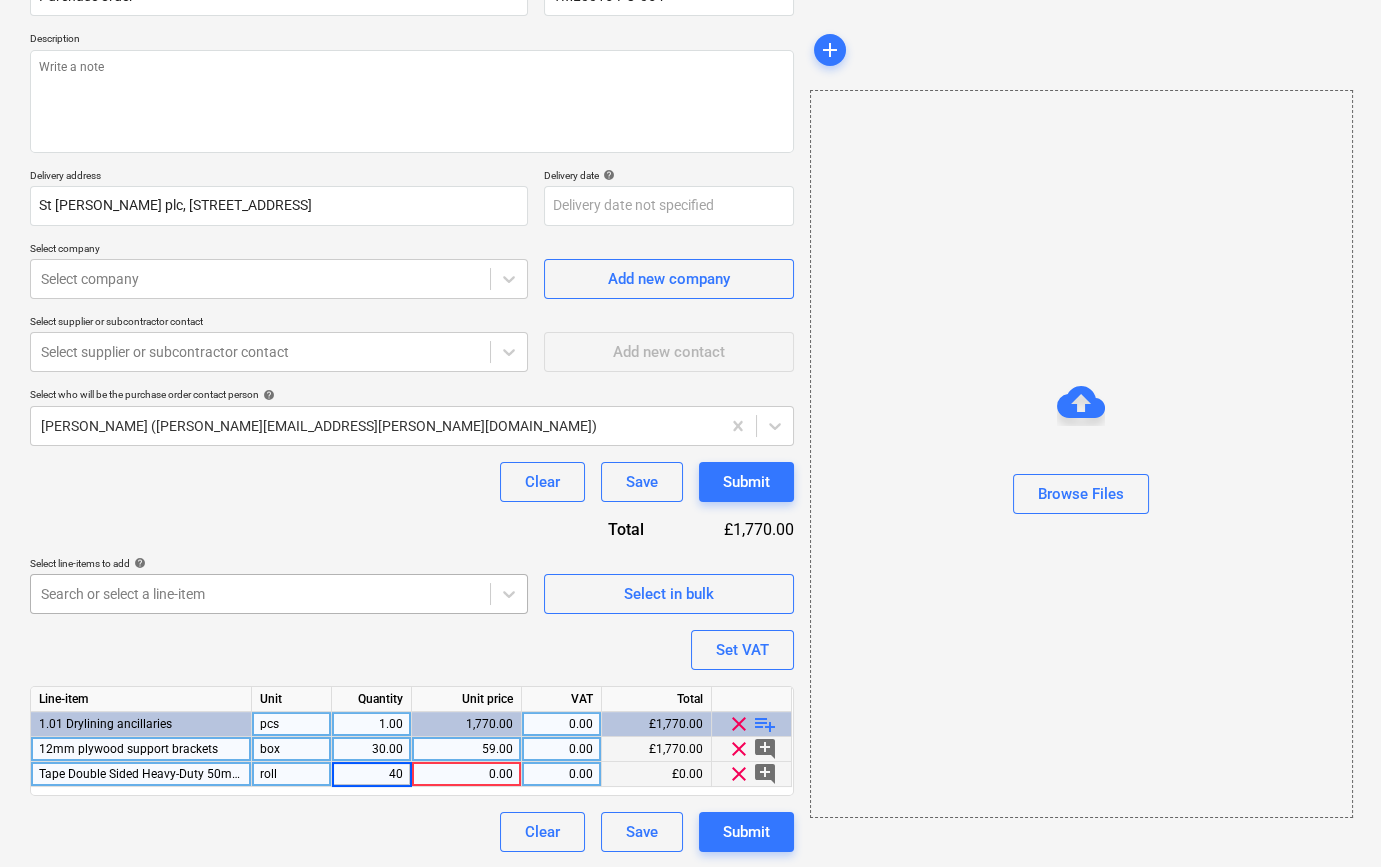 type on "x" 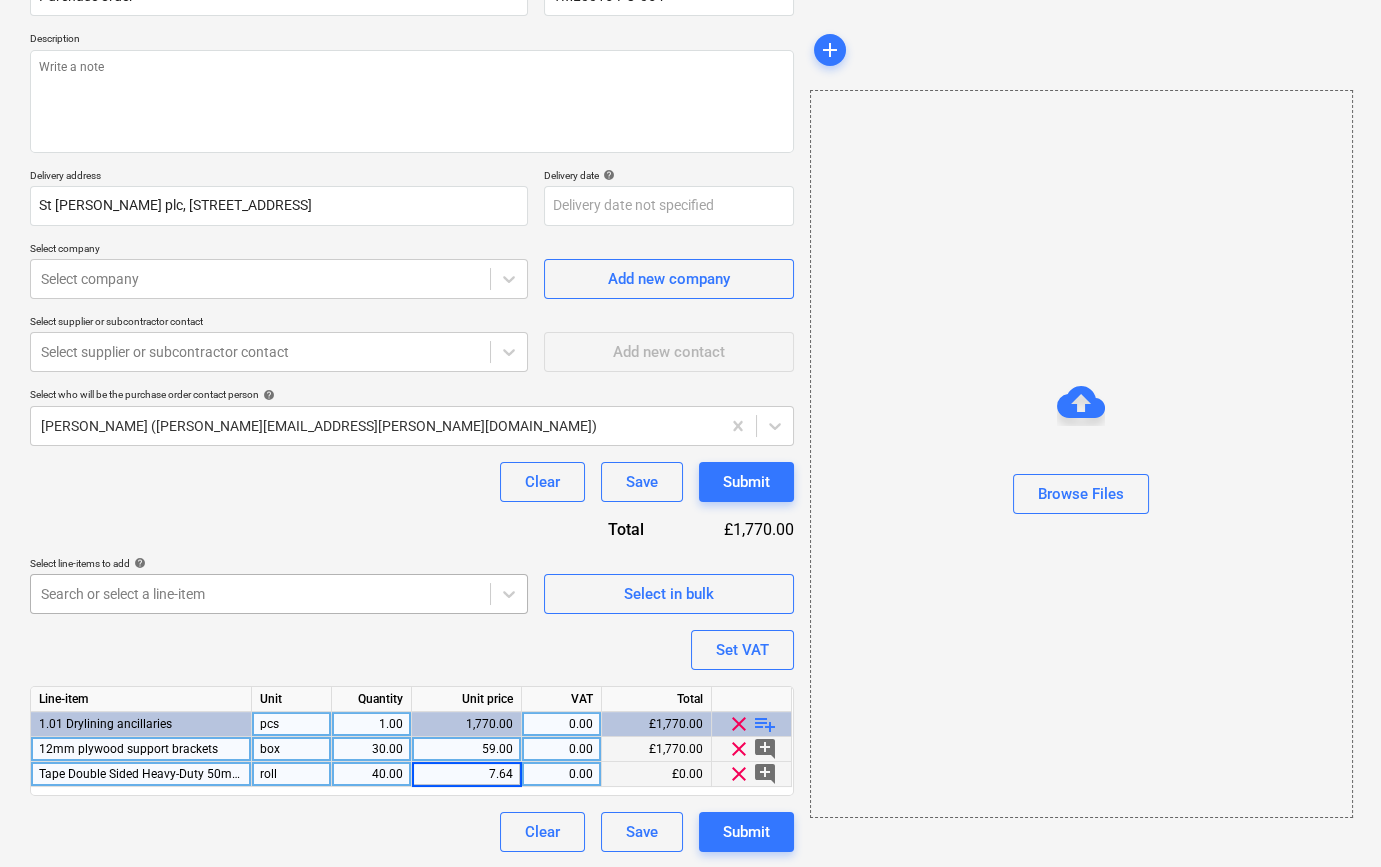 type on "x" 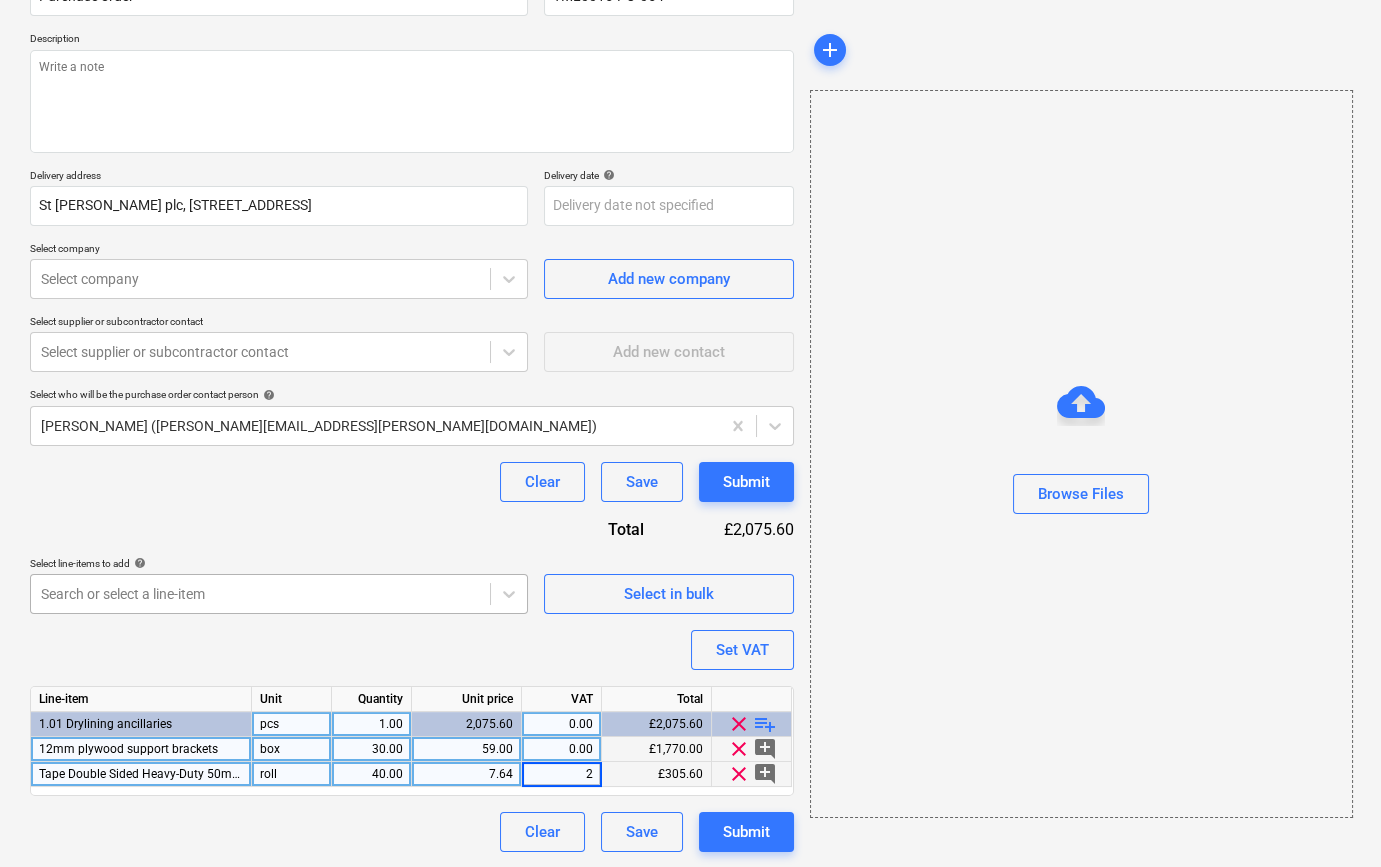 type on "20" 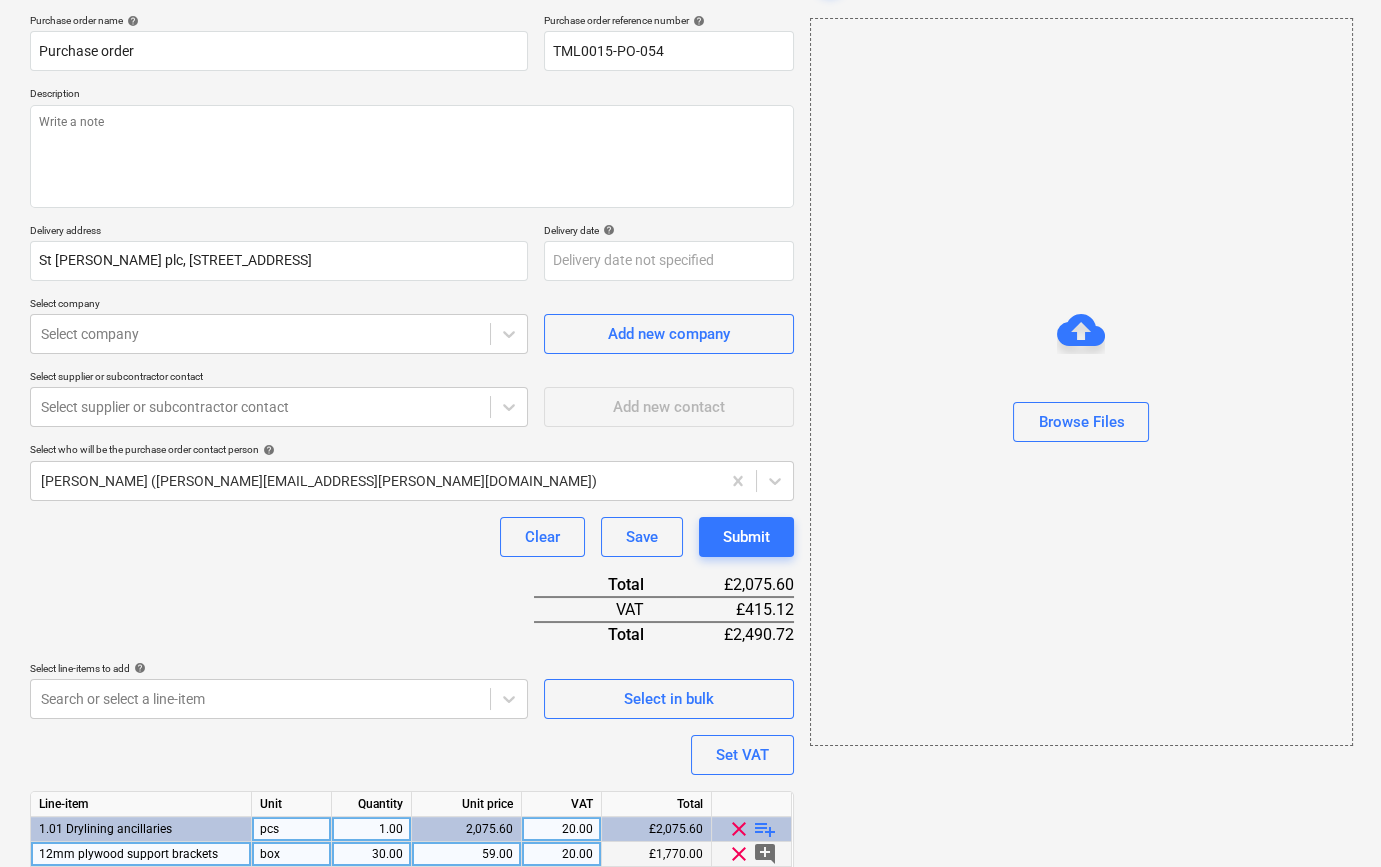 scroll, scrollTop: 0, scrollLeft: 0, axis: both 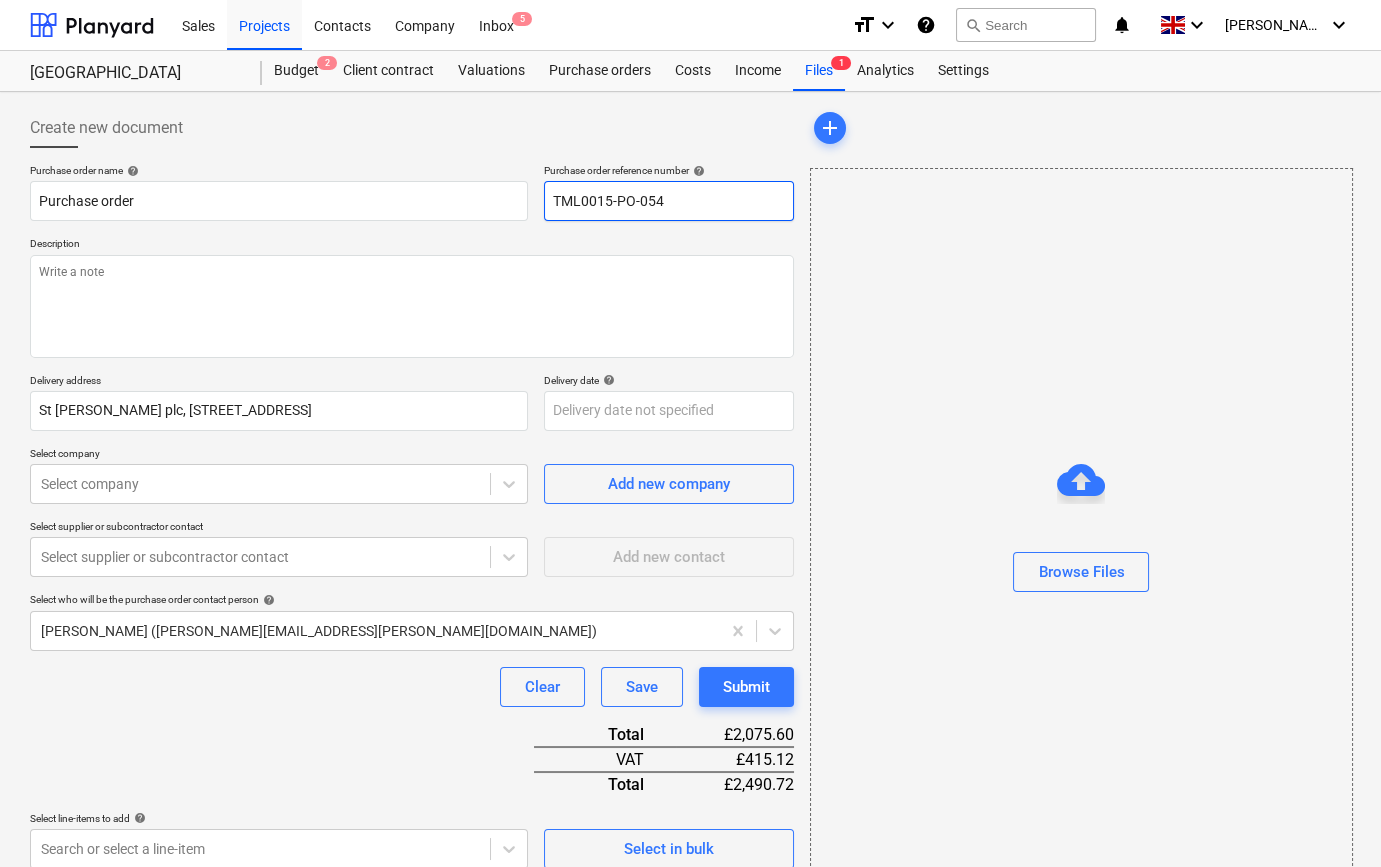 drag, startPoint x: 662, startPoint y: 196, endPoint x: 547, endPoint y: 201, distance: 115.10864 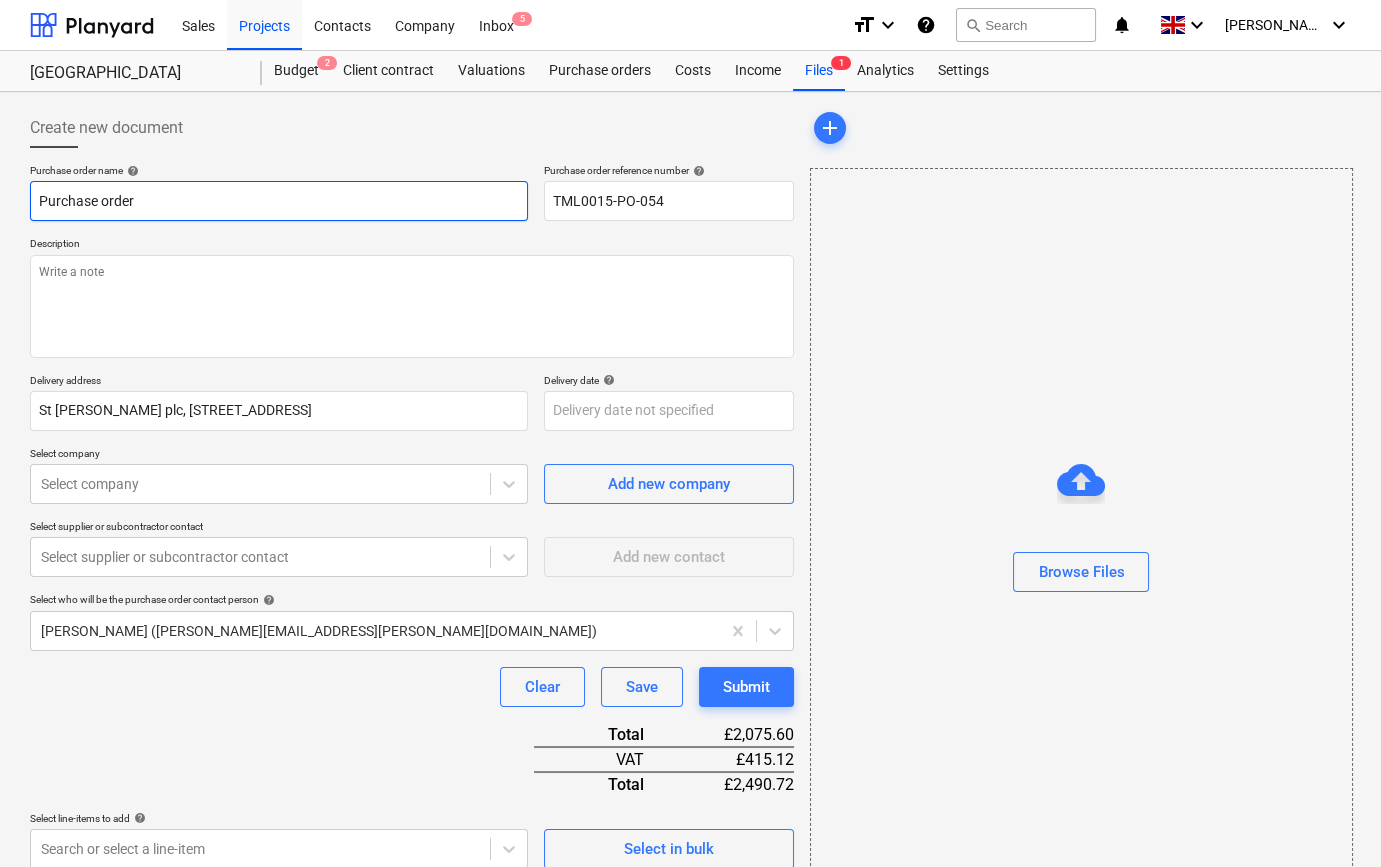 paste on "TML0015-PO-054" 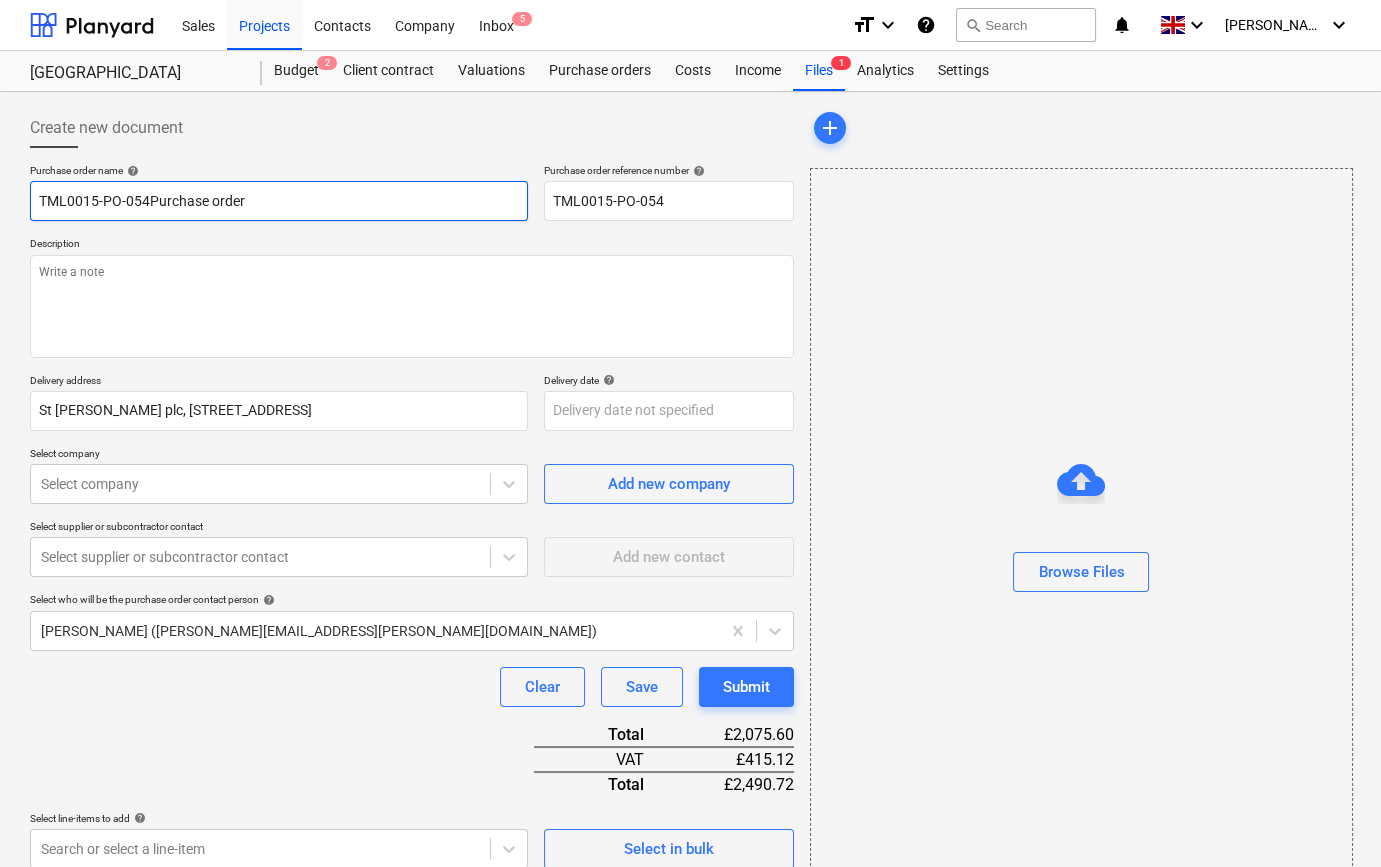 type on "x" 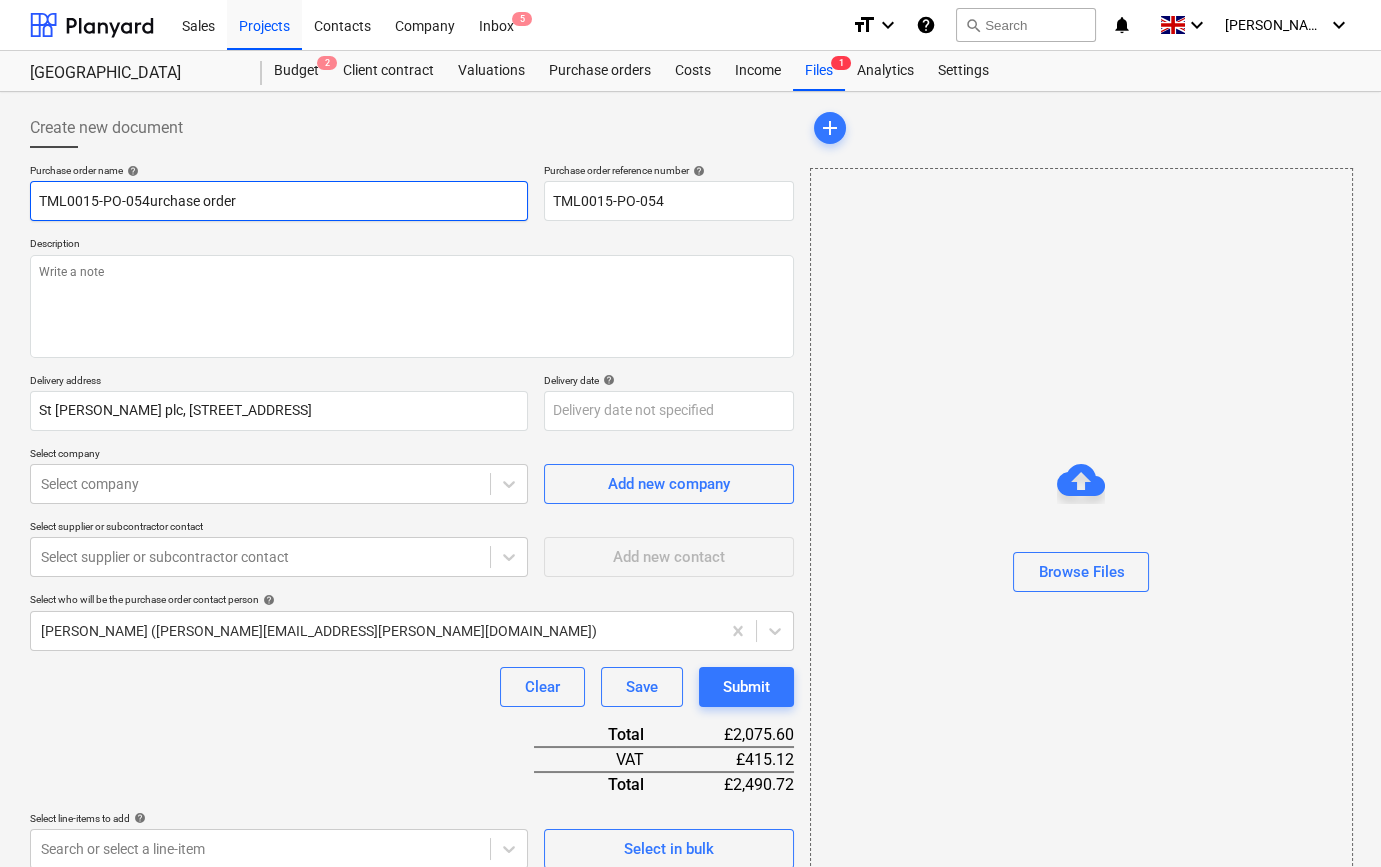 type on "TML0015-PO-054rchase order" 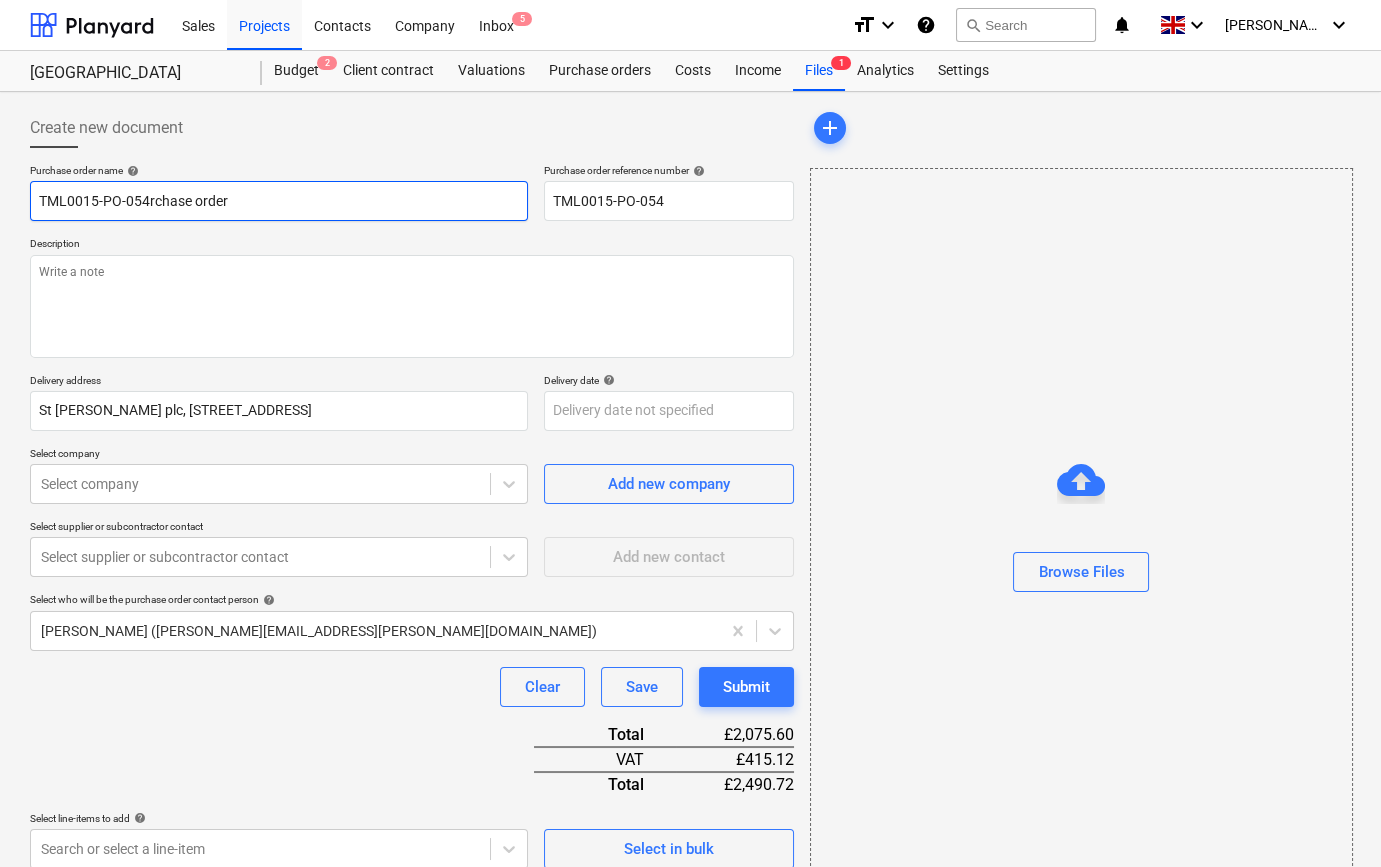 type on "x" 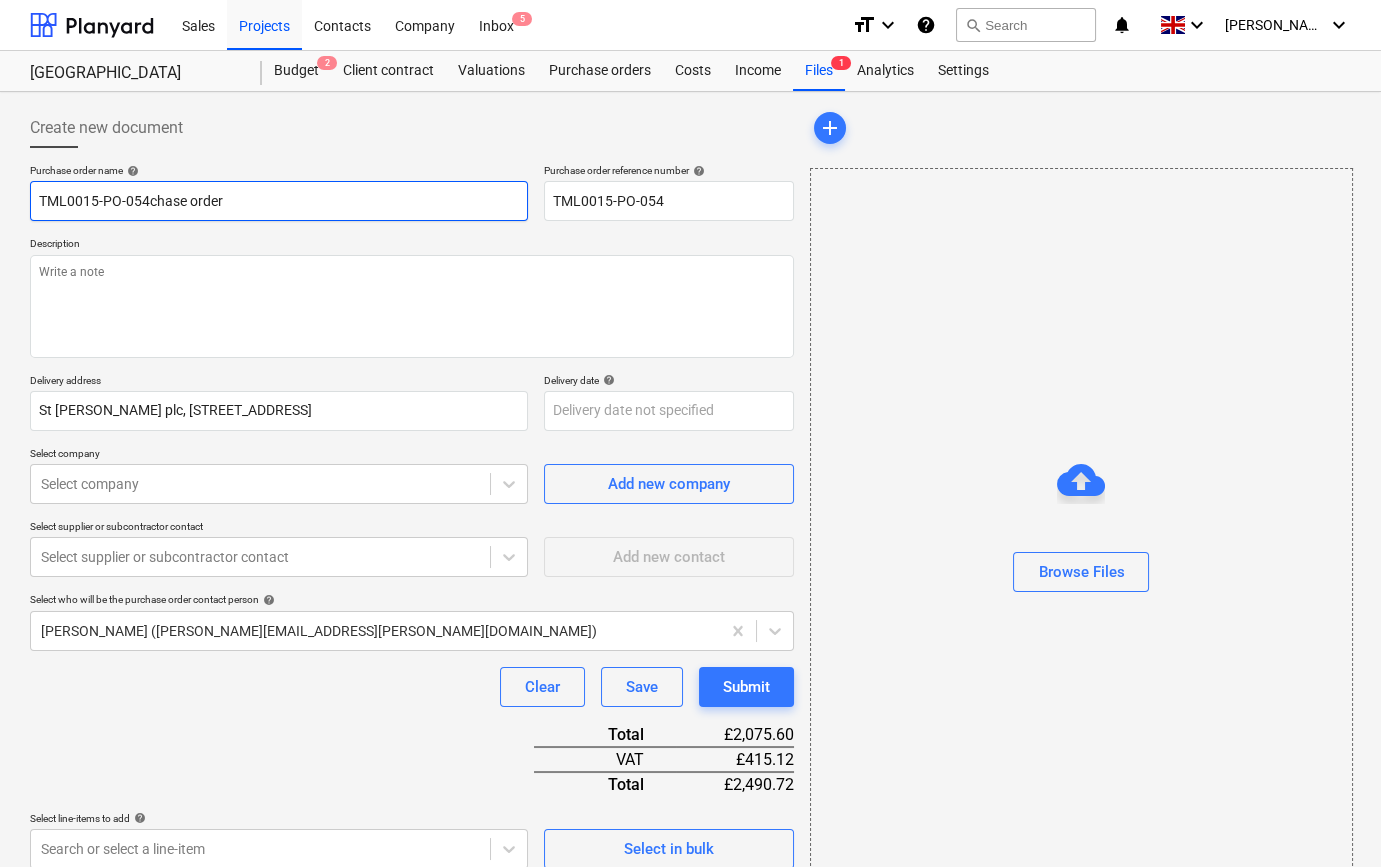 type on "TML0015-PO-054hase order" 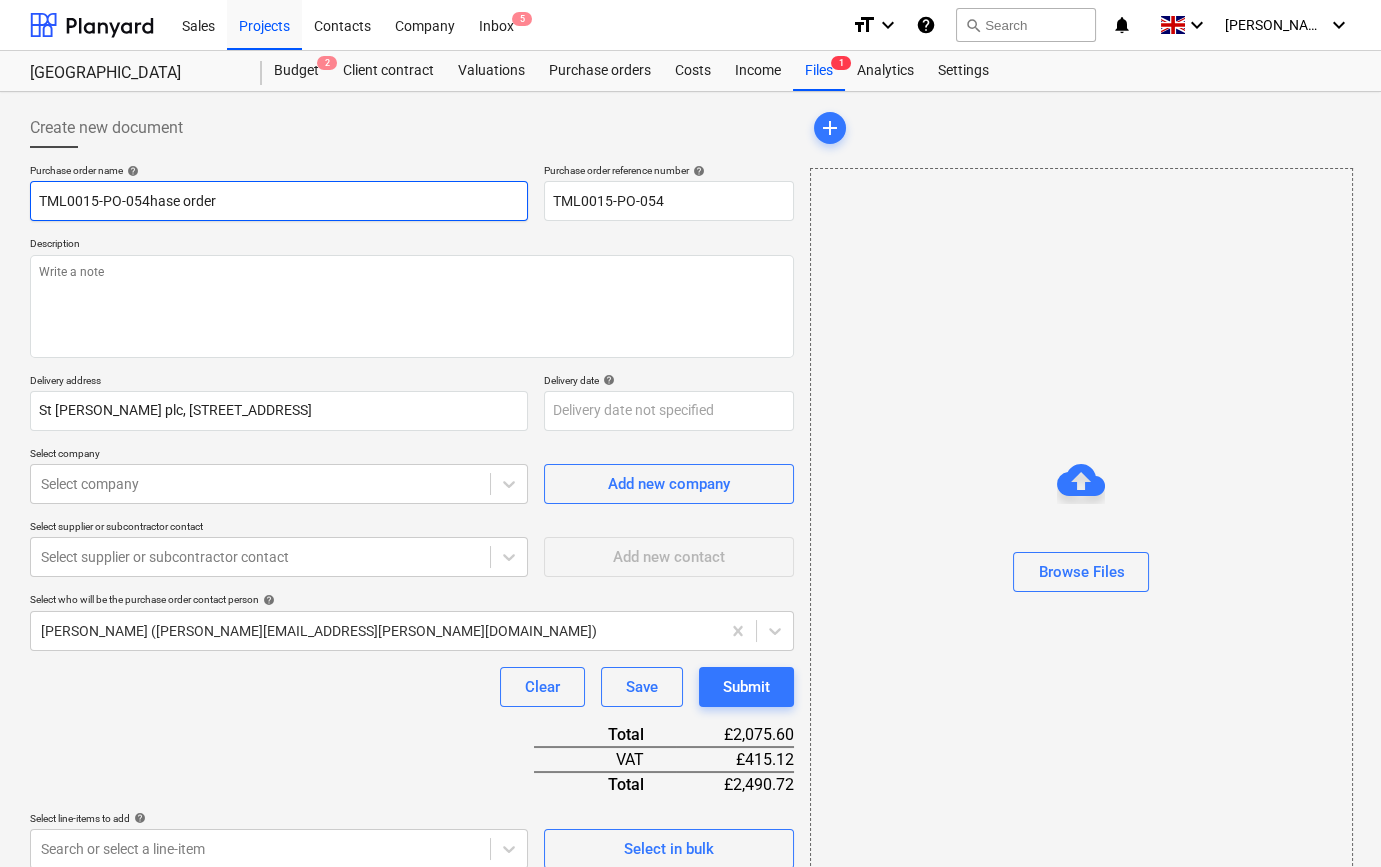 type on "x" 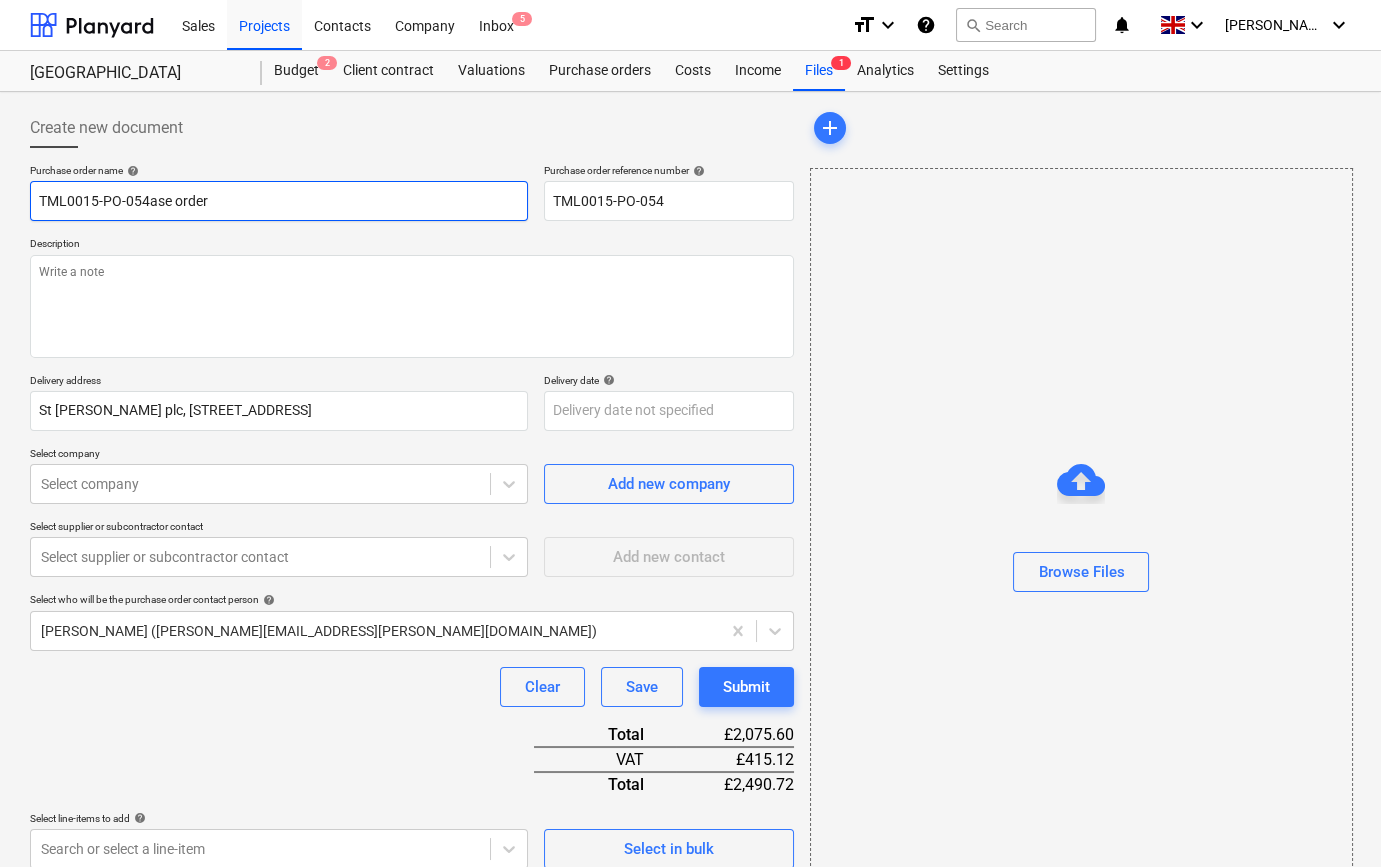 type on "TML0015-PO-054se order" 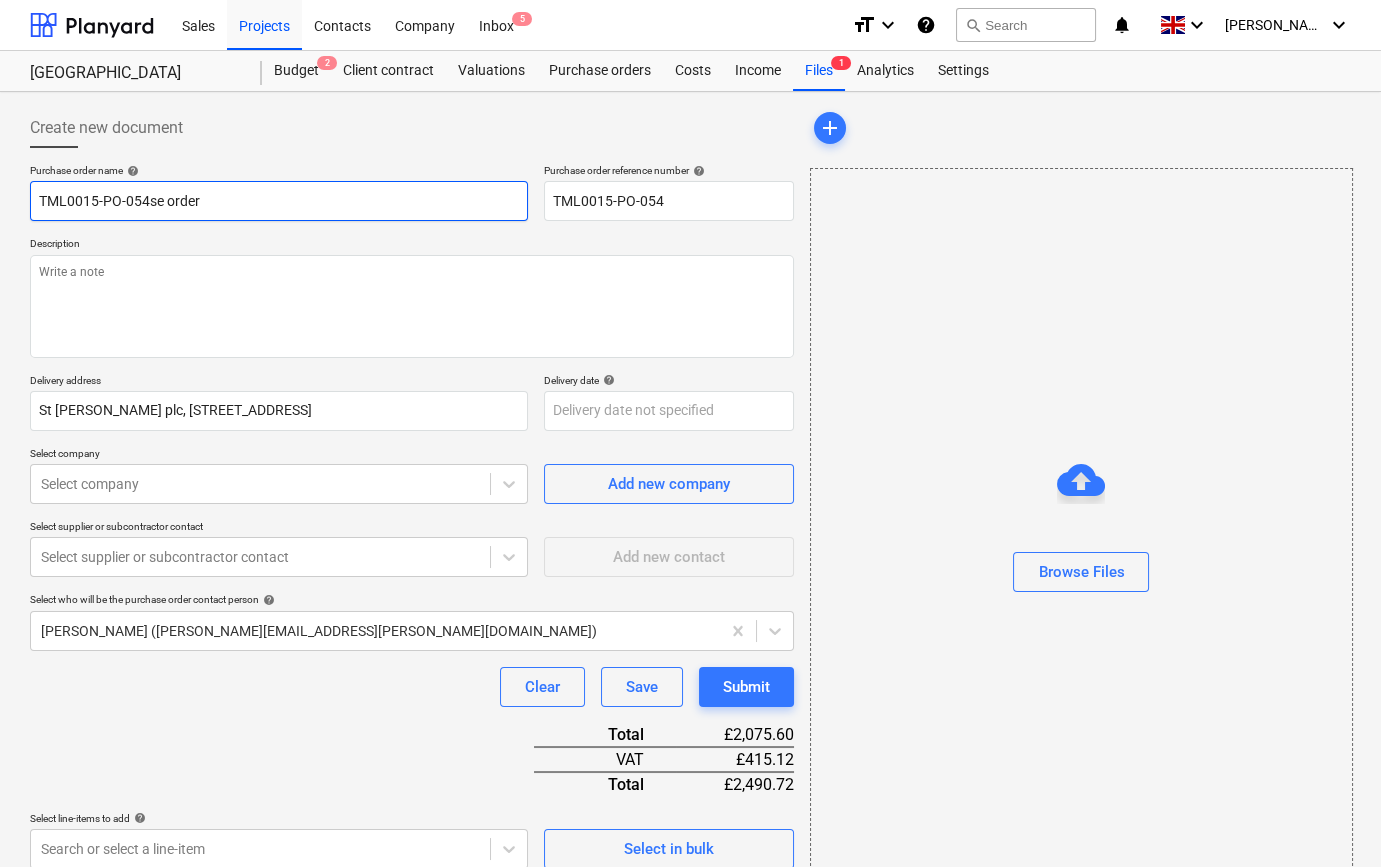 type on "x" 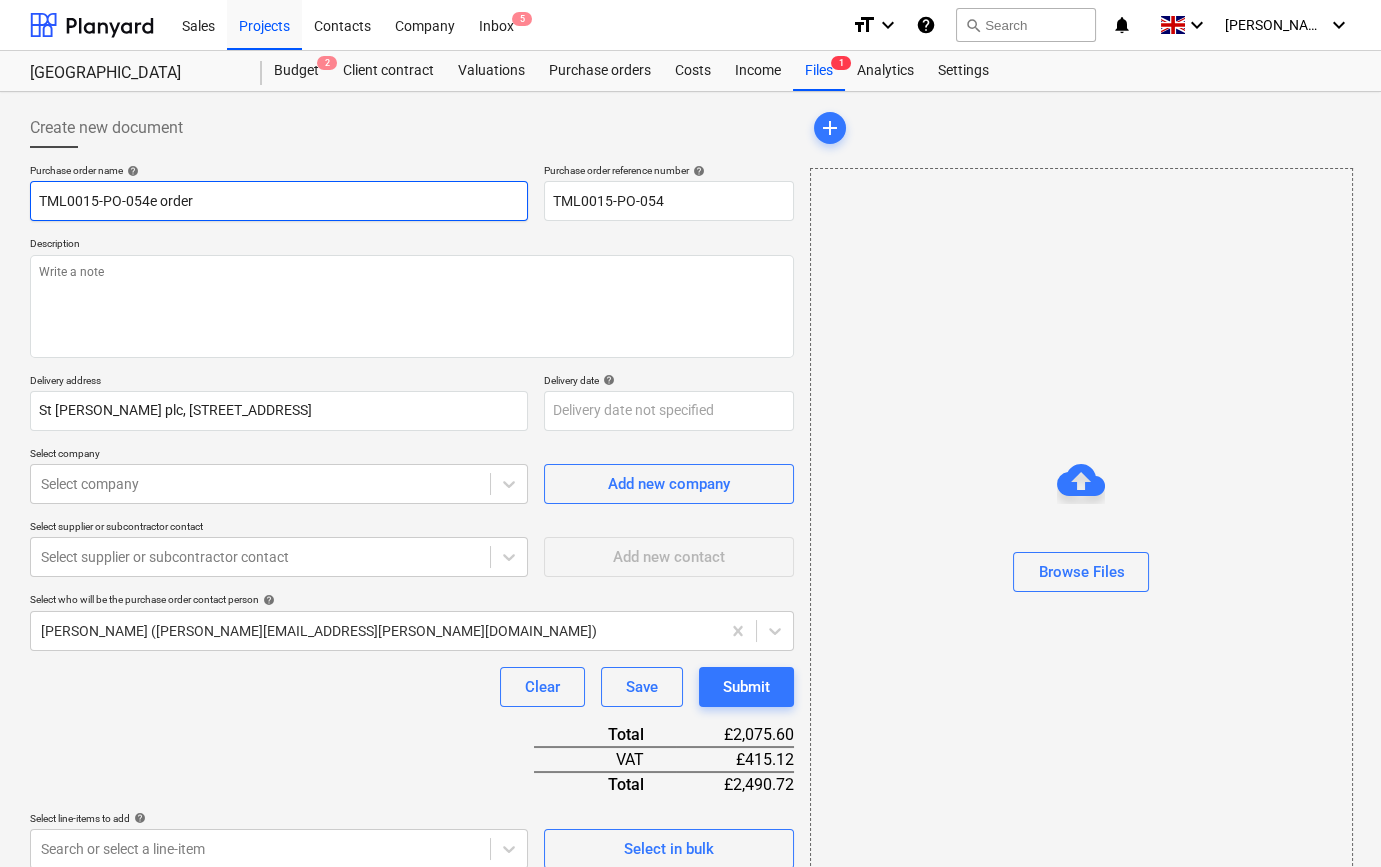 type on "x" 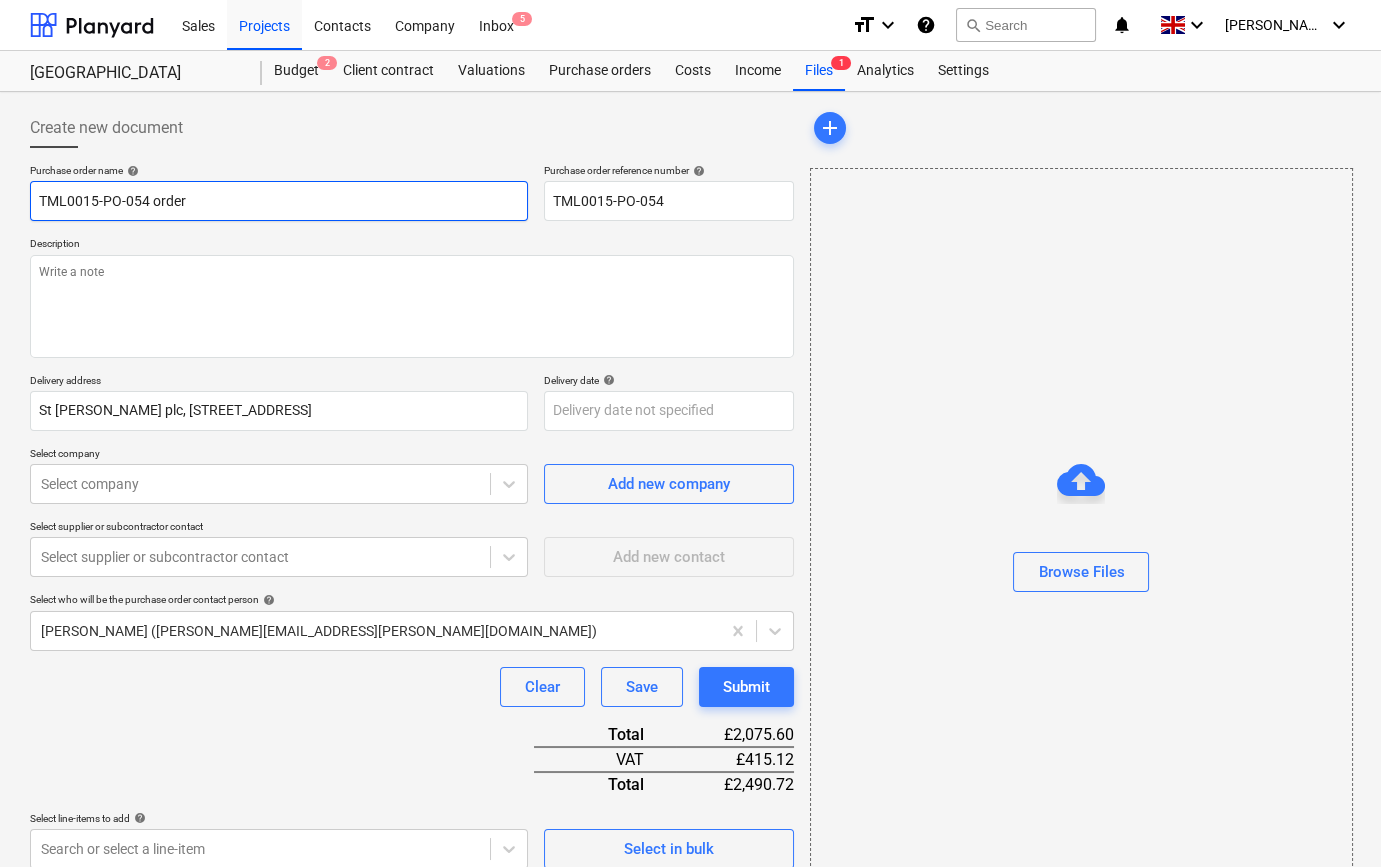 type on "x" 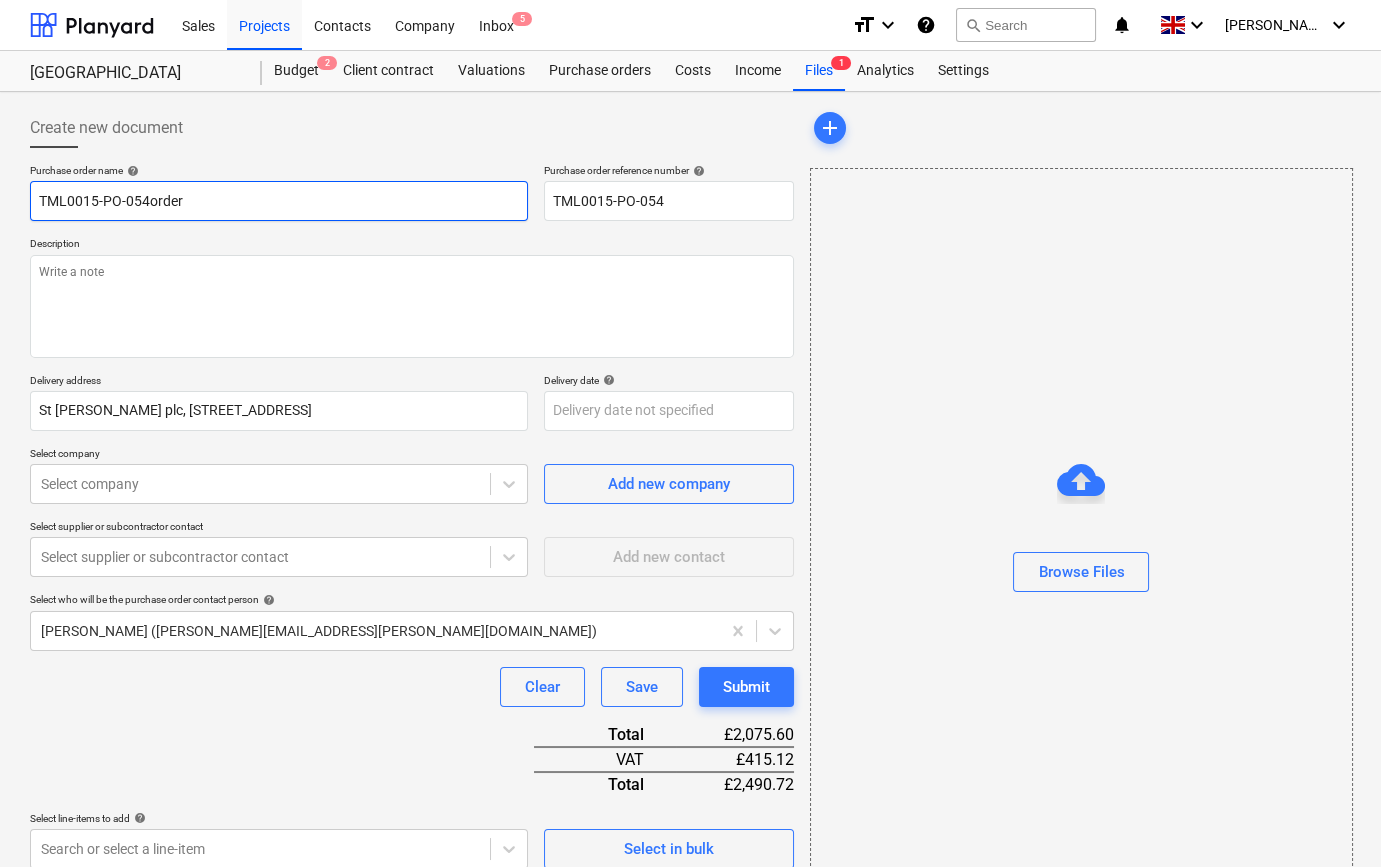 type on "x" 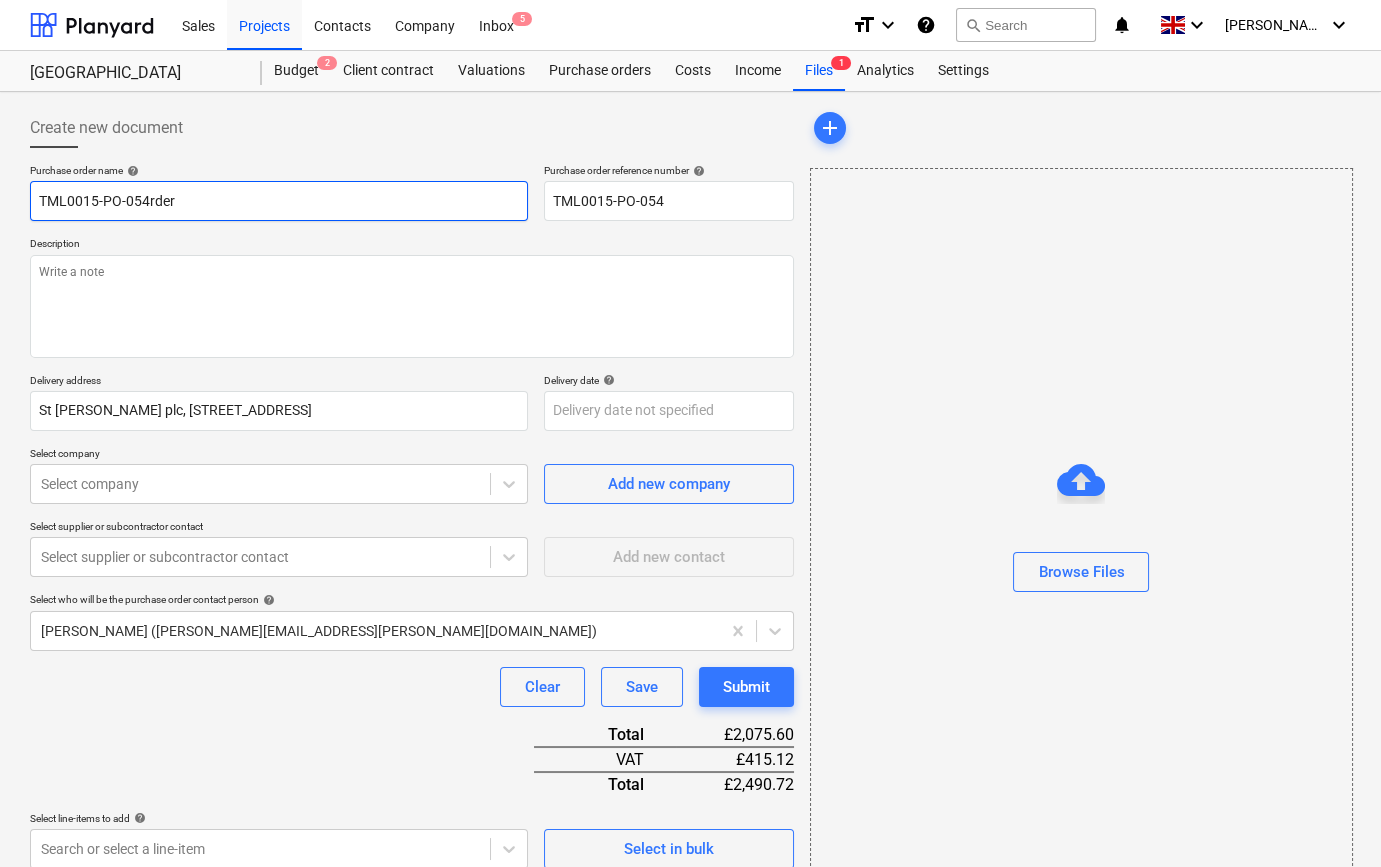 type on "x" 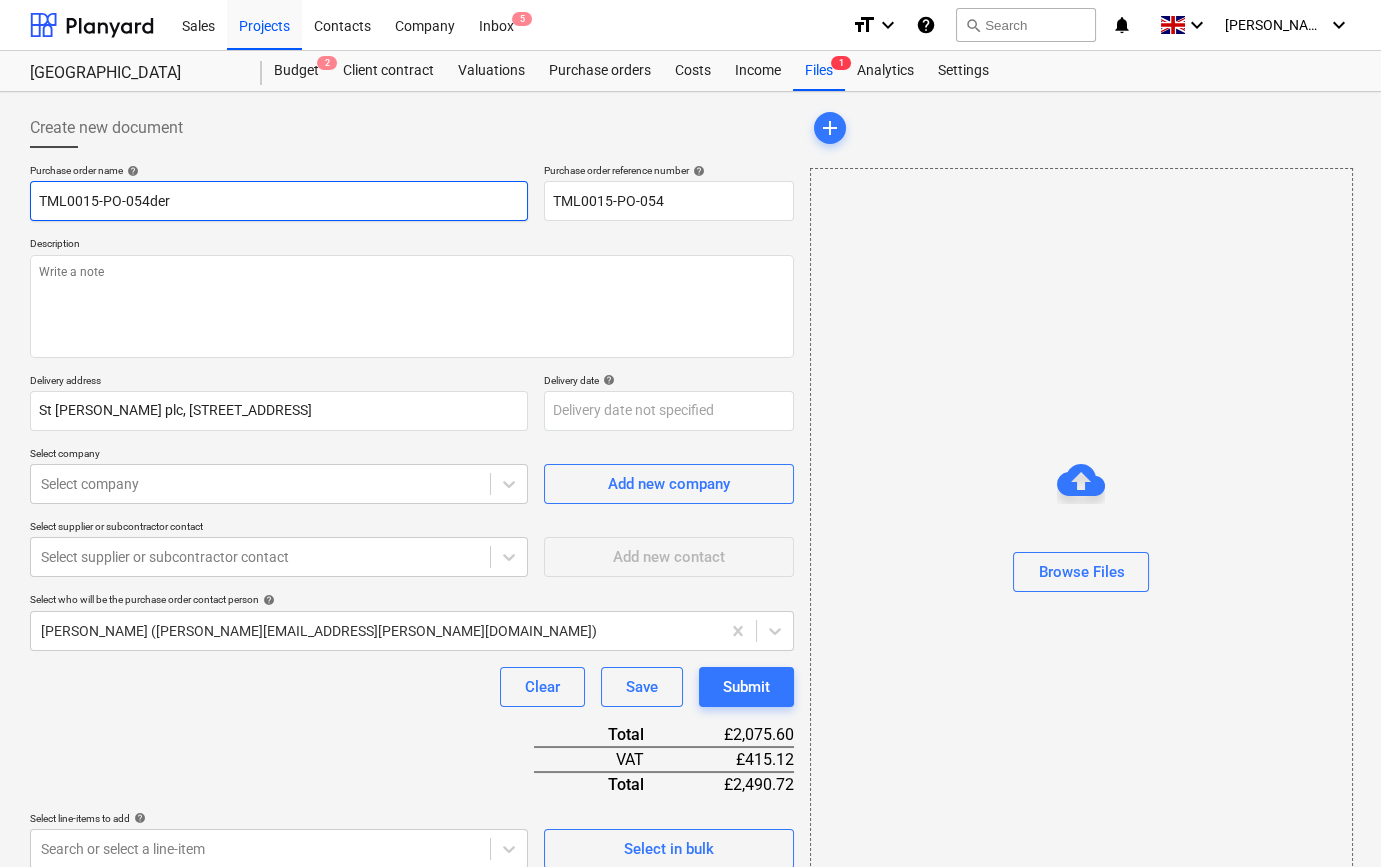 type on "x" 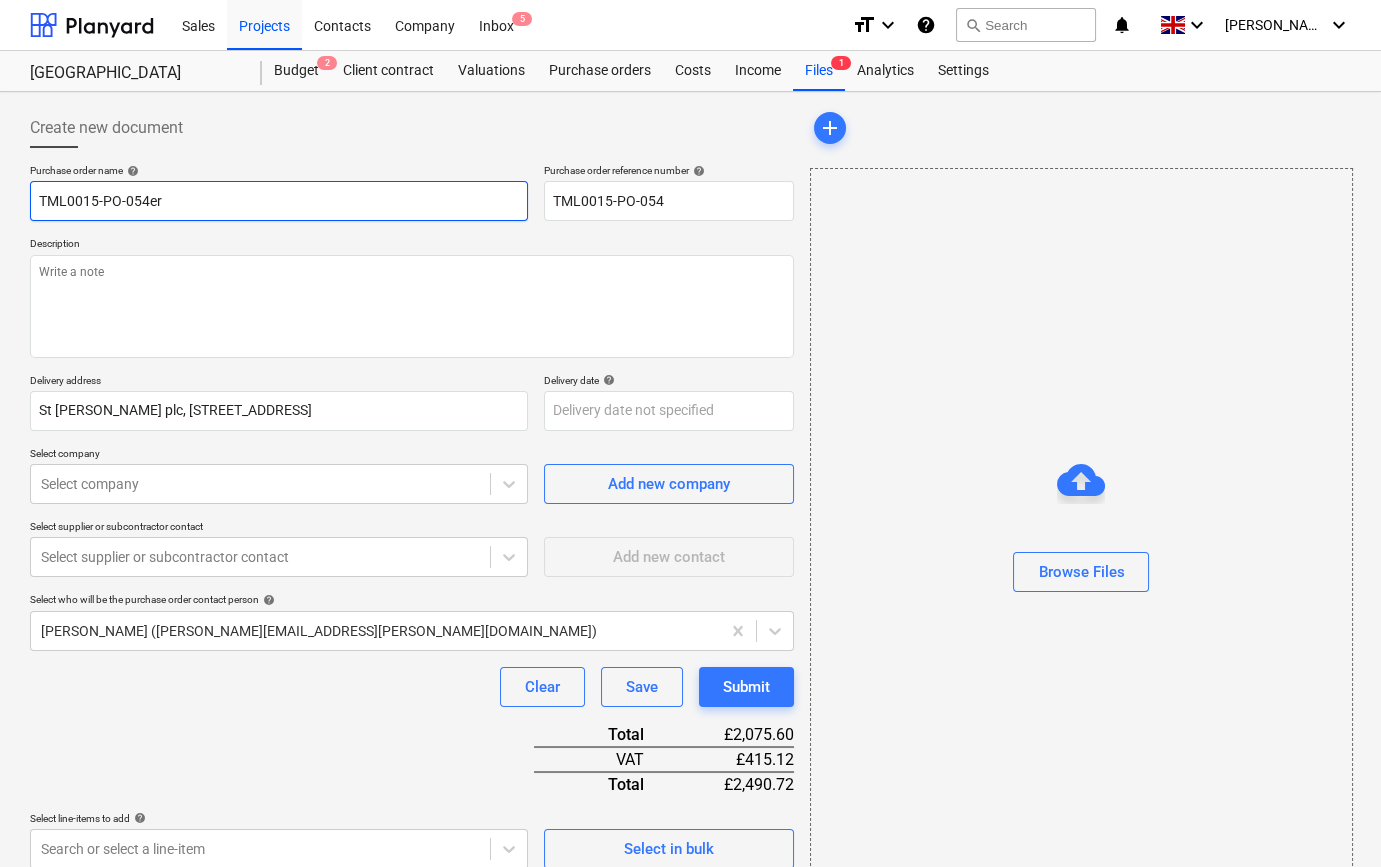 type on "x" 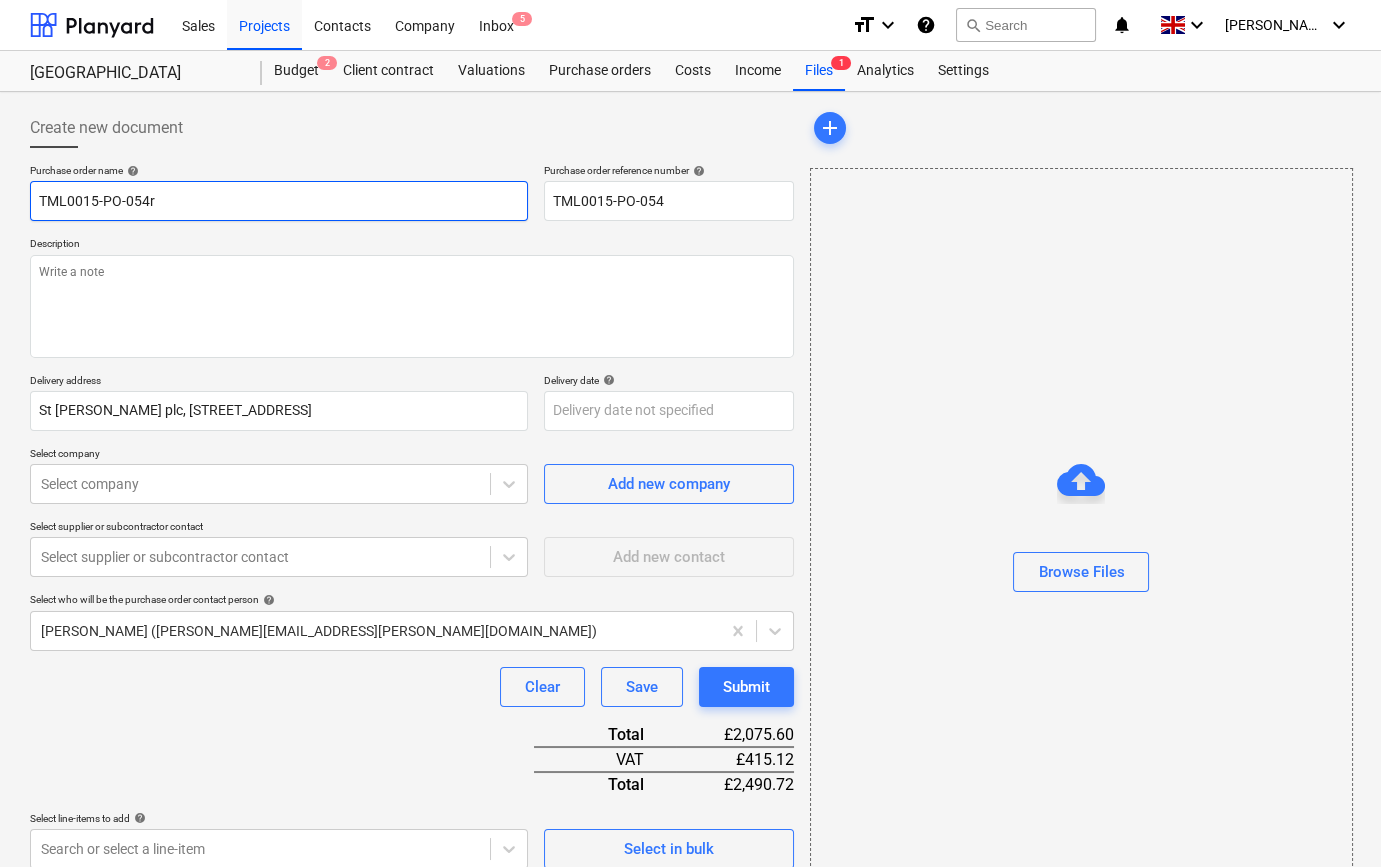type on "TML0015-PO-054" 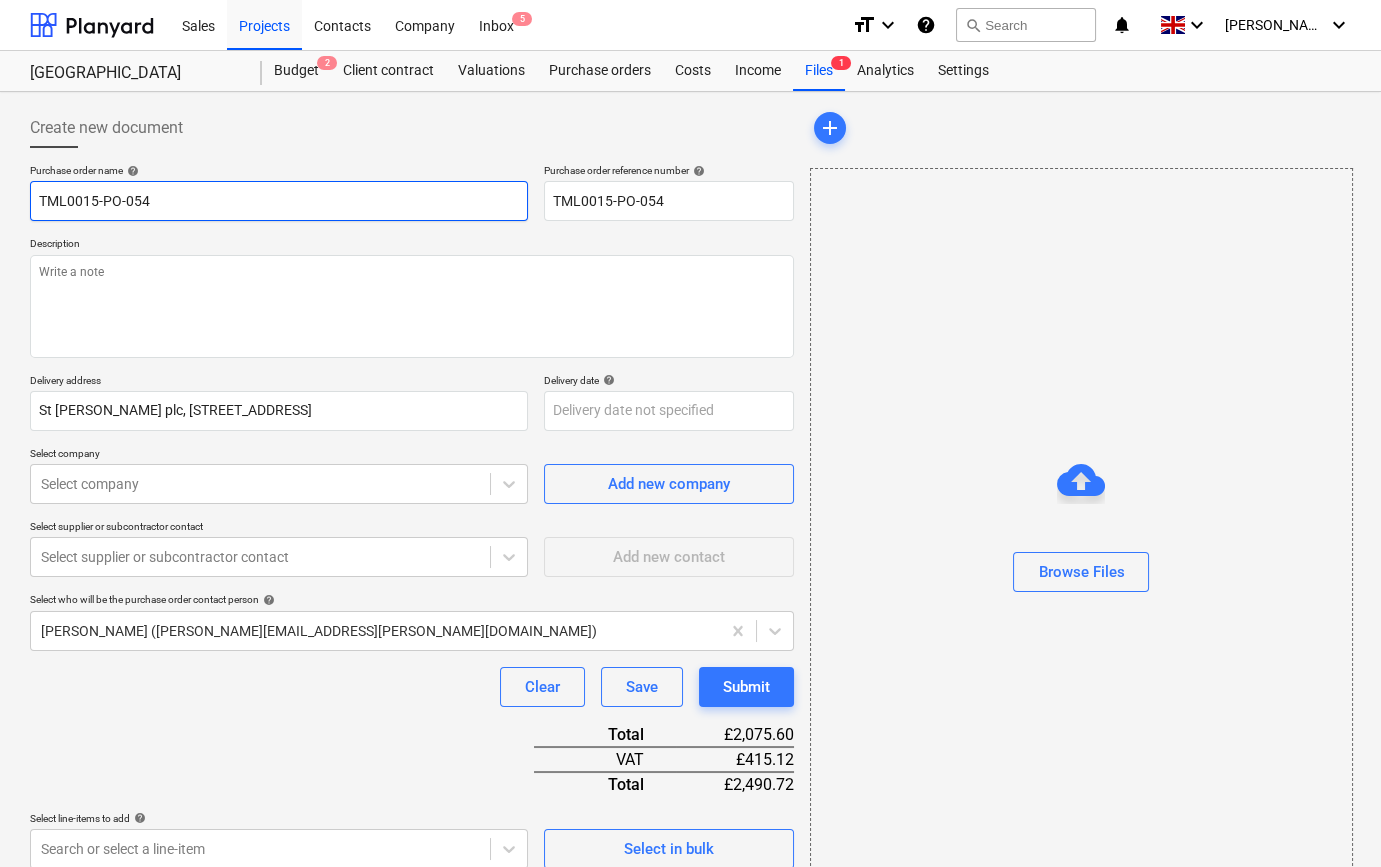 type on "x" 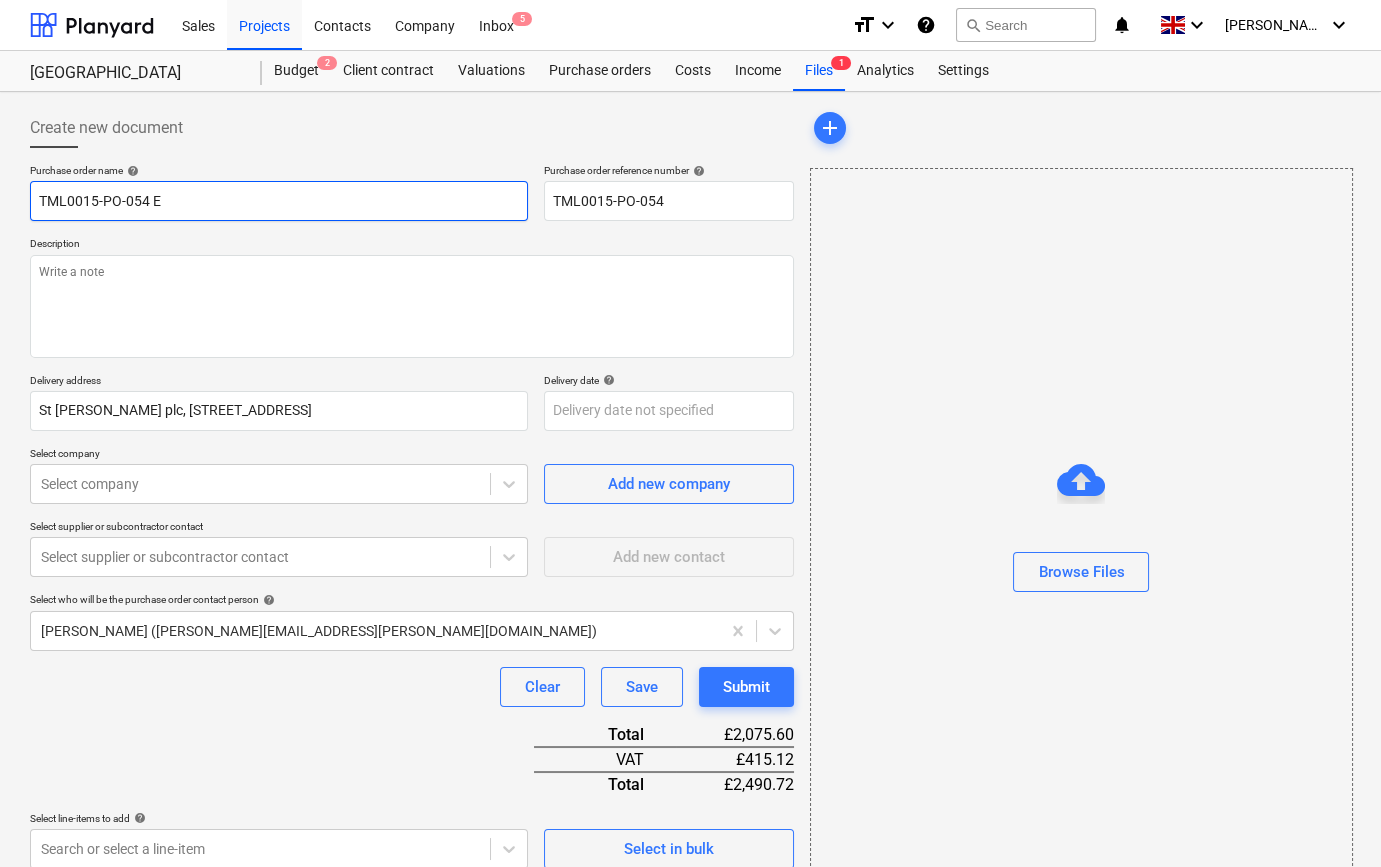 type on "x" 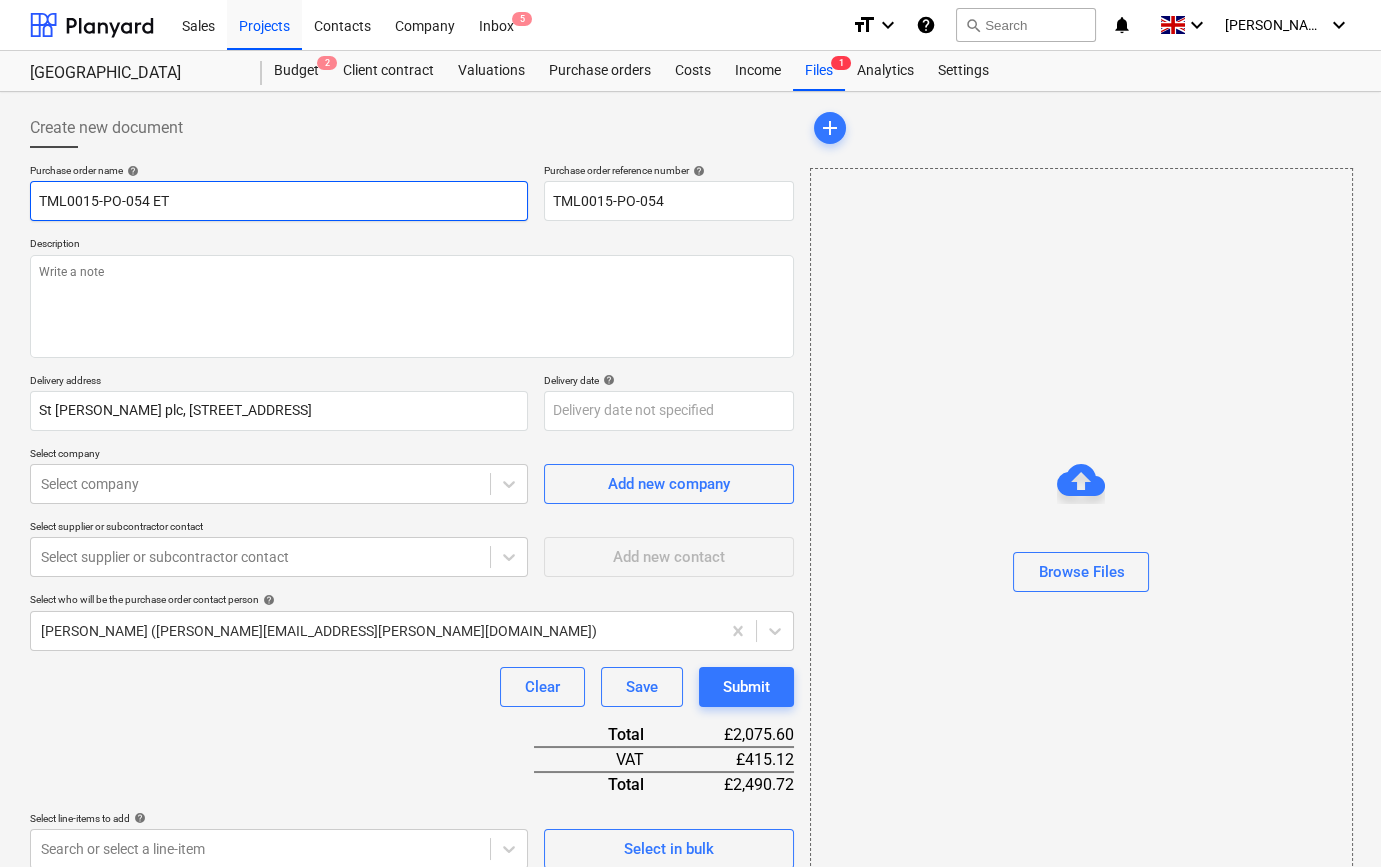 type on "x" 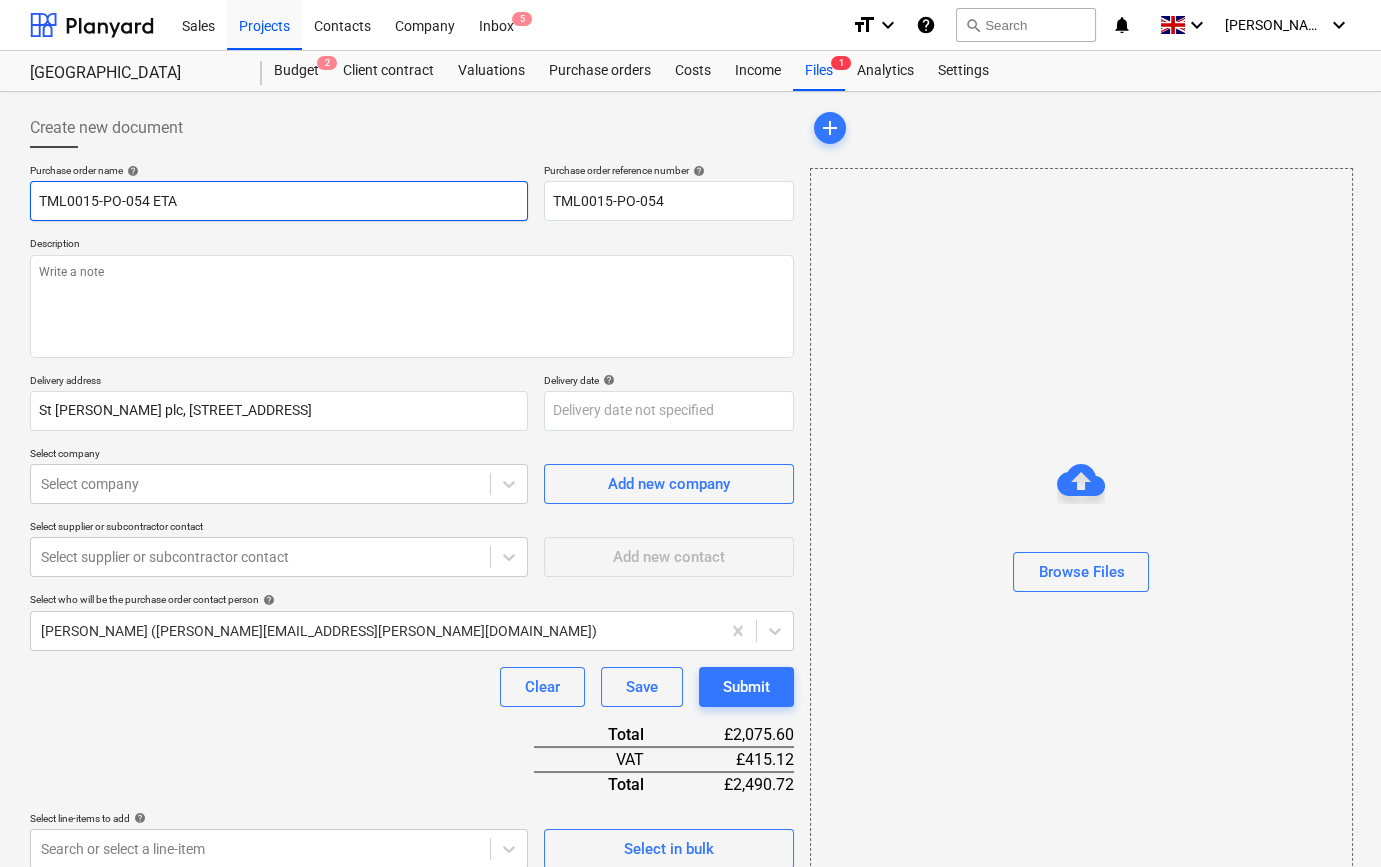 type on "x" 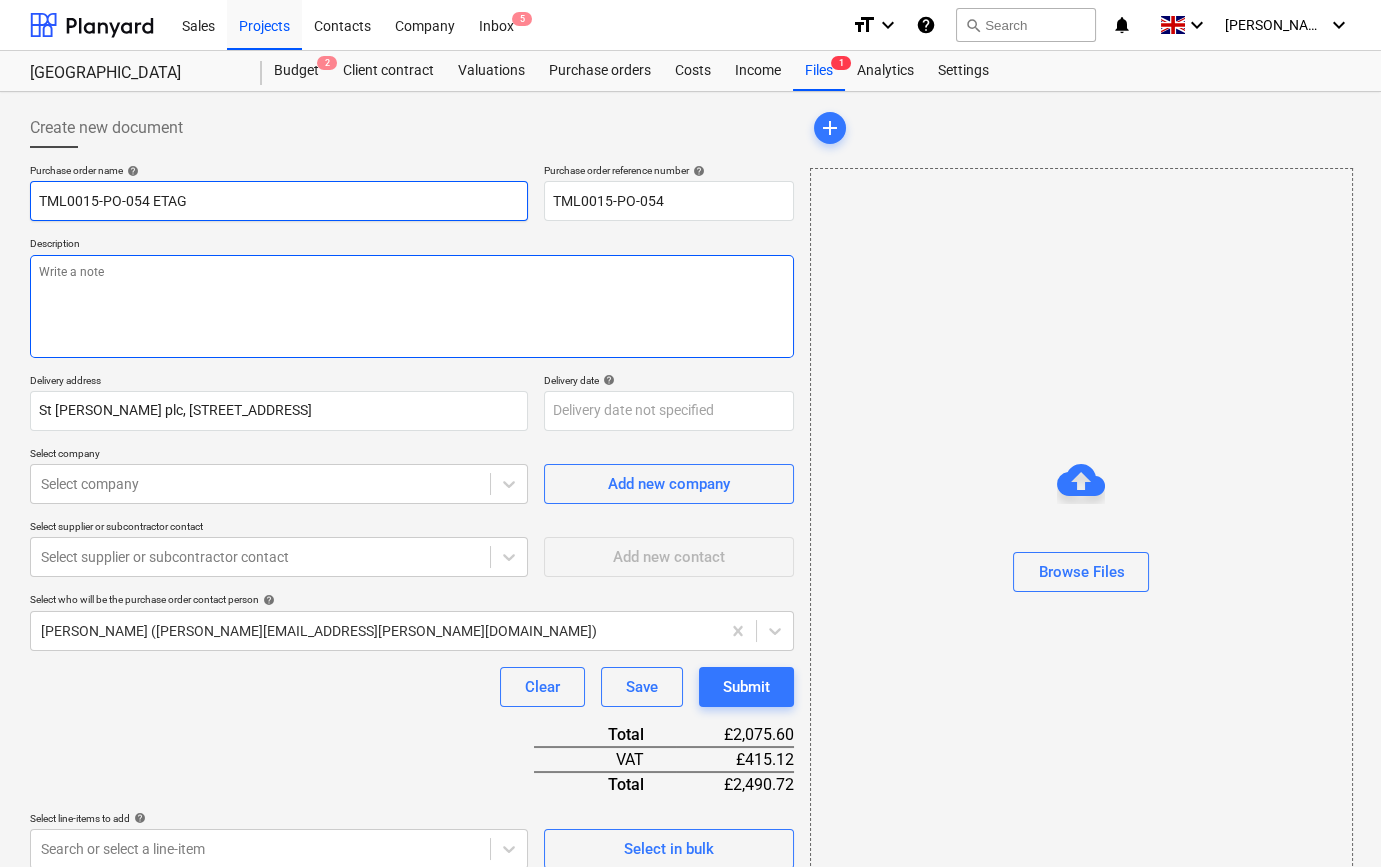 type on "TML0015-PO-054 ETAG" 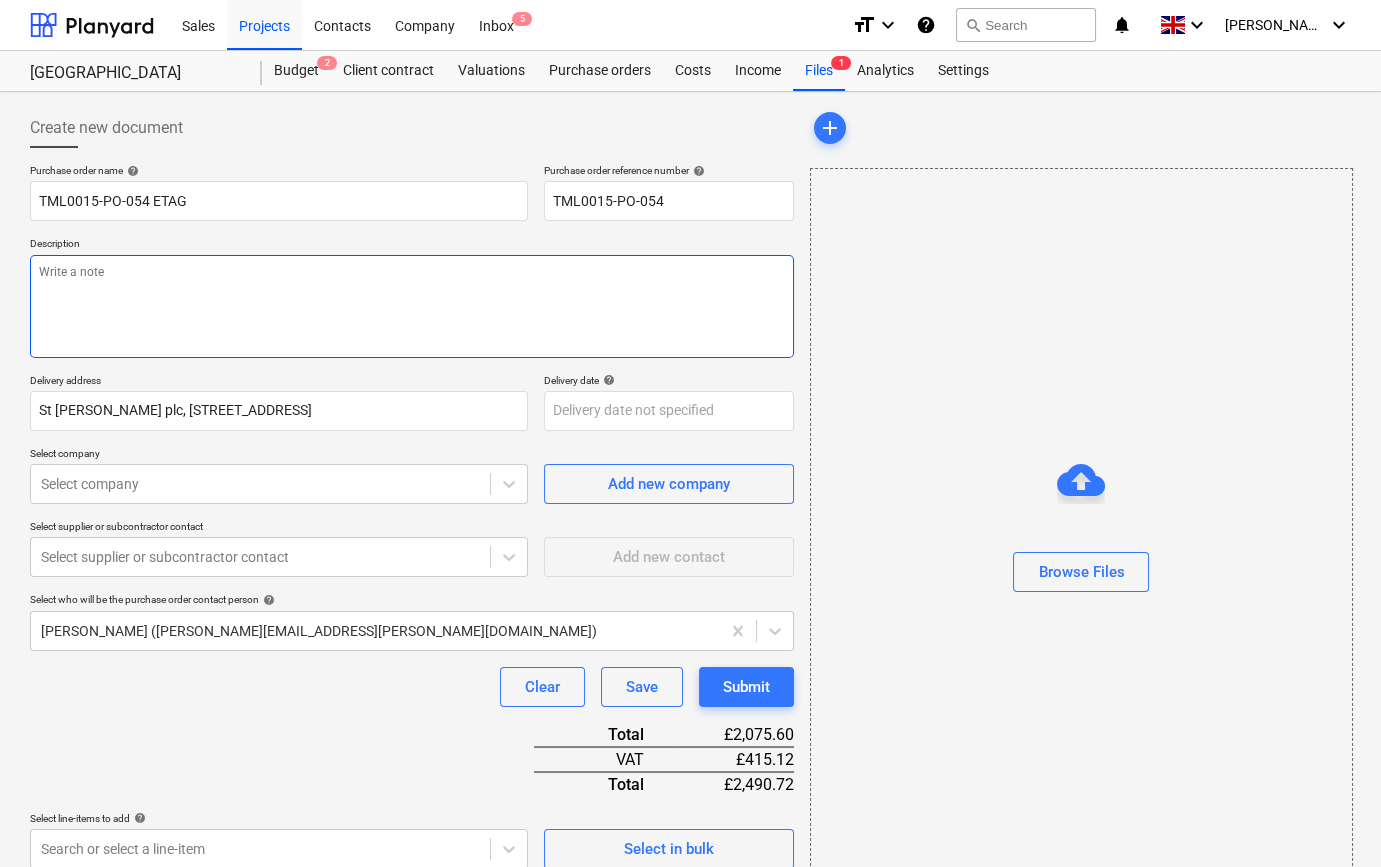 click at bounding box center [412, 306] 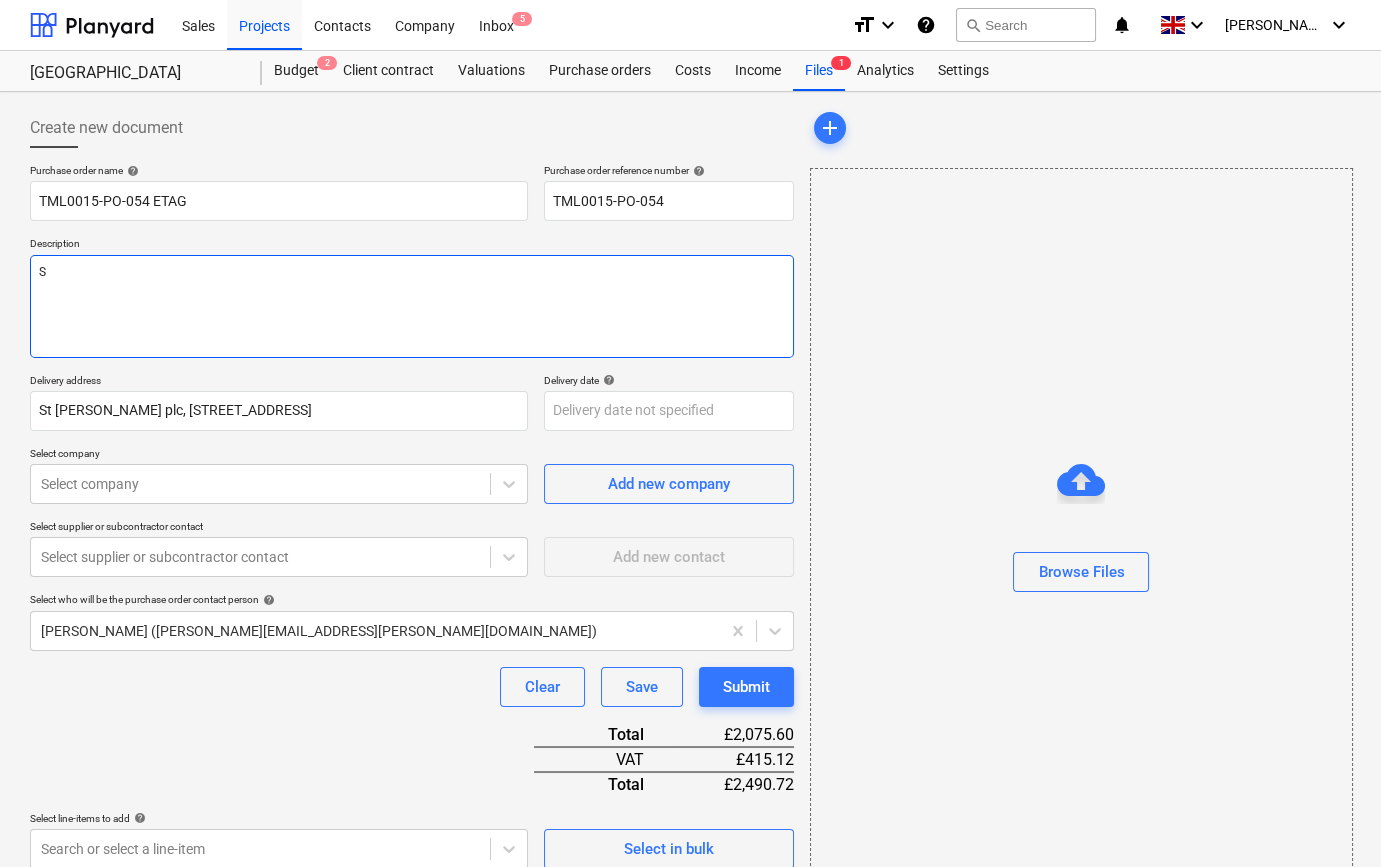type on "x" 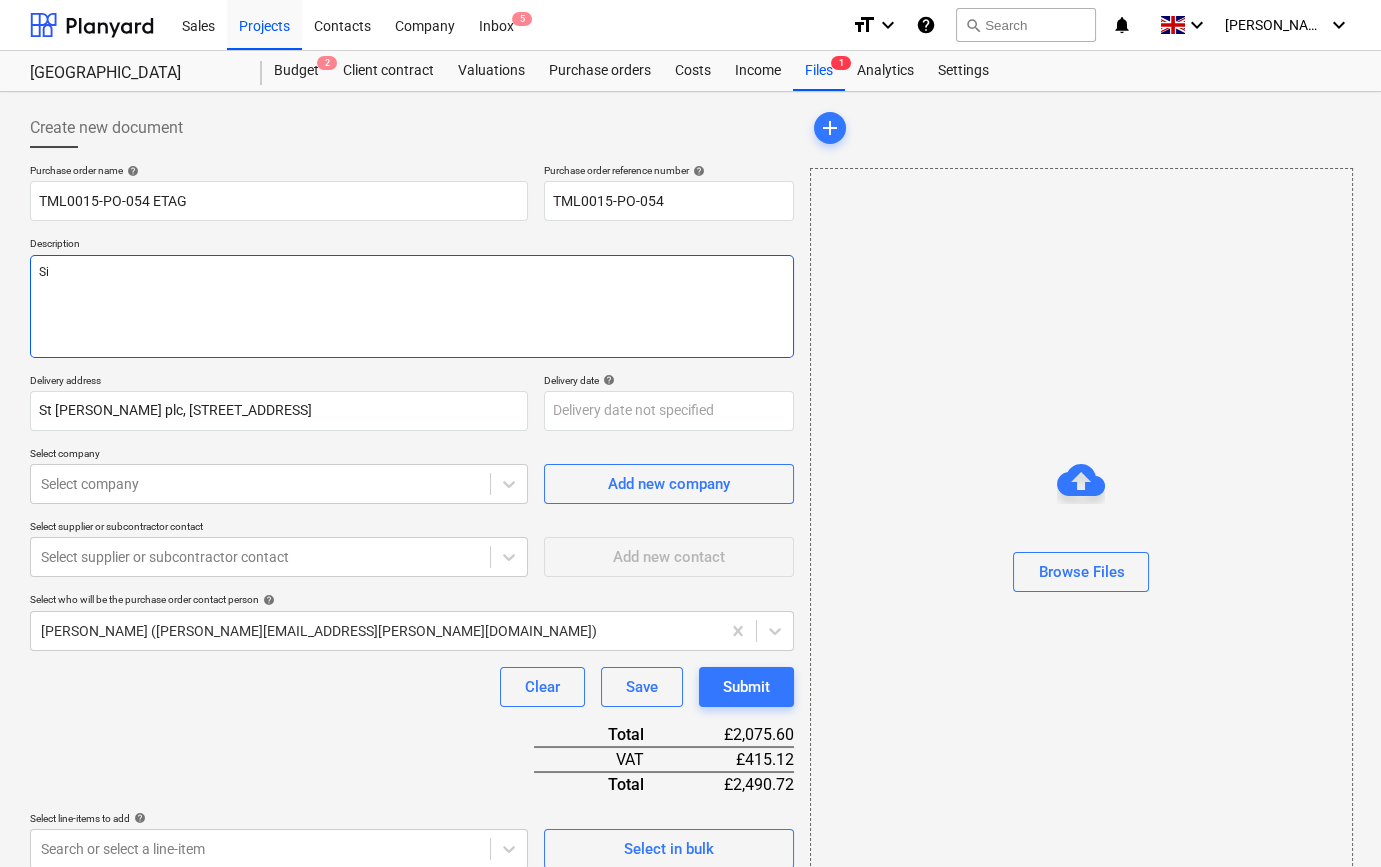 type on "x" 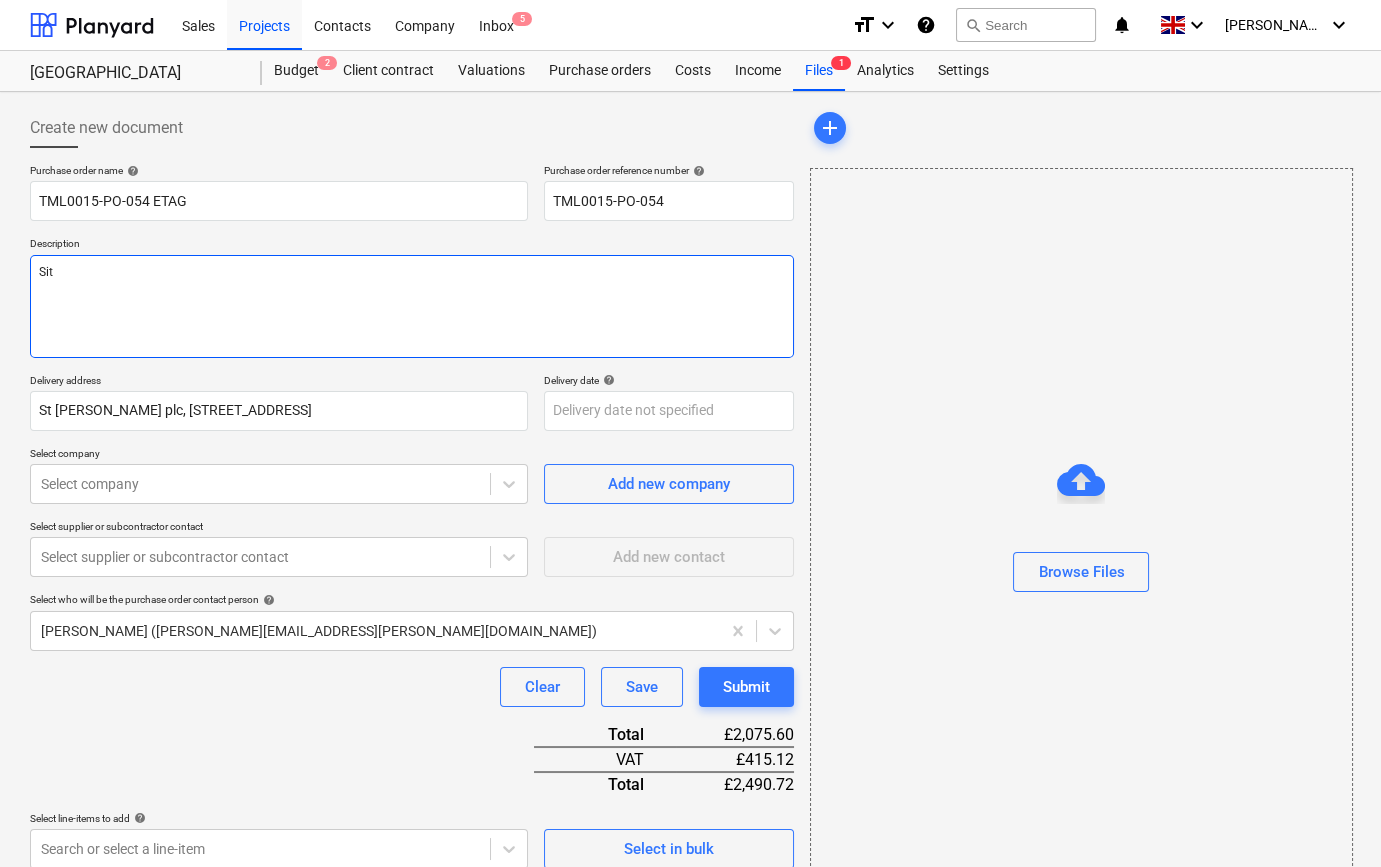 type on "x" 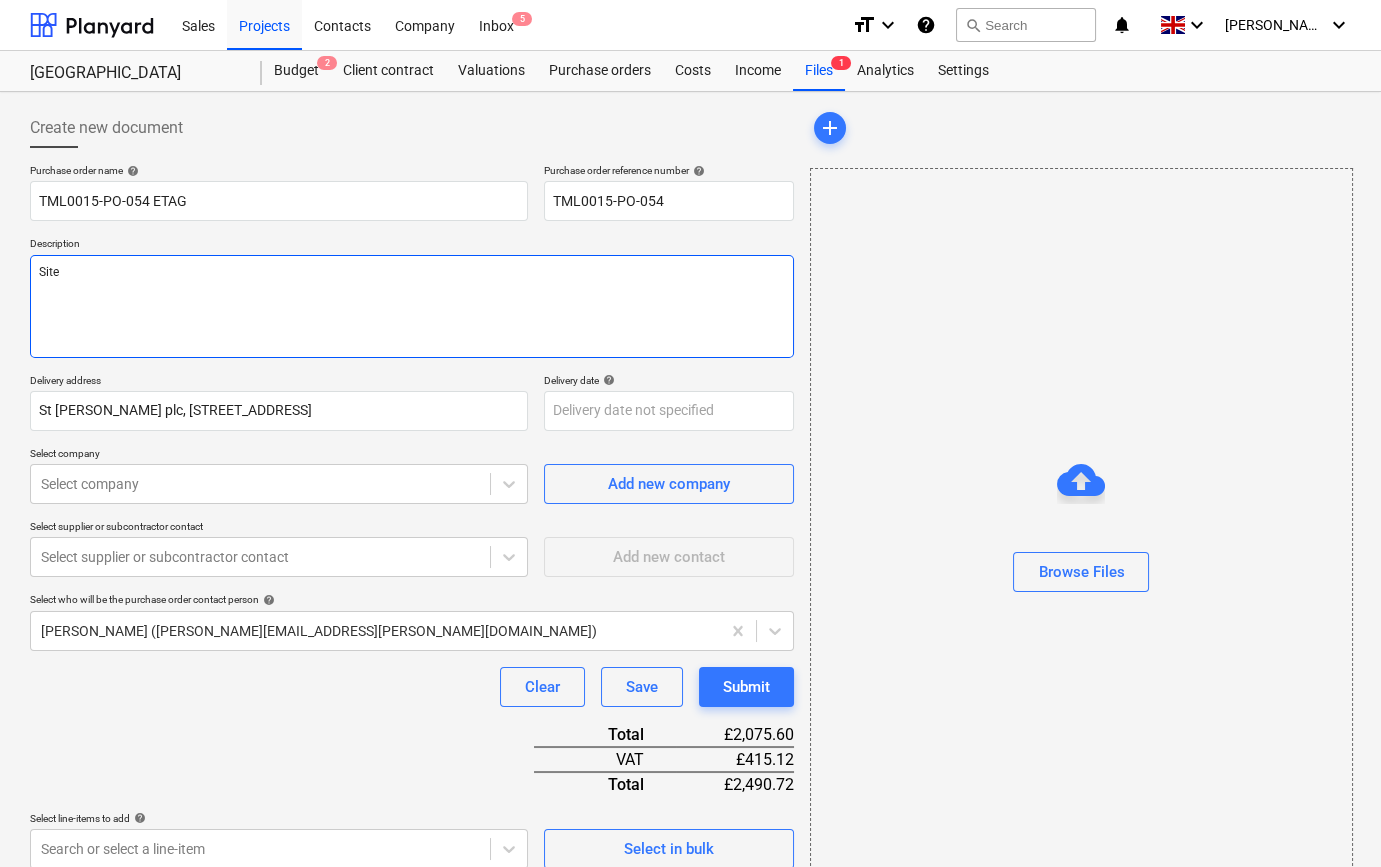type on "x" 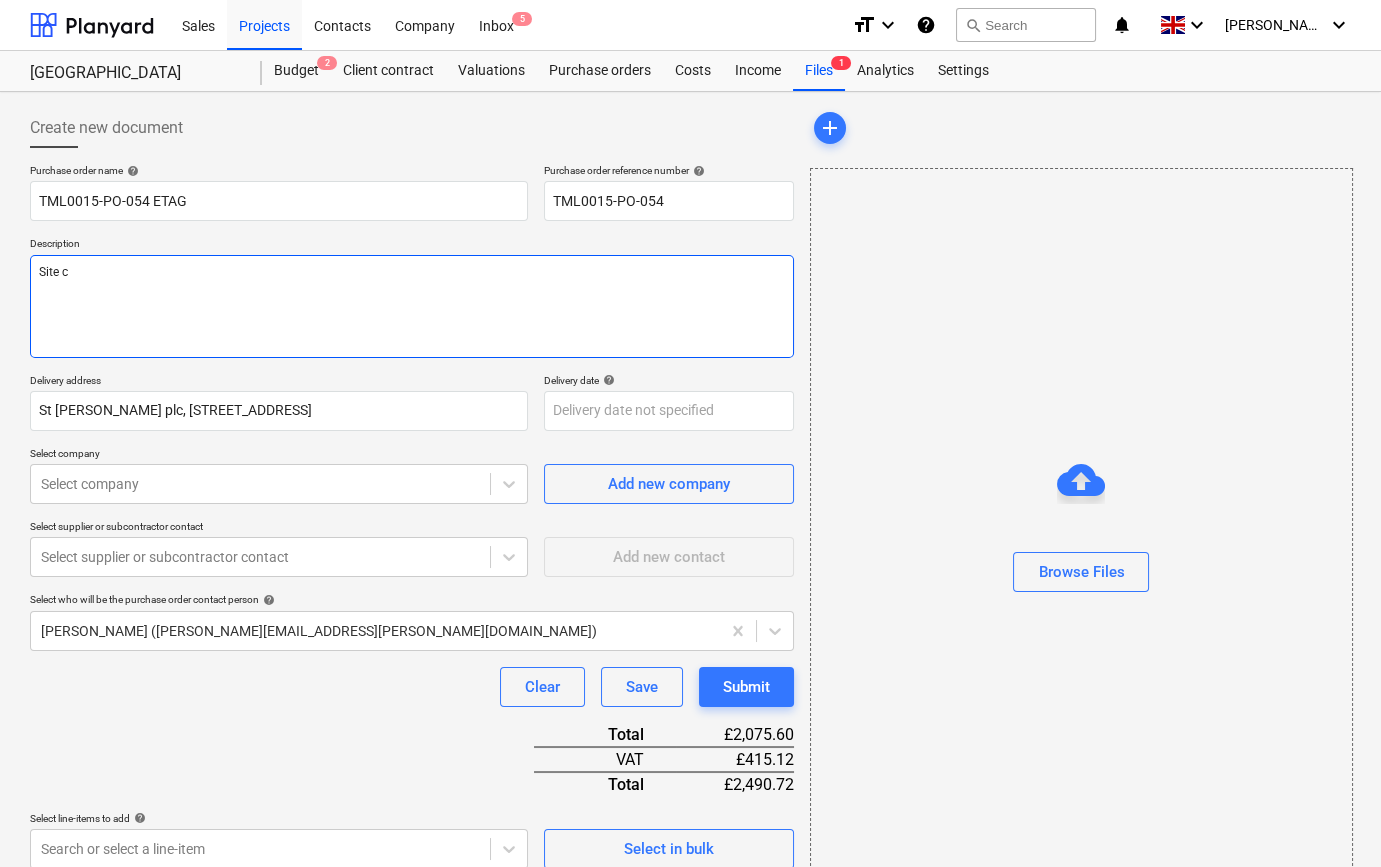 type on "x" 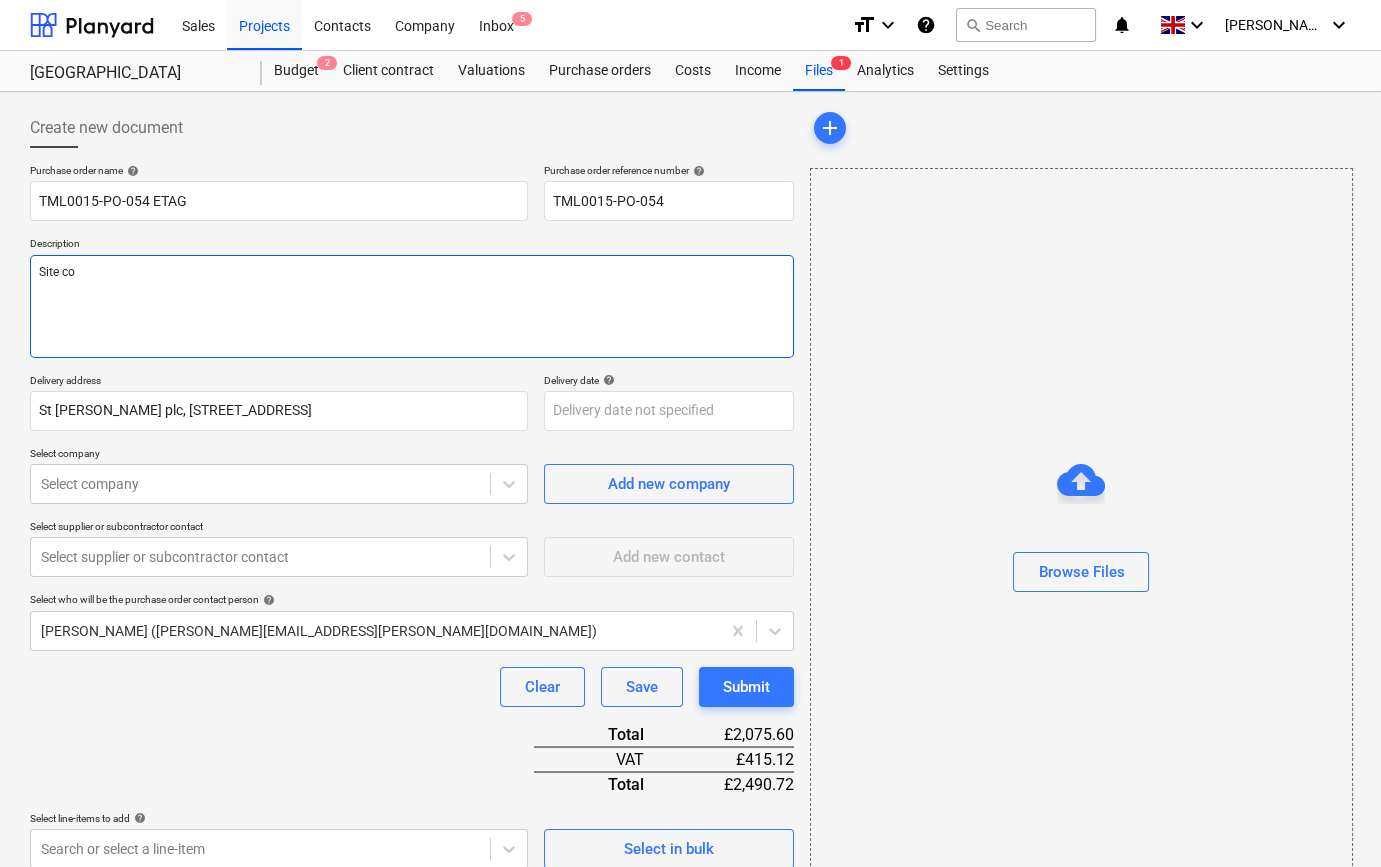 type on "x" 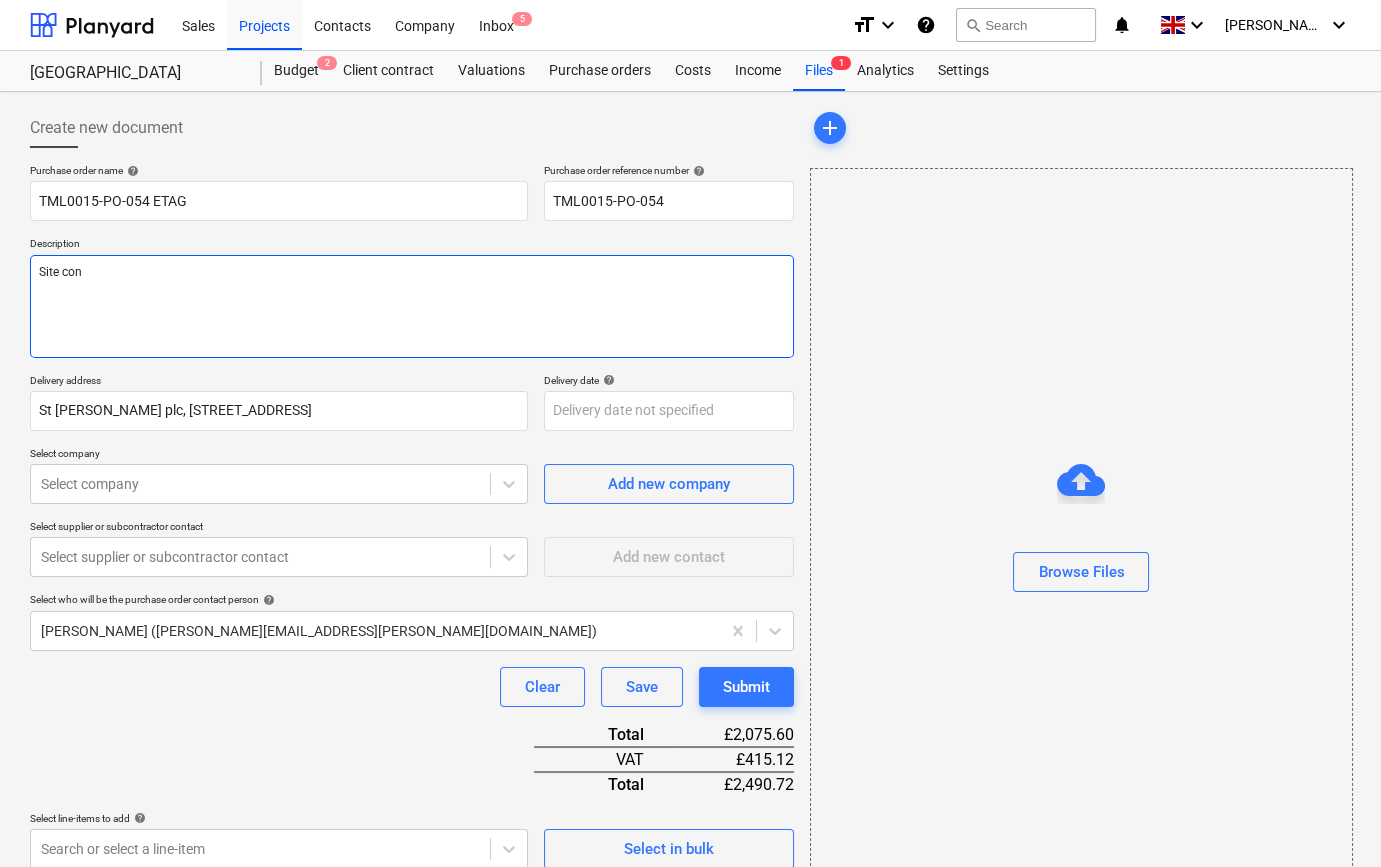 type on "x" 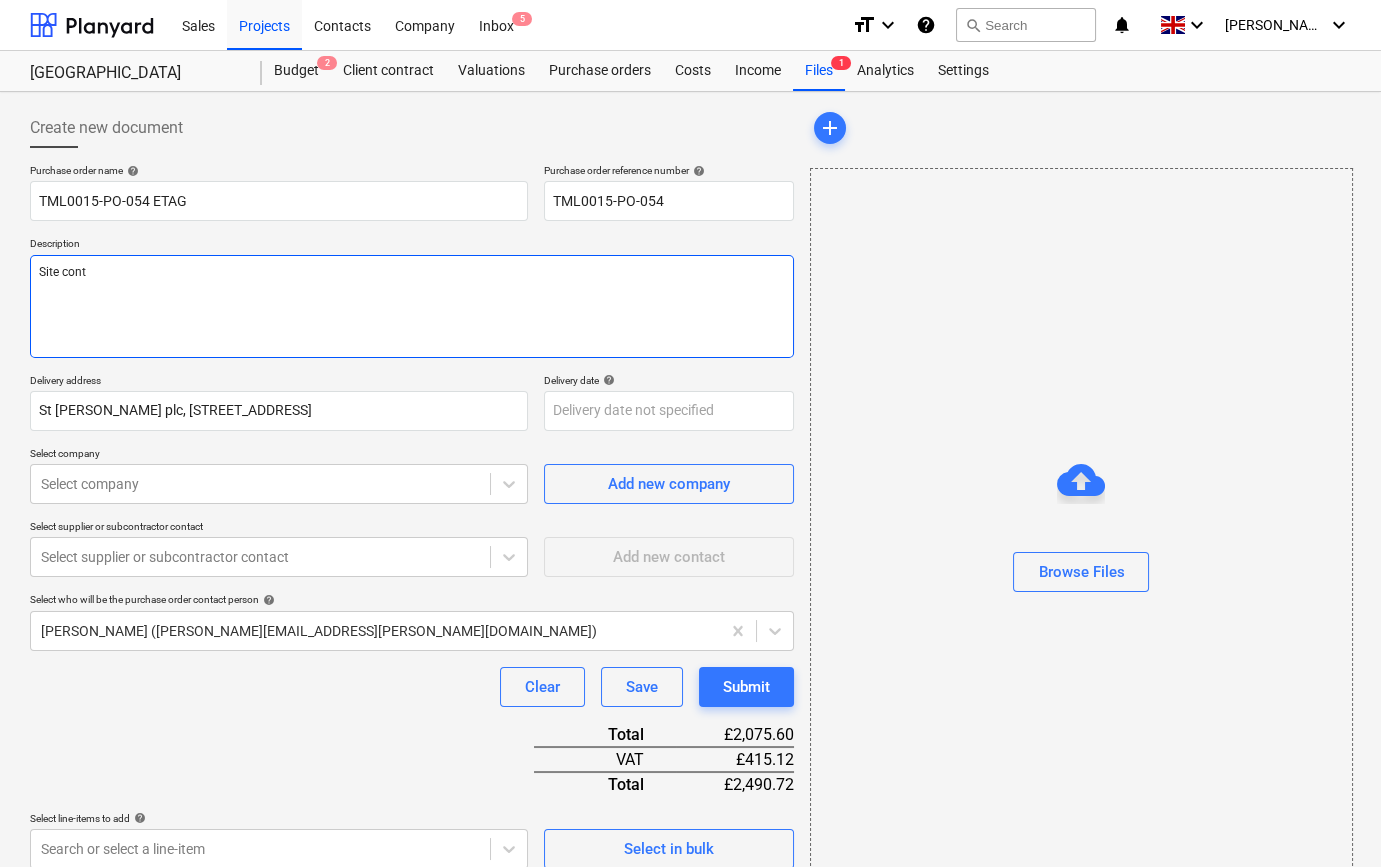 type on "x" 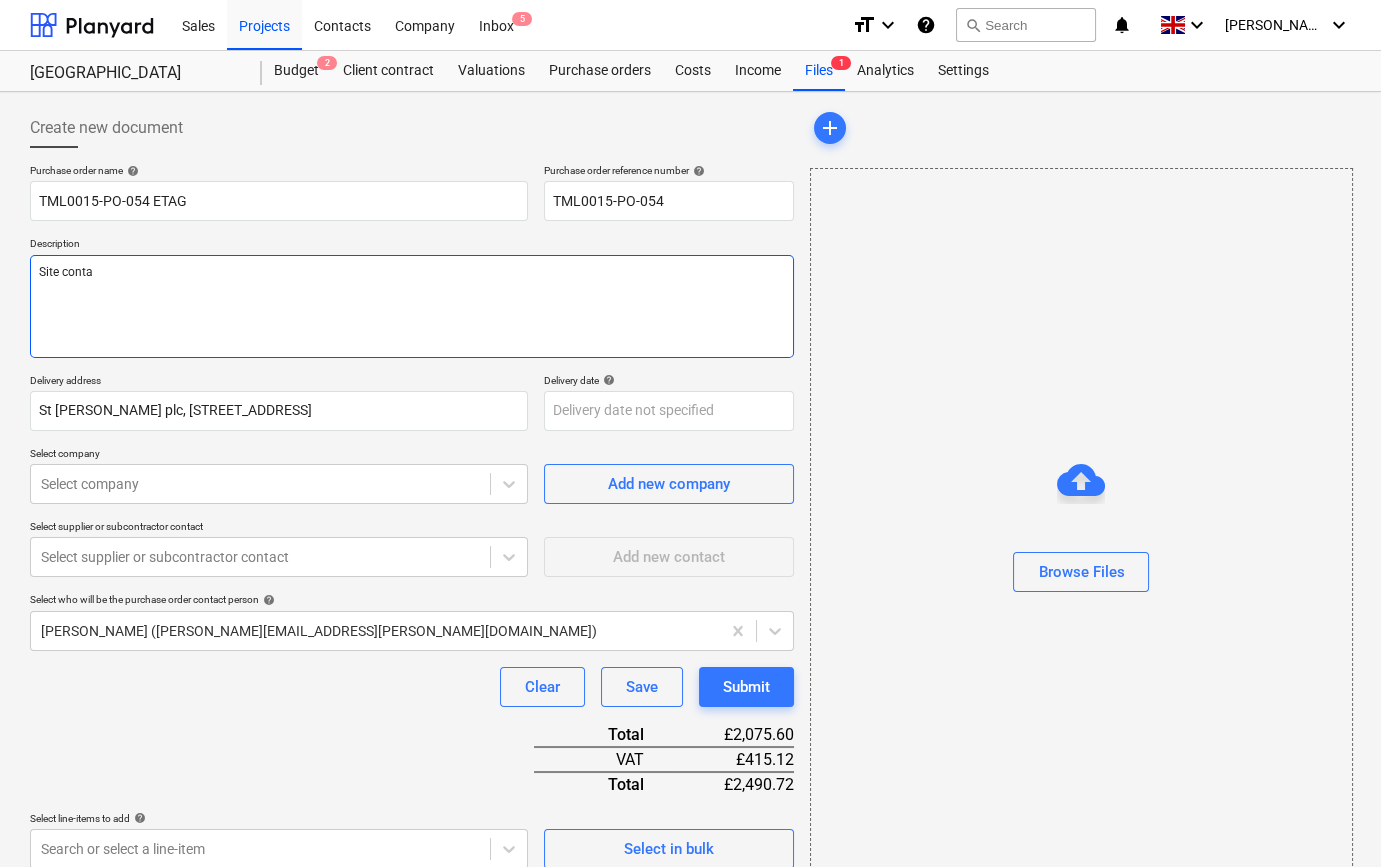type on "x" 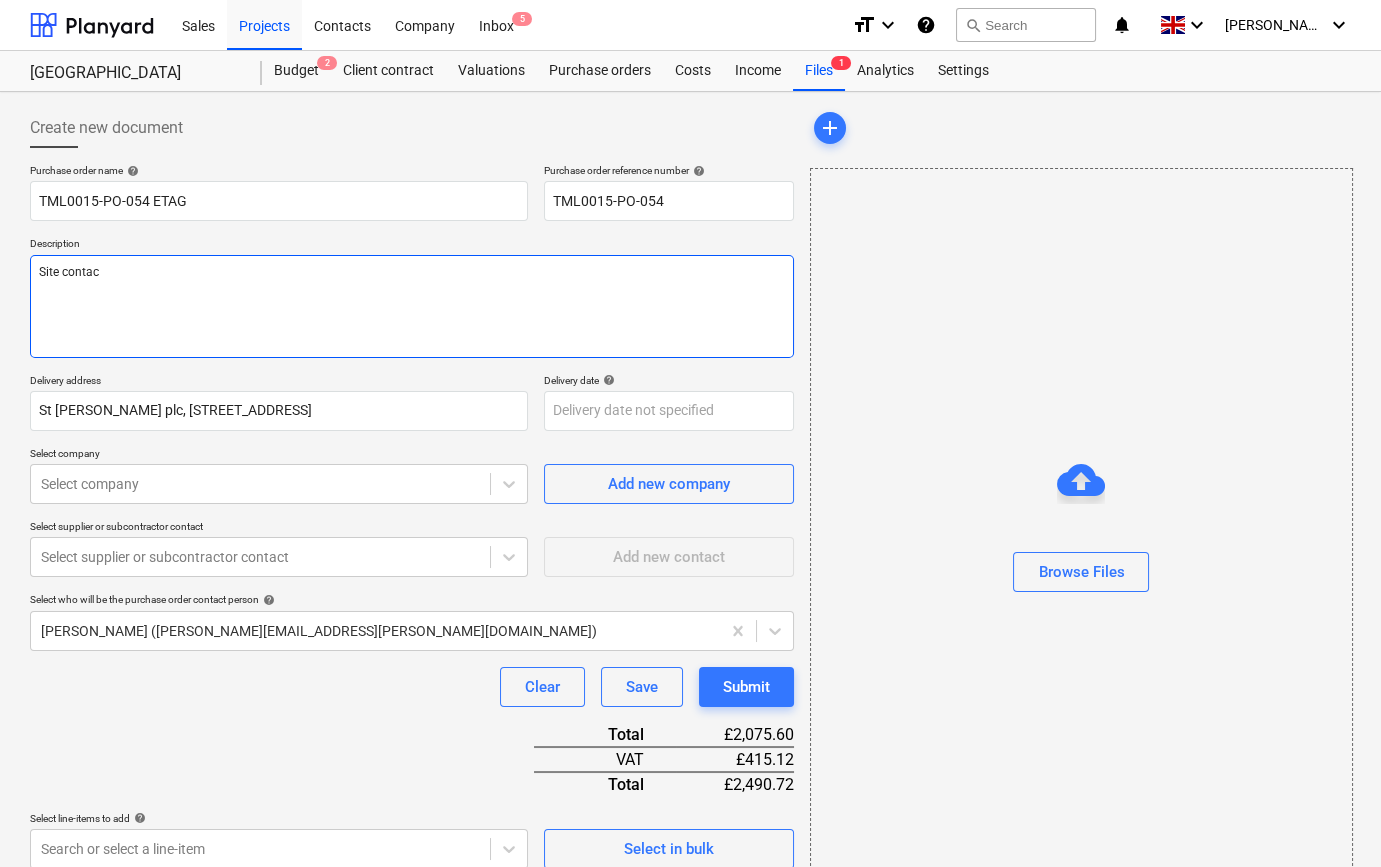 type on "x" 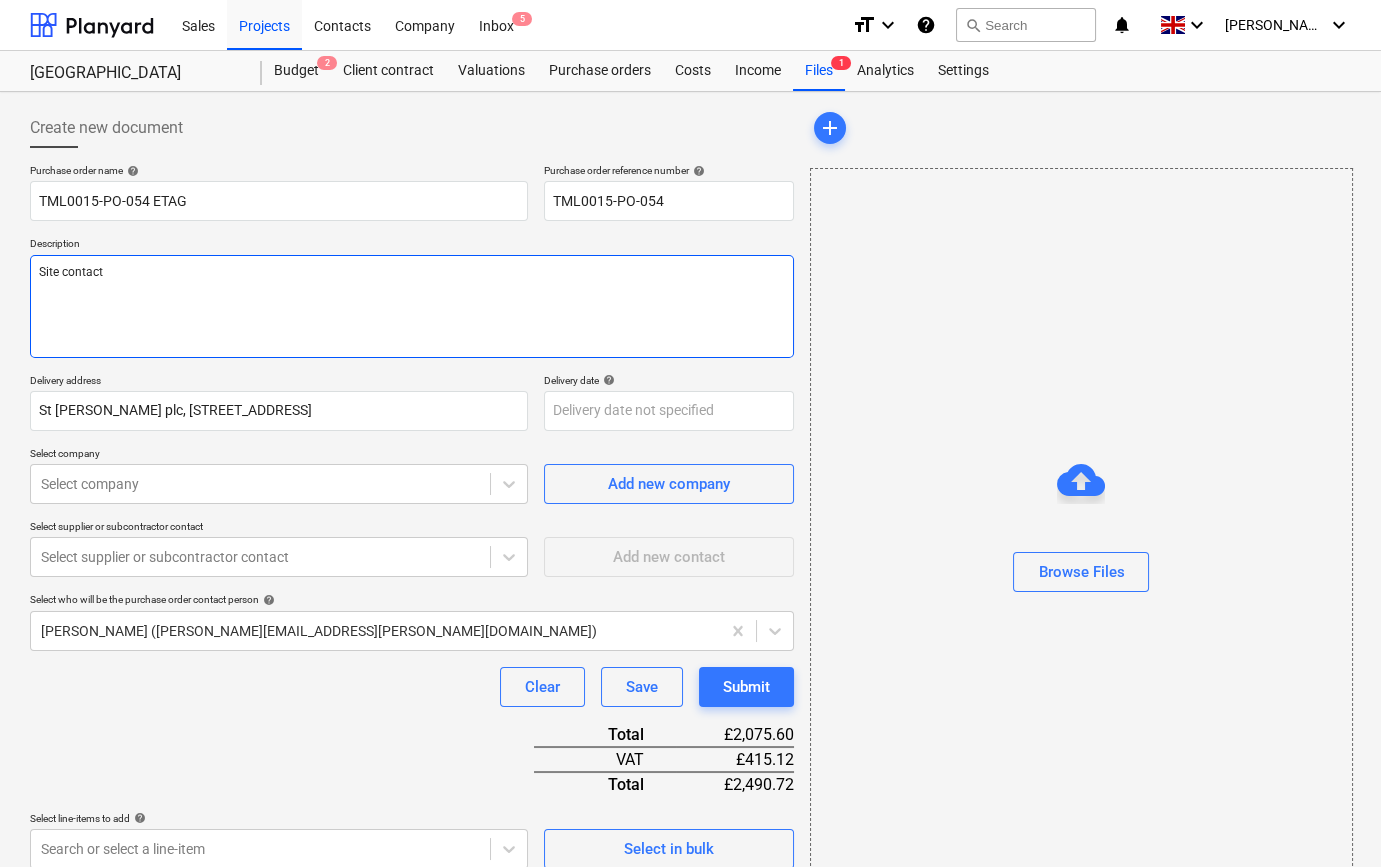 type on "x" 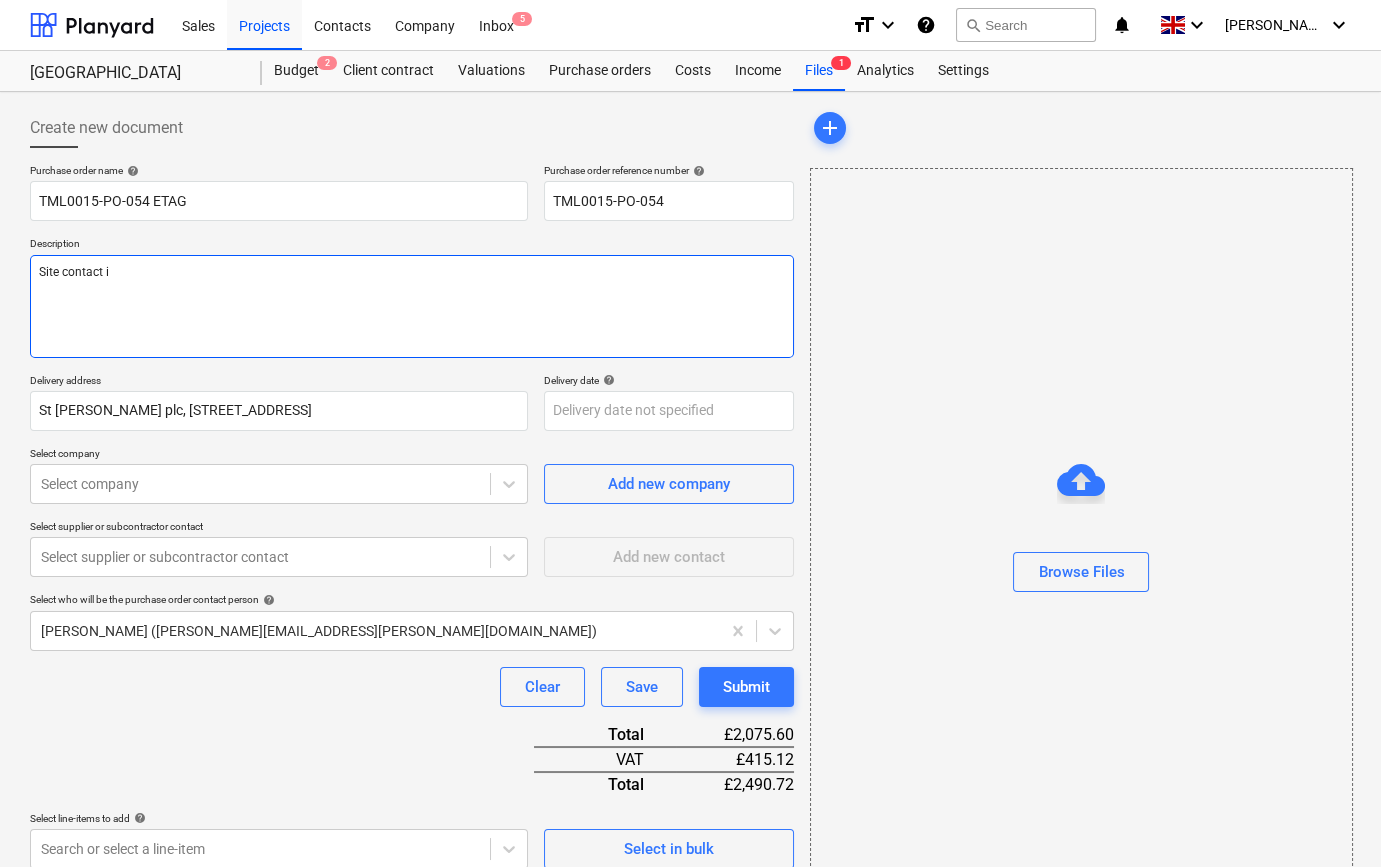 type on "Site contact io" 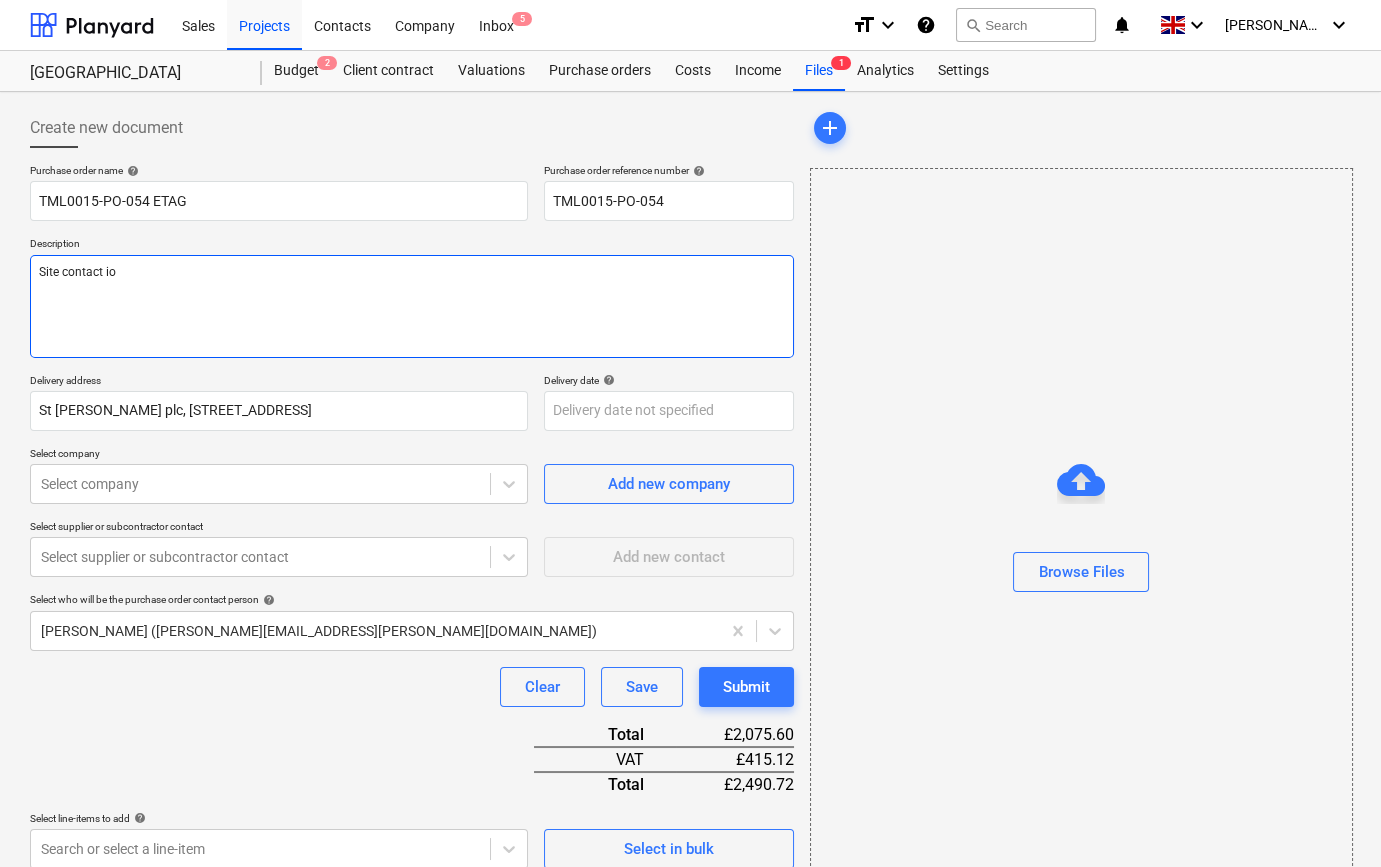 type on "x" 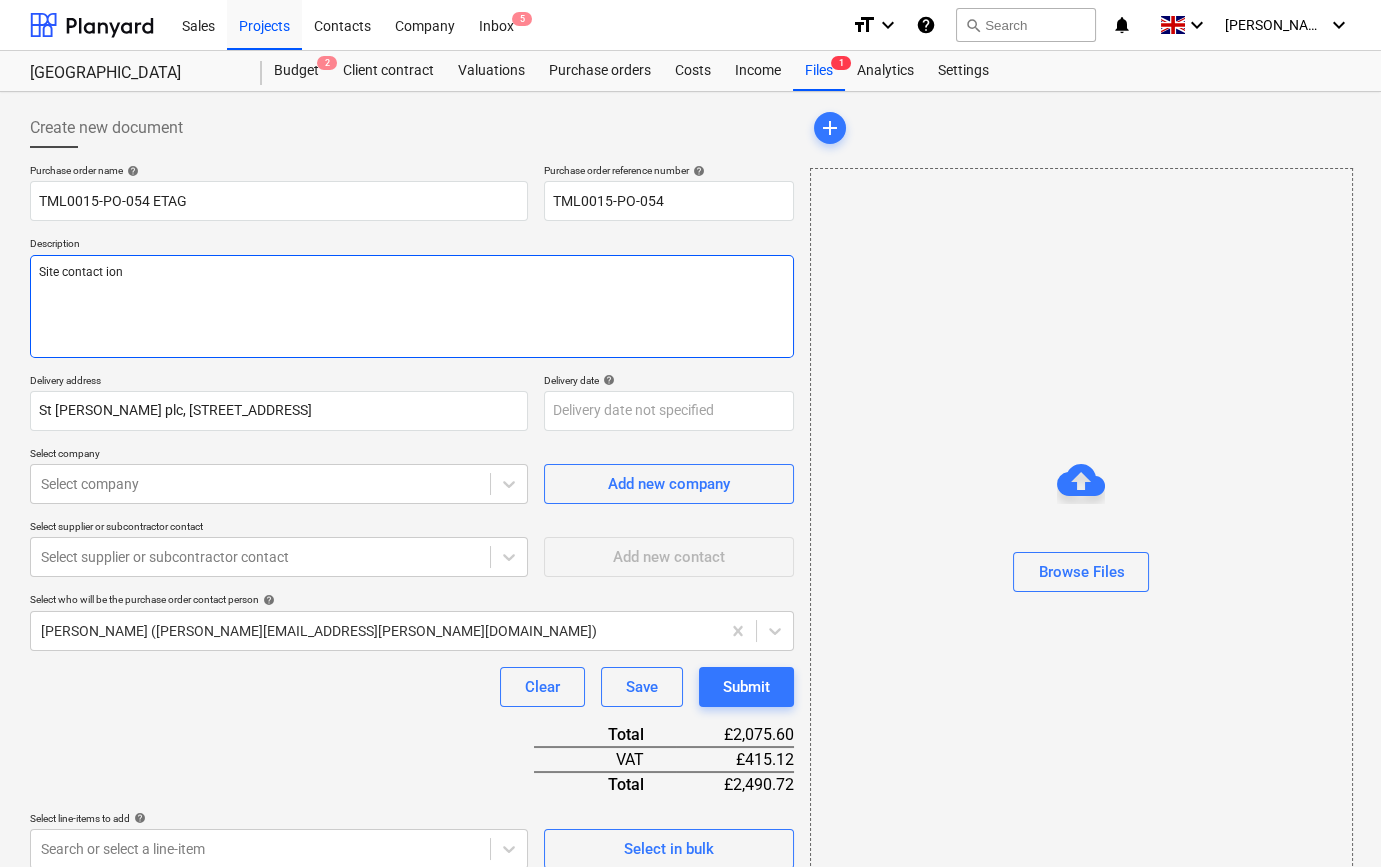 type on "x" 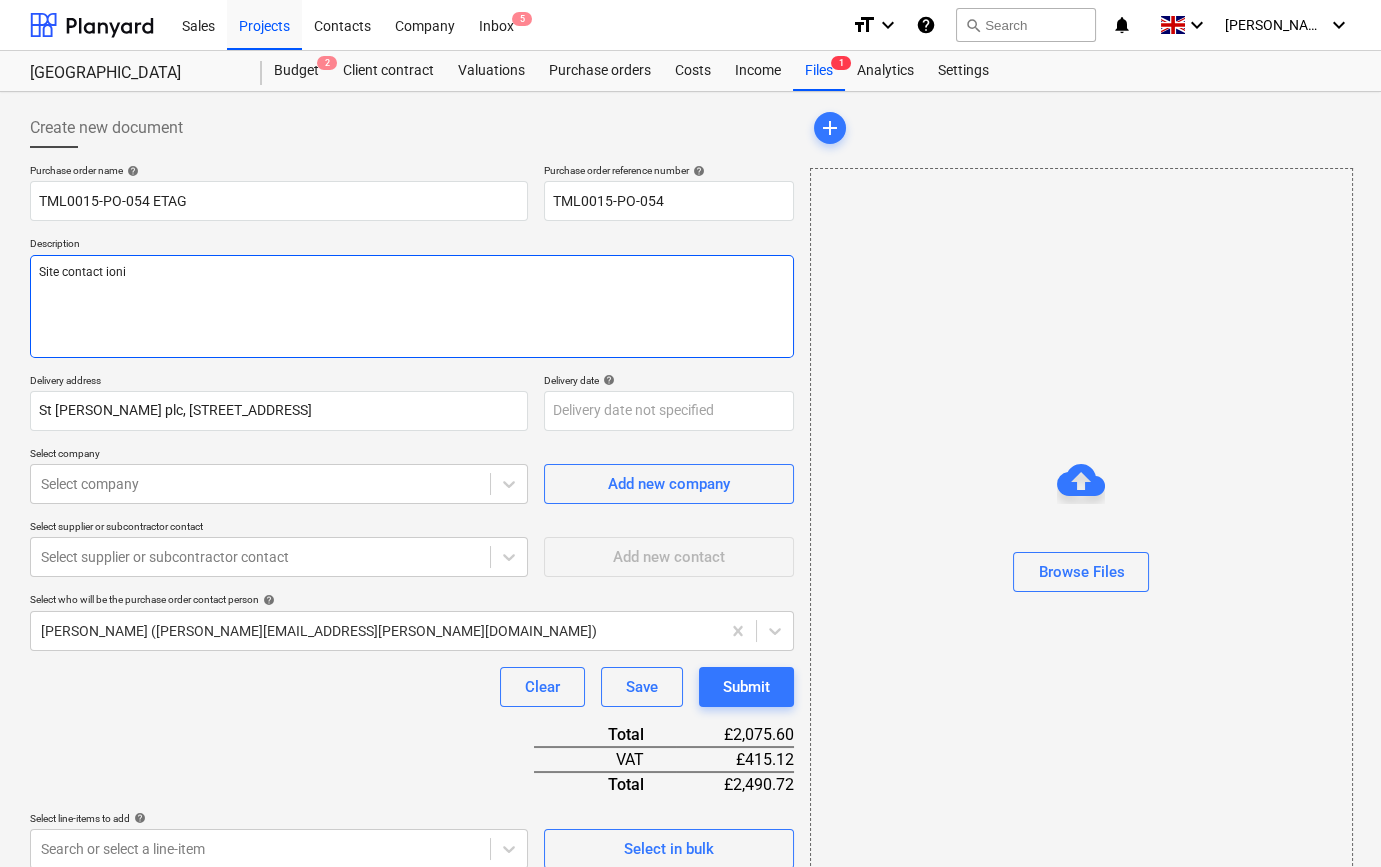 type on "x" 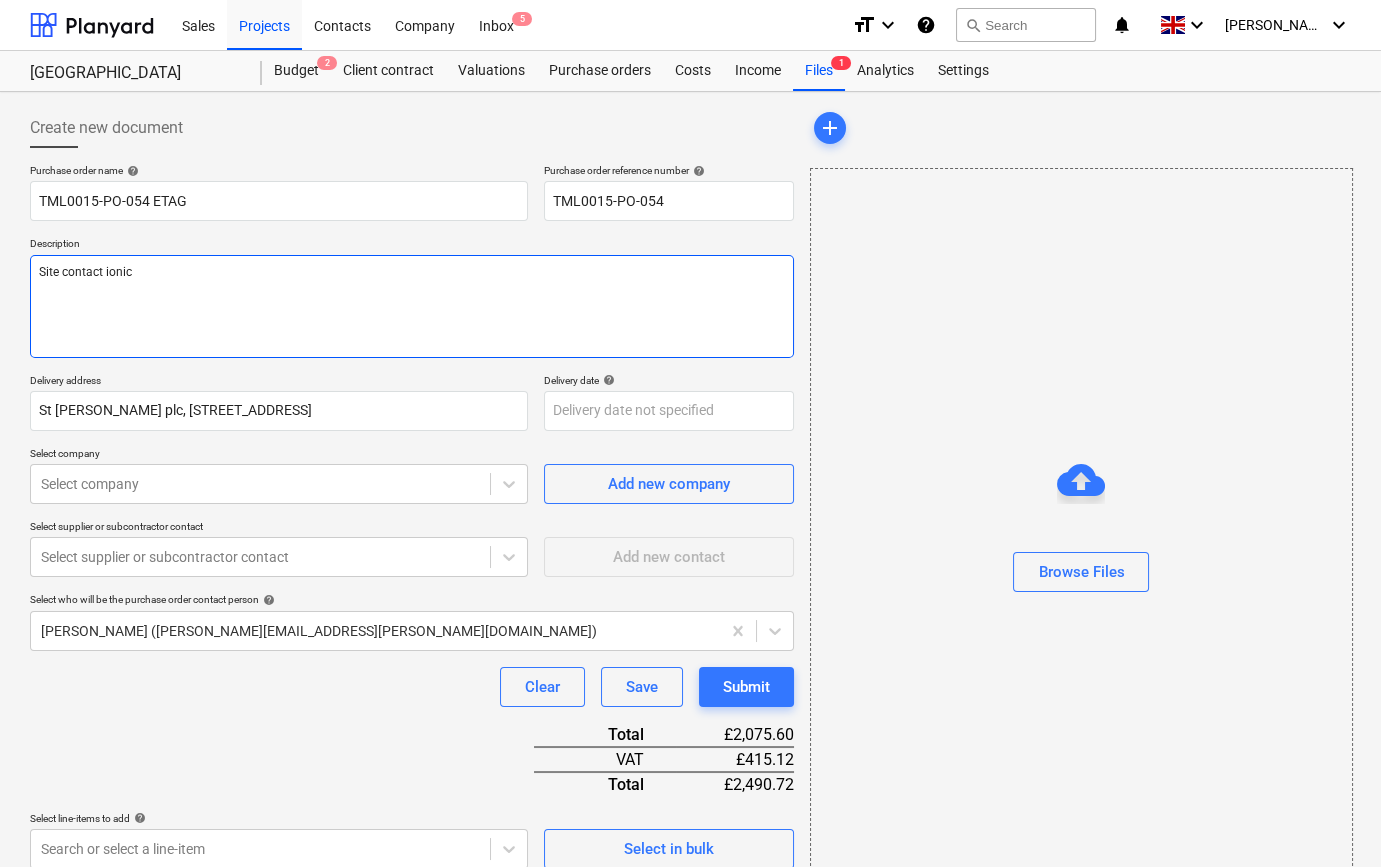 type on "x" 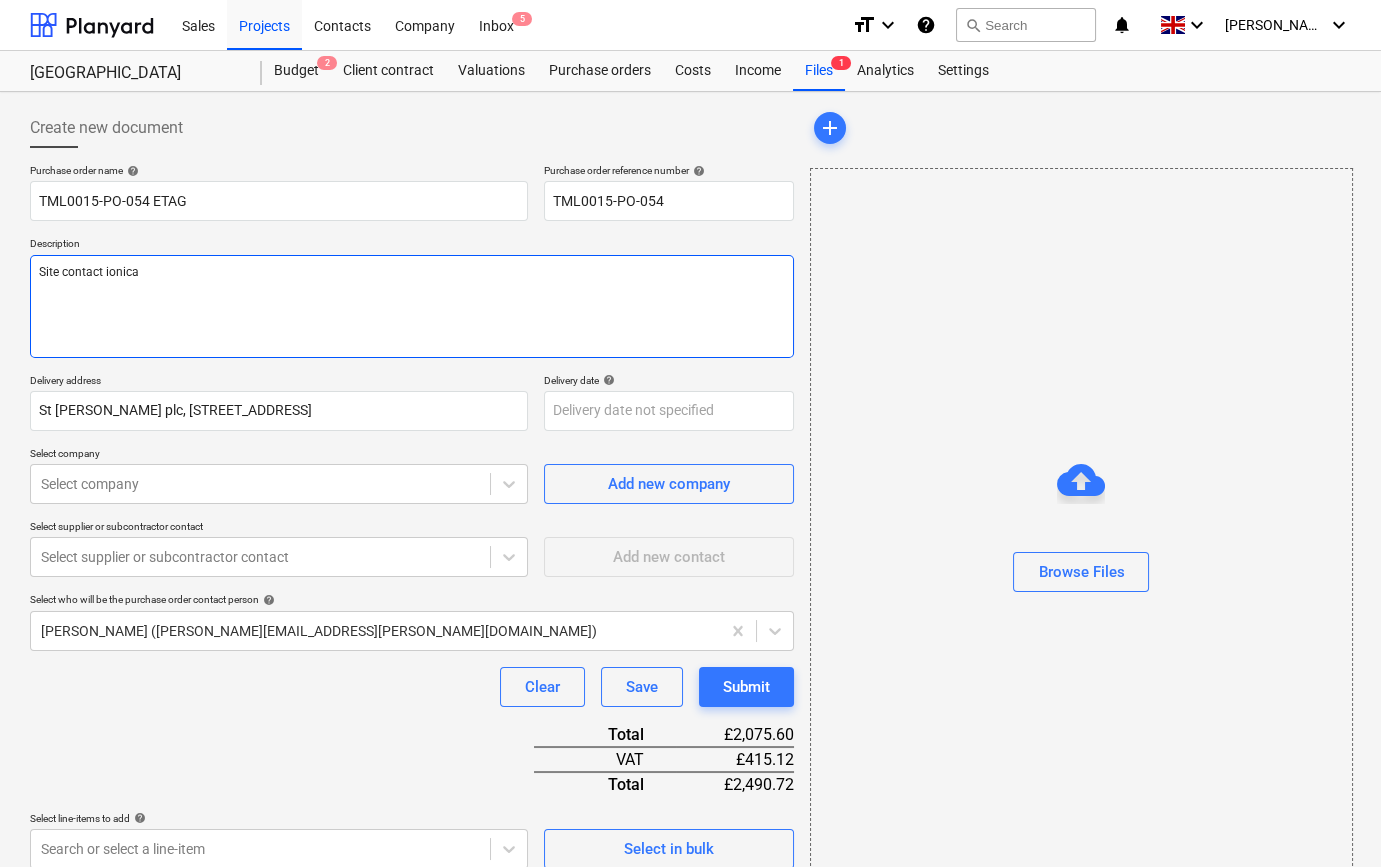 type on "x" 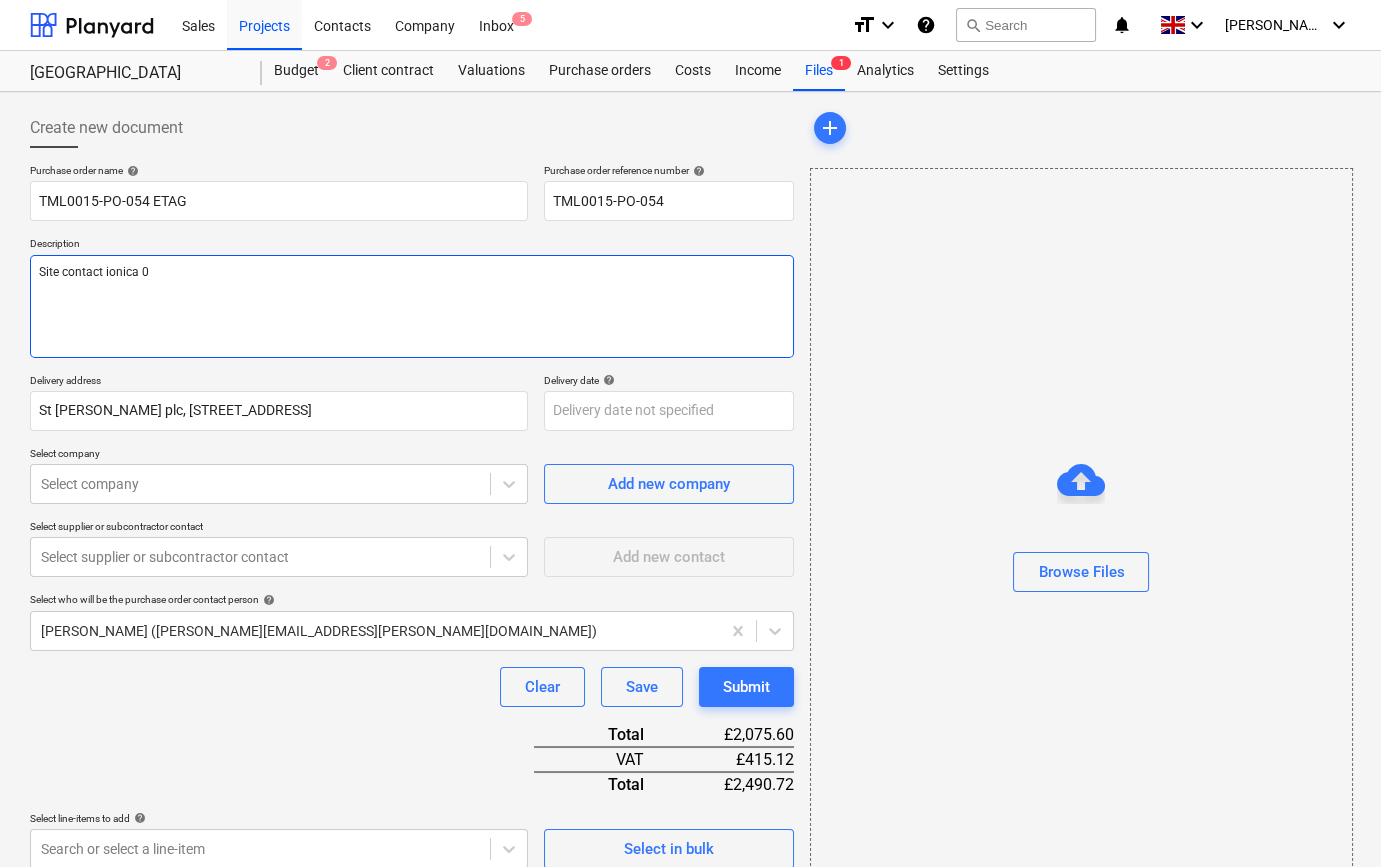 type on "x" 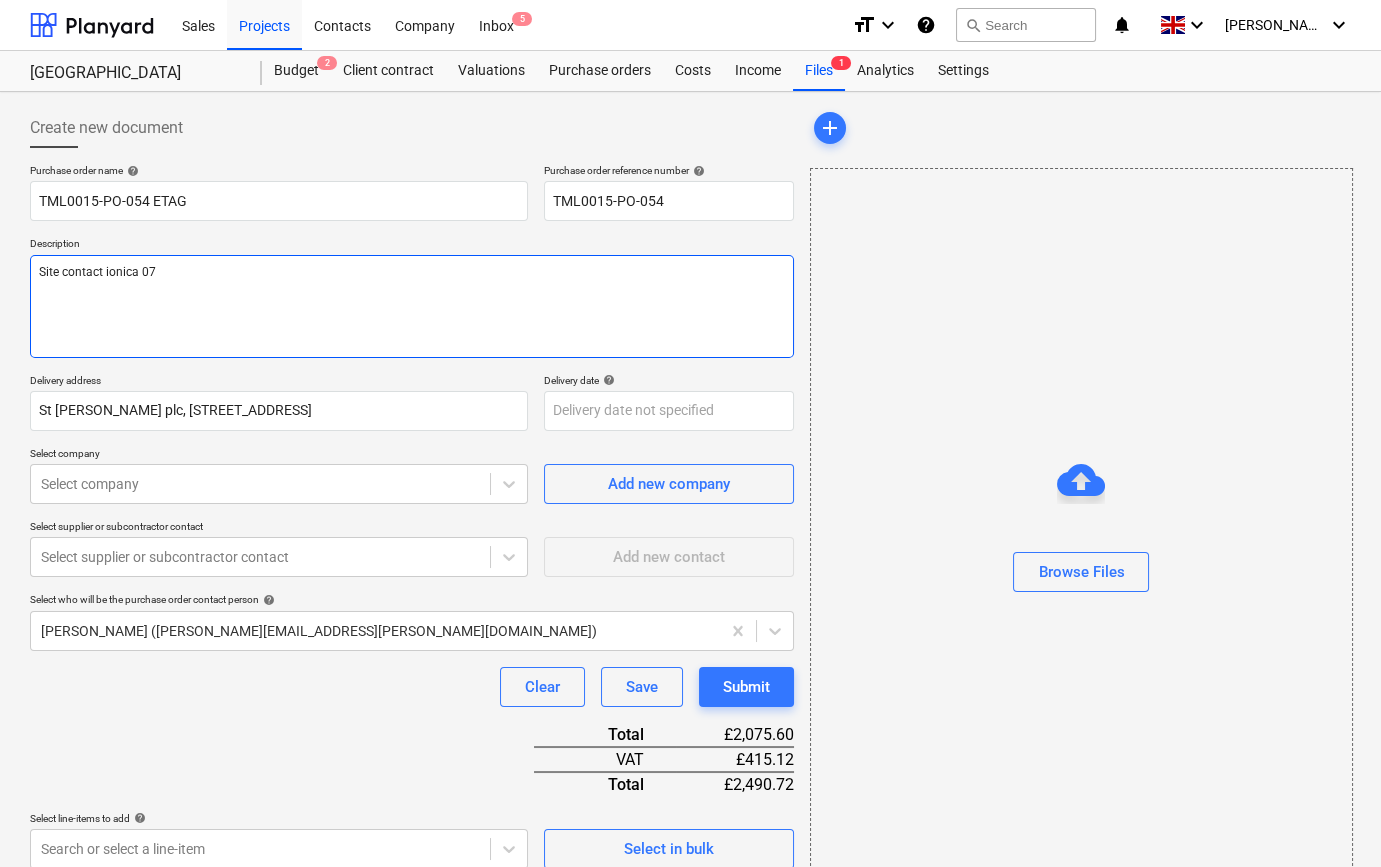type on "x" 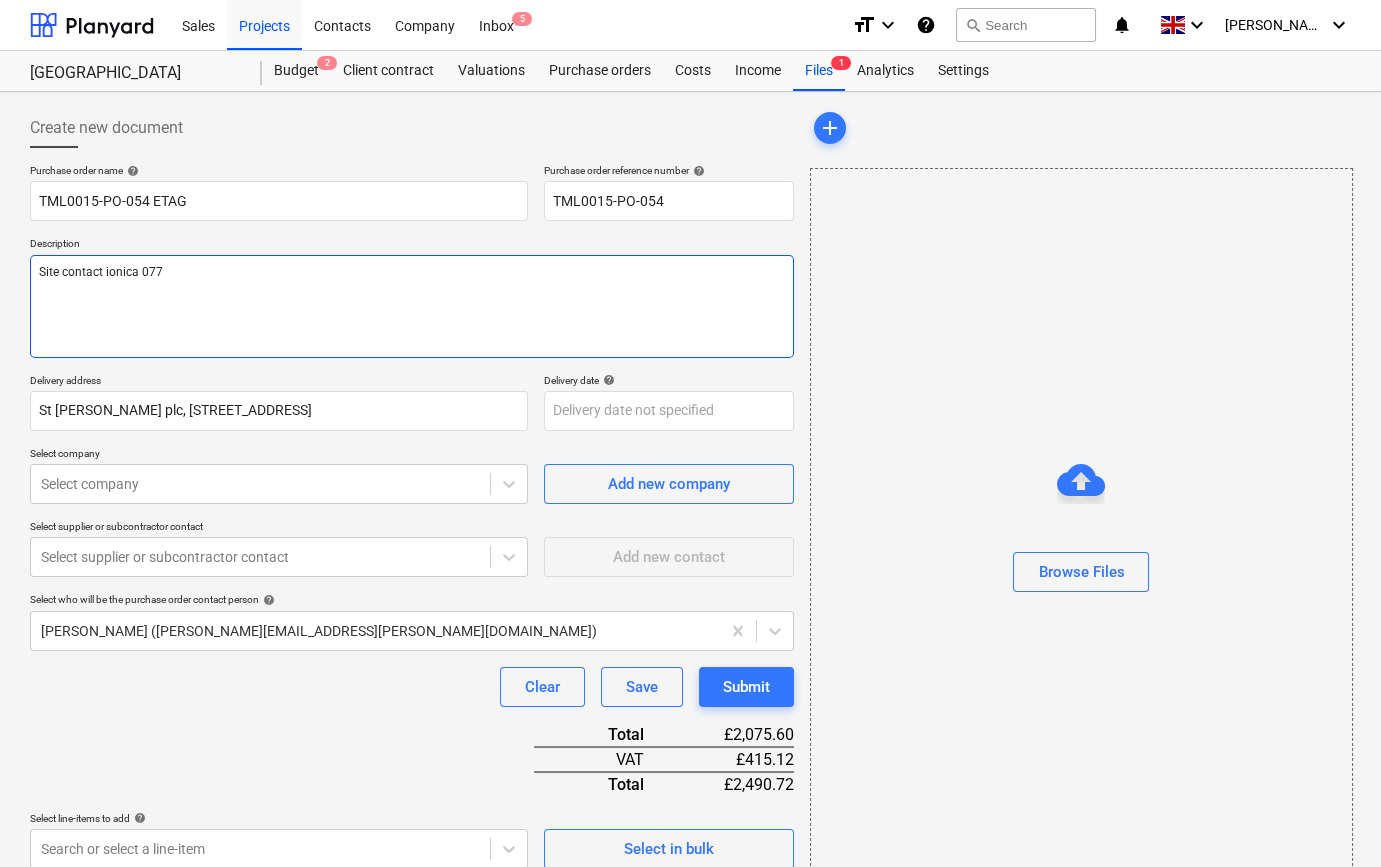type on "x" 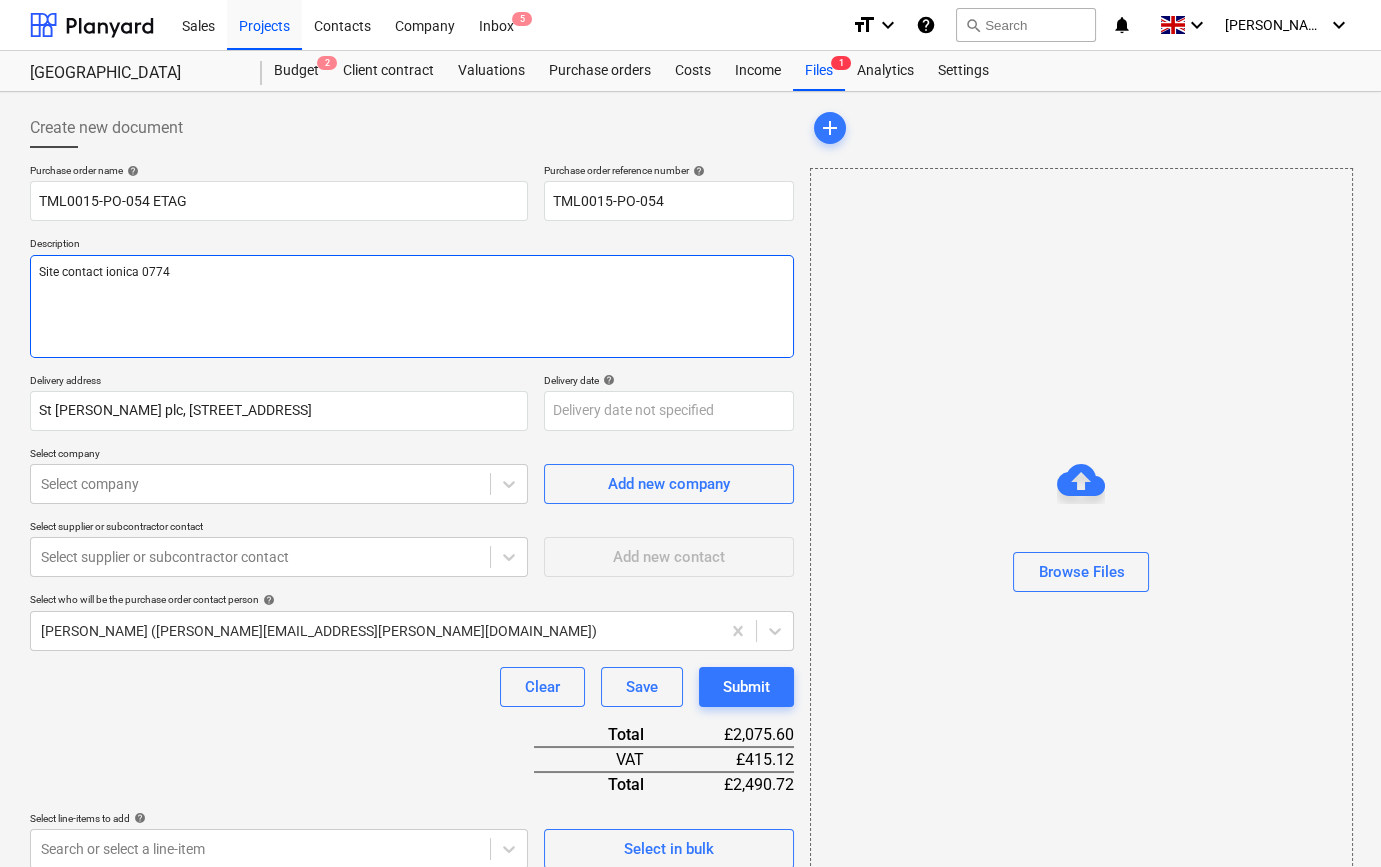 type on "x" 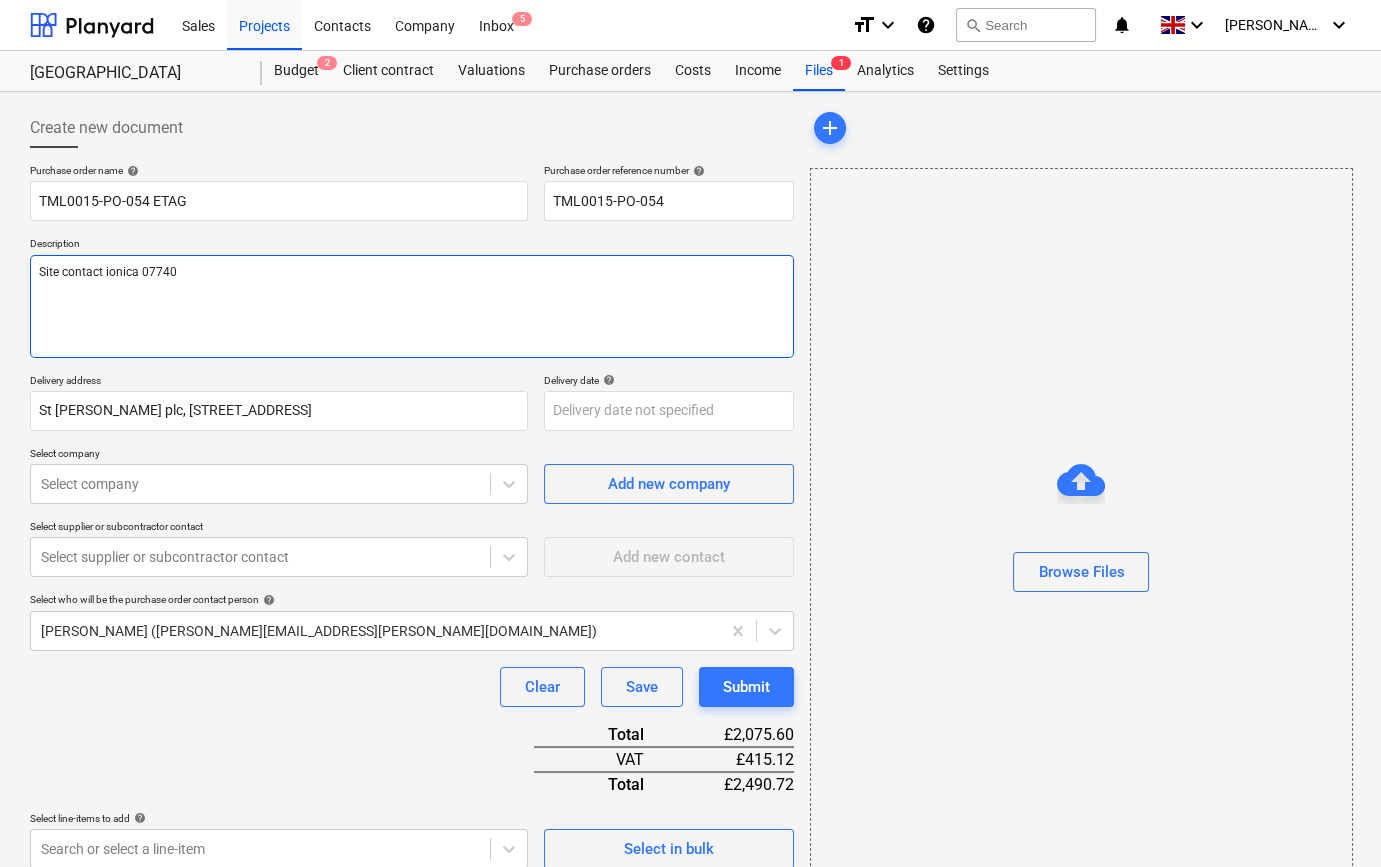 type on "x" 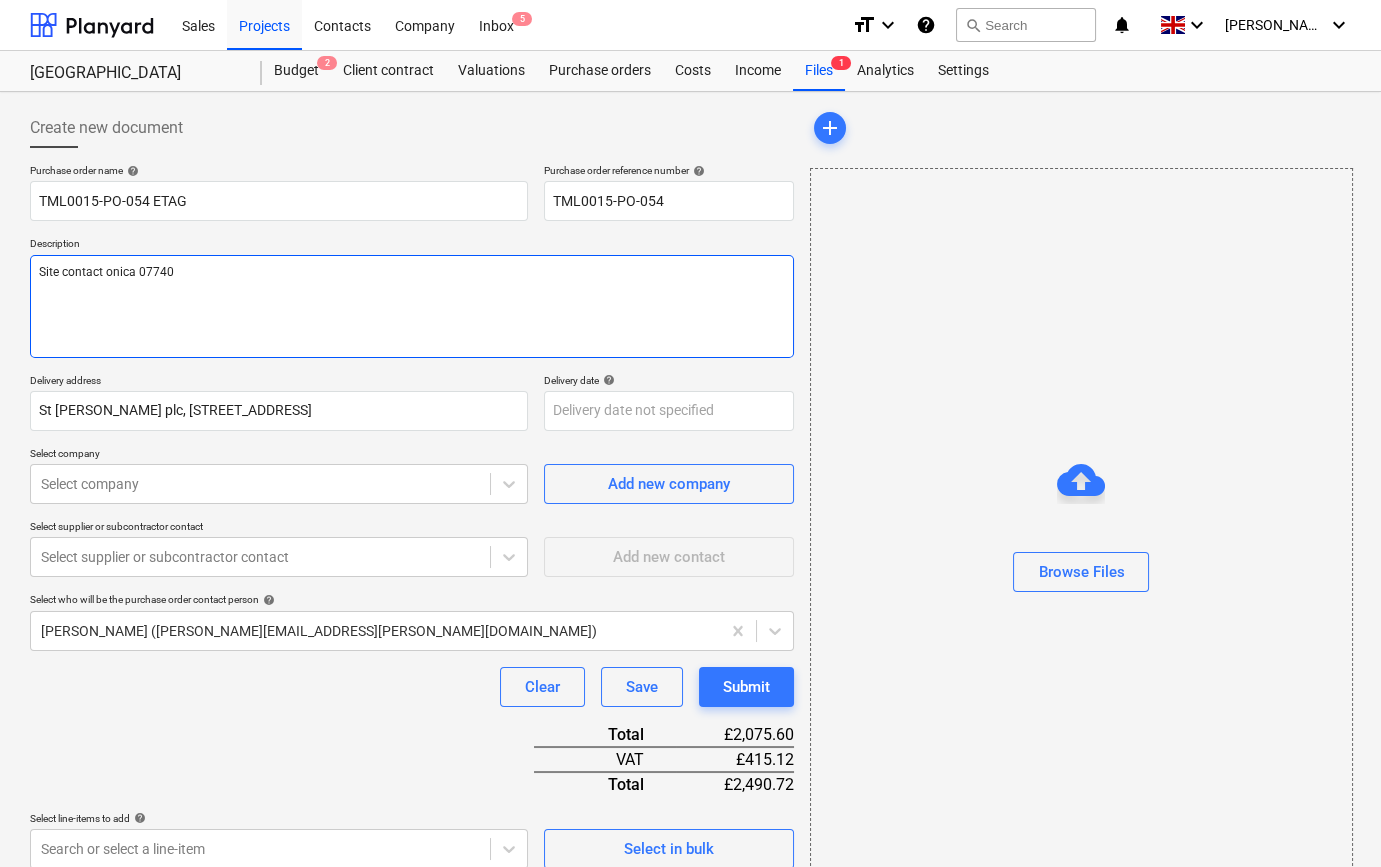 type on "x" 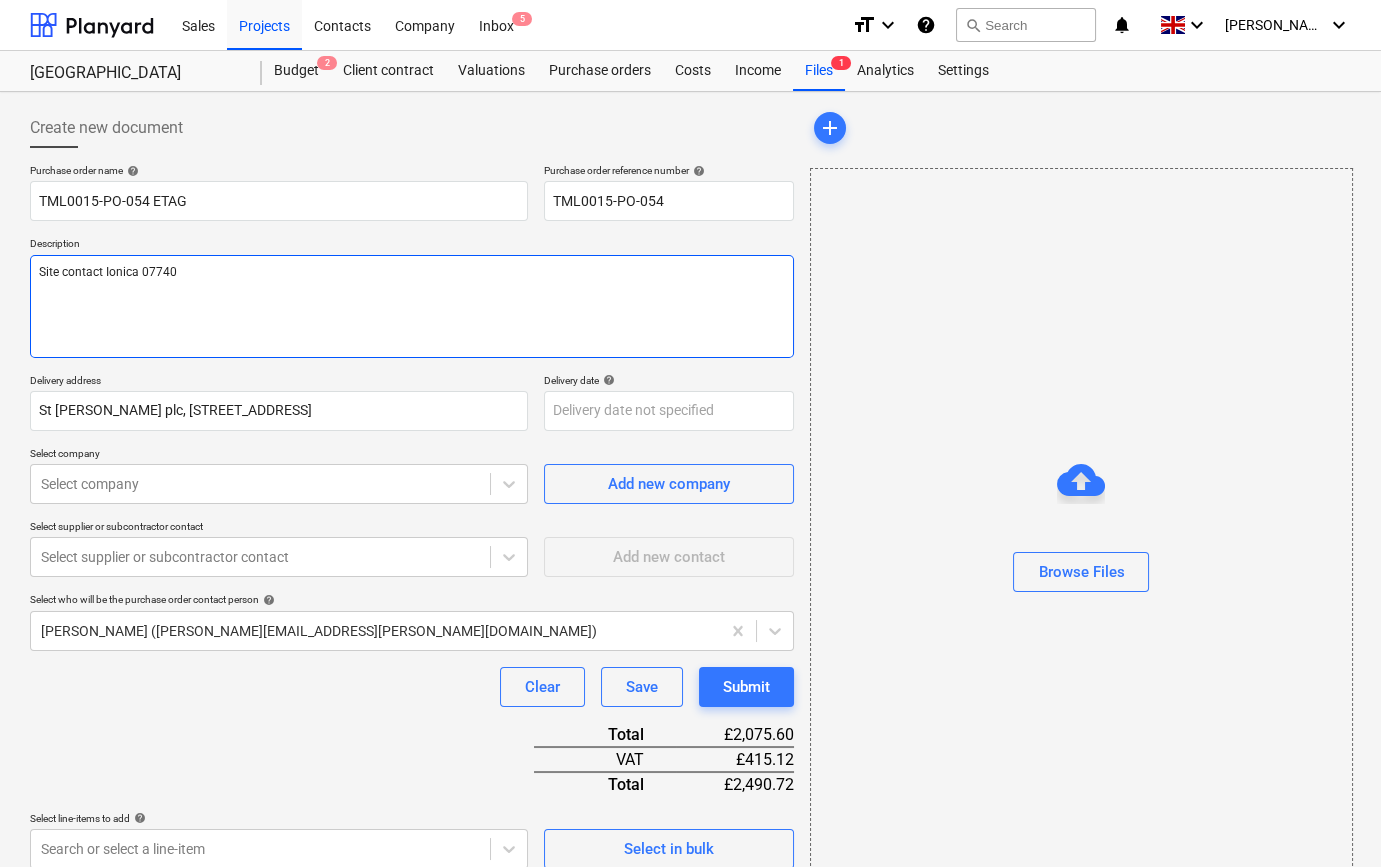 click on "Site contact Ionica 07740" at bounding box center (412, 306) 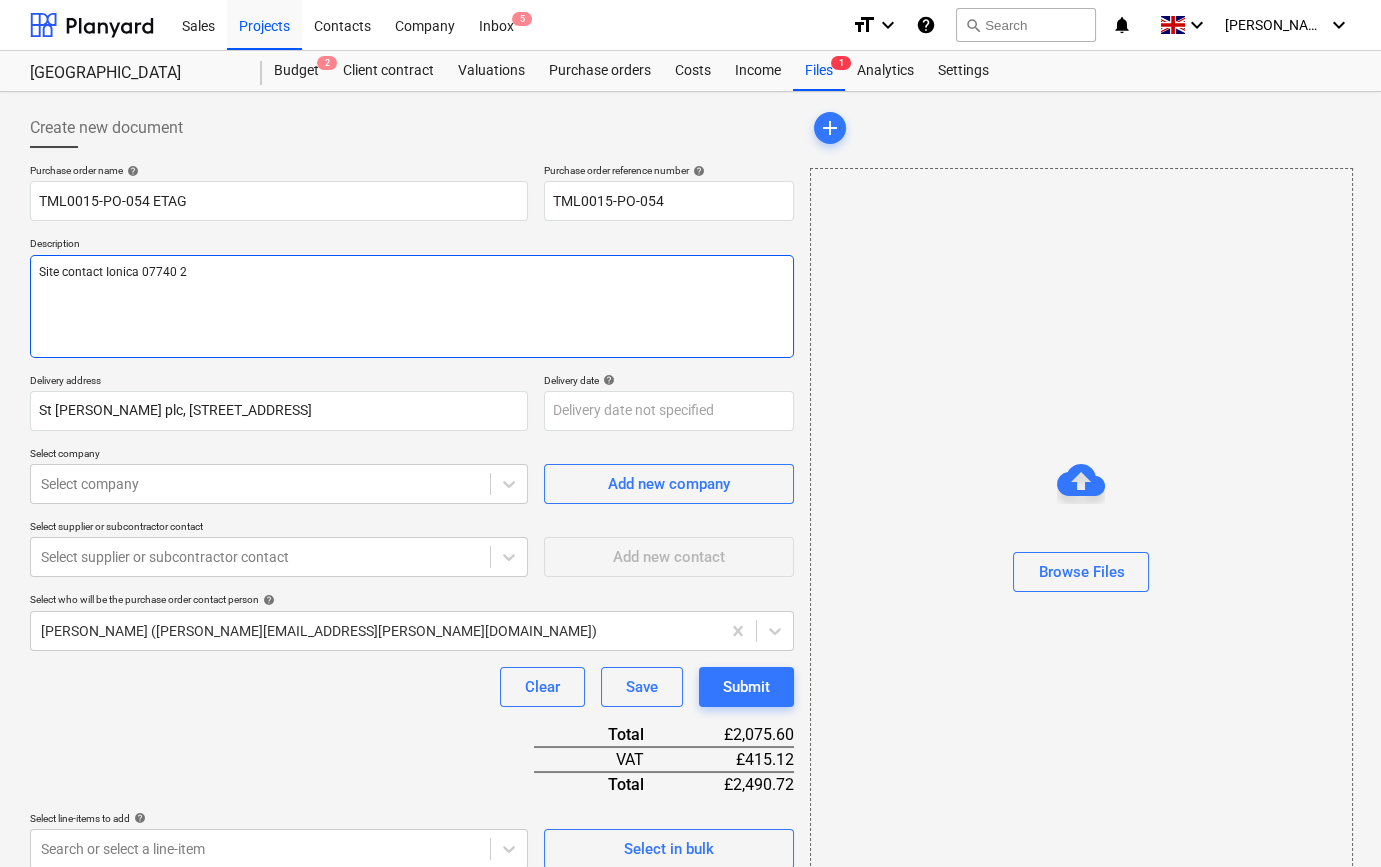 type on "x" 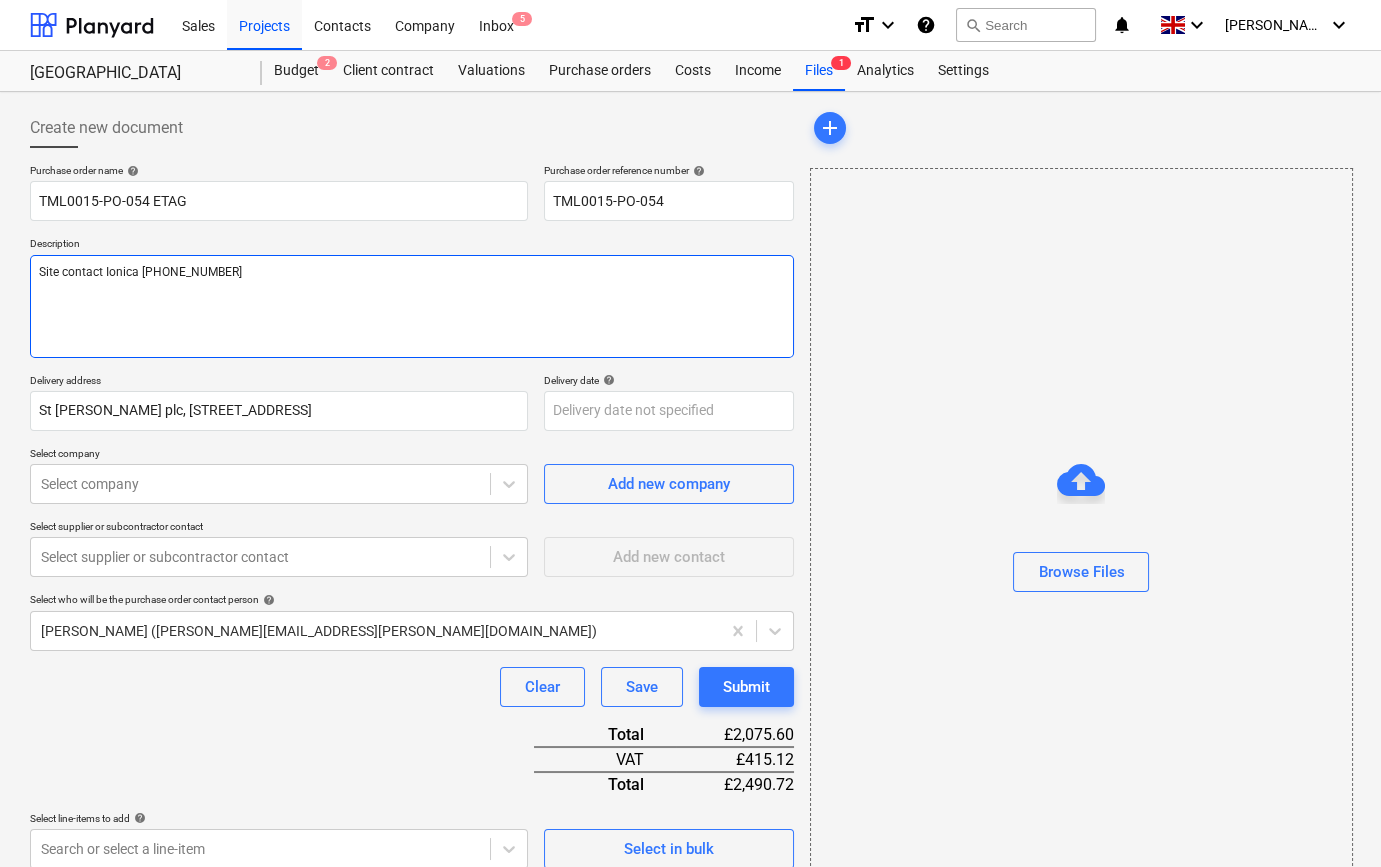 type on "x" 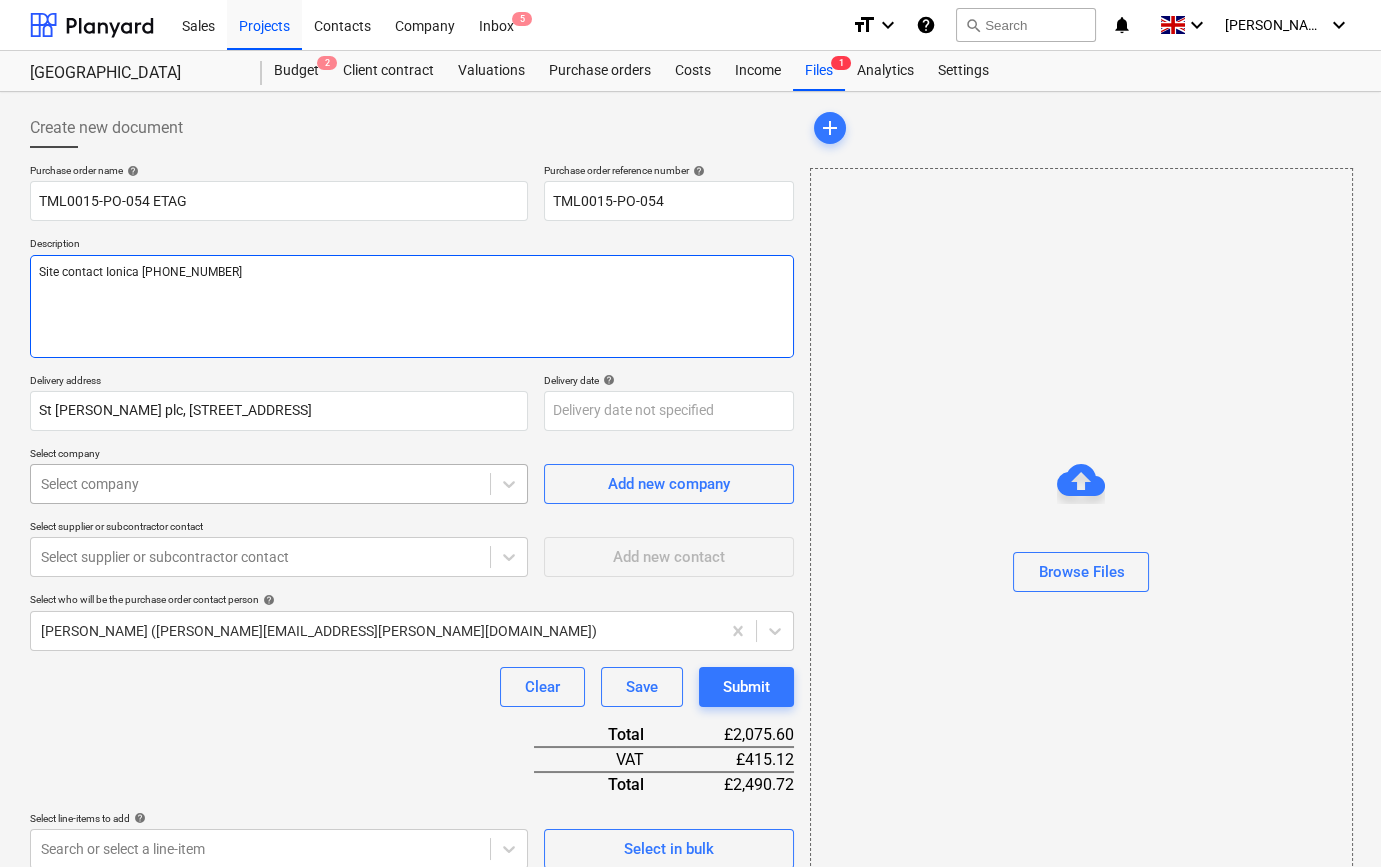 type on "Site contact Ionica [PHONE_NUMBER]" 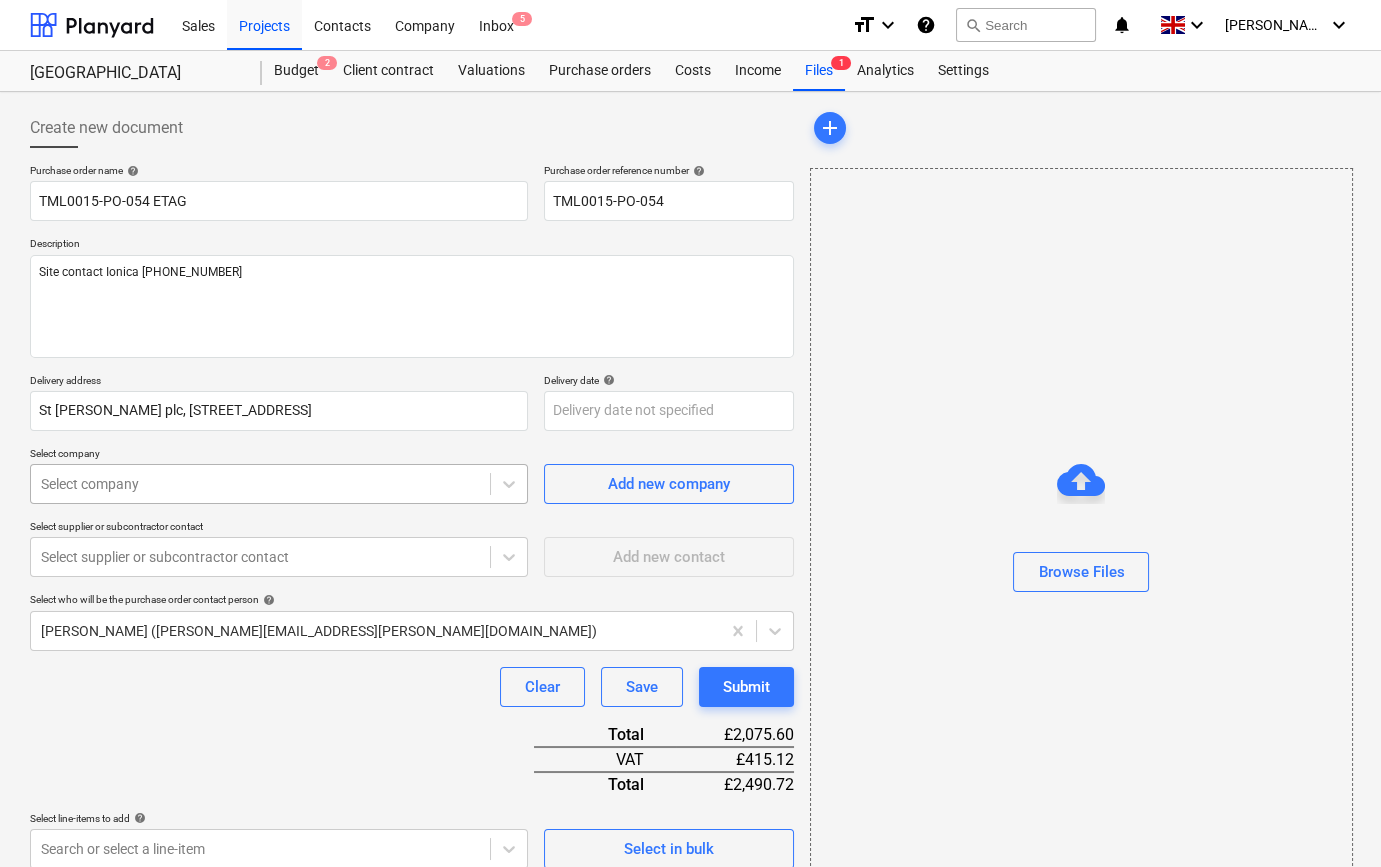 type on "x" 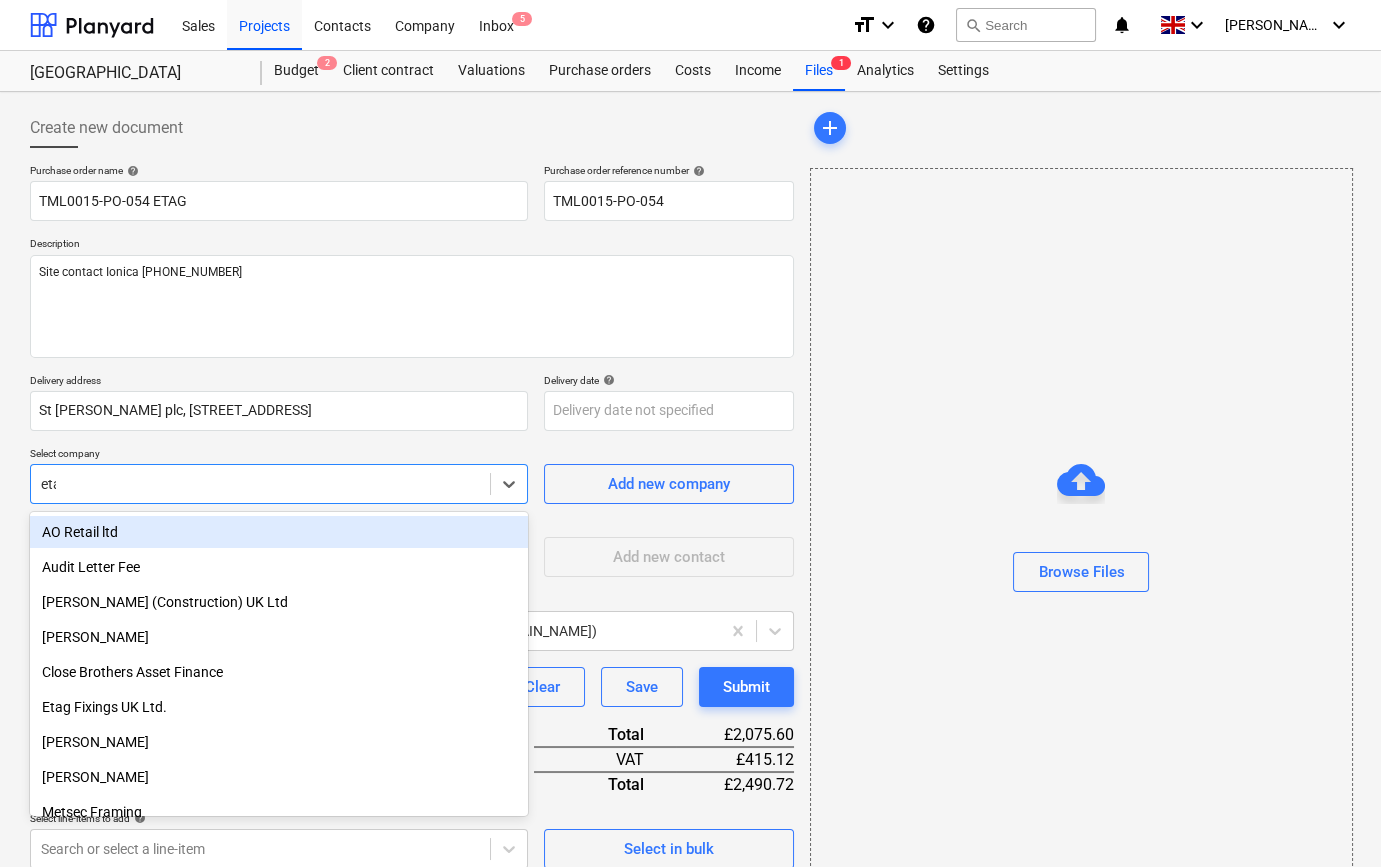 type on "etag" 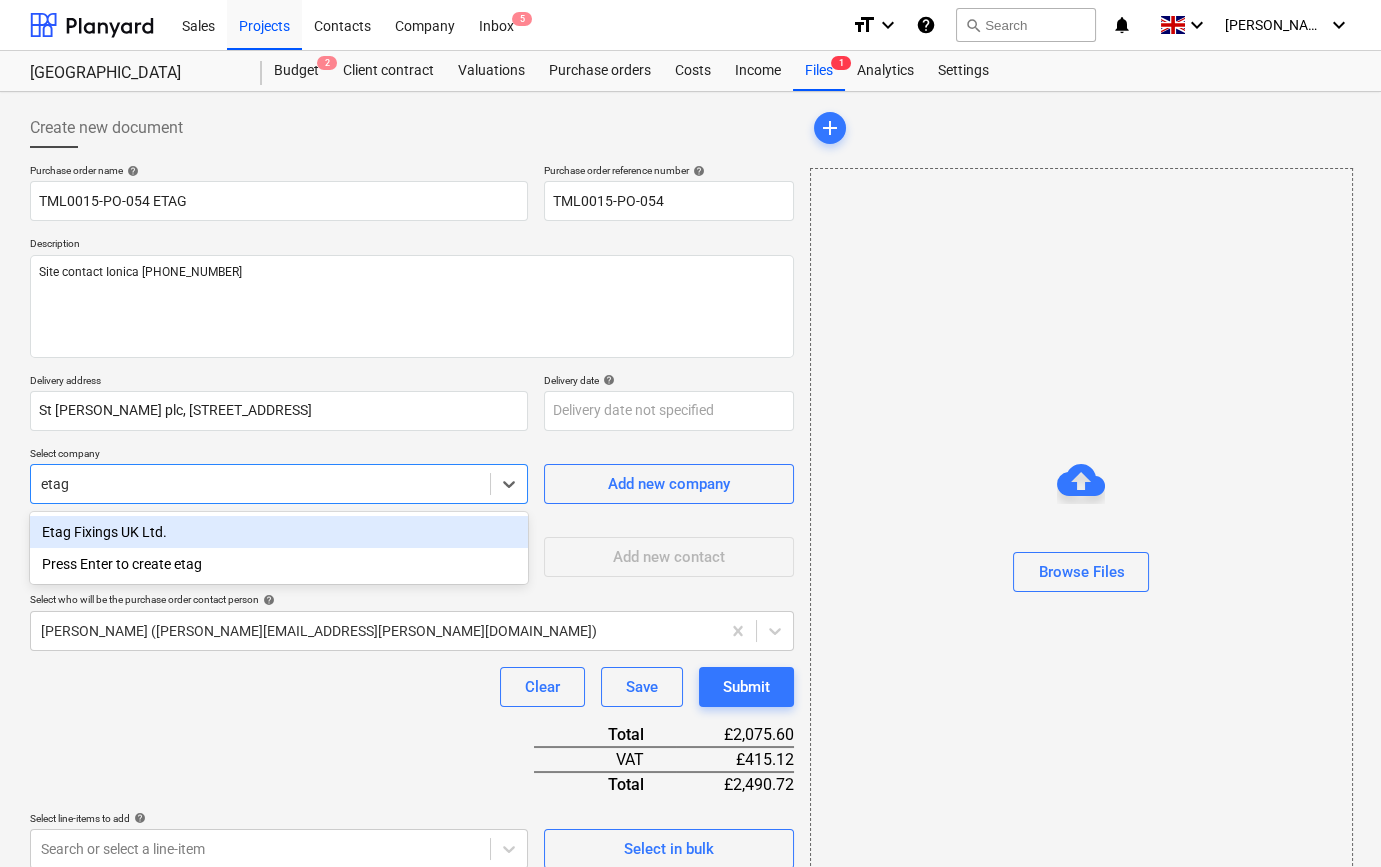 click on "Etag Fixings UK Ltd." at bounding box center (279, 532) 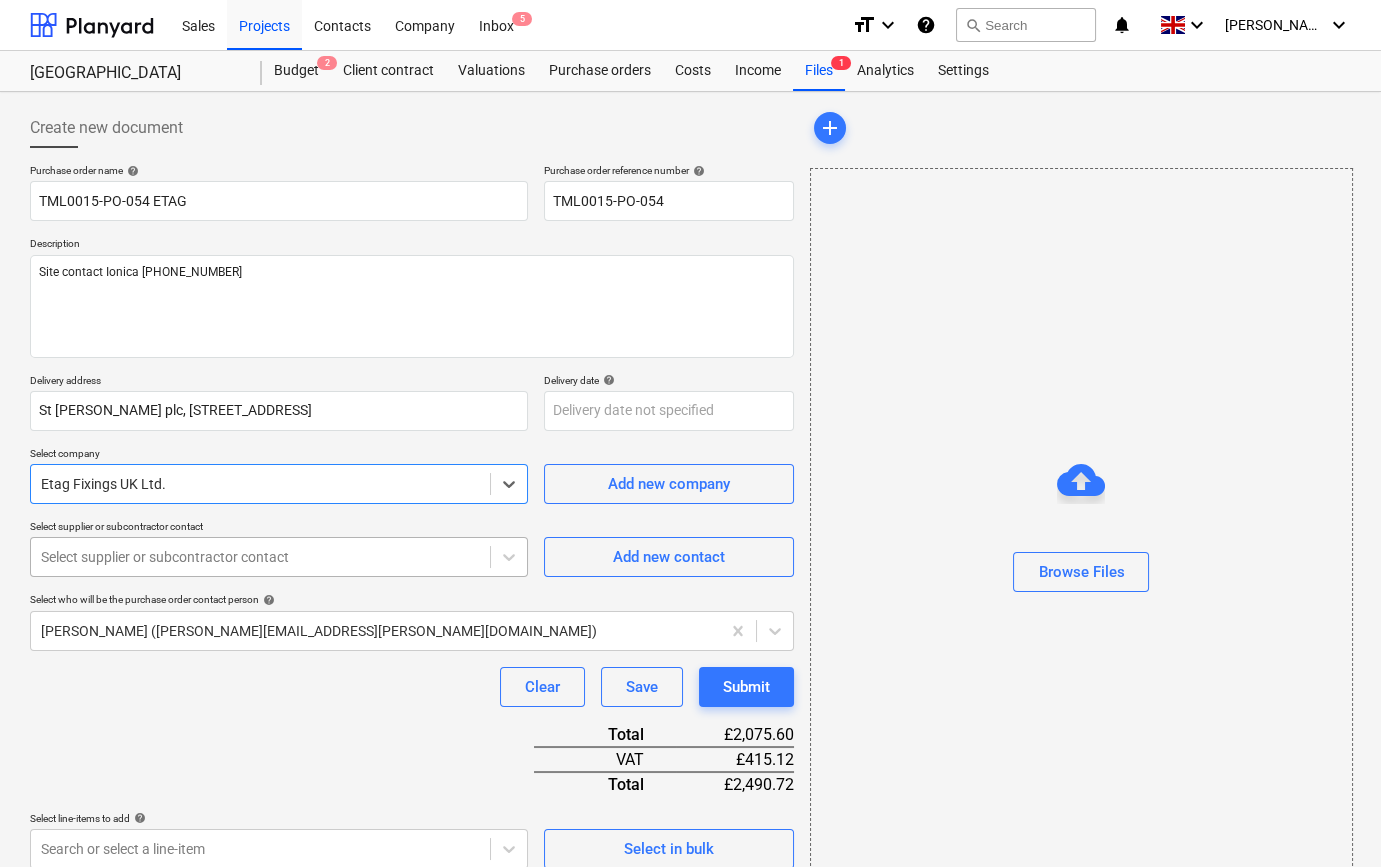 click on "Select supplier or subcontractor contact" at bounding box center (260, 557) 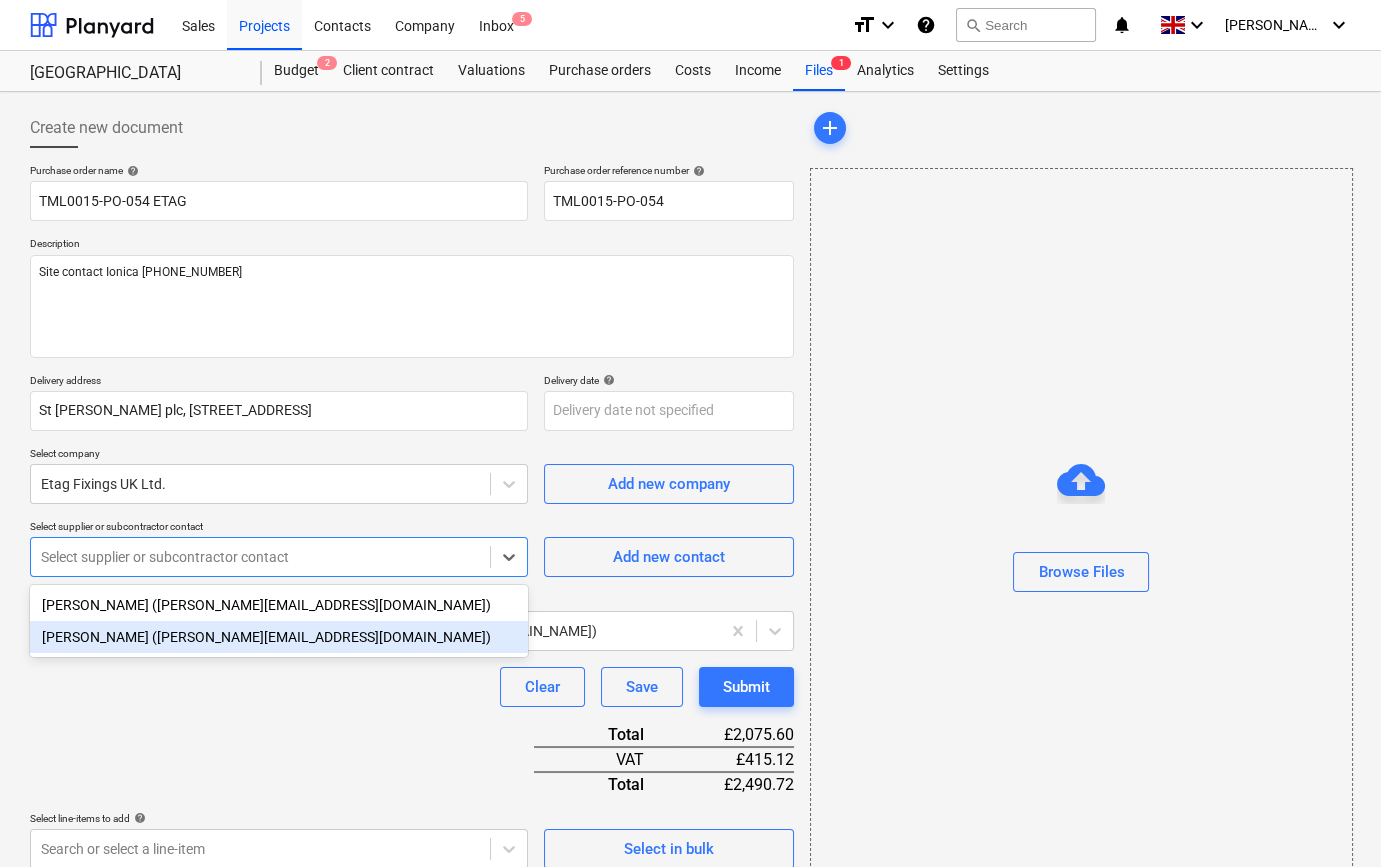 click on "[PERSON_NAME] ([PERSON_NAME][EMAIL_ADDRESS][DOMAIN_NAME])" at bounding box center (279, 637) 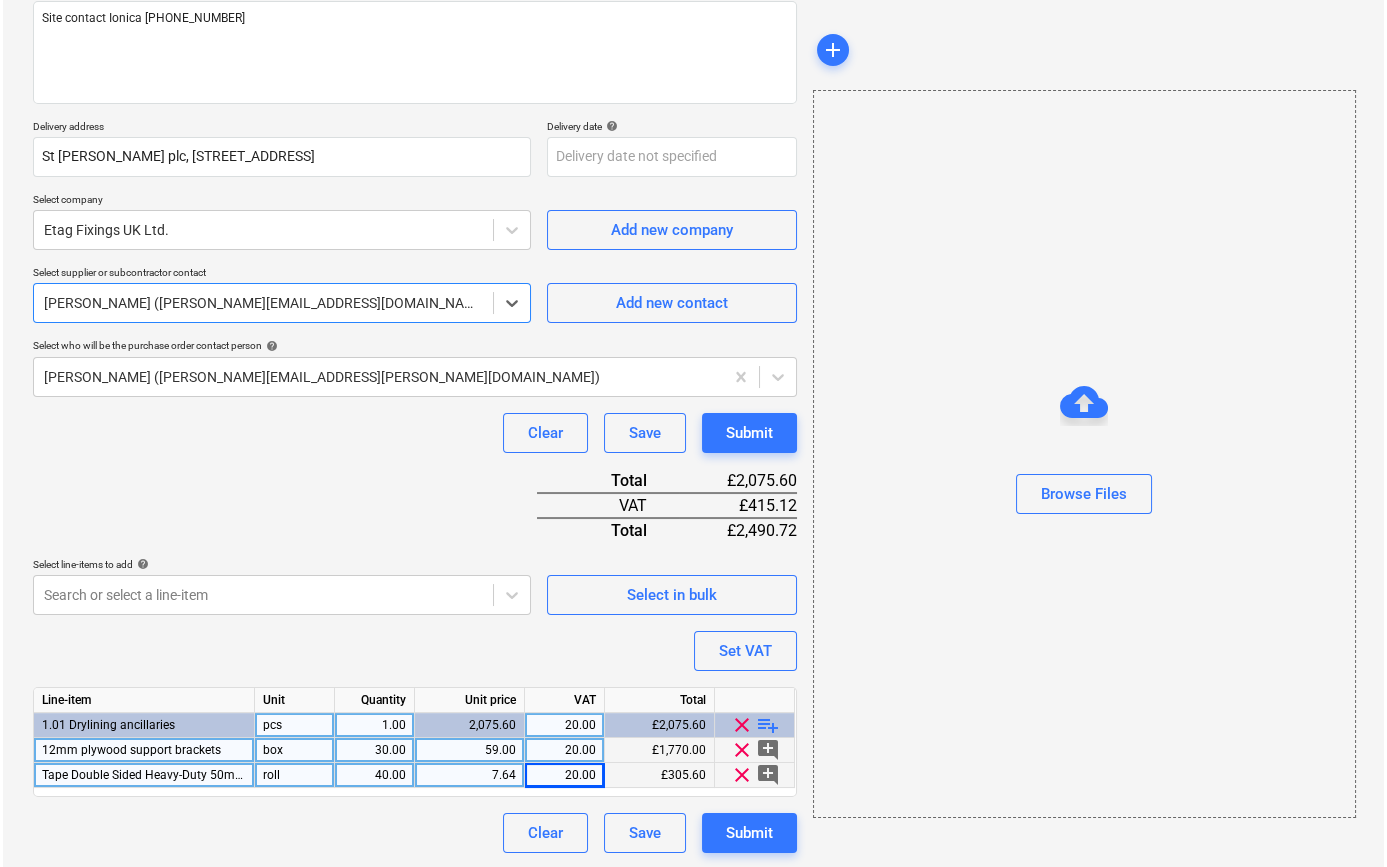 scroll, scrollTop: 255, scrollLeft: 0, axis: vertical 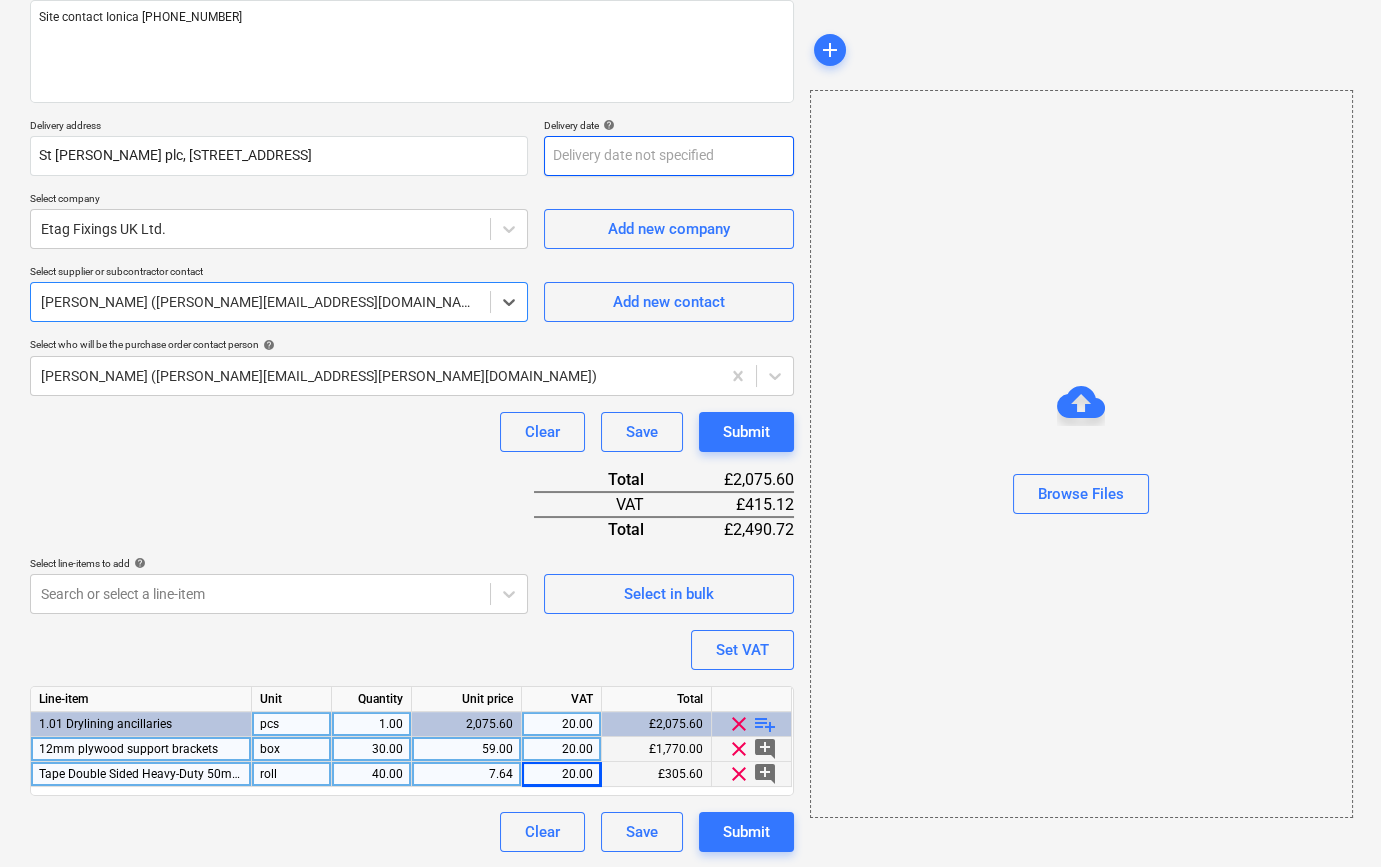 click on "Sales Projects Contacts Company Inbox 5 format_size keyboard_arrow_down help search Search notifications 0 keyboard_arrow_down [PERSON_NAME] keyboard_arrow_down [GEOGRAPHIC_DATA] Goods Yard Camden Goods Yard Budget 2 Client contract Valuations Purchase orders Costs Income Files 1 Analytics Settings Create new document Purchase order name help TML0015-PO-054 ETAG Purchase order reference number help TML0015-PO-054 Description Site contact Ionica [PHONE_NUMBER] Delivery address [STREET_ADDRESS][PERSON_NAME] Delivery date help Press the down arrow key to interact with the calendar and
select a date. Press the question mark key to get the keyboard shortcuts for changing dates. Select company Etag Fixings UK Ltd.   Add new company Select supplier or subcontractor contact option [PERSON_NAME] ([PERSON_NAME][EMAIL_ADDRESS][DOMAIN_NAME]), selected.   Select is focused ,type to refine list, press Down to open the menu,  [PERSON_NAME] ([PERSON_NAME][EMAIL_ADDRESS][DOMAIN_NAME]) Add new contact help Clear Save Submit Total" at bounding box center [690, 178] 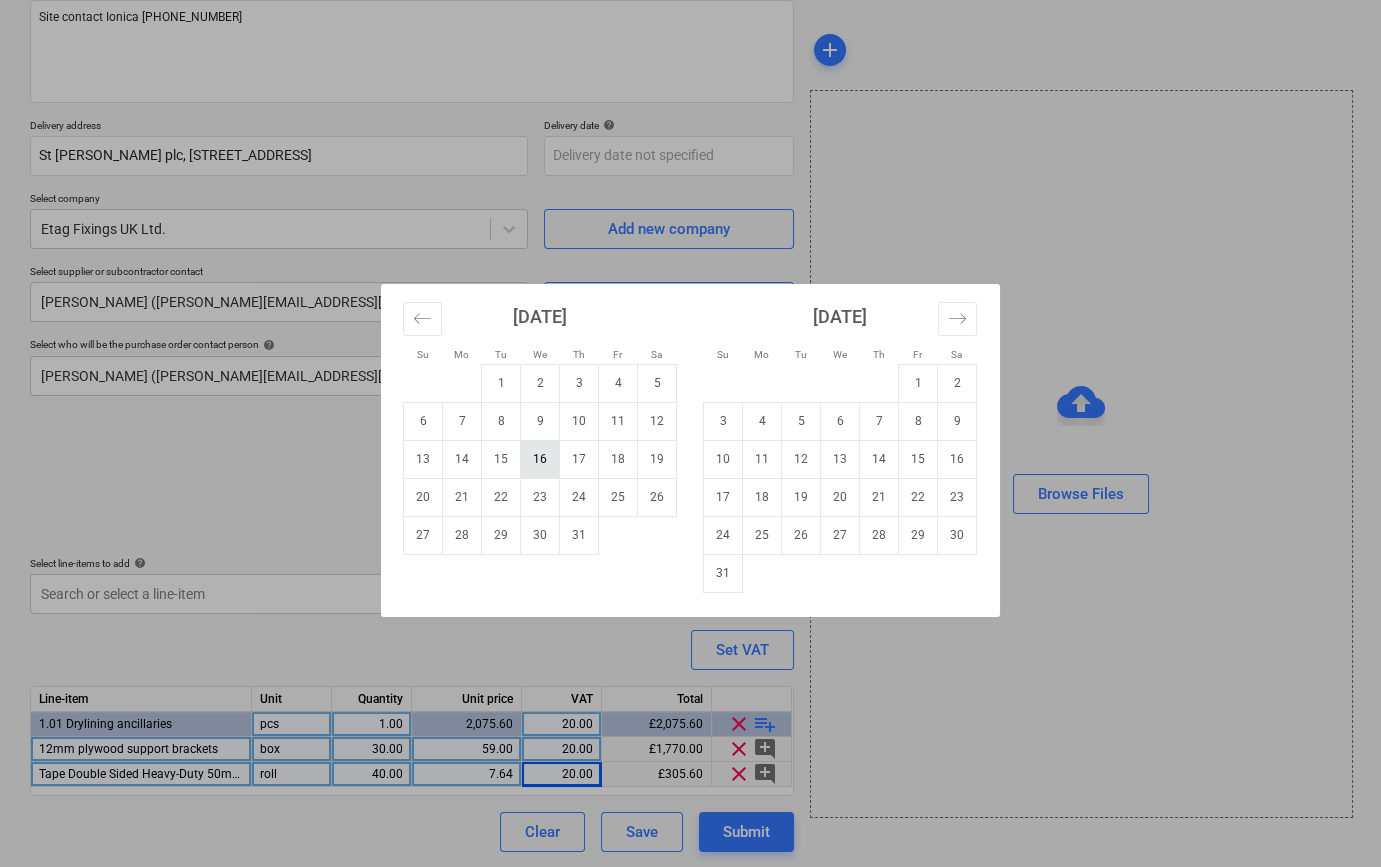 click on "16" at bounding box center (540, 459) 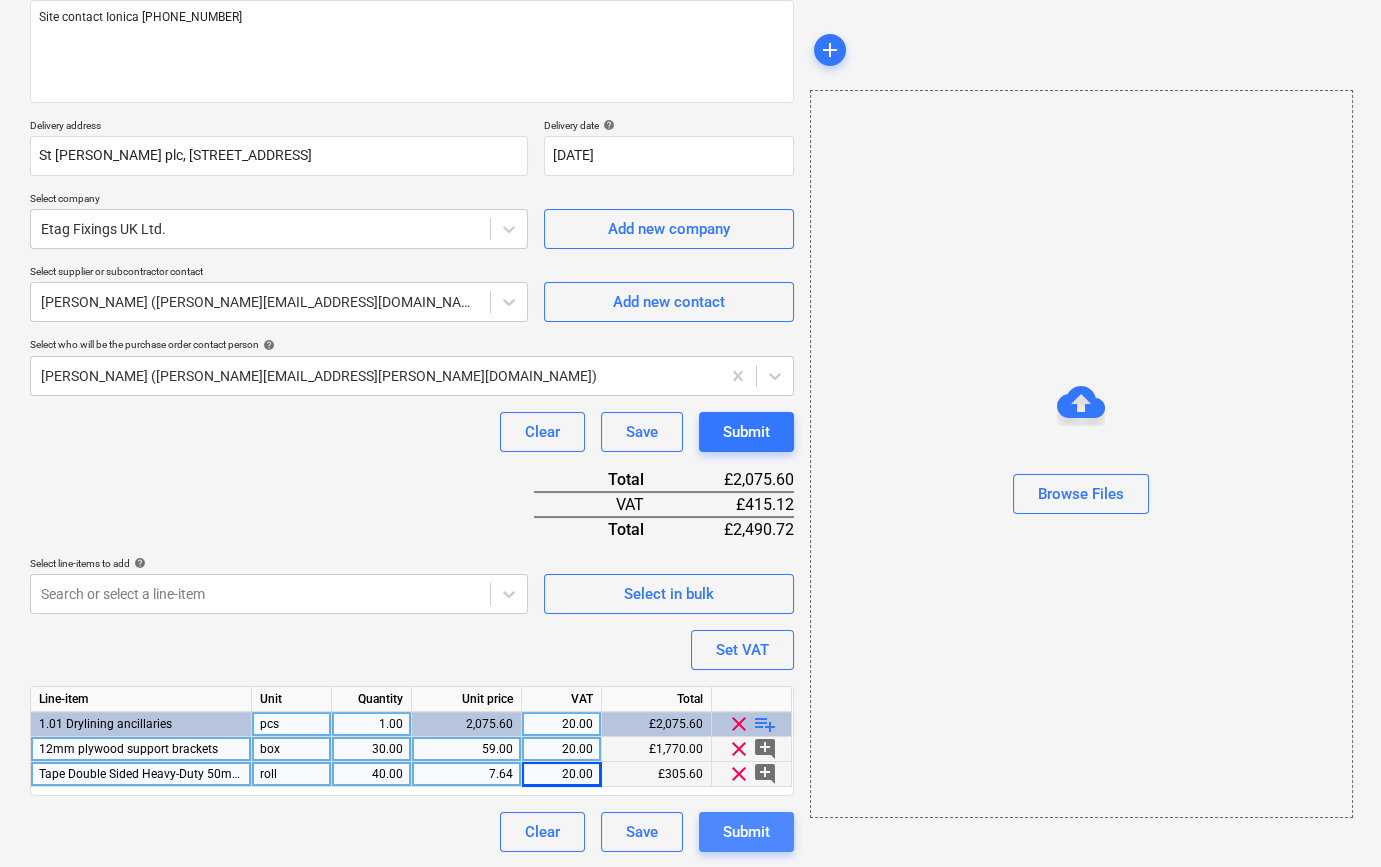 click on "Submit" at bounding box center [746, 832] 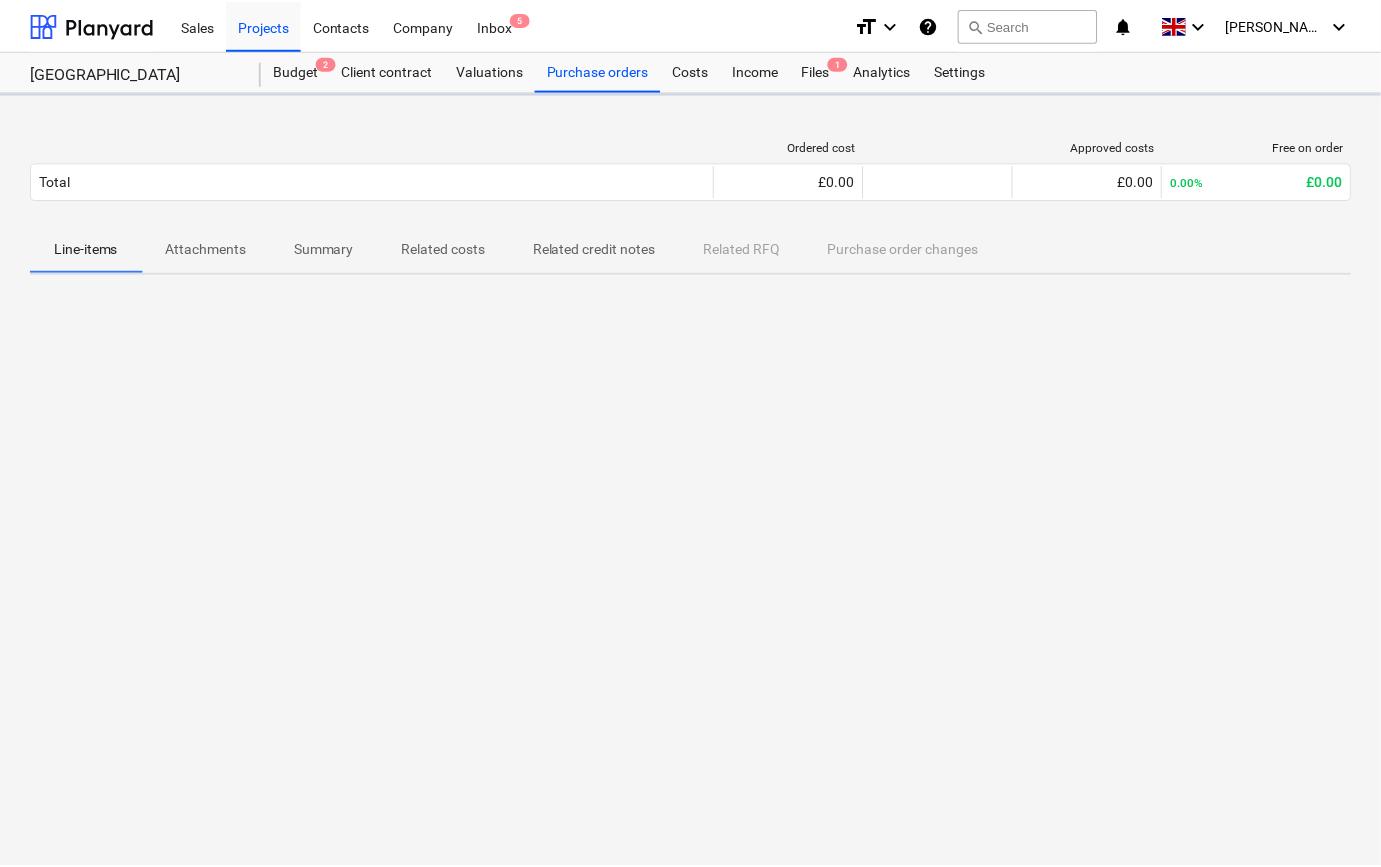 scroll, scrollTop: 0, scrollLeft: 0, axis: both 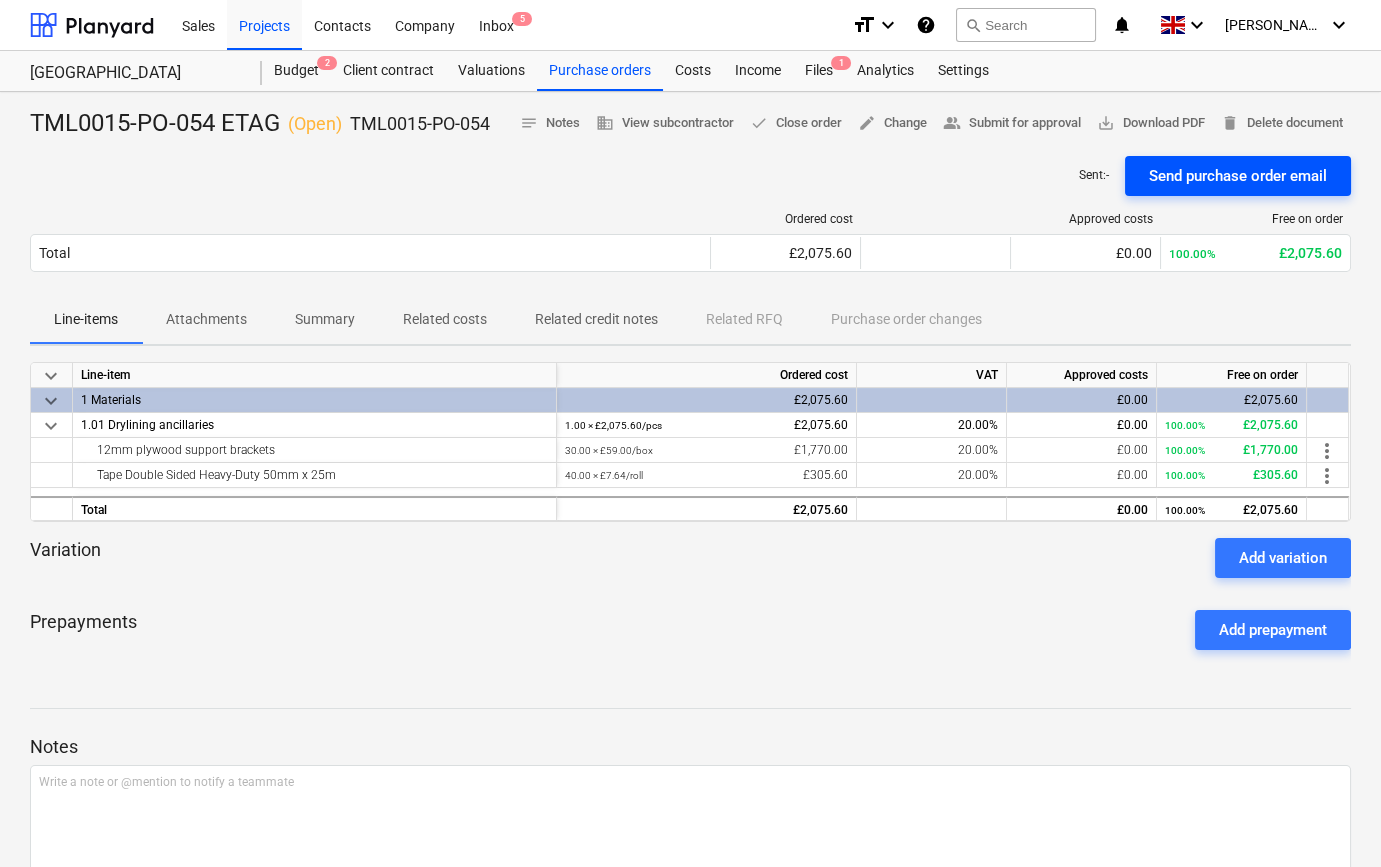 click on "Send purchase order email" at bounding box center [1238, 176] 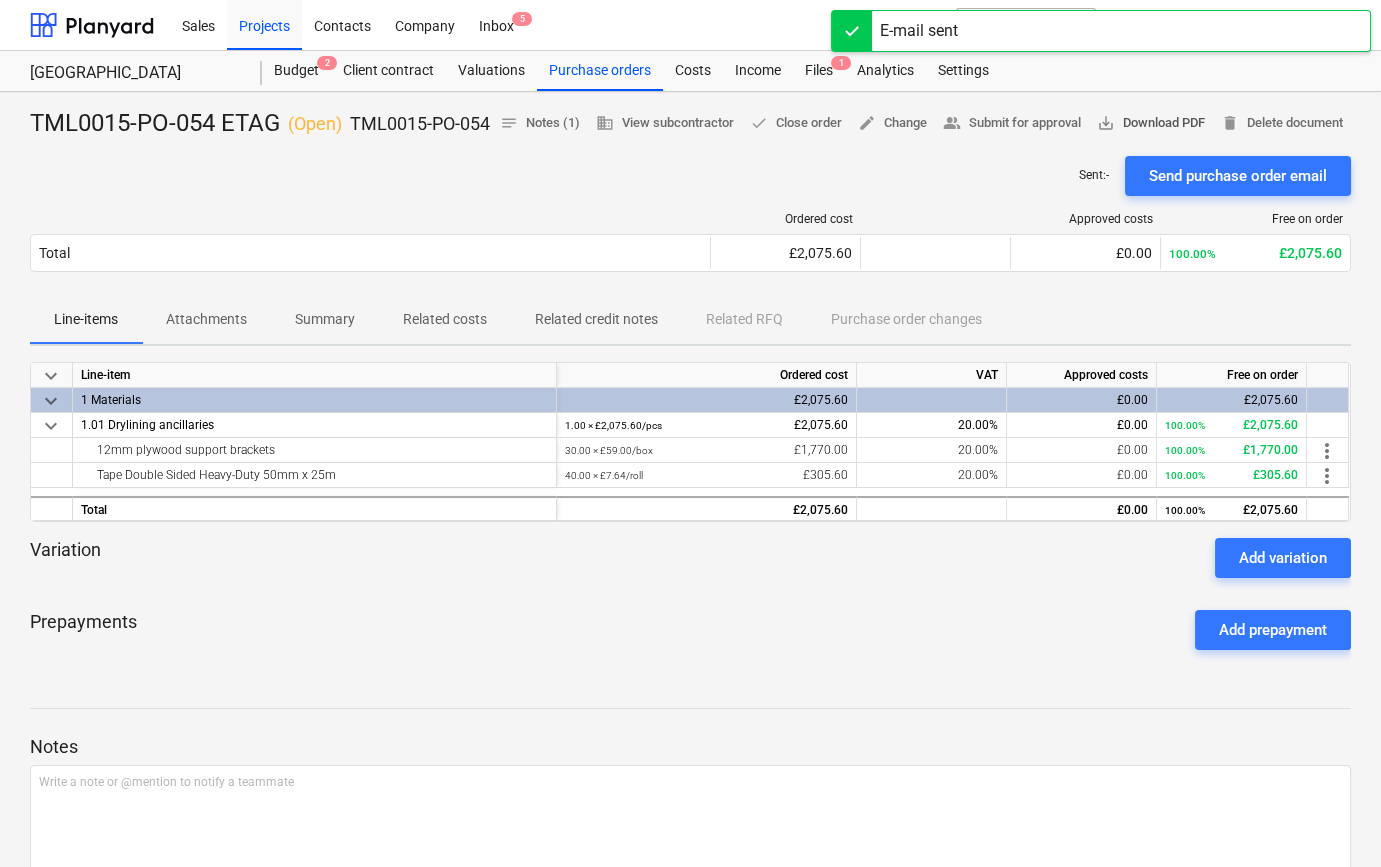 click on "people_alt Submit for approval" at bounding box center [1012, 123] 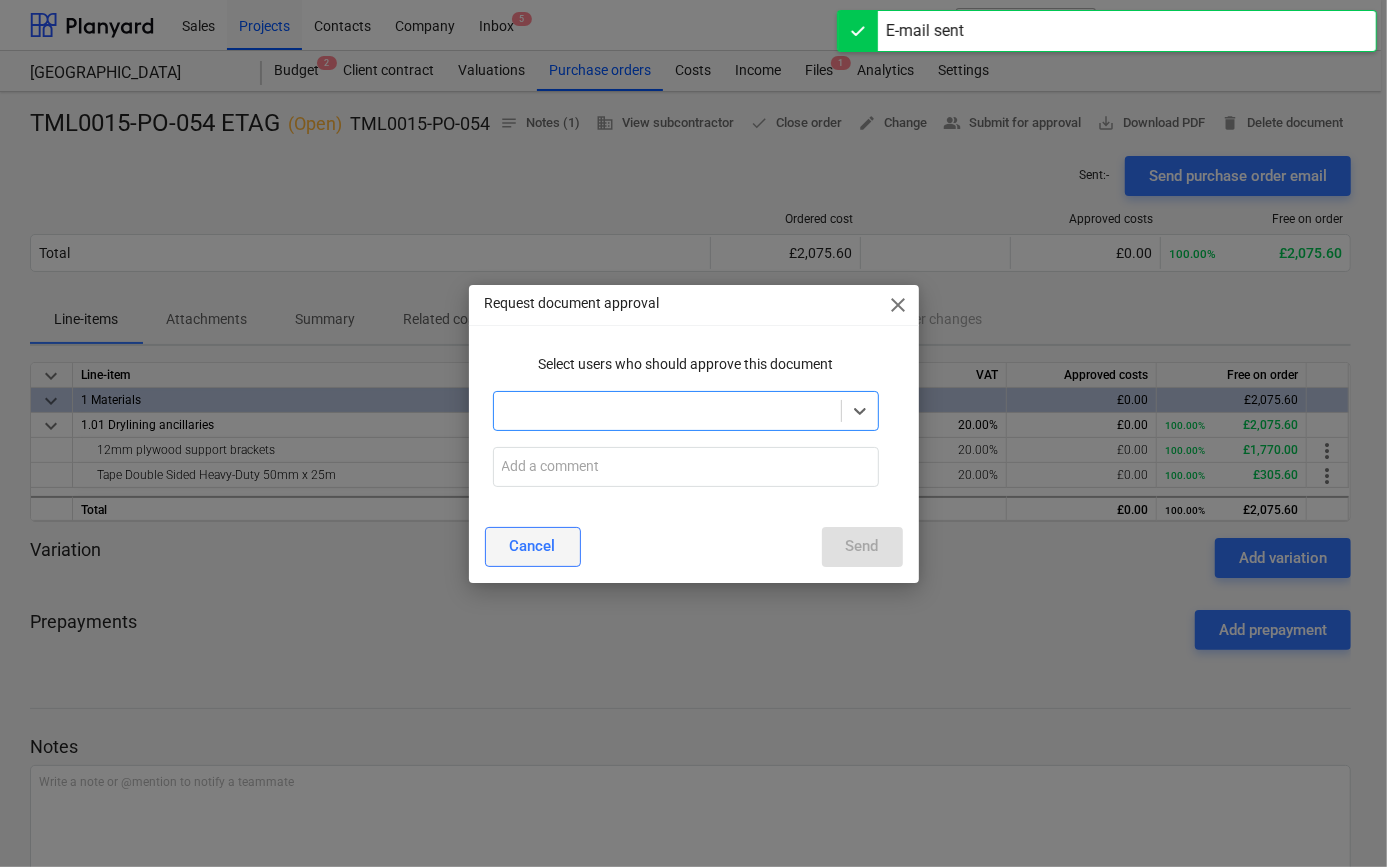 click on "Cancel" at bounding box center (533, 546) 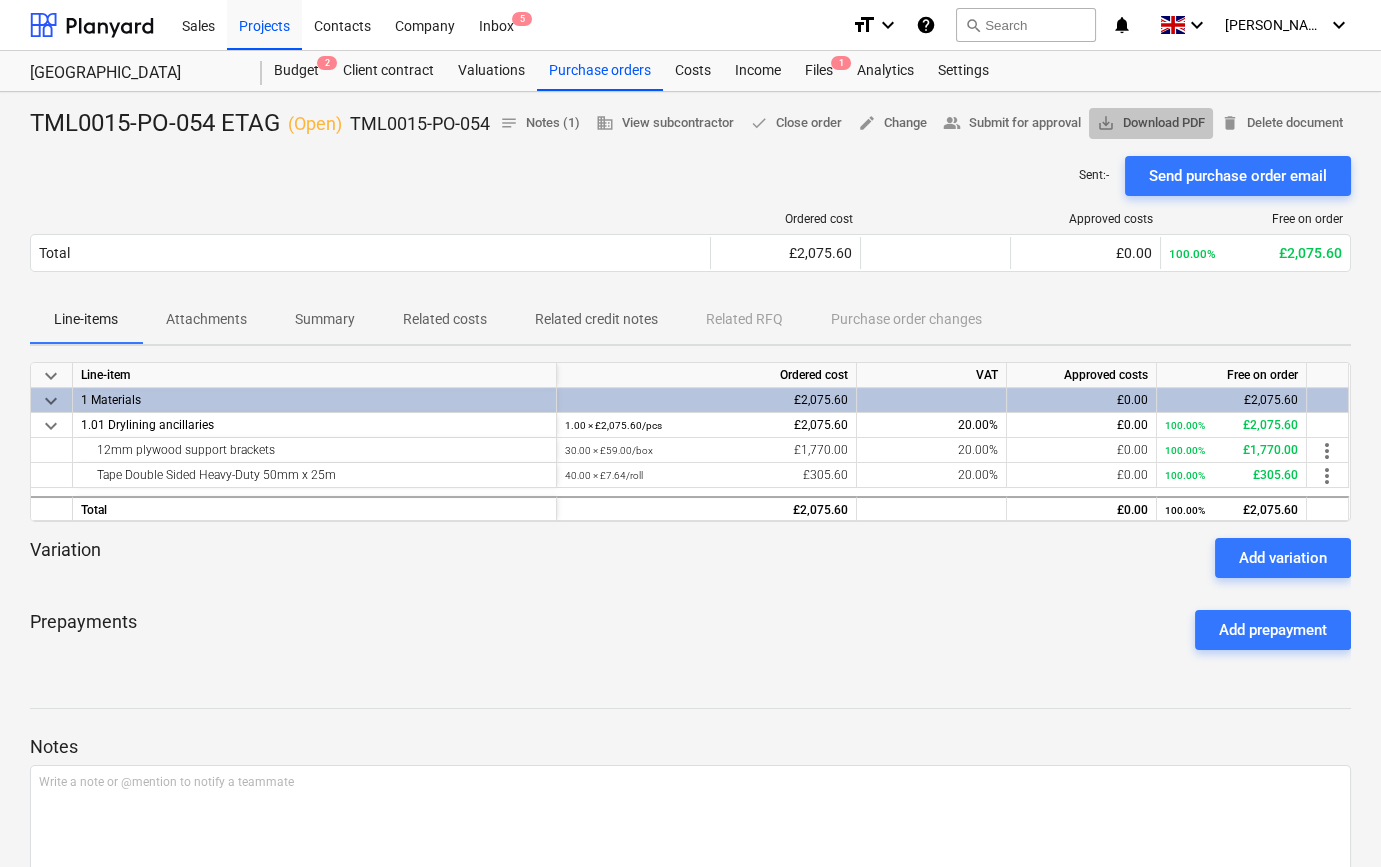 click on "save_alt Download PDF" at bounding box center (1151, 123) 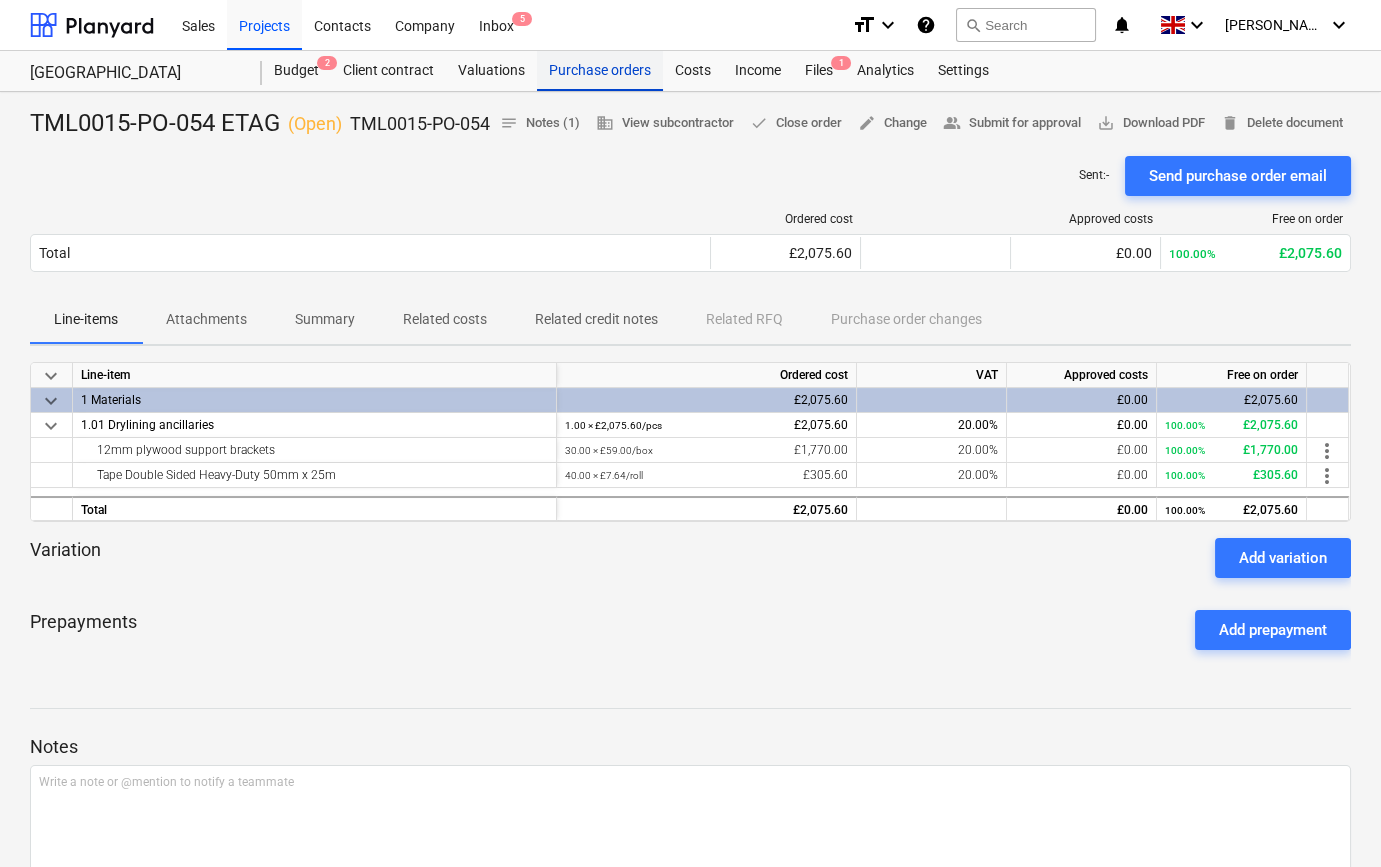 click on "Purchase orders" at bounding box center [600, 71] 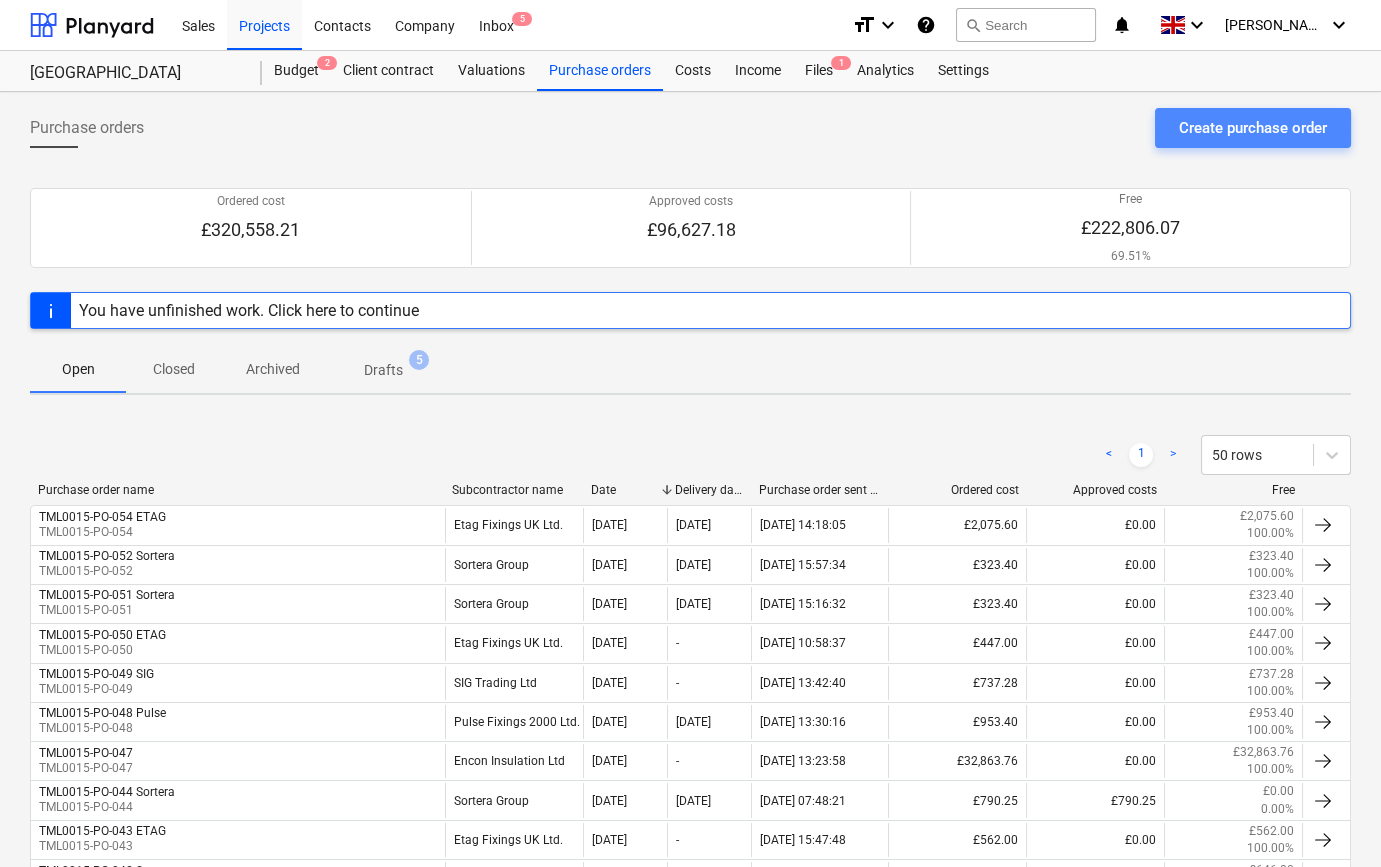 click on "Create purchase order" at bounding box center (1253, 128) 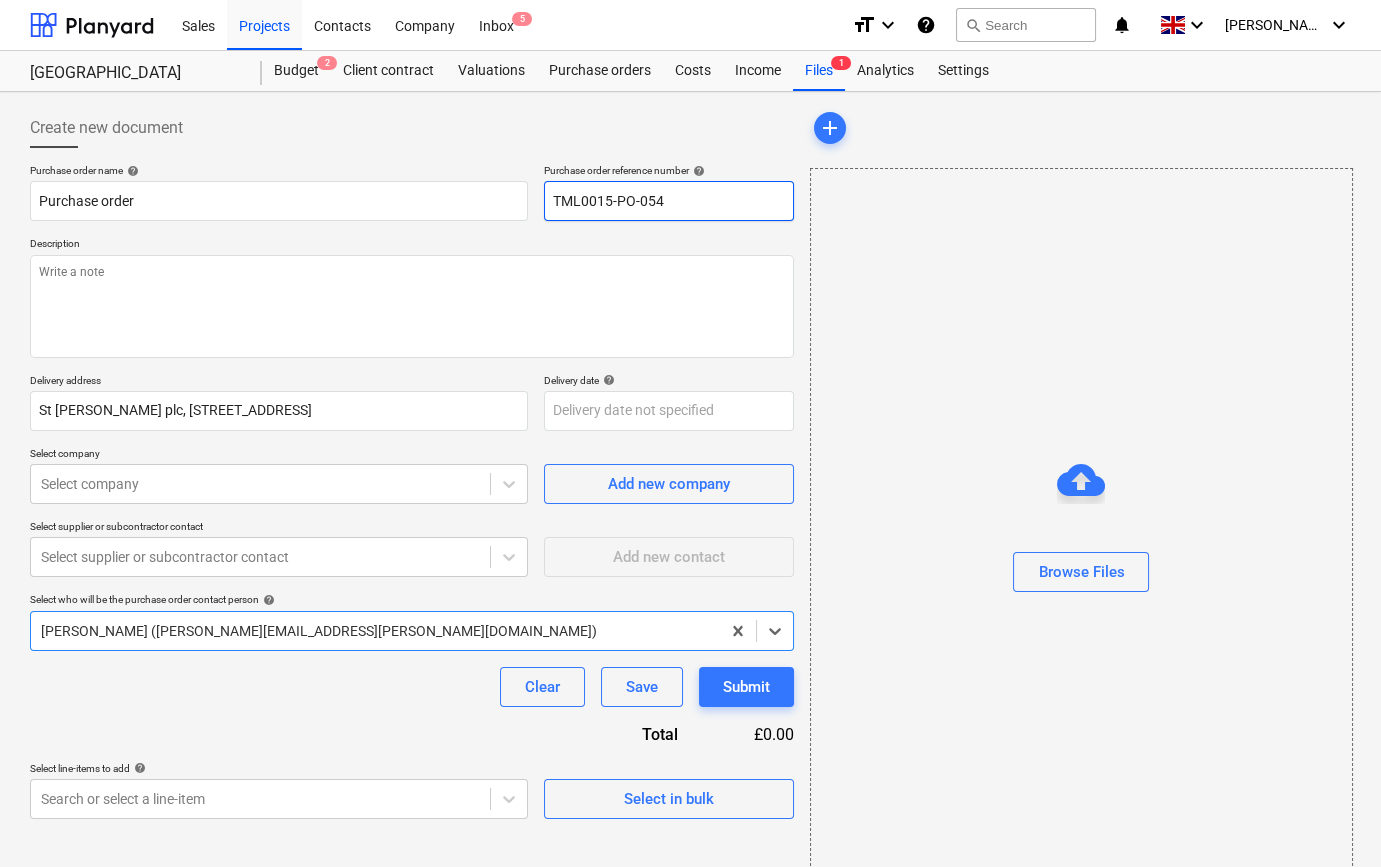 click on "TML0015-PO-054" at bounding box center (669, 201) 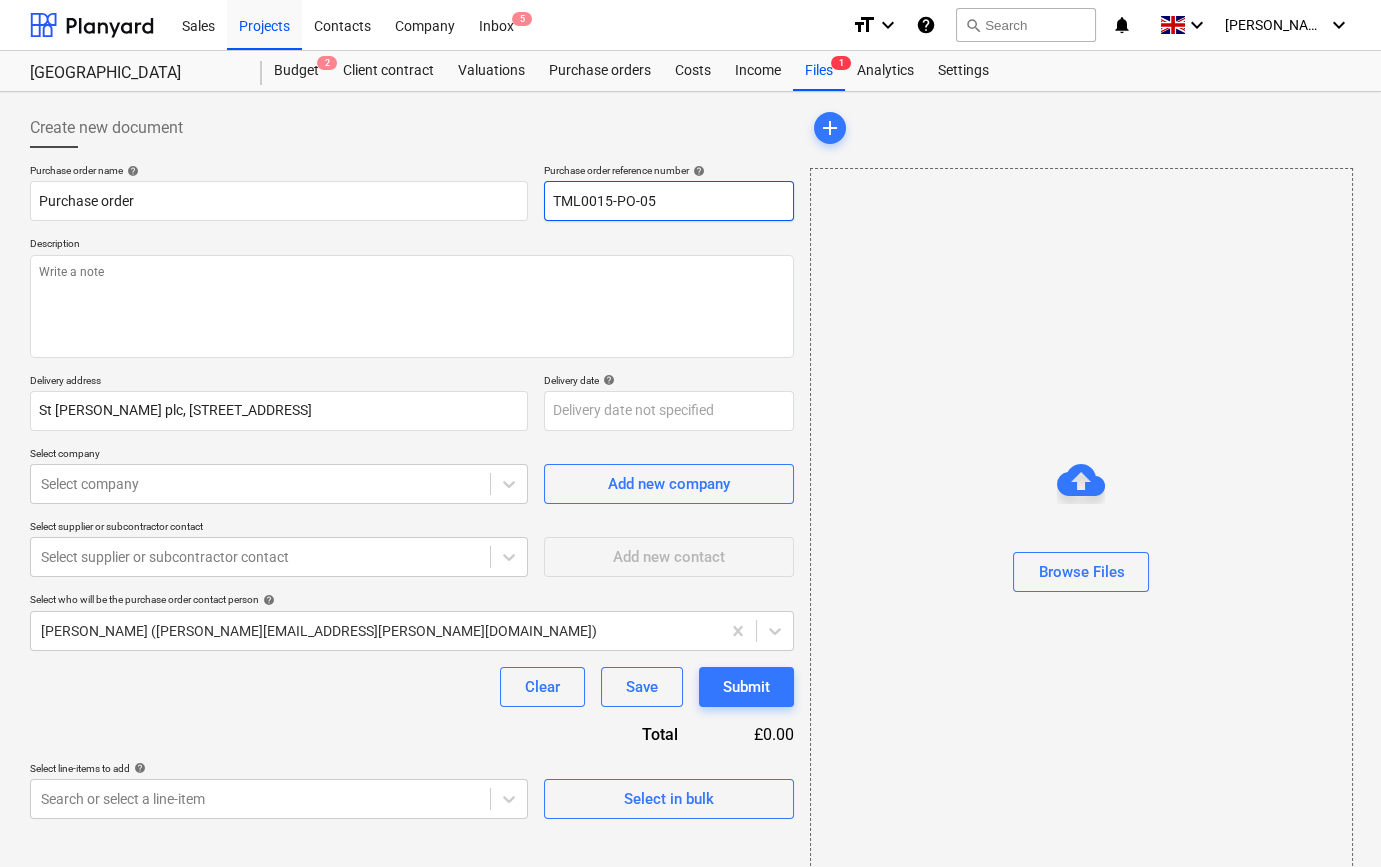 type on "x" 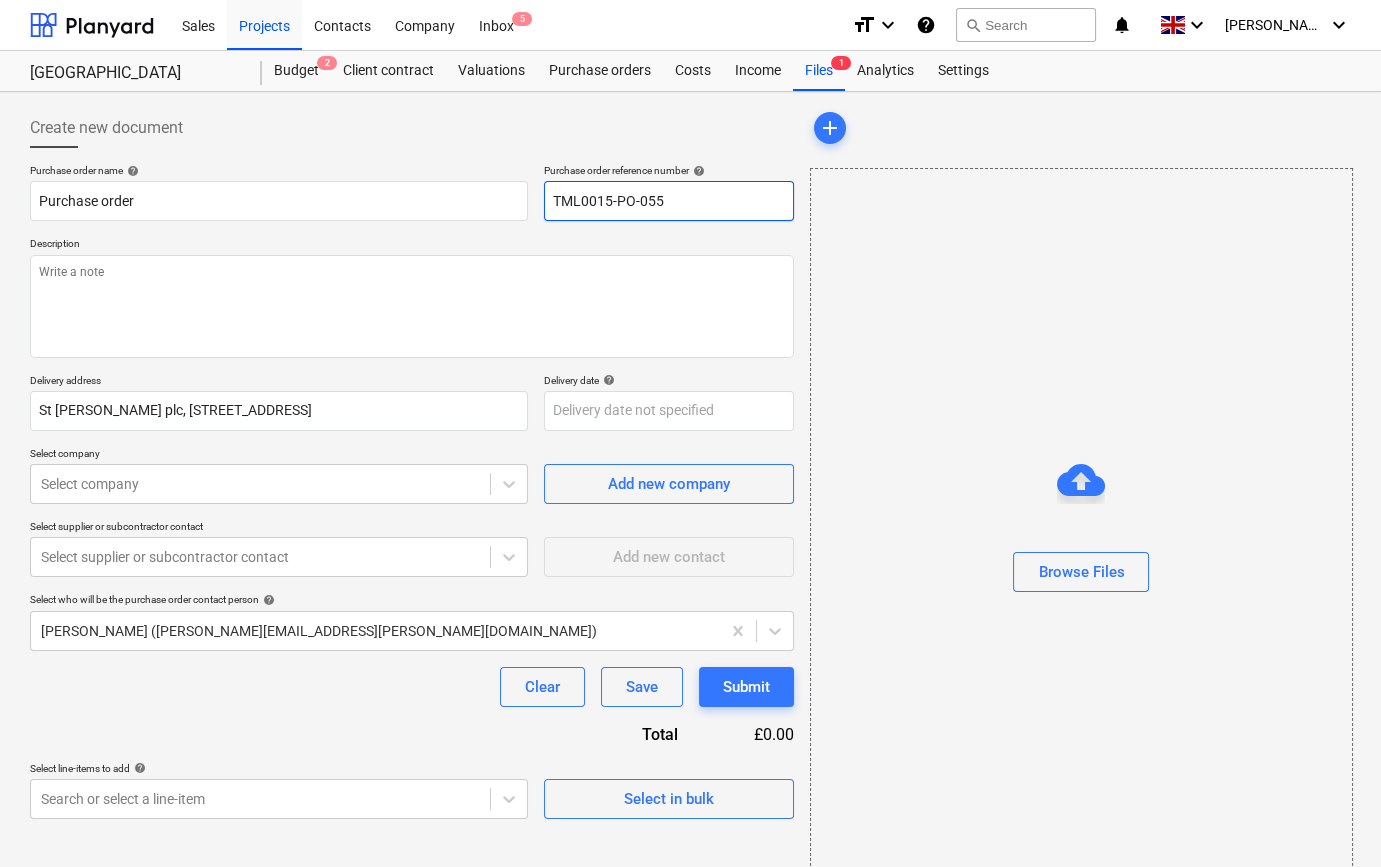 drag, startPoint x: 660, startPoint y: 204, endPoint x: 552, endPoint y: 205, distance: 108.00463 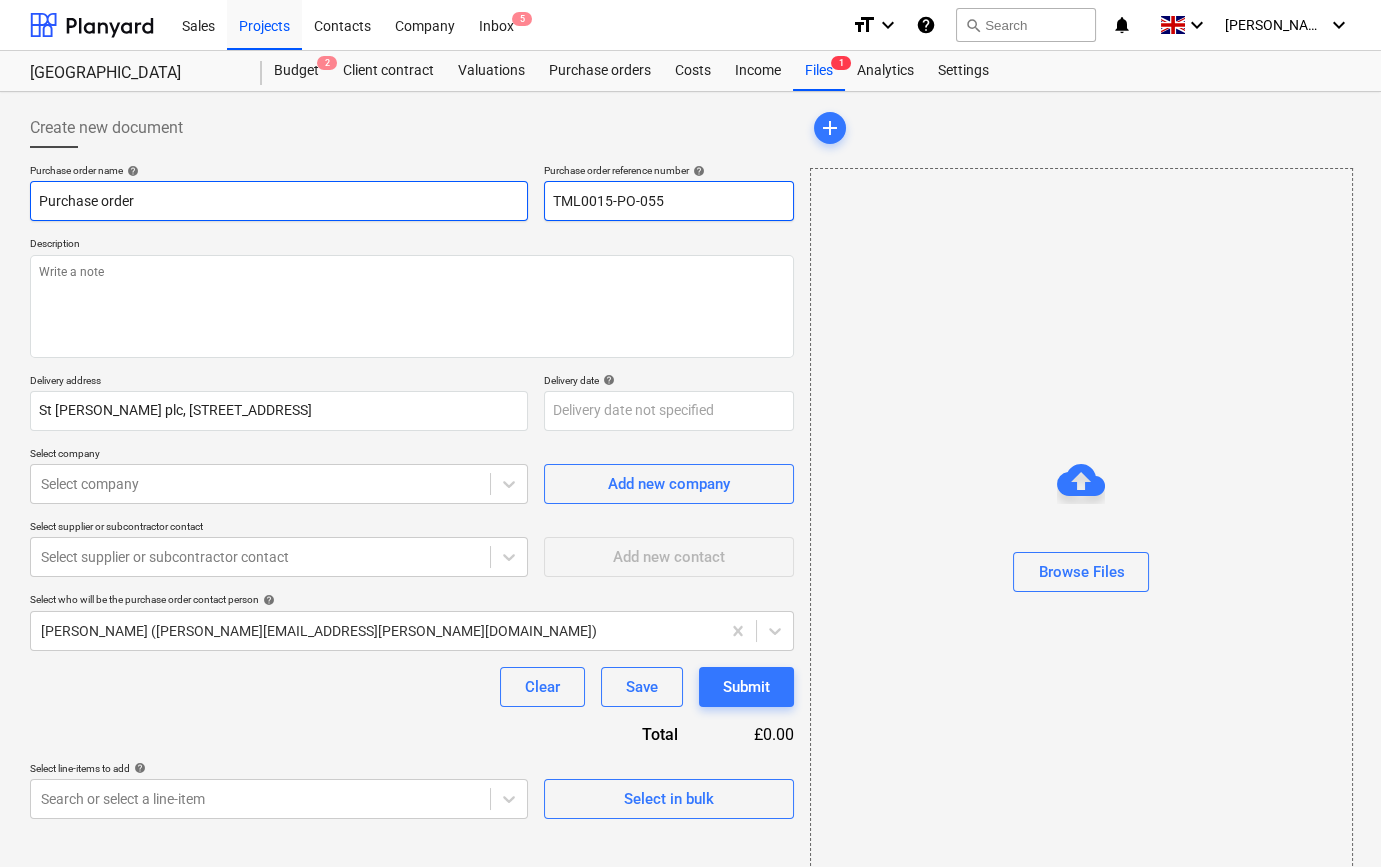 type on "TML0015-PO-055" 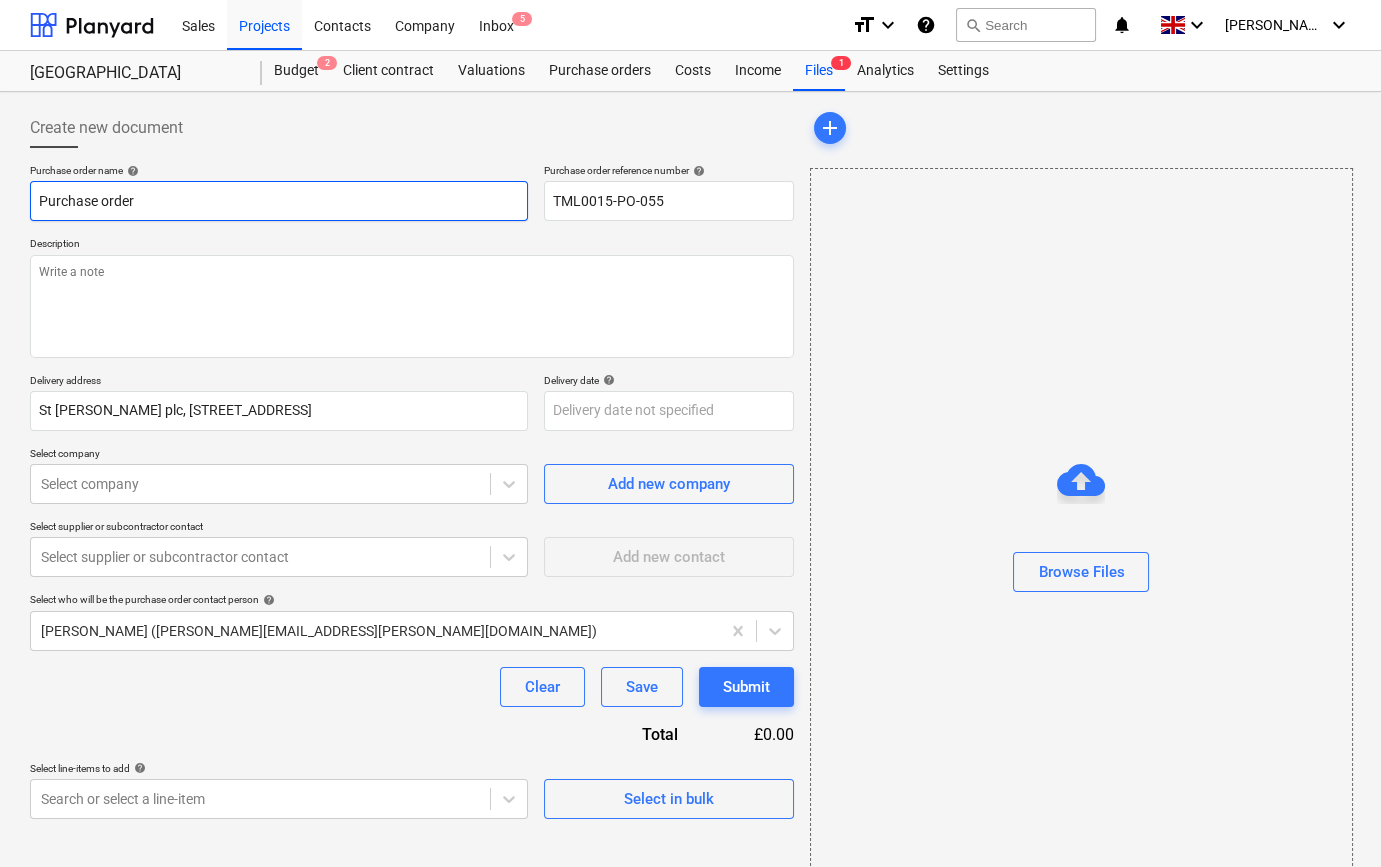 paste on "TML0015-PO-055" 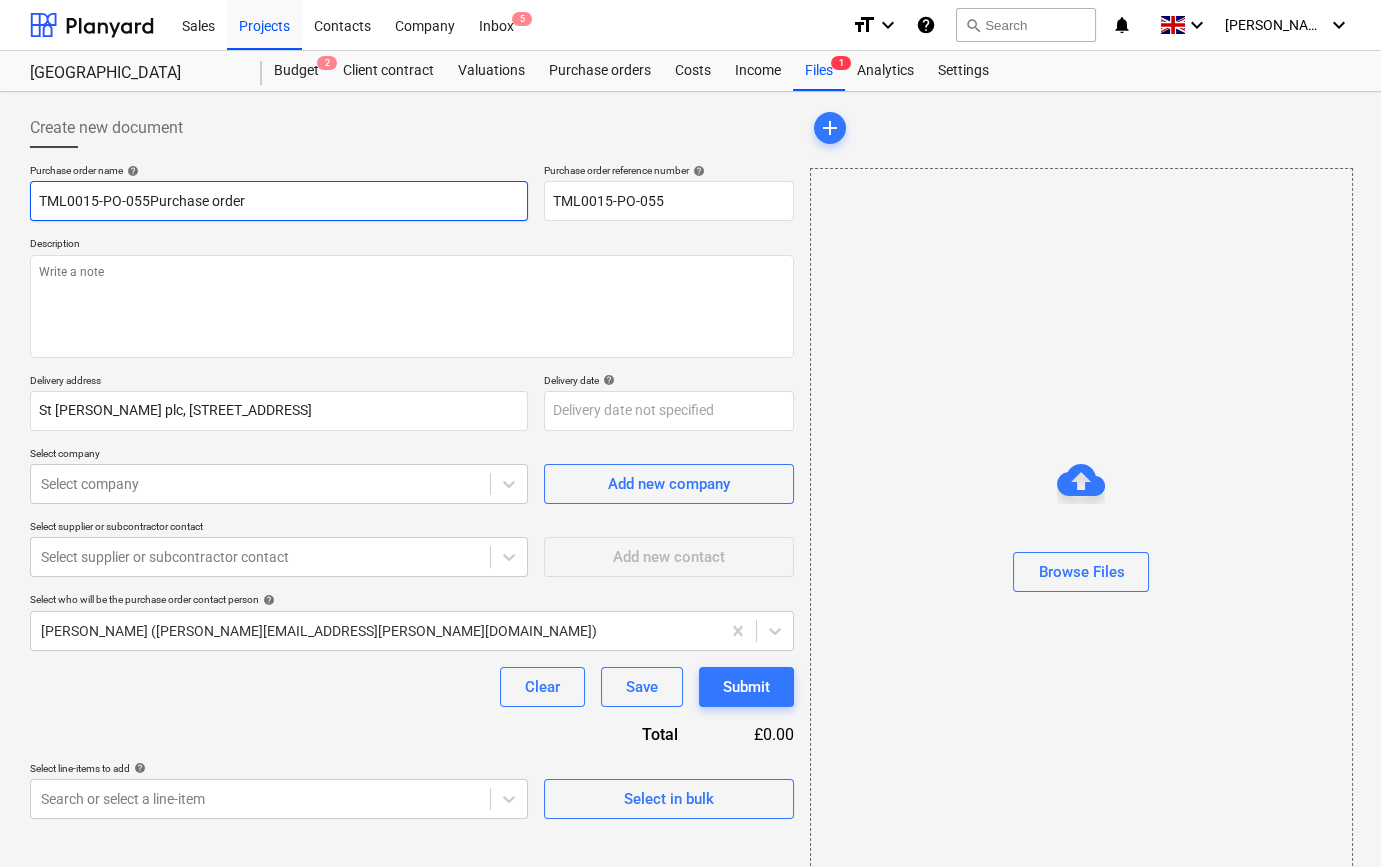 type on "x" 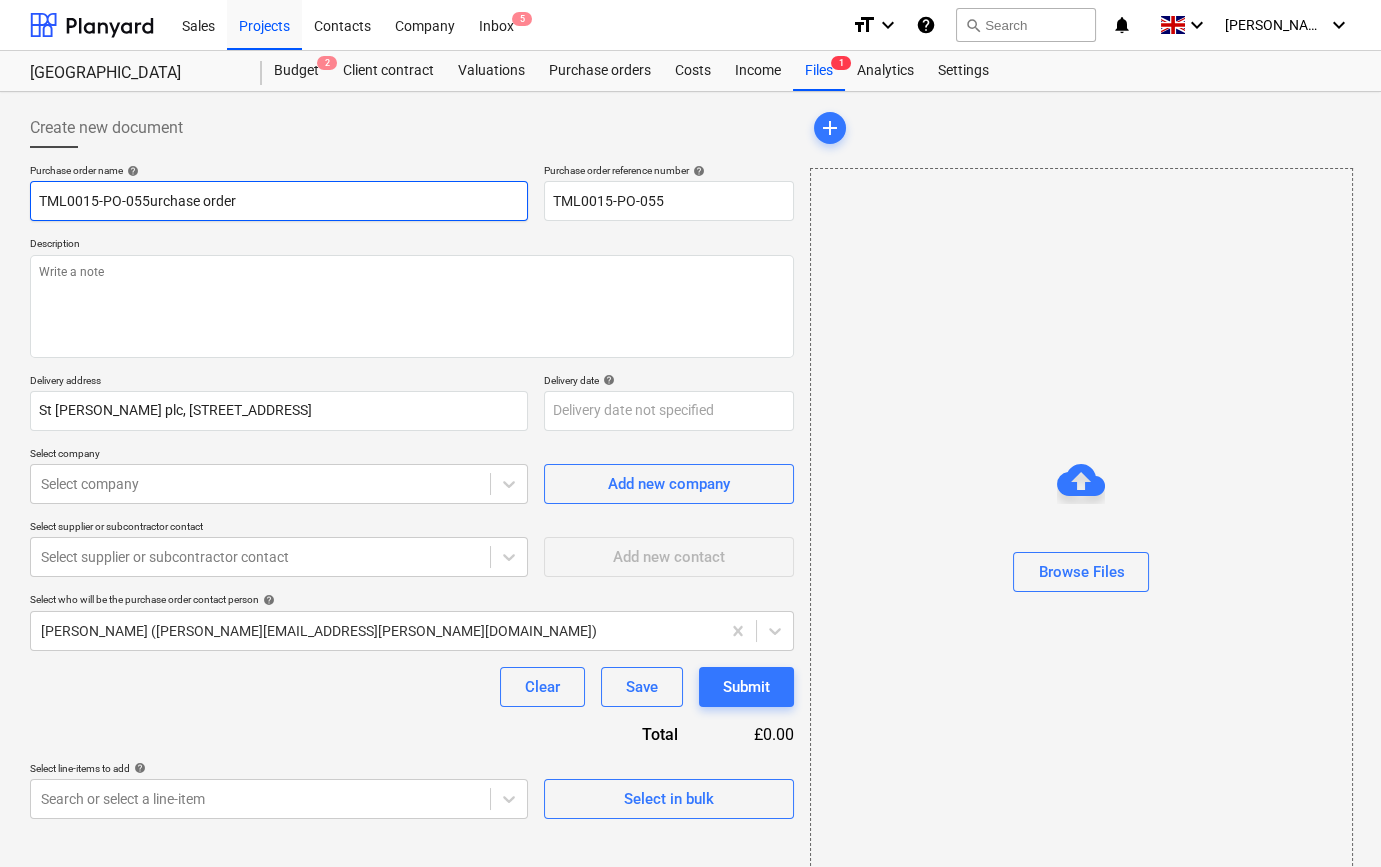 type on "TML0015-PO-055rchase order" 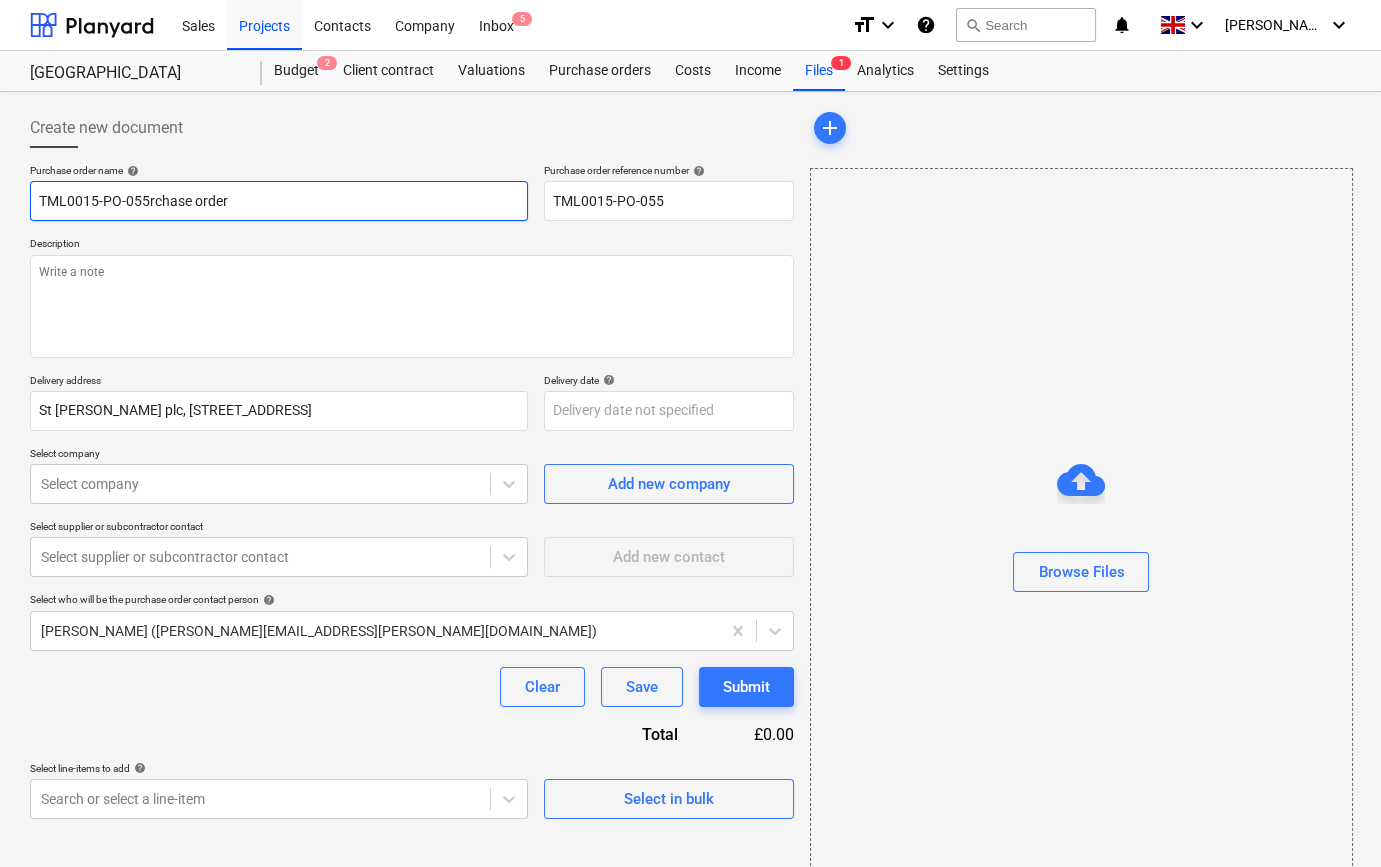 type on "x" 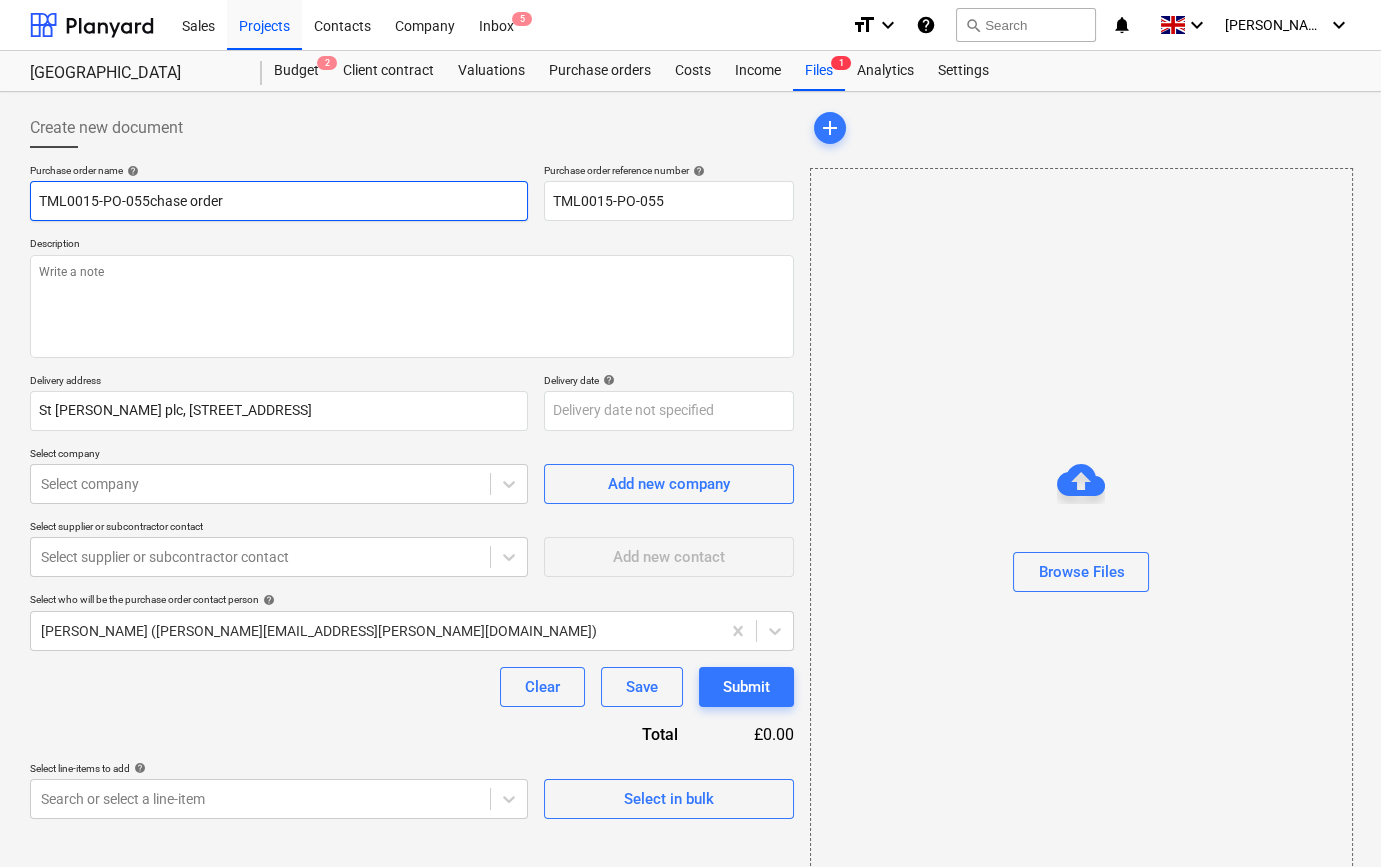 type on "x" 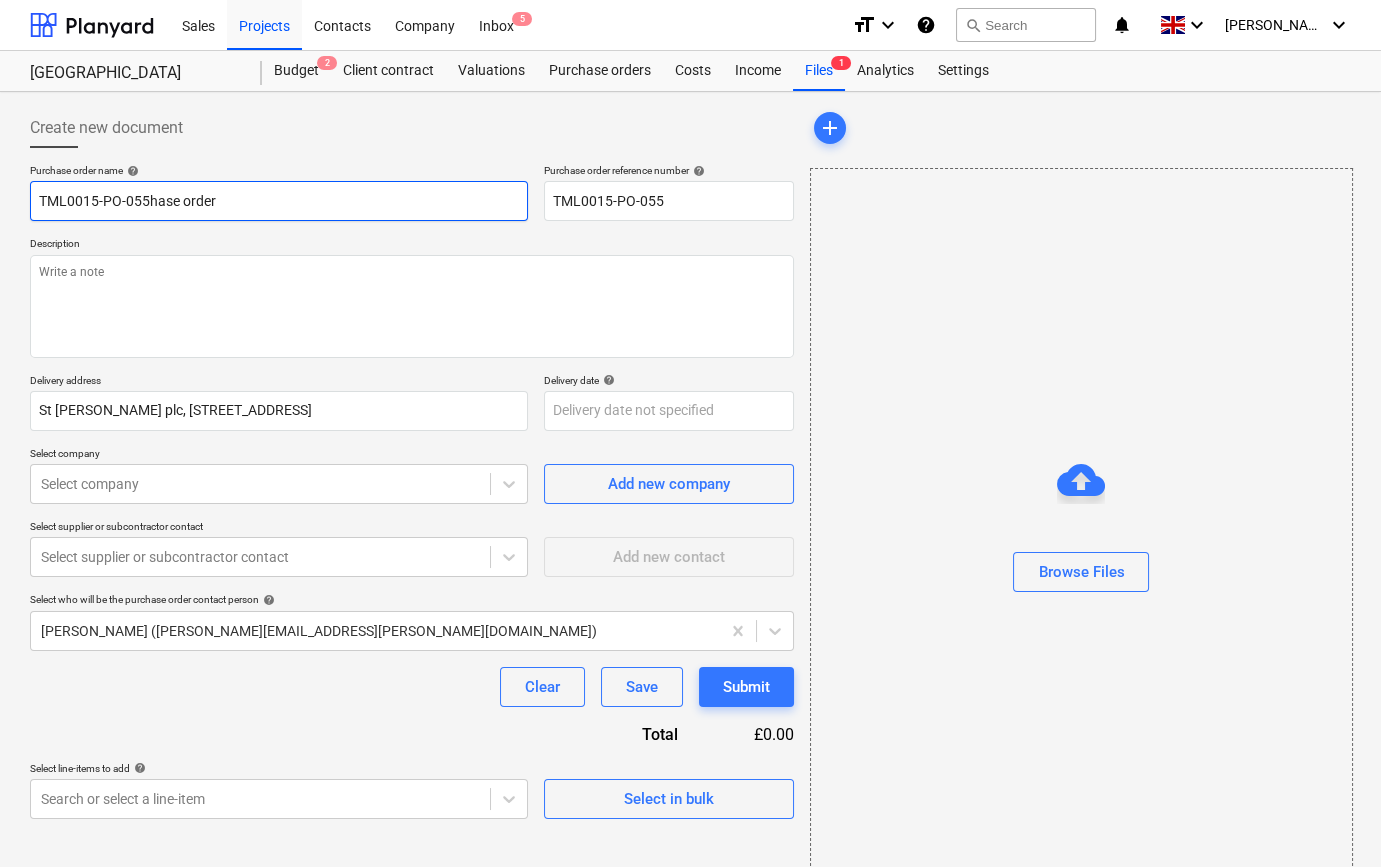 type on "x" 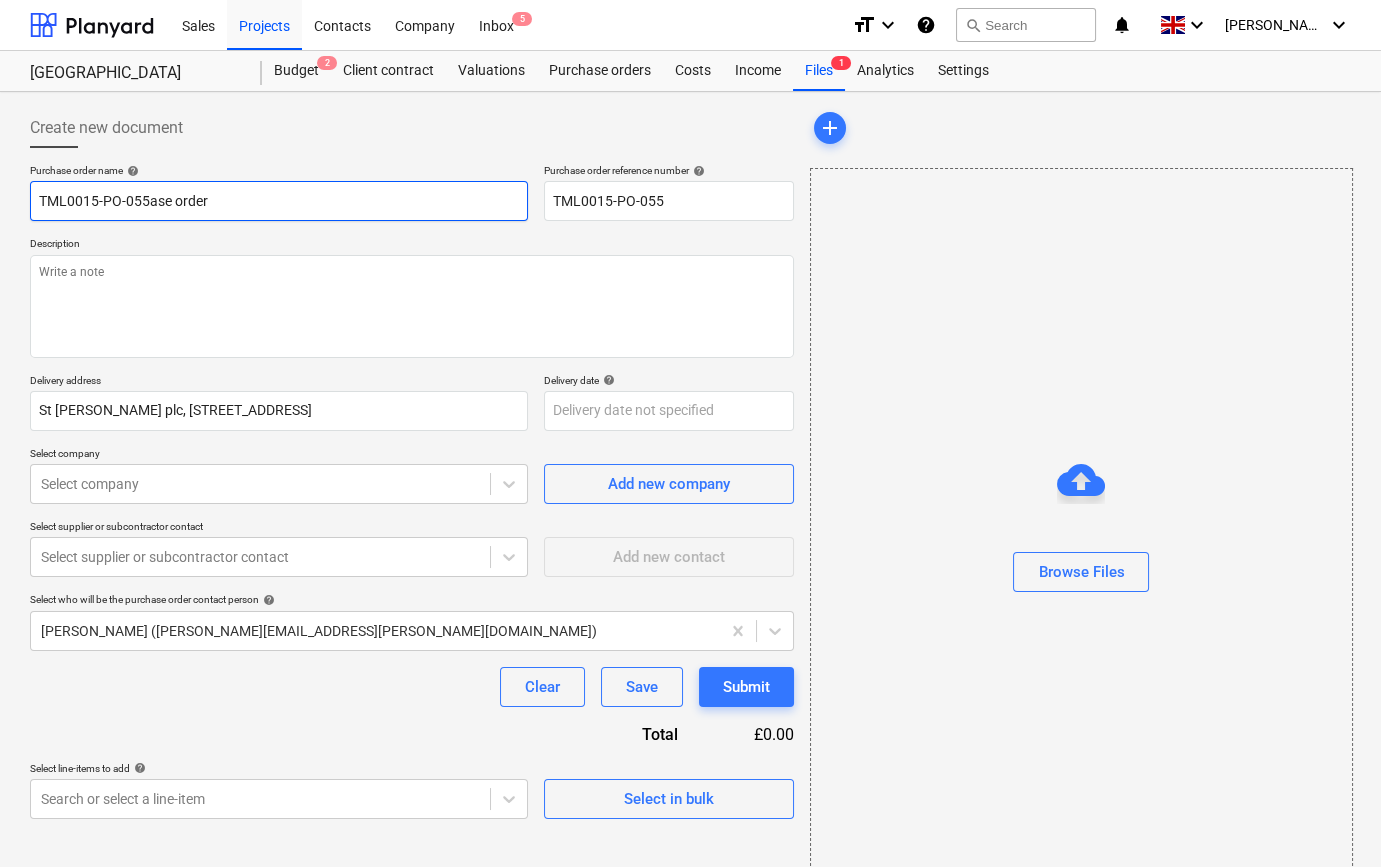type on "x" 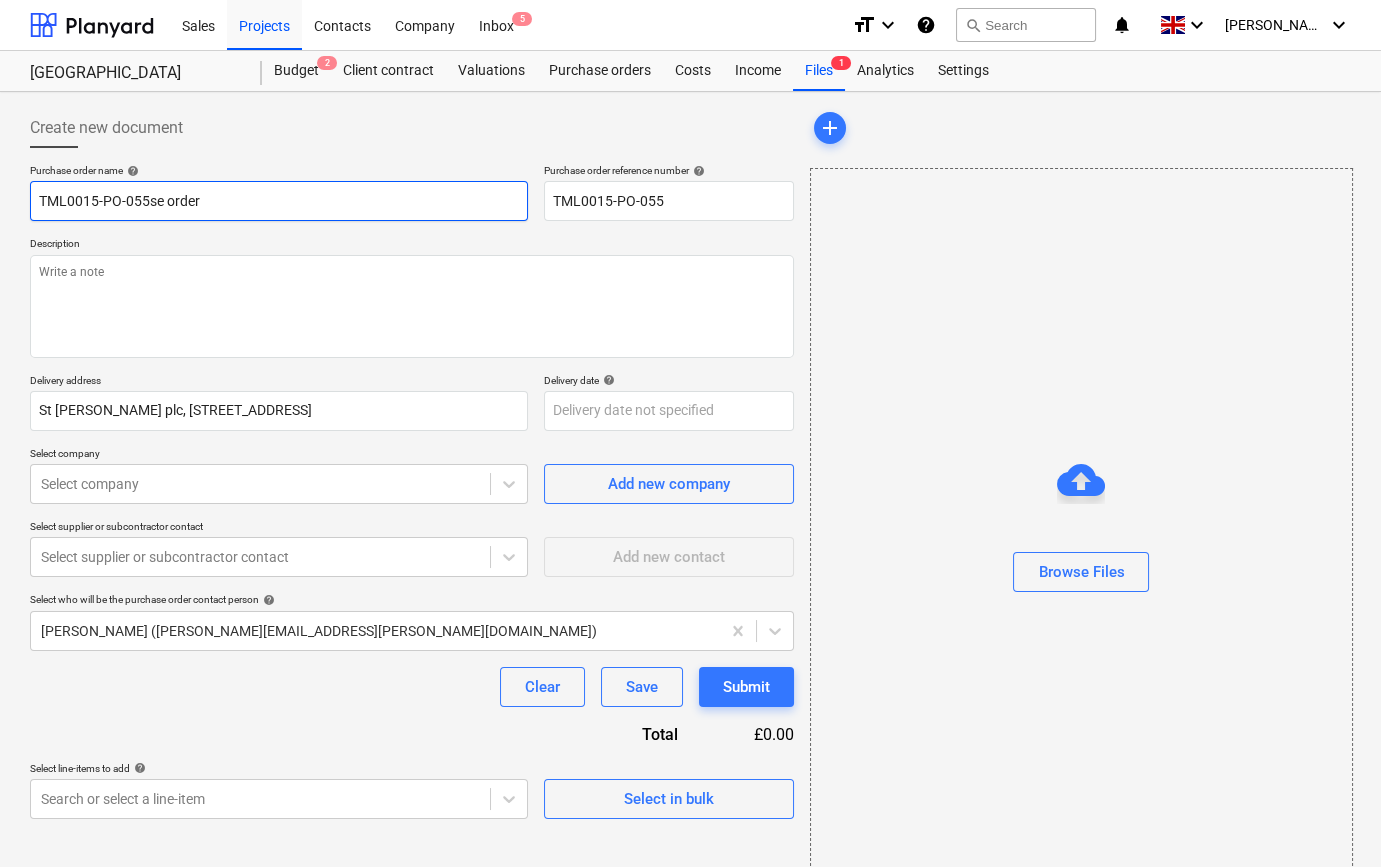 type on "x" 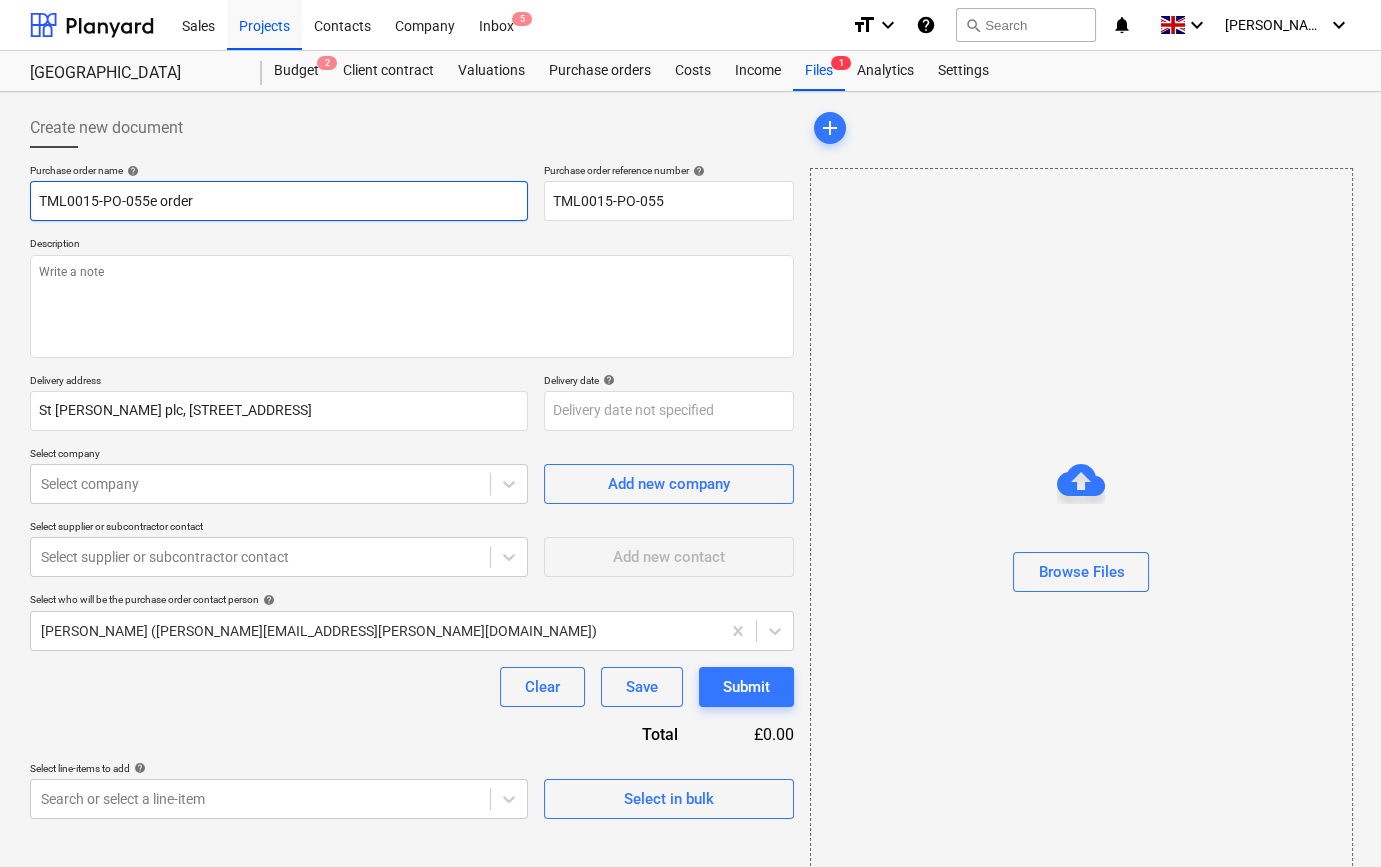 type on "x" 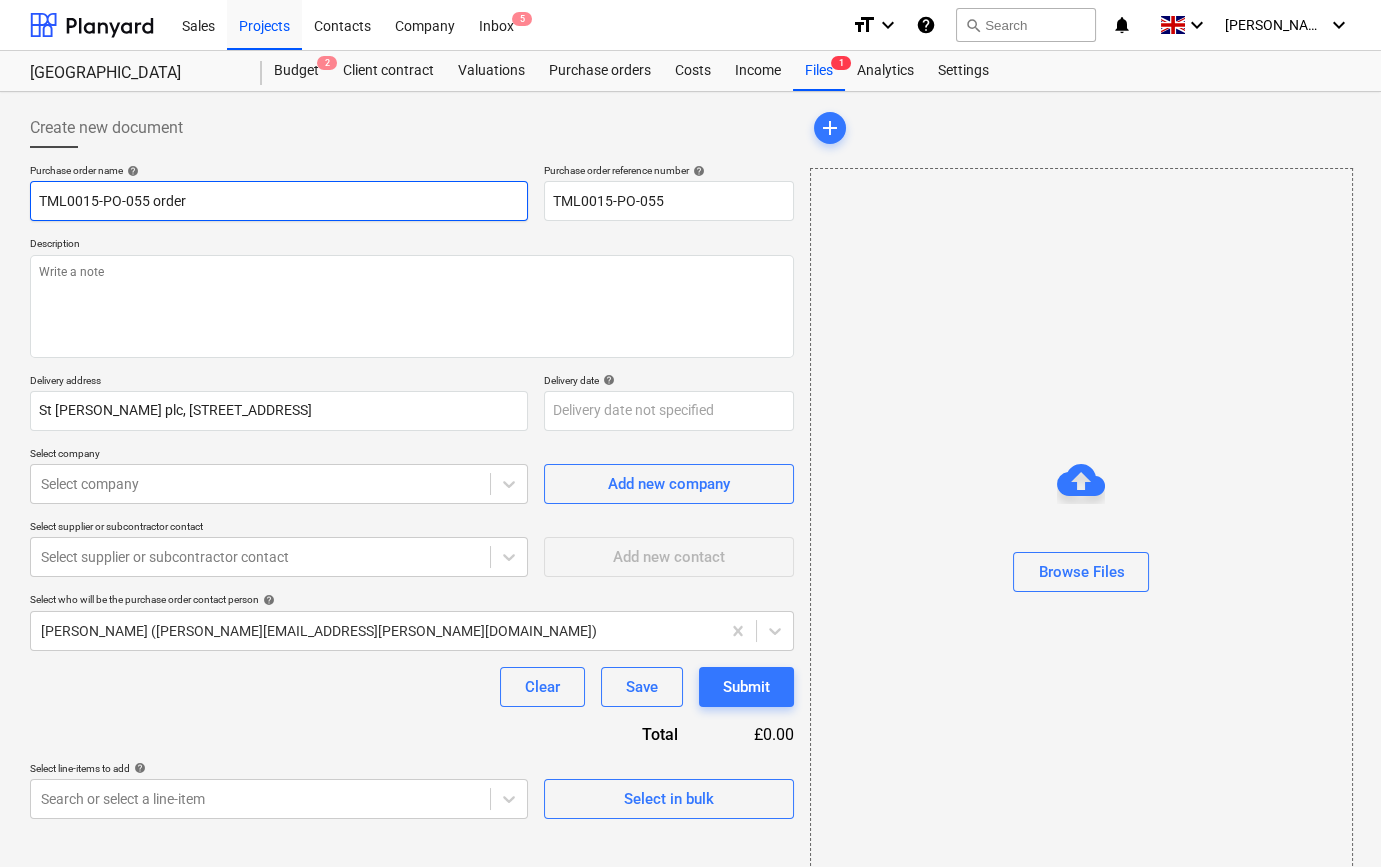 type on "x" 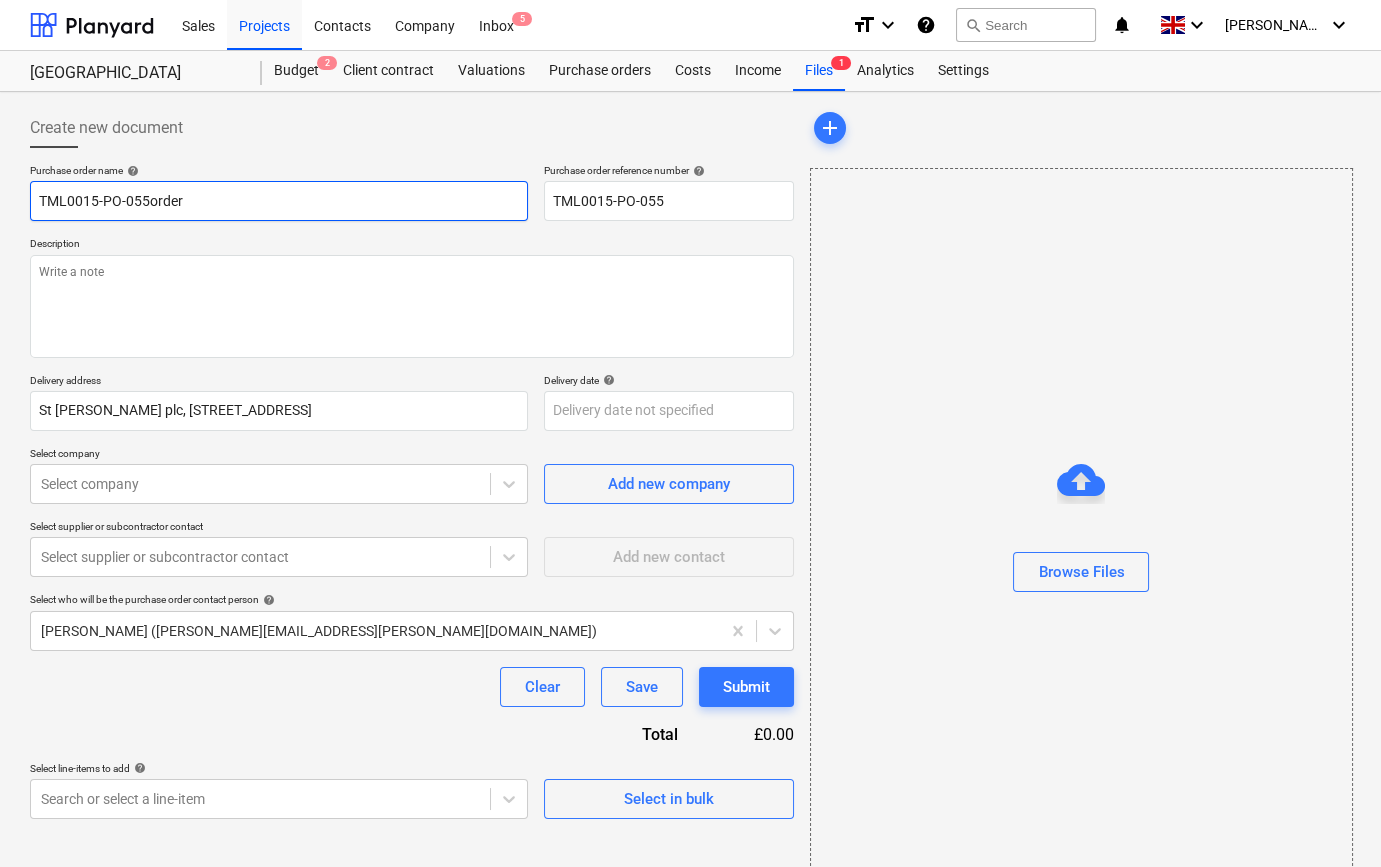 type on "x" 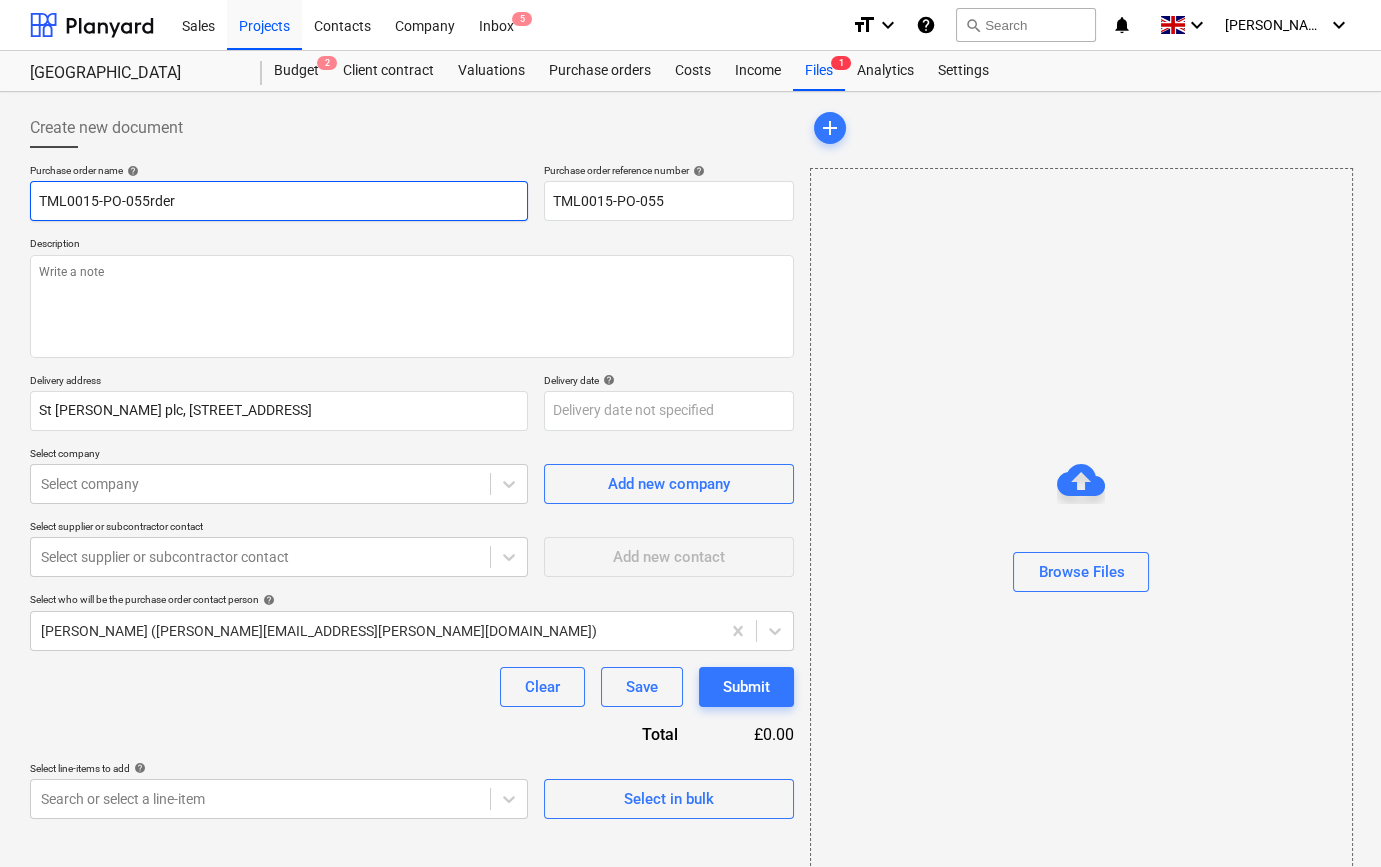 type on "x" 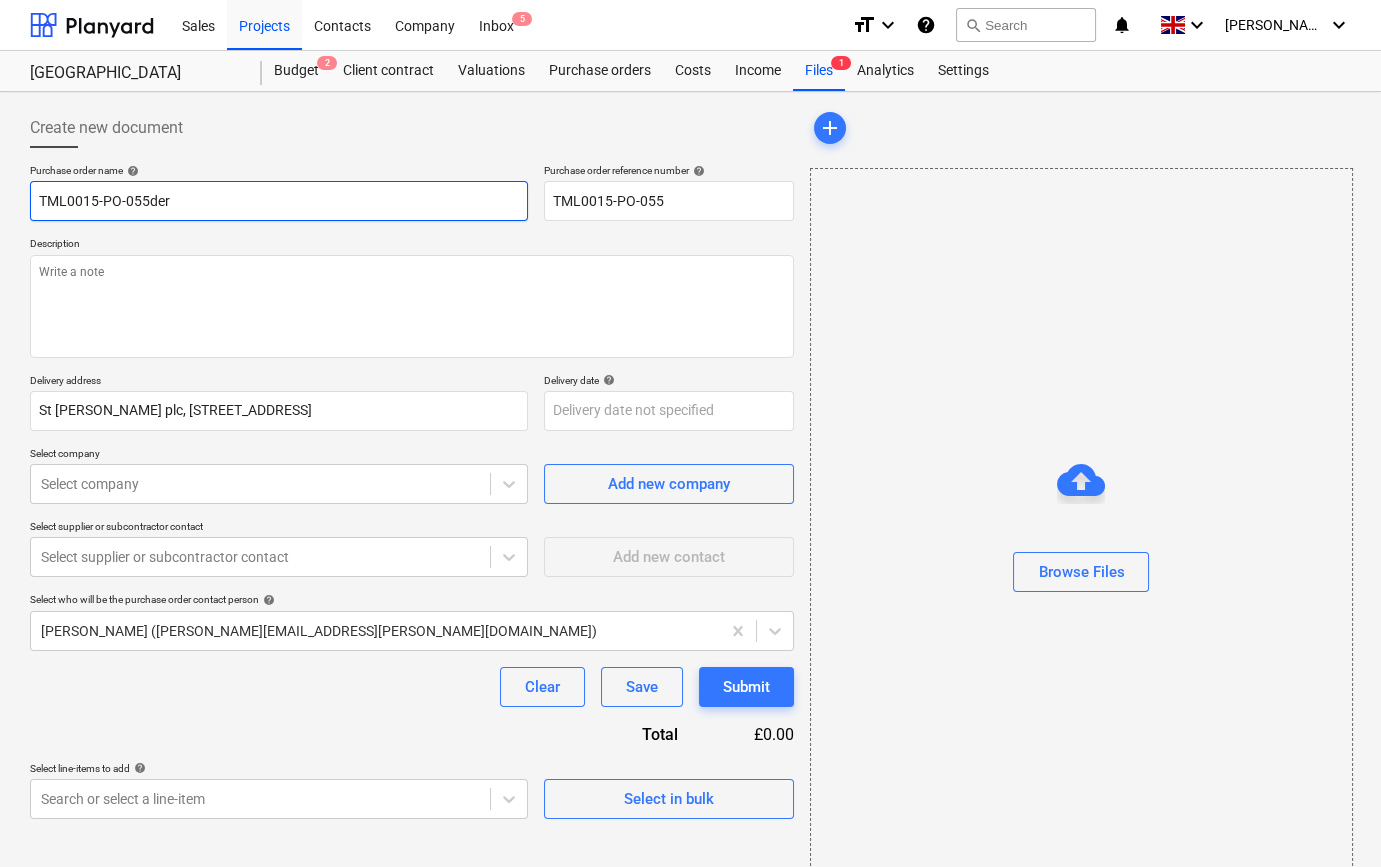 type on "TML0015-PO-055er" 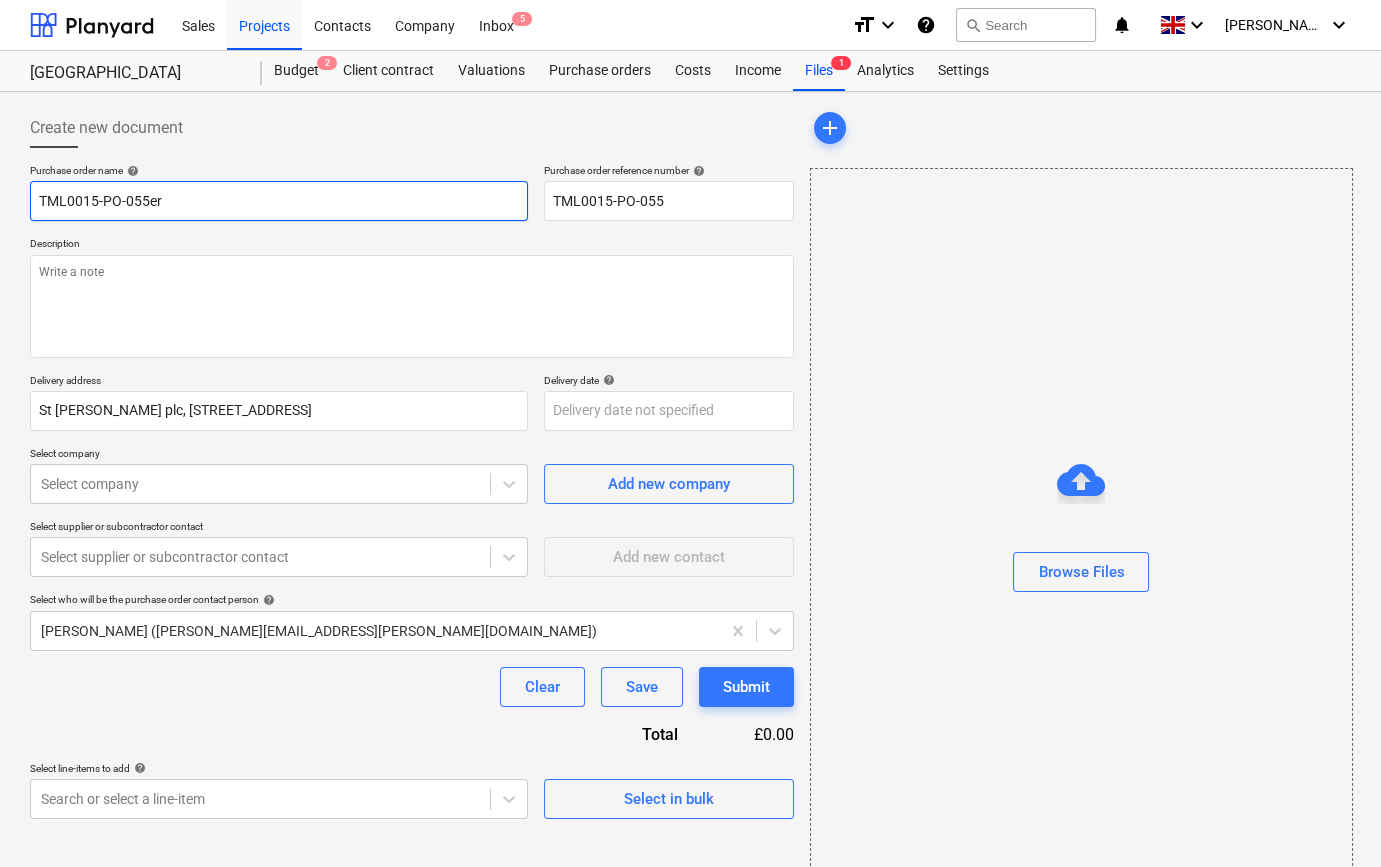 type on "x" 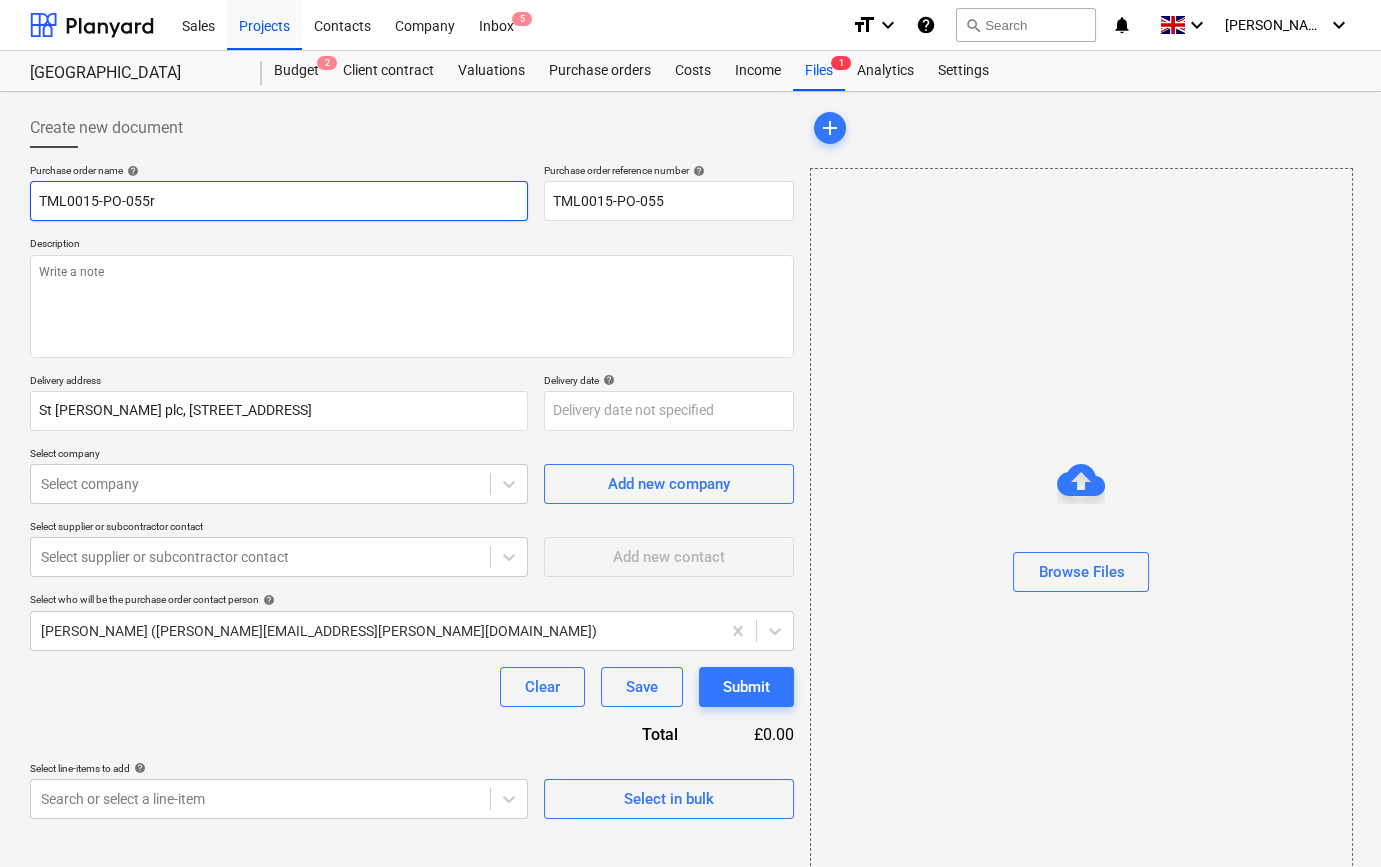 type on "x" 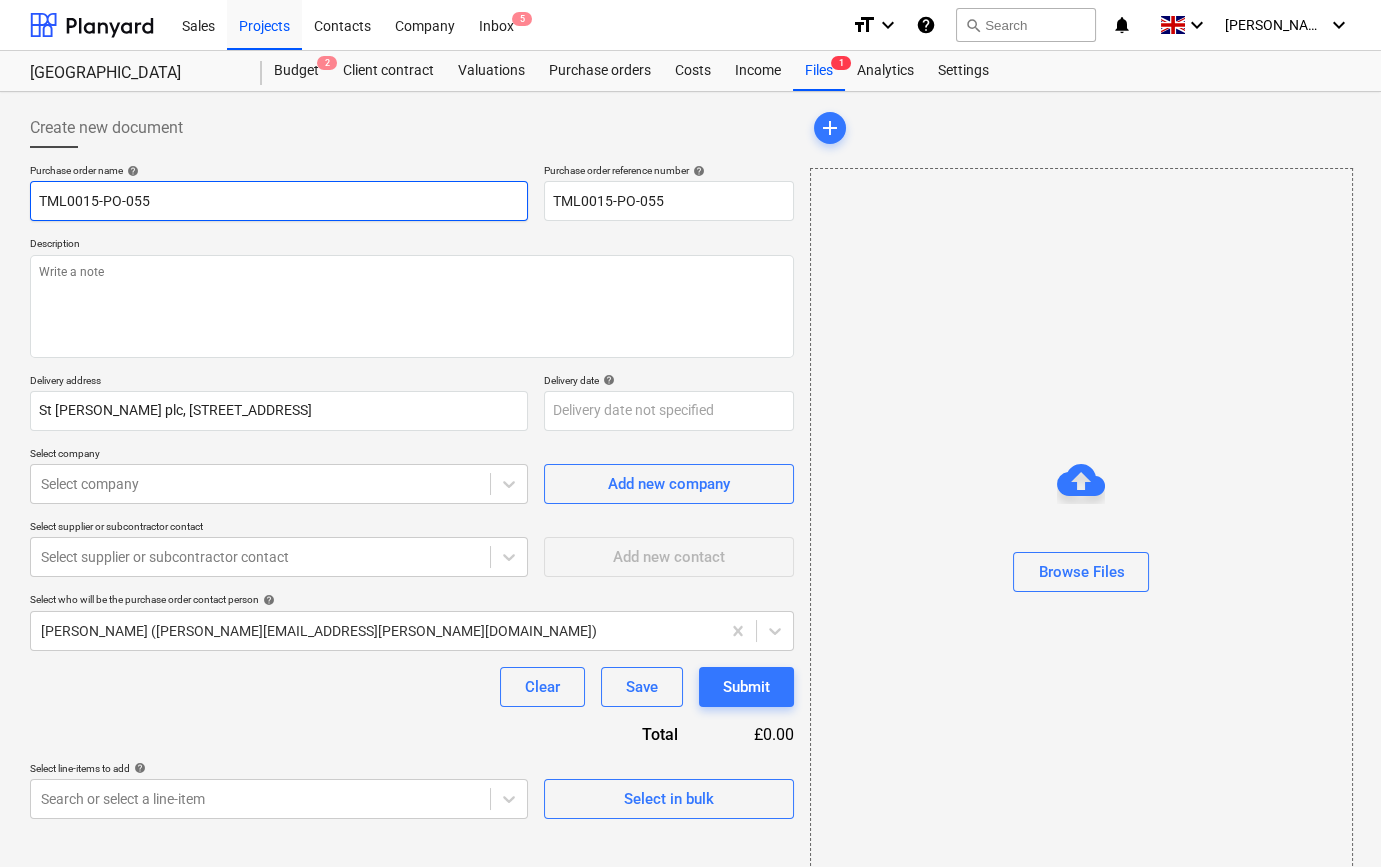 type on "x" 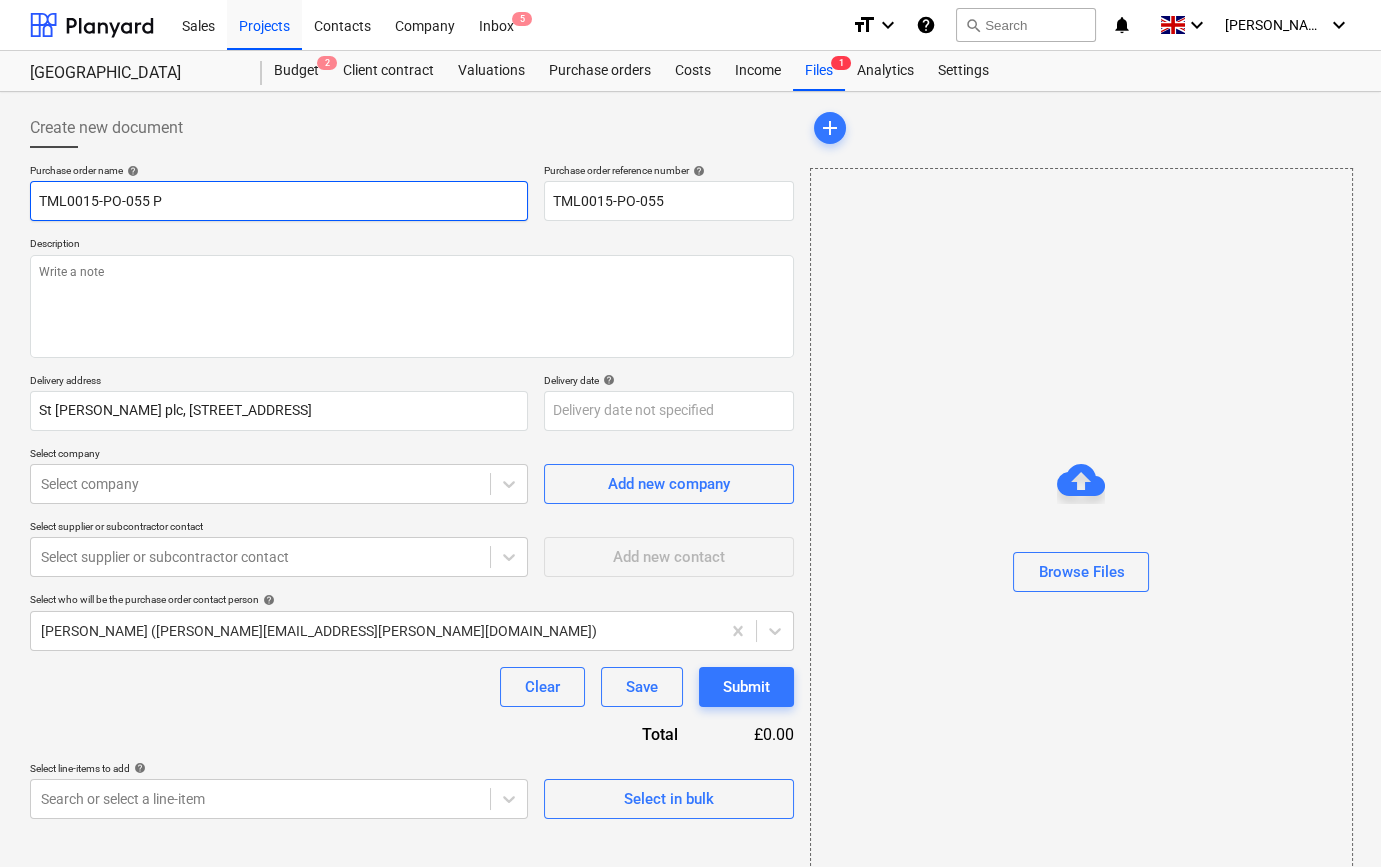 type on "x" 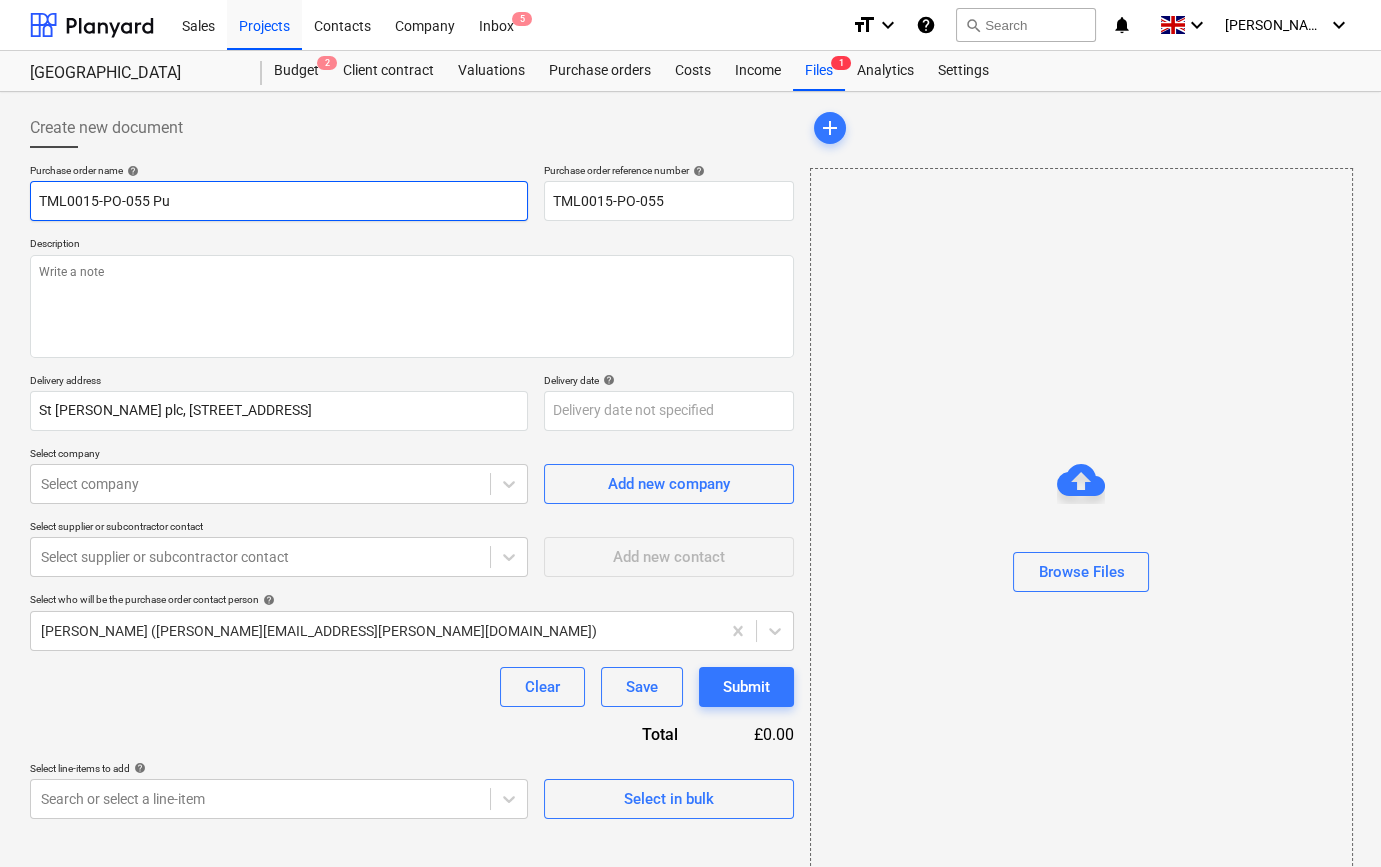 type on "x" 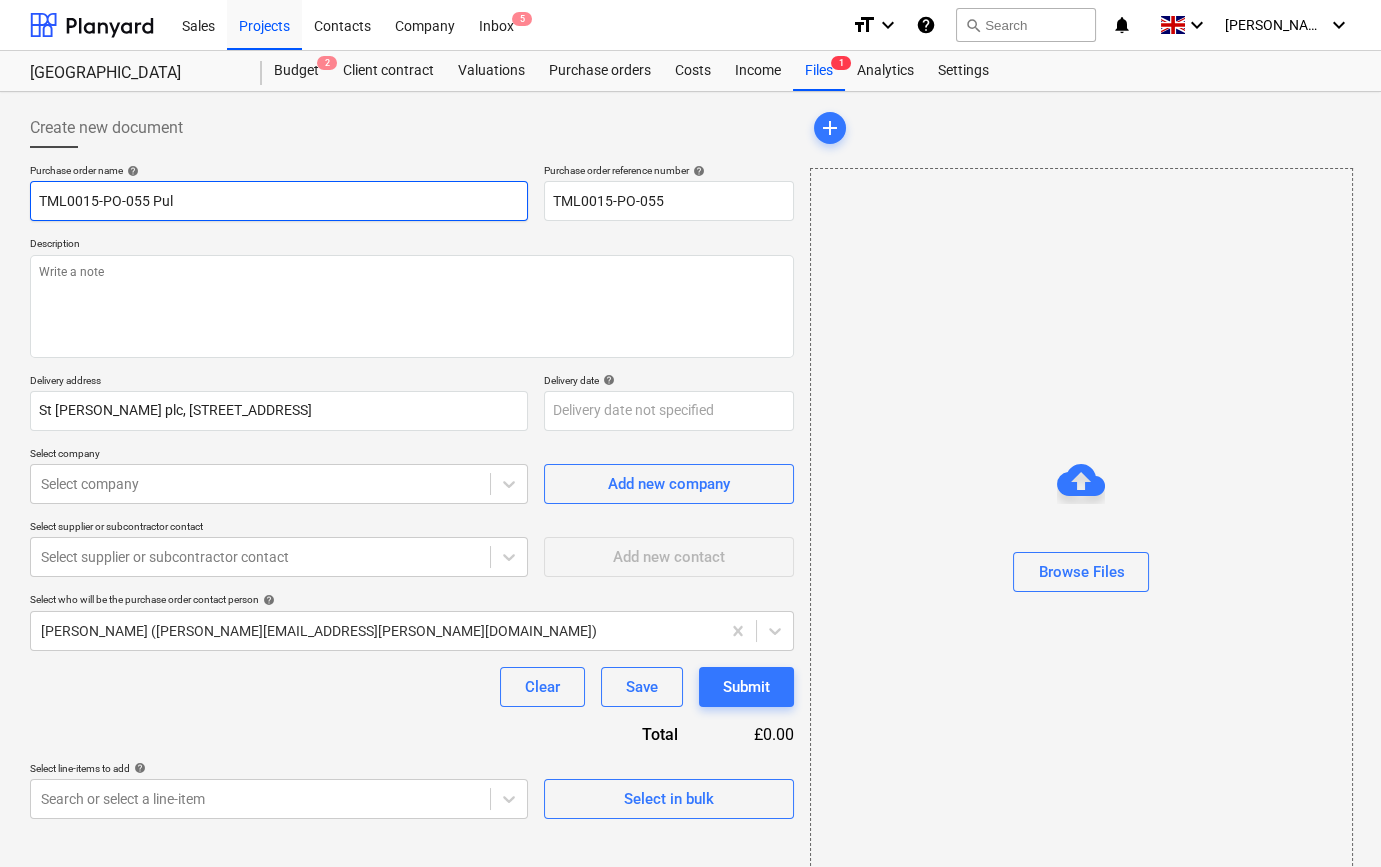 type on "x" 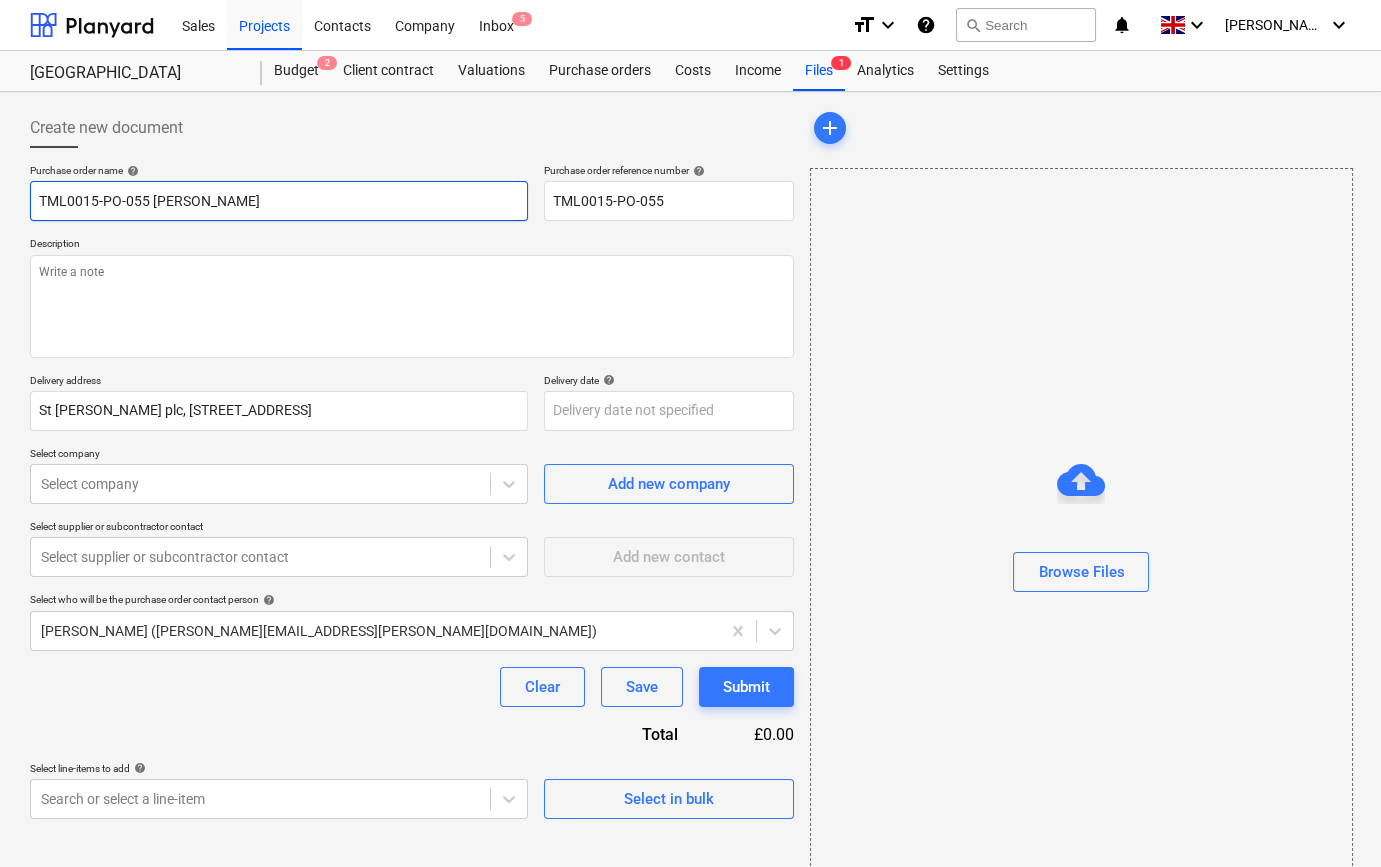 type on "x" 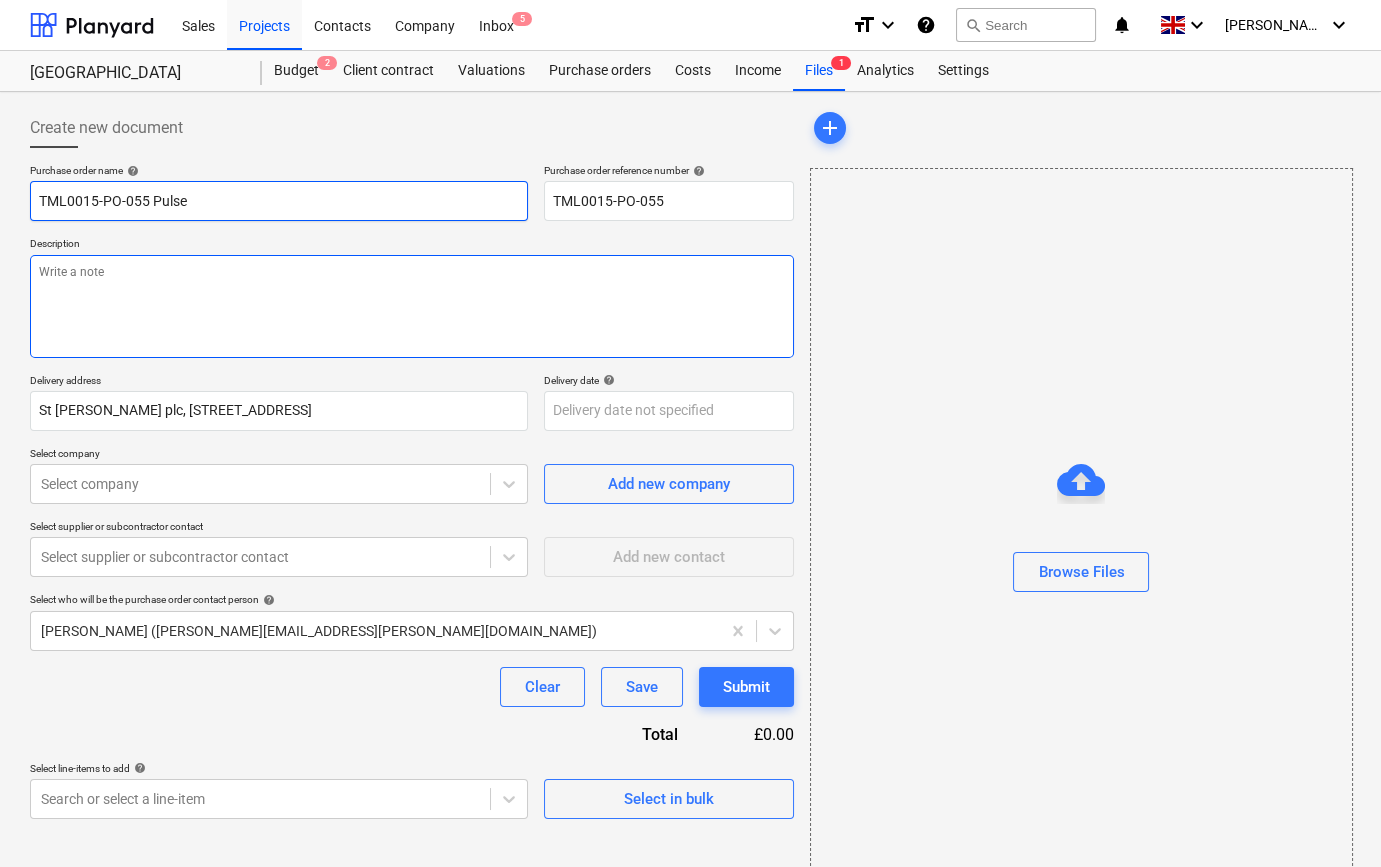 type on "TML0015-PO-055 Pulse" 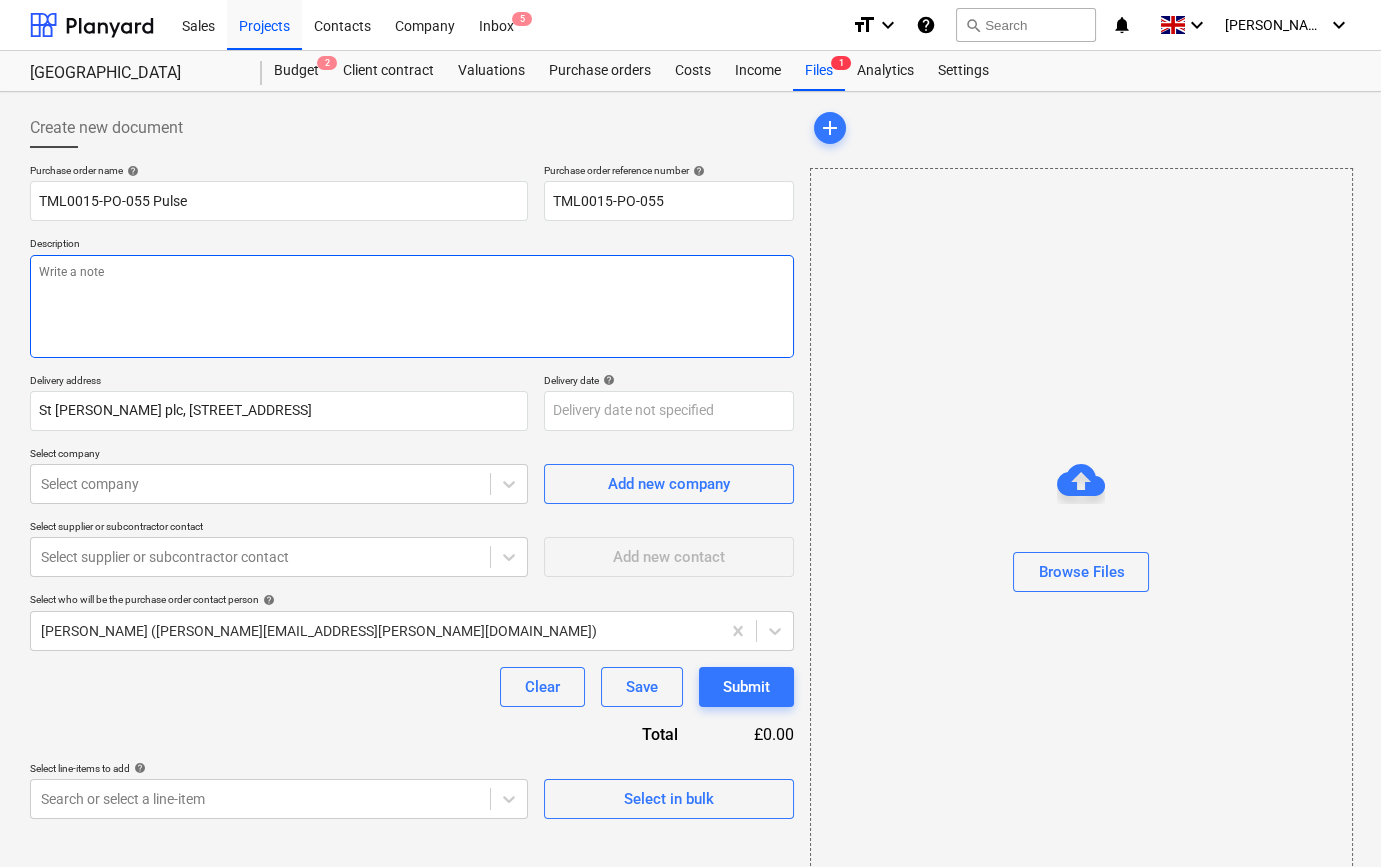 click at bounding box center [412, 306] 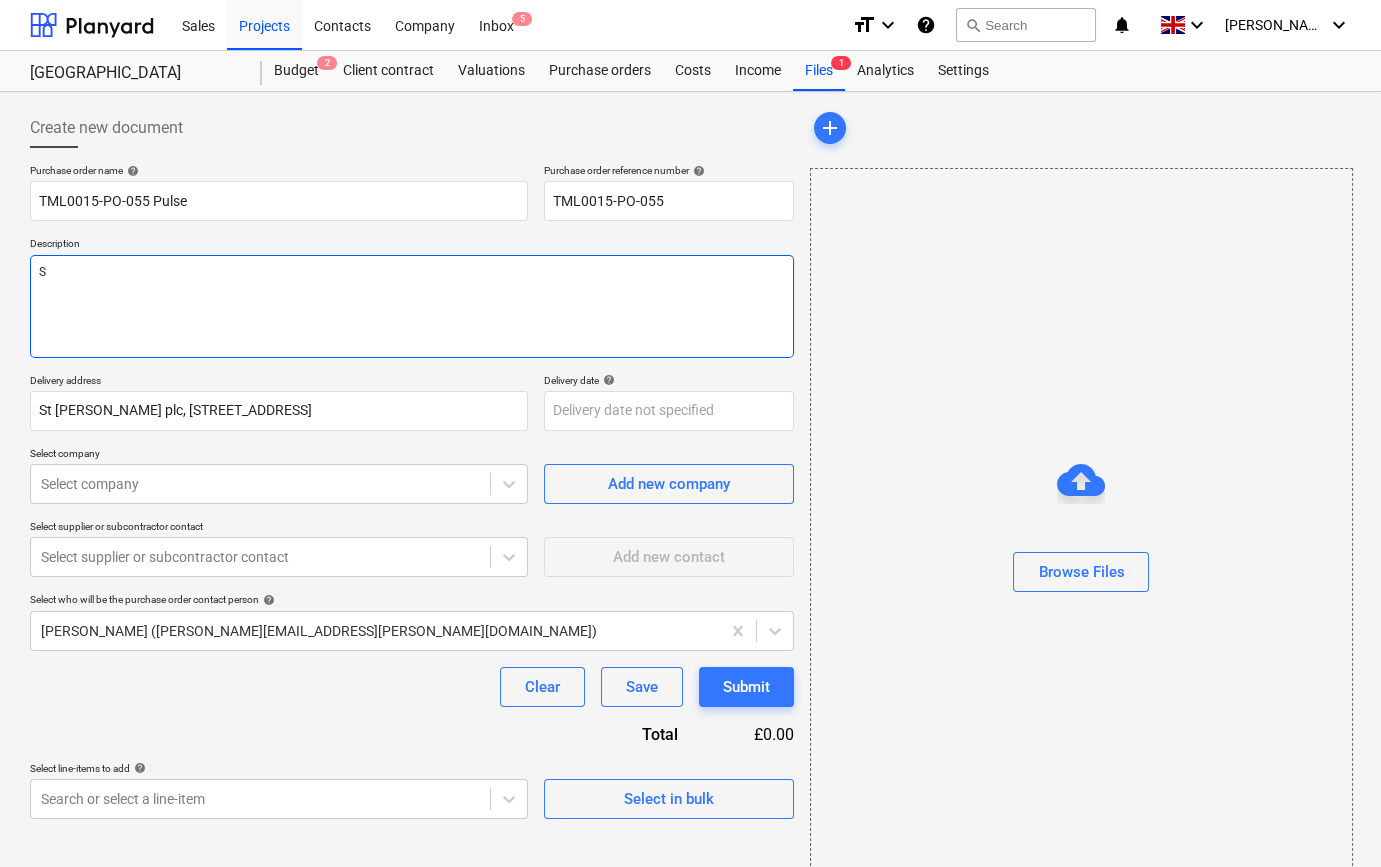 type on "x" 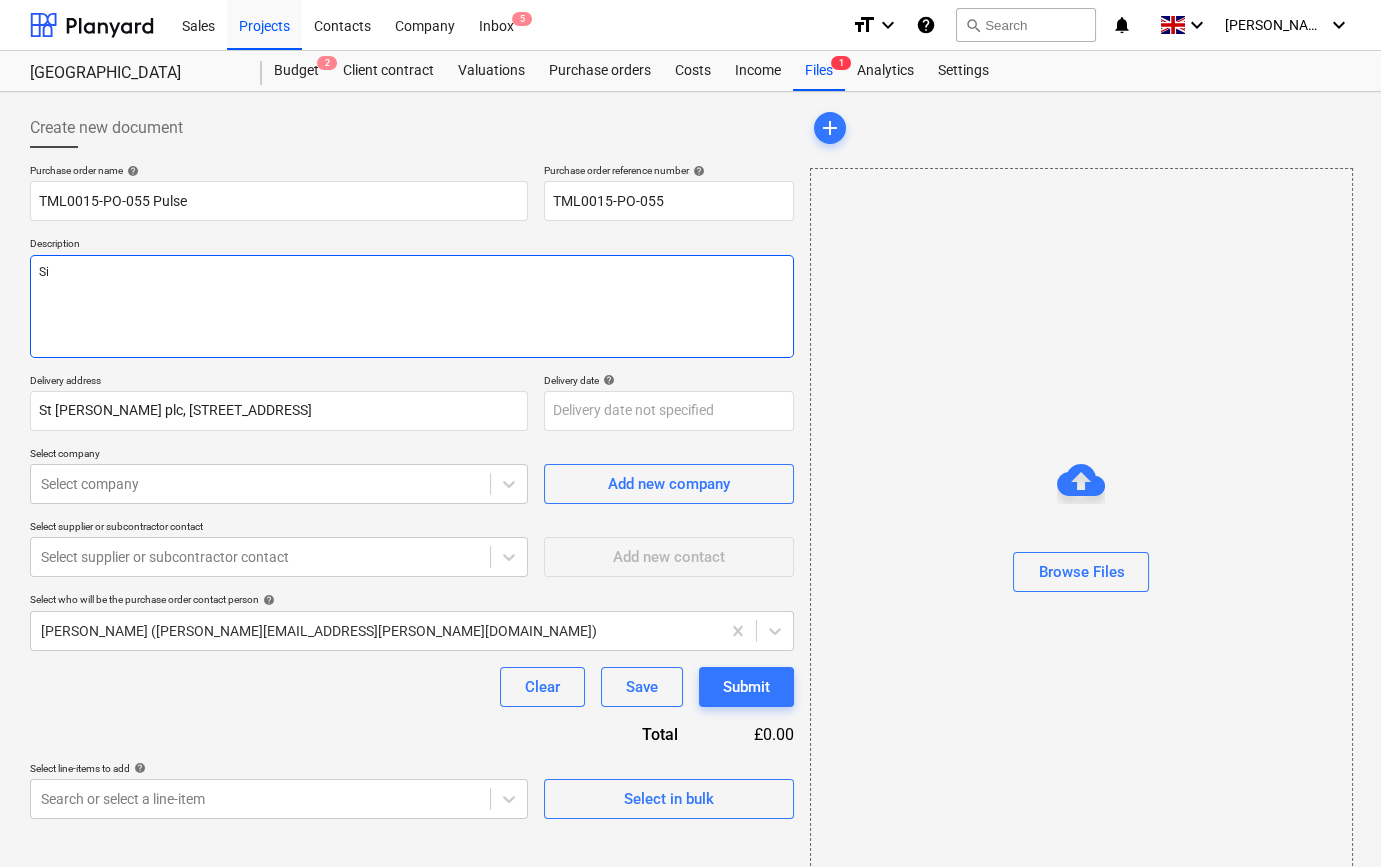 type on "x" 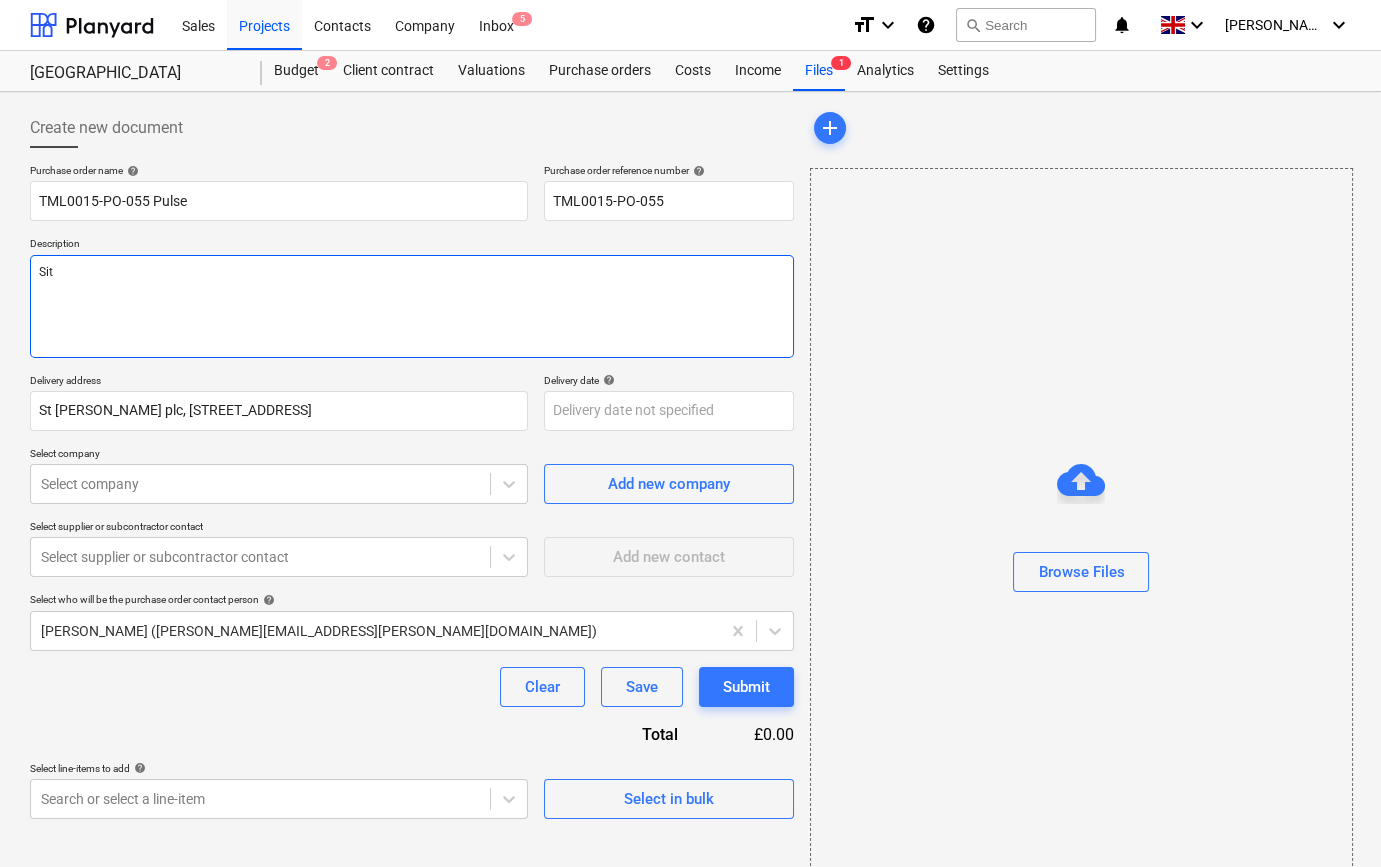type on "x" 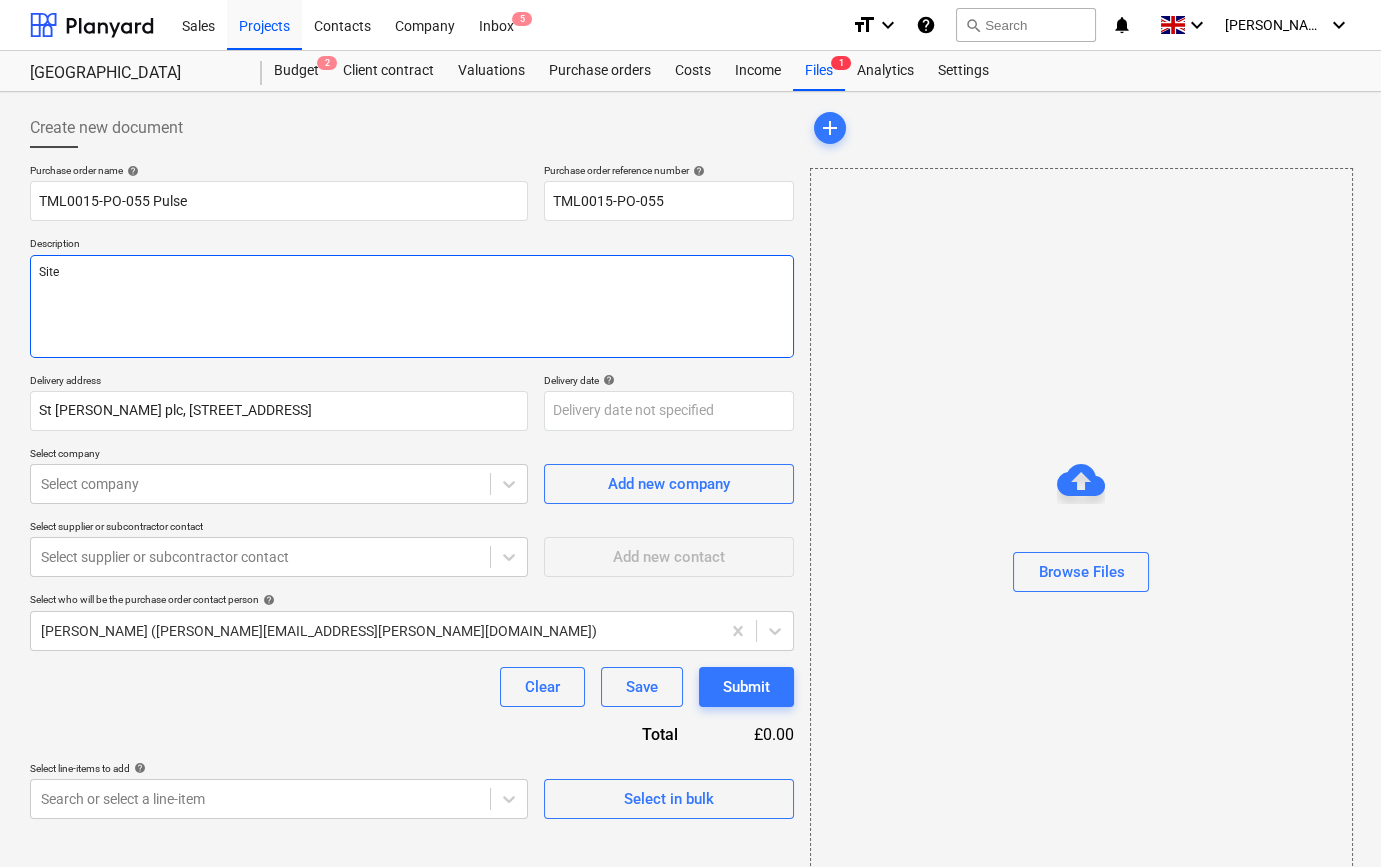 type on "x" 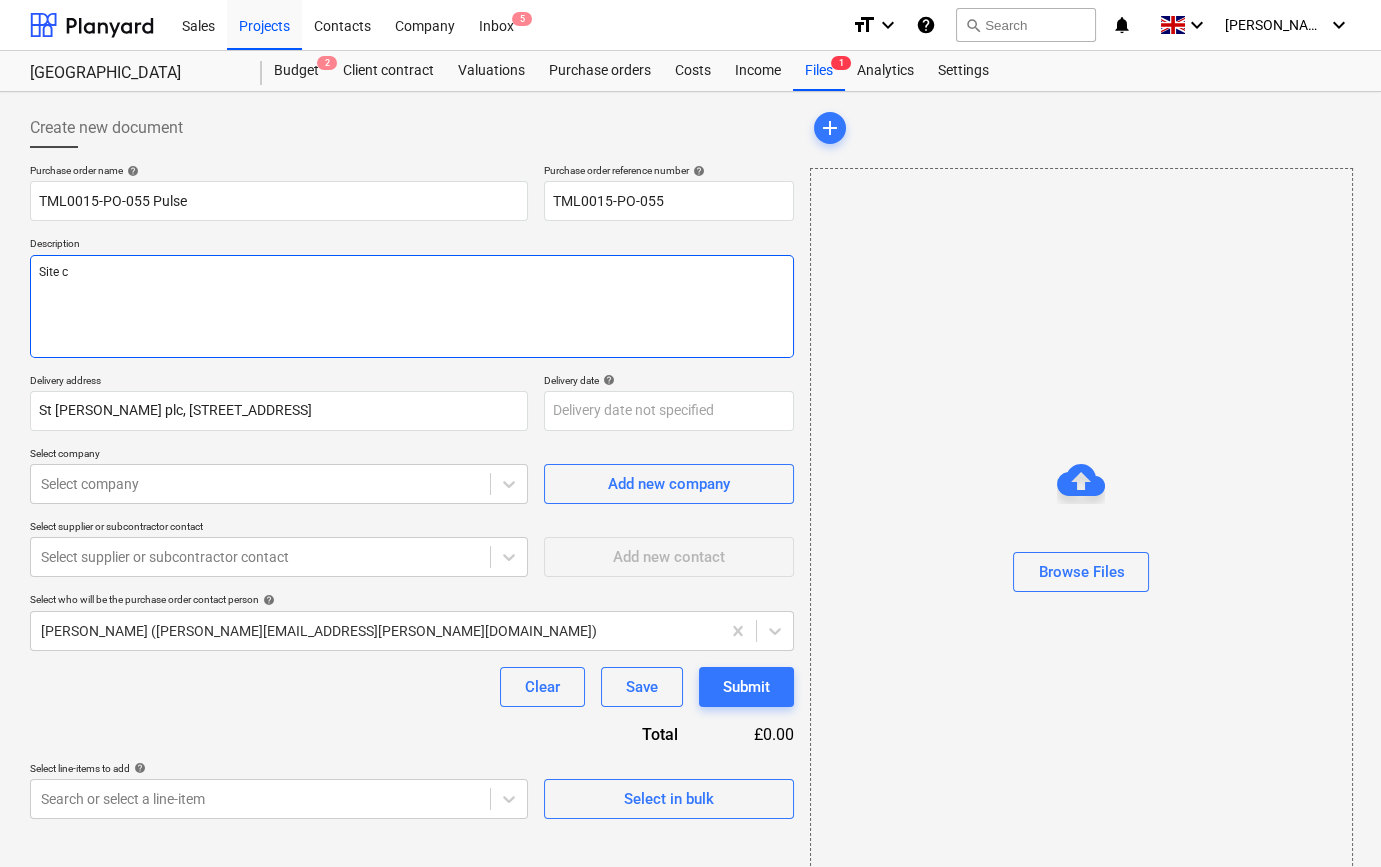 type on "x" 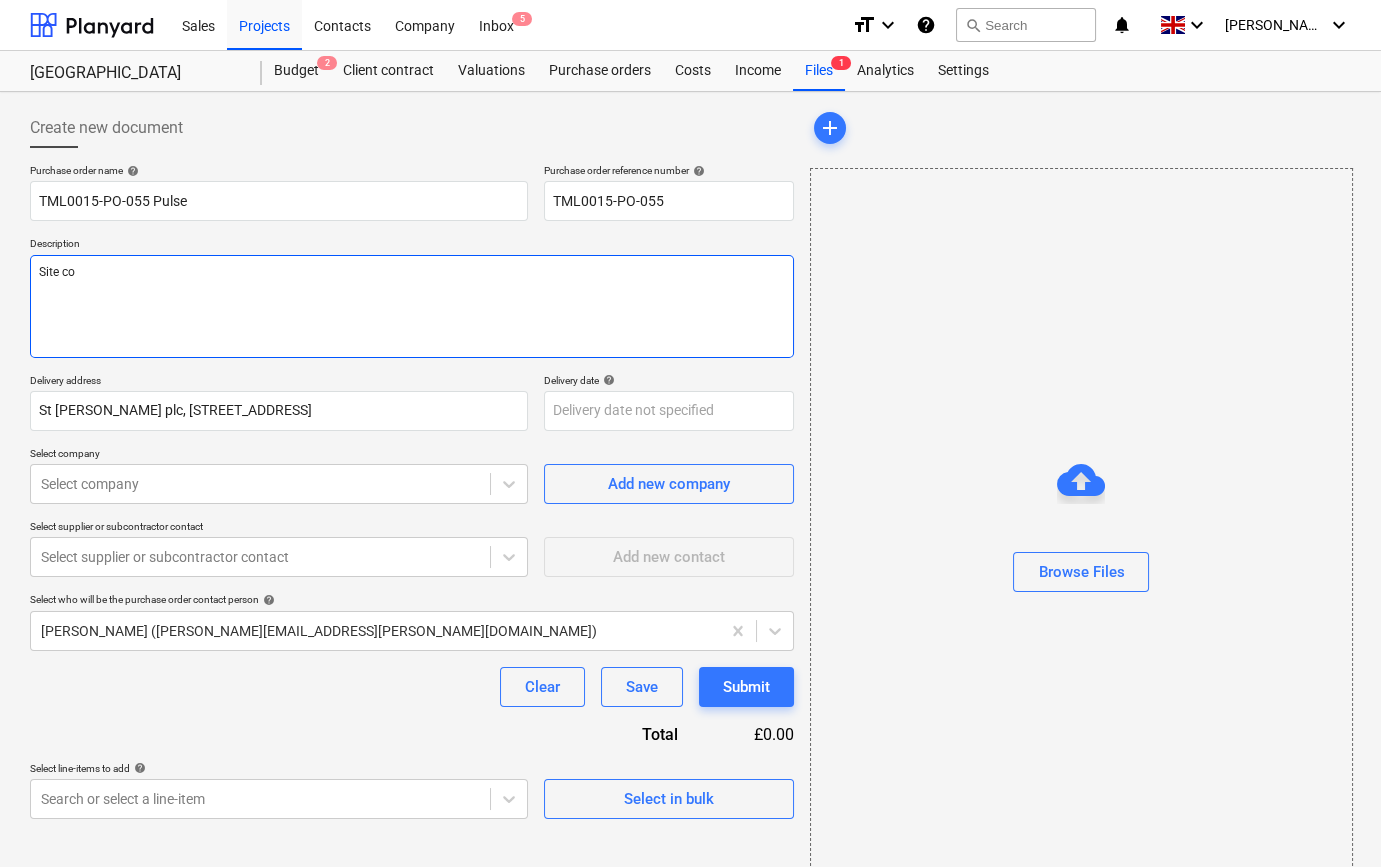 type on "x" 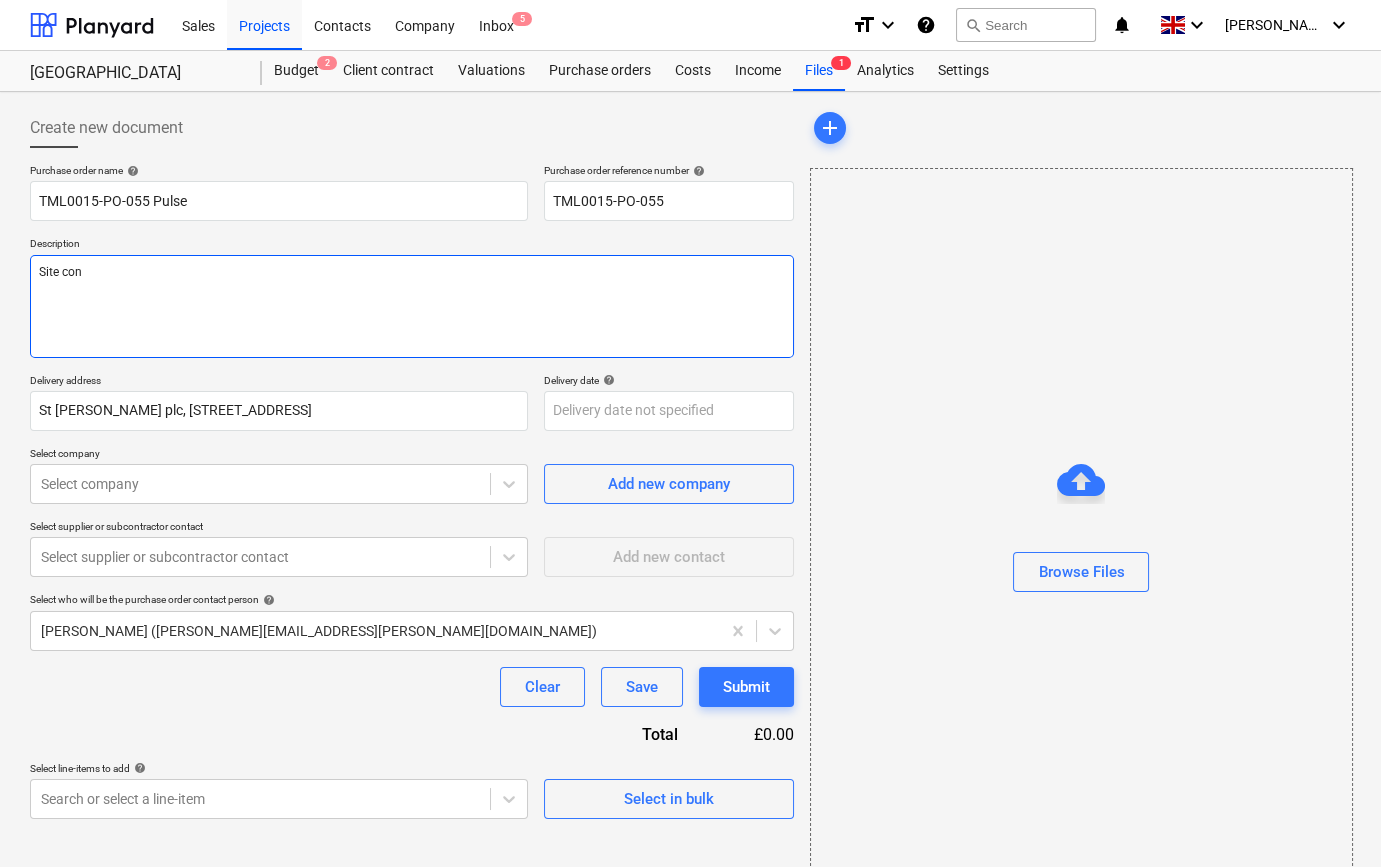 type on "x" 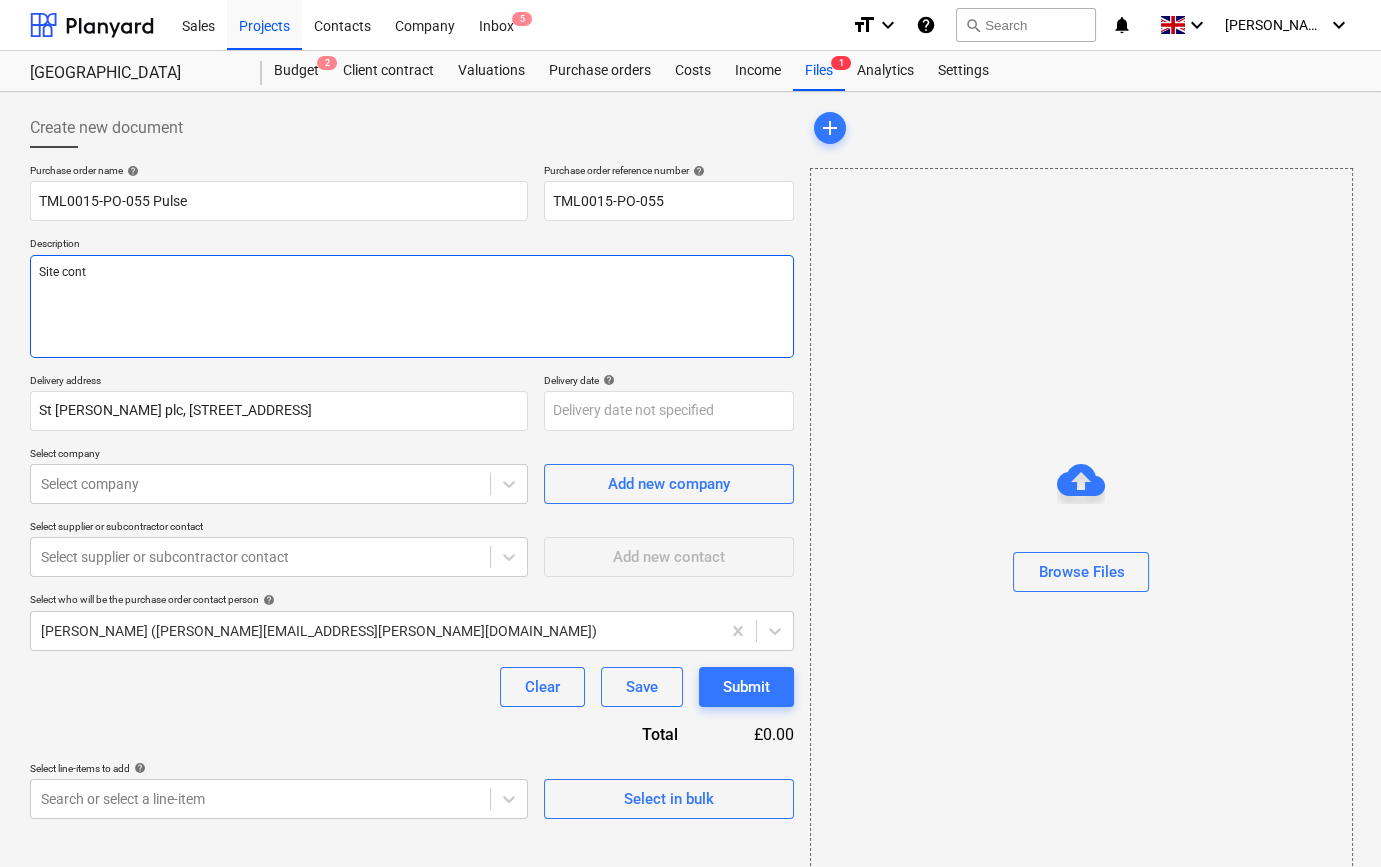 type on "x" 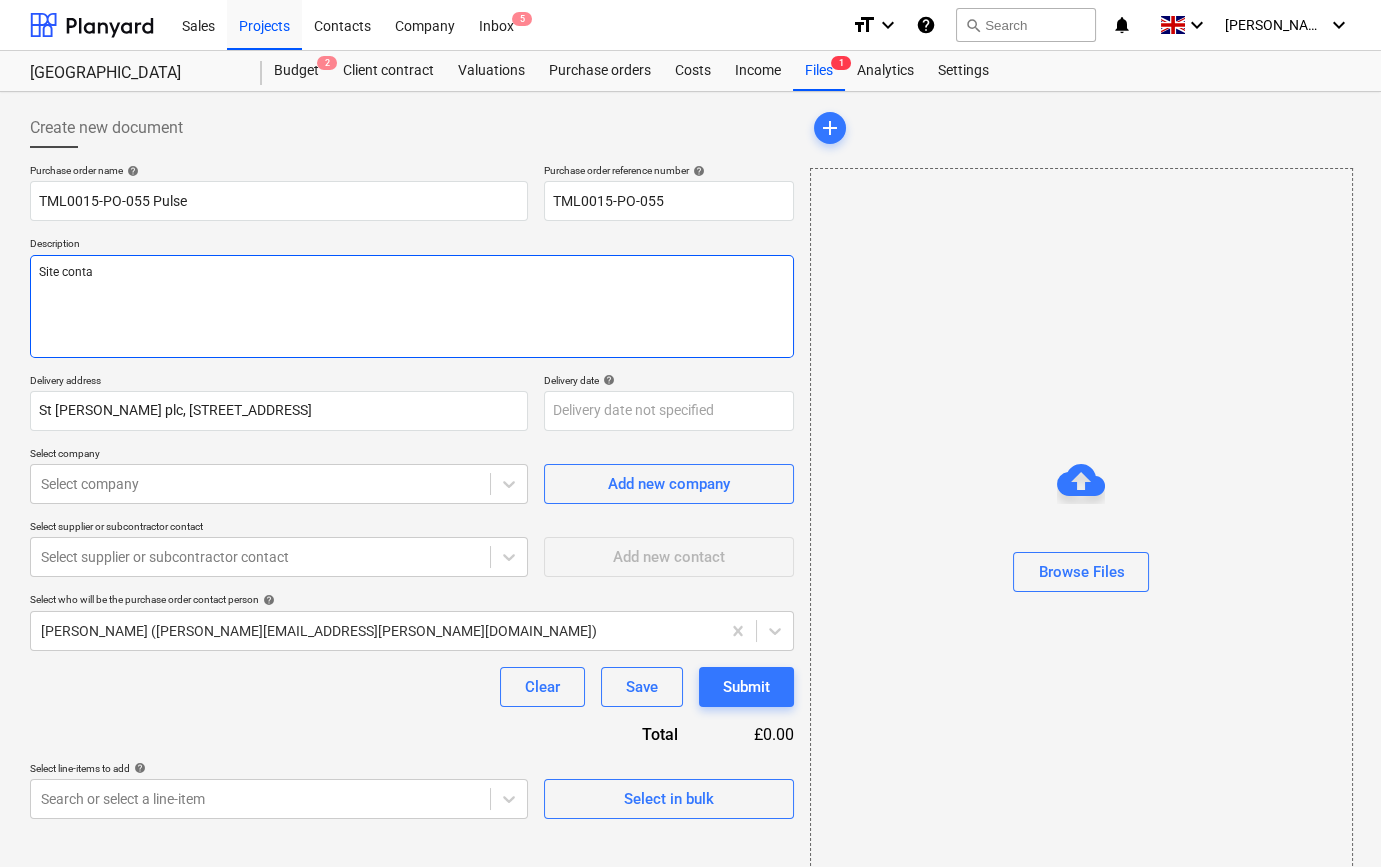 type on "x" 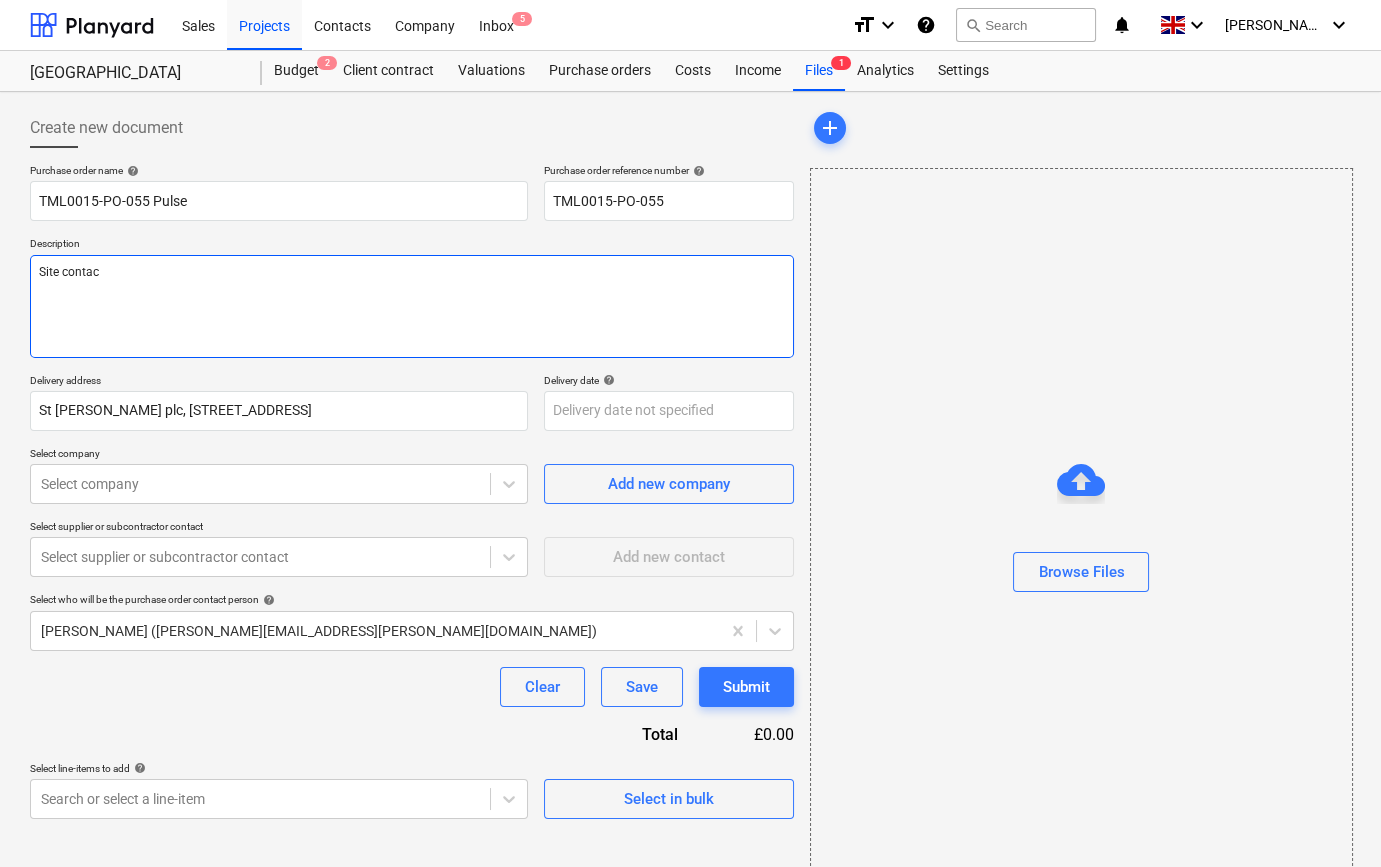type on "x" 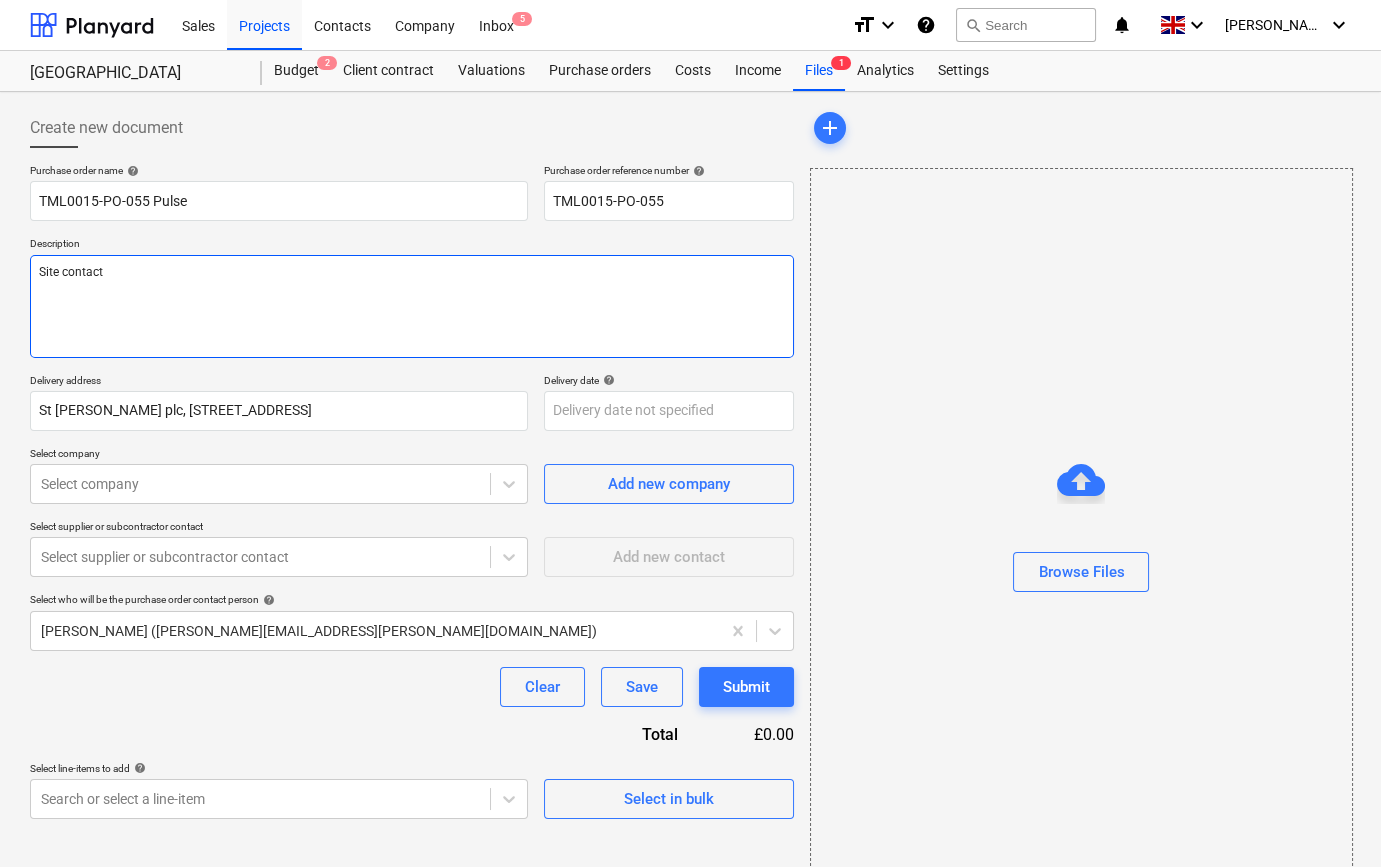 type on "x" 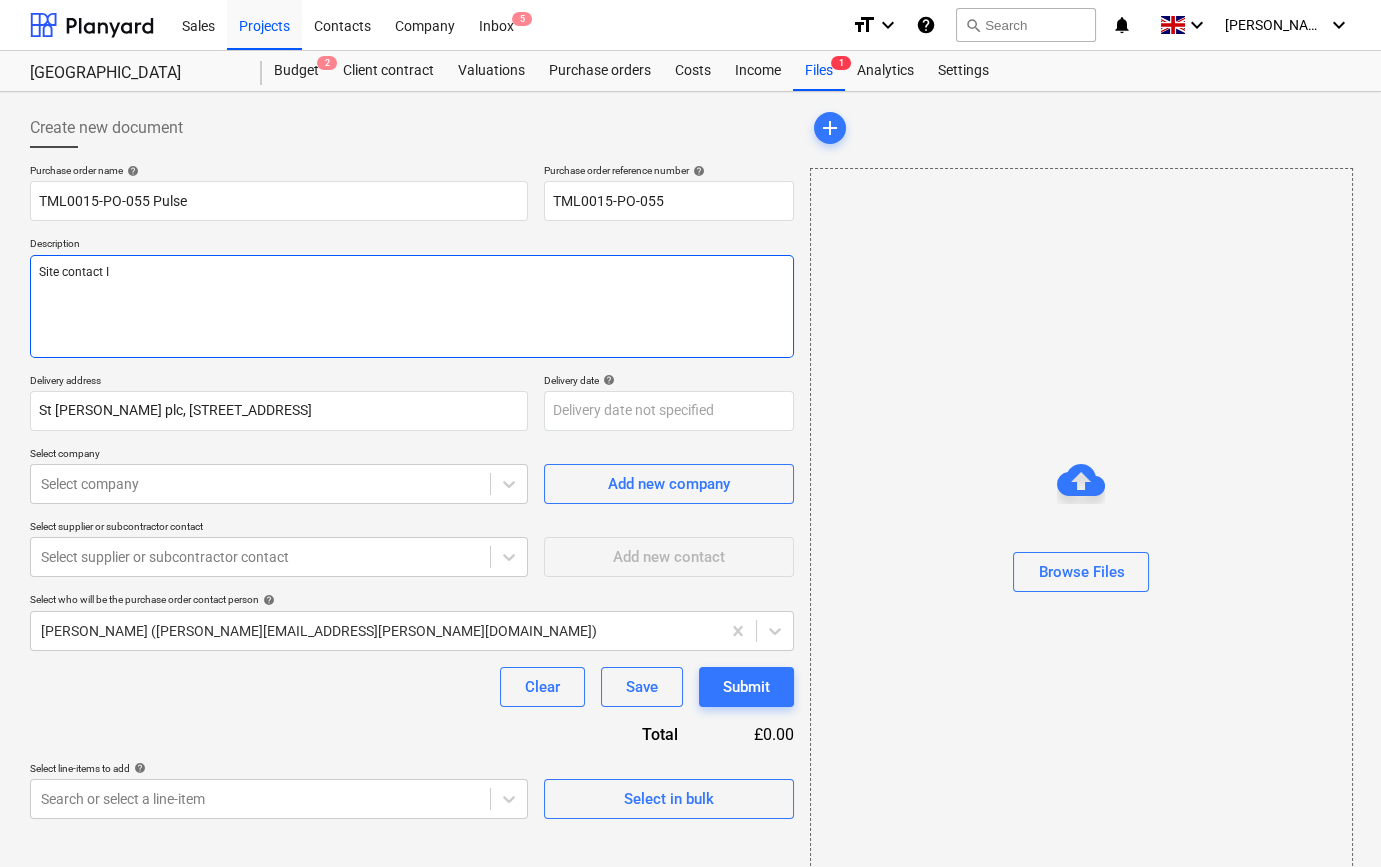 type on "x" 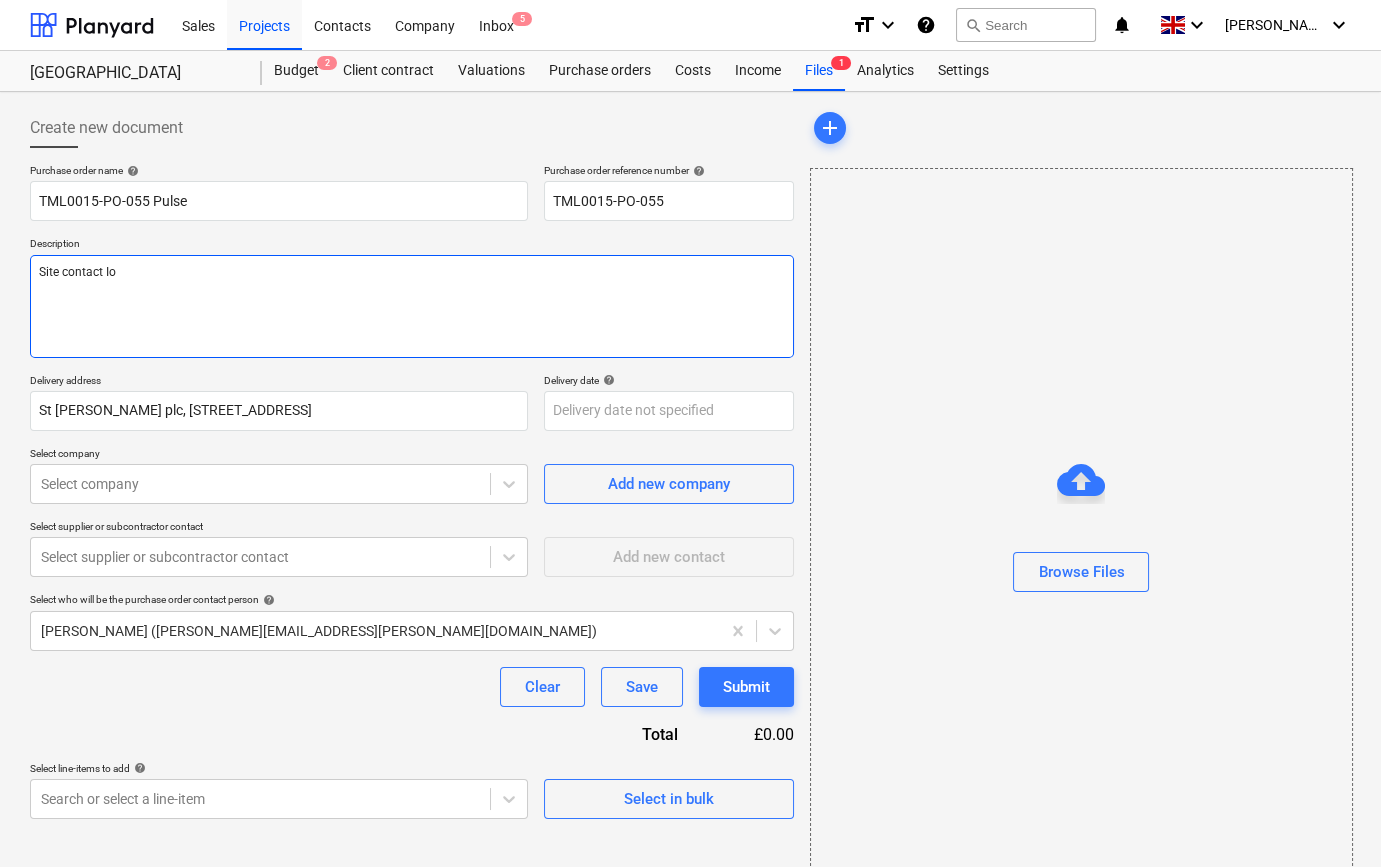 type on "x" 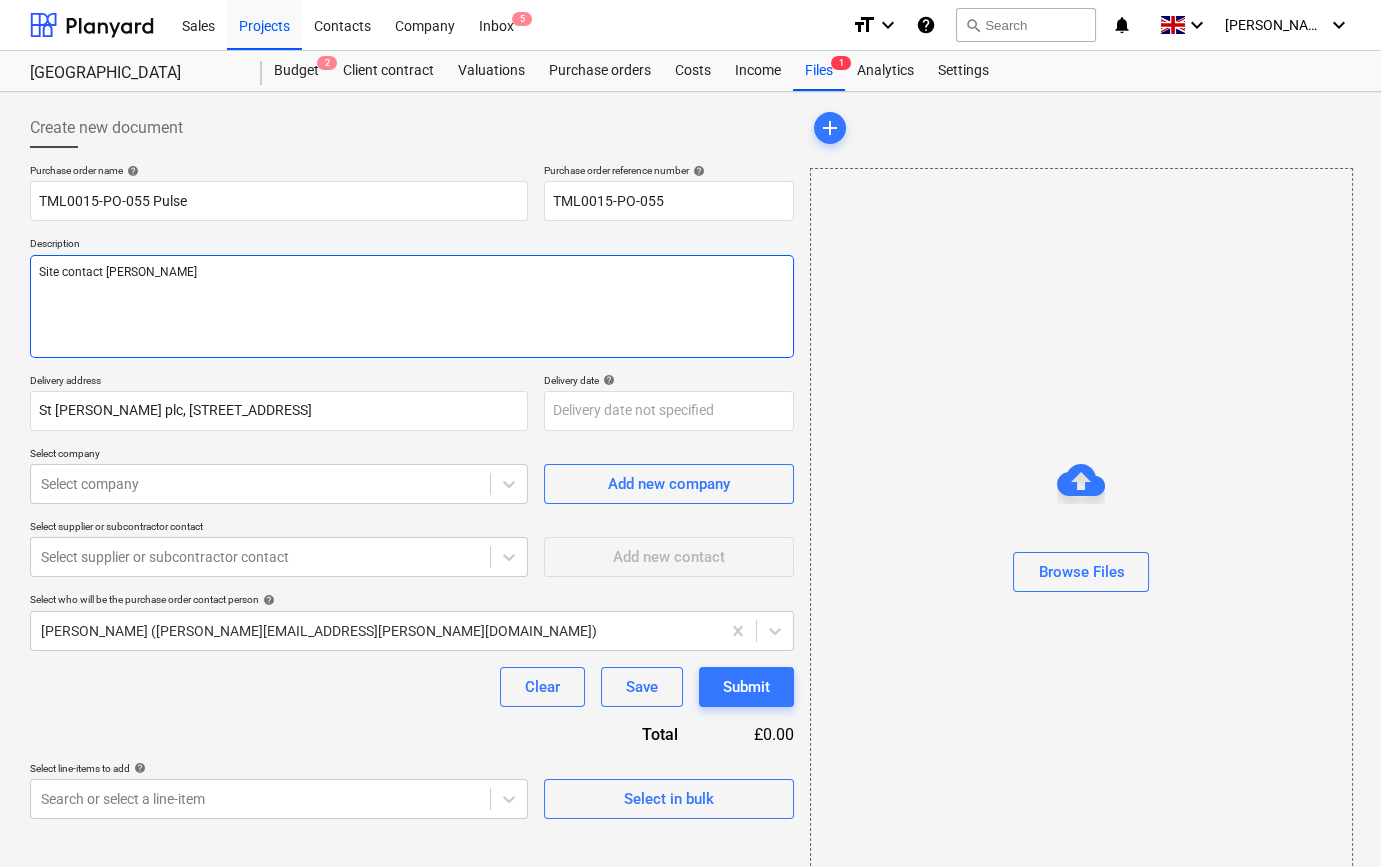 type 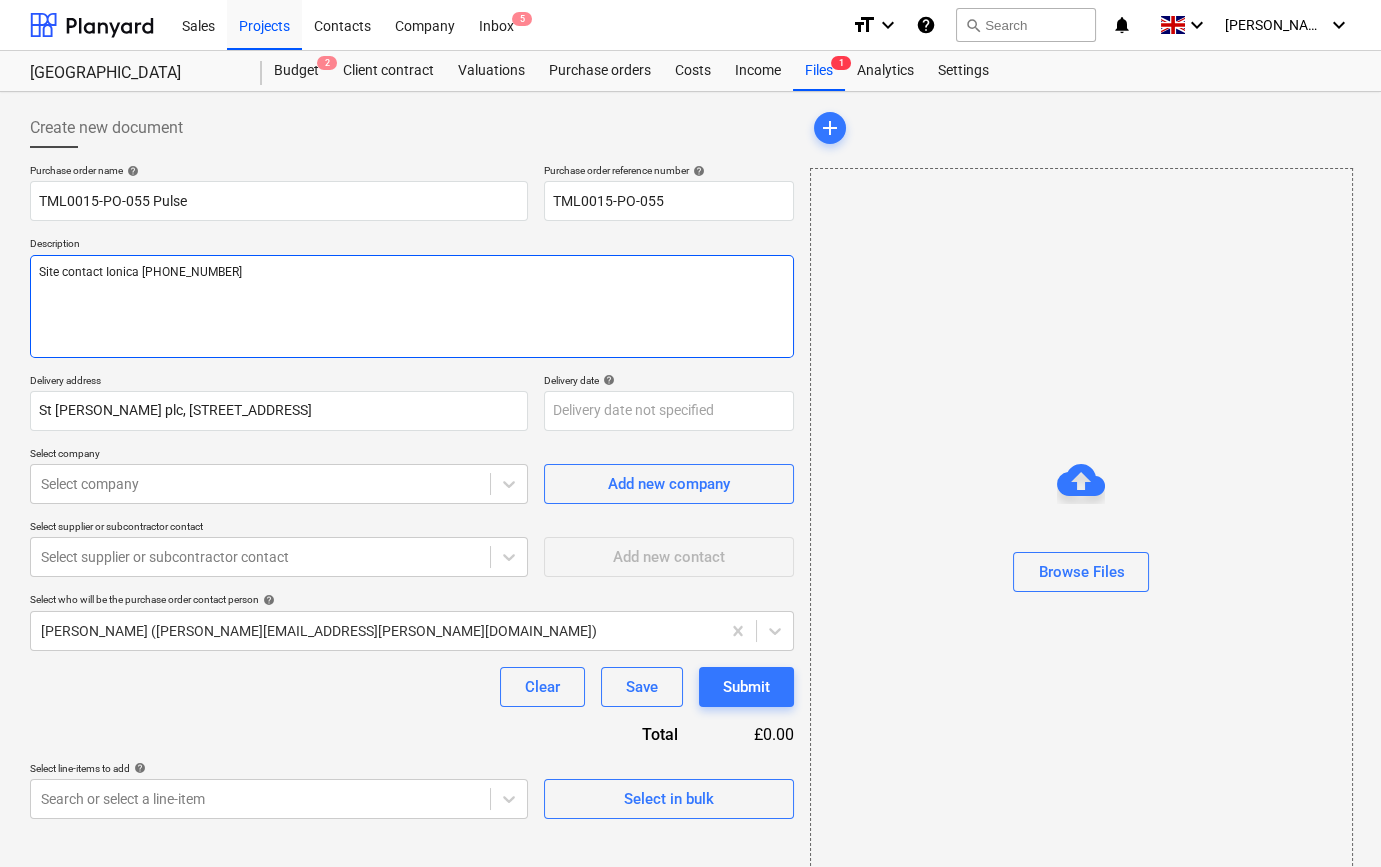 click on "Site contact Ionica [PHONE_NUMBER]" at bounding box center (412, 306) 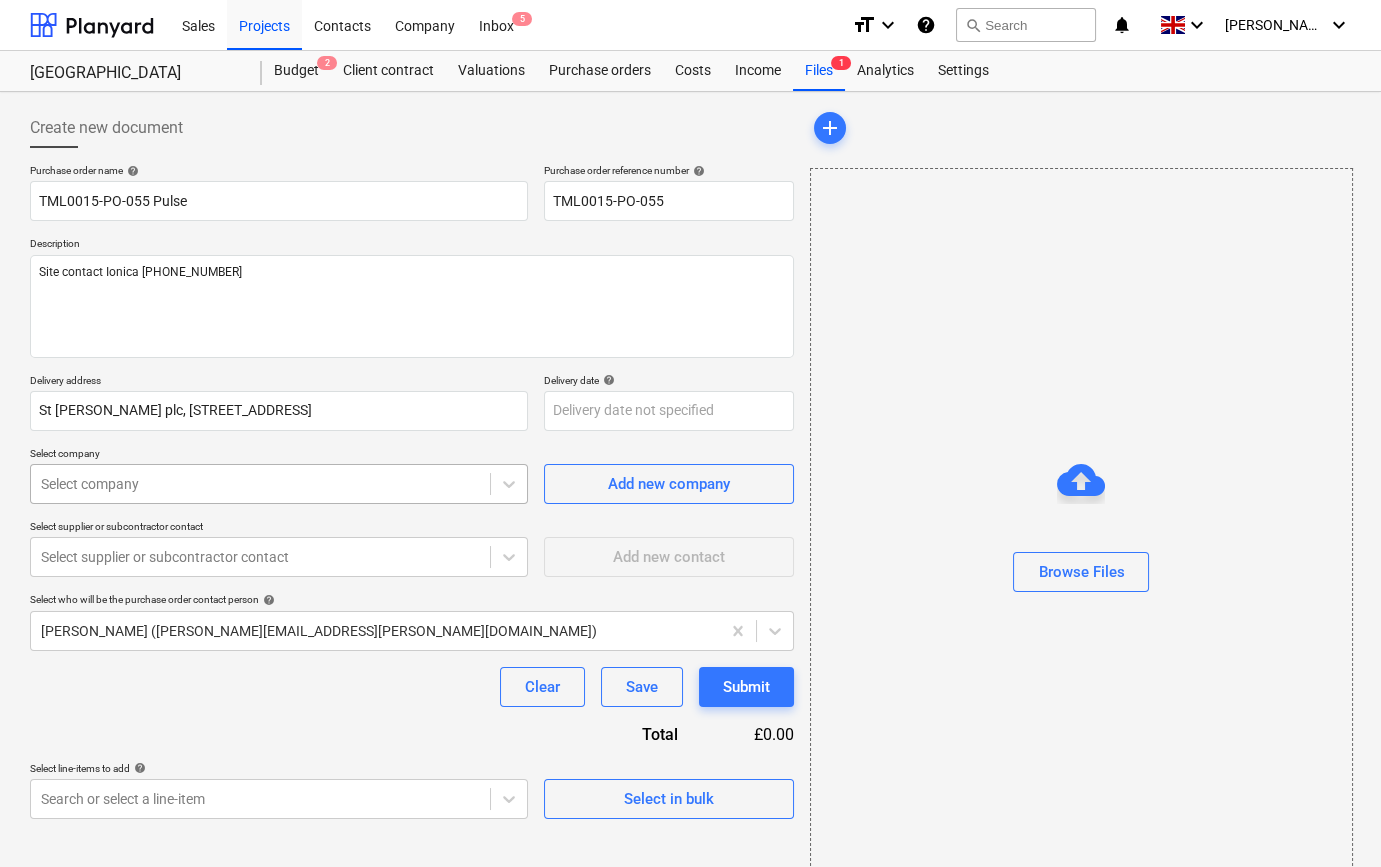 click on "Select company" at bounding box center [260, 484] 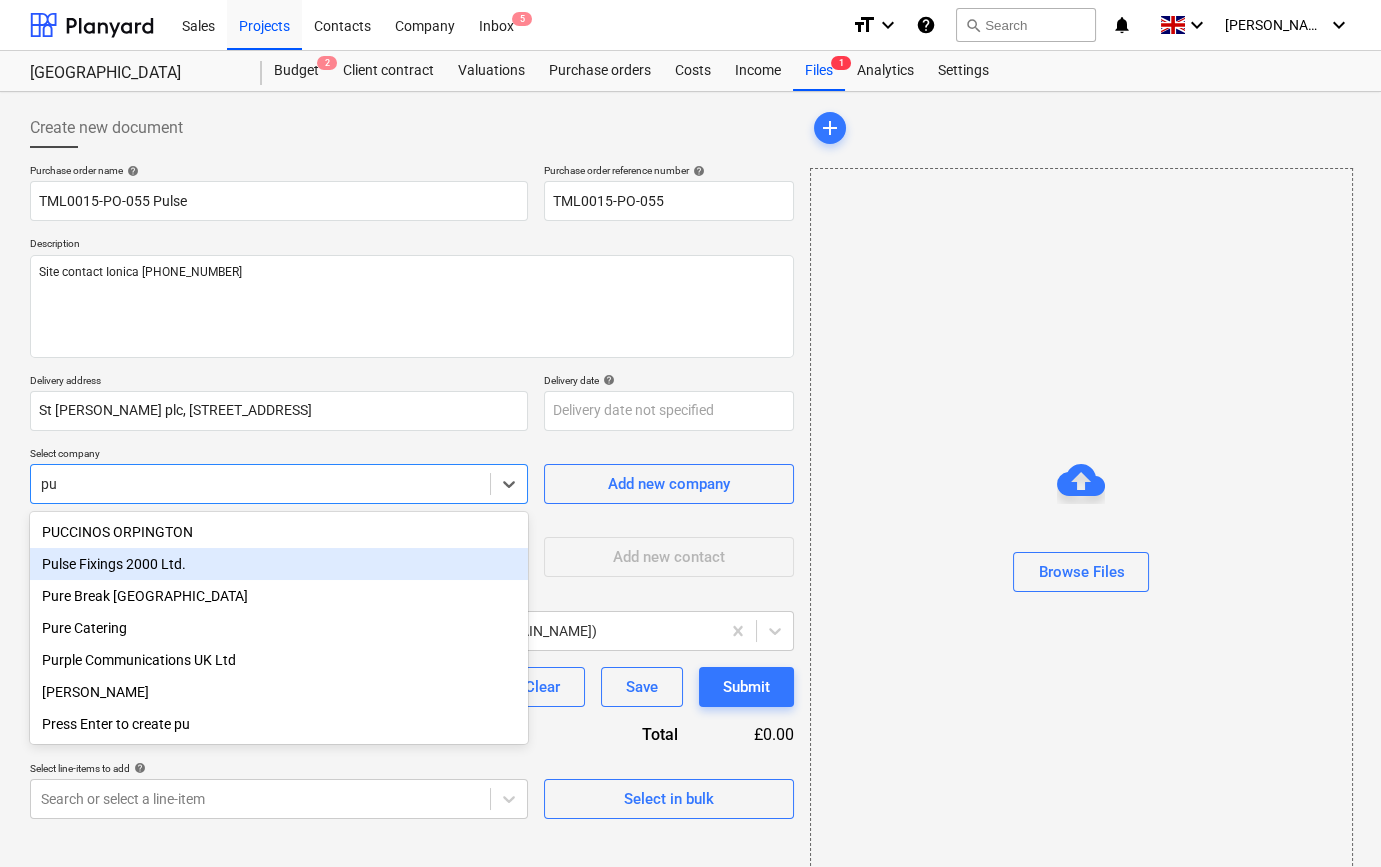click on "Pulse Fixings 2000 Ltd." at bounding box center (279, 564) 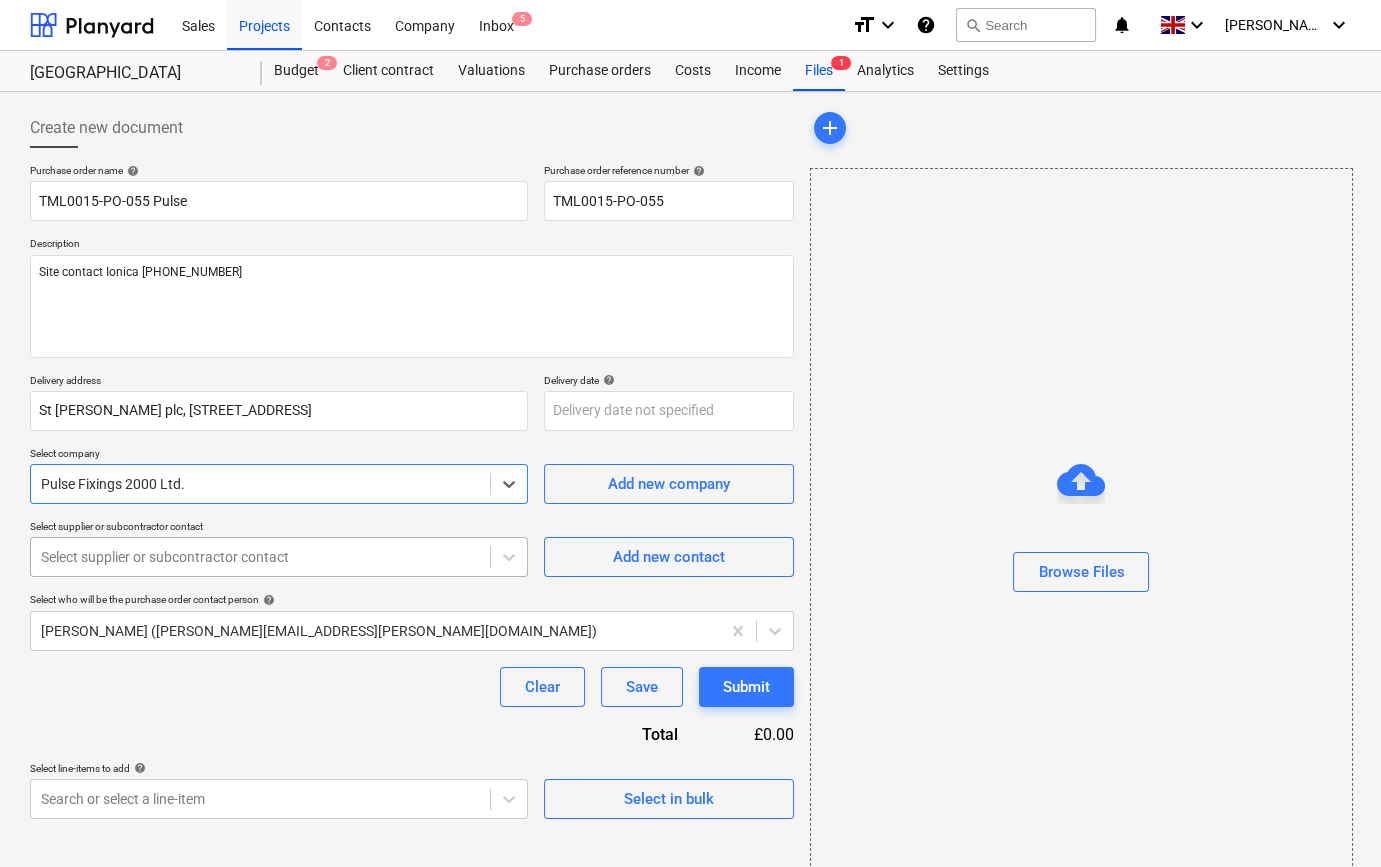click at bounding box center [260, 557] 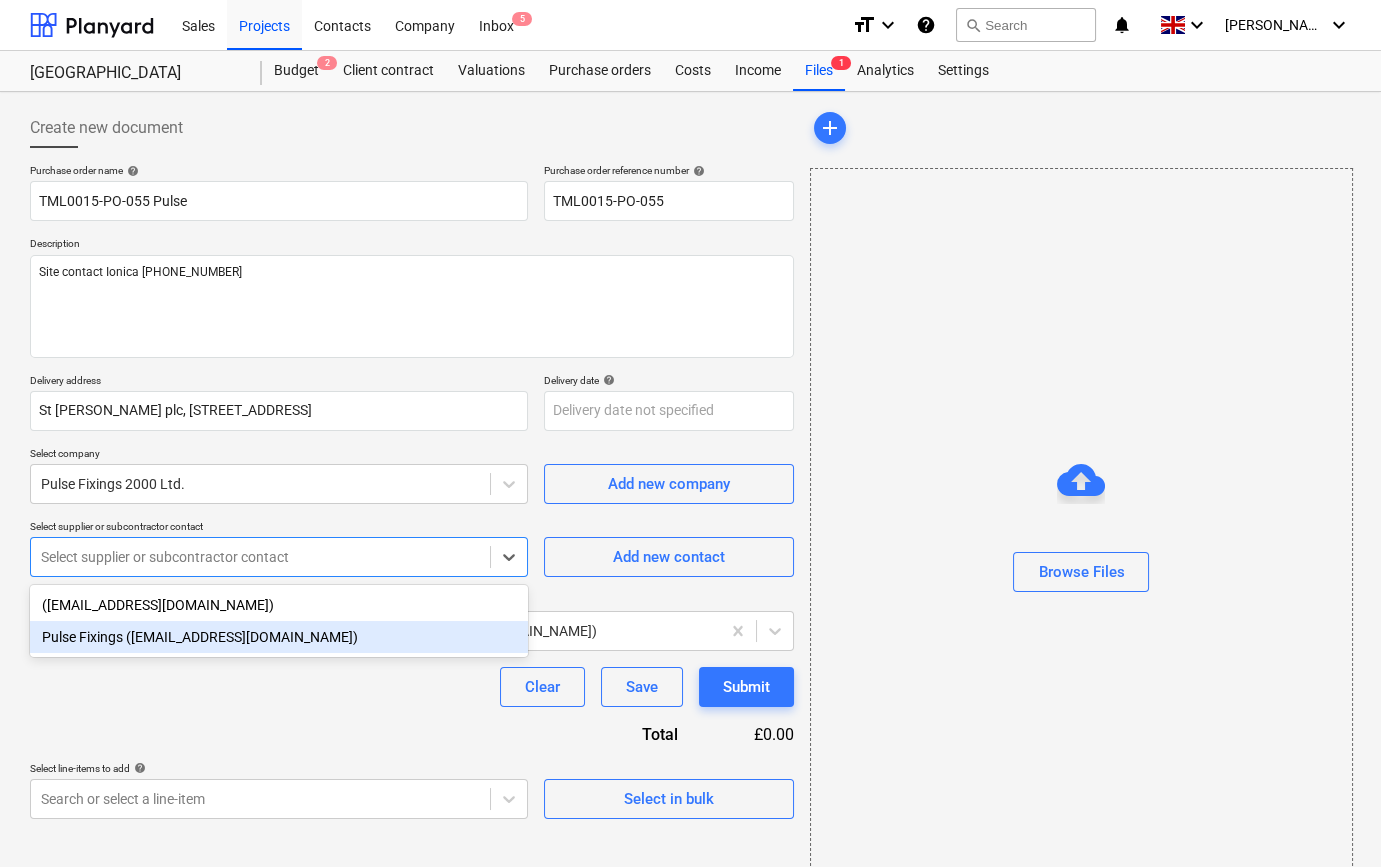 click on "Pulse Fixings ([EMAIL_ADDRESS][DOMAIN_NAME])" at bounding box center [279, 637] 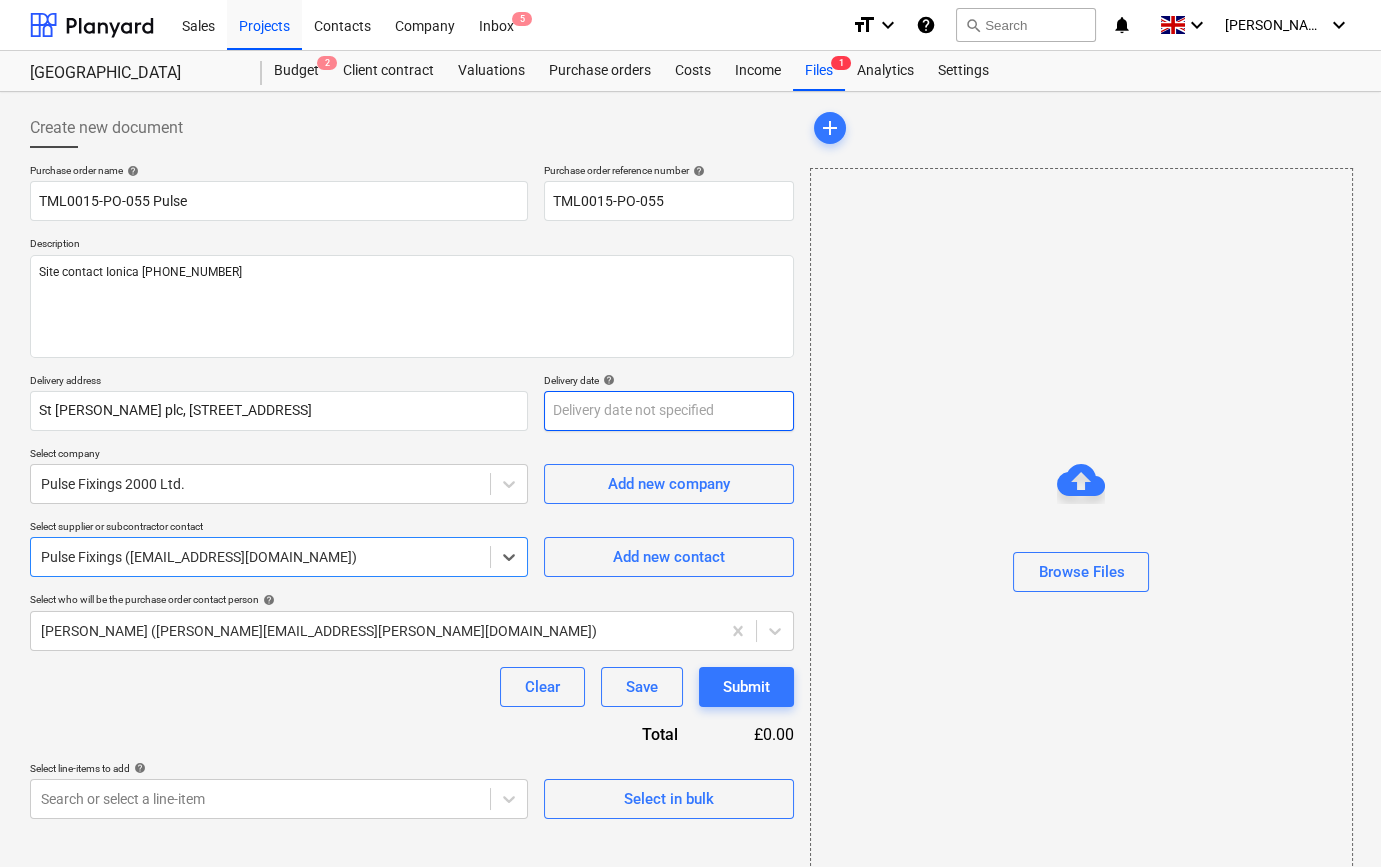 click on "Sales Projects Contacts Company Inbox 5 format_size keyboard_arrow_down help search Search notifications 0 keyboard_arrow_down [PERSON_NAME] keyboard_arrow_down [GEOGRAPHIC_DATA] Goods Yard Camden Goods Yard Budget 2 Client contract Valuations Purchase orders Costs Income Files 1 Analytics Settings Create new document Purchase order name help TML0015-PO-055 Pulse Purchase order reference number help TML0015-PO-055 Description Site contact Ionica [PHONE_NUMBER] Delivery address [STREET_ADDRESS][PERSON_NAME] Delivery date help Press the down arrow key to interact with the calendar and
select a date. Press the question mark key to get the keyboard shortcuts for changing dates. Select company Pulse Fixings 2000 Ltd.   Add new company Select supplier or subcontractor contact option Pulse Fixings ([EMAIL_ADDRESS][DOMAIN_NAME]), selected.   Select is focused ,type to refine list, press Down to open the menu,  Pulse Fixings ([EMAIL_ADDRESS][DOMAIN_NAME]) Add new contact help Clear Save Submit" at bounding box center (690, 433) 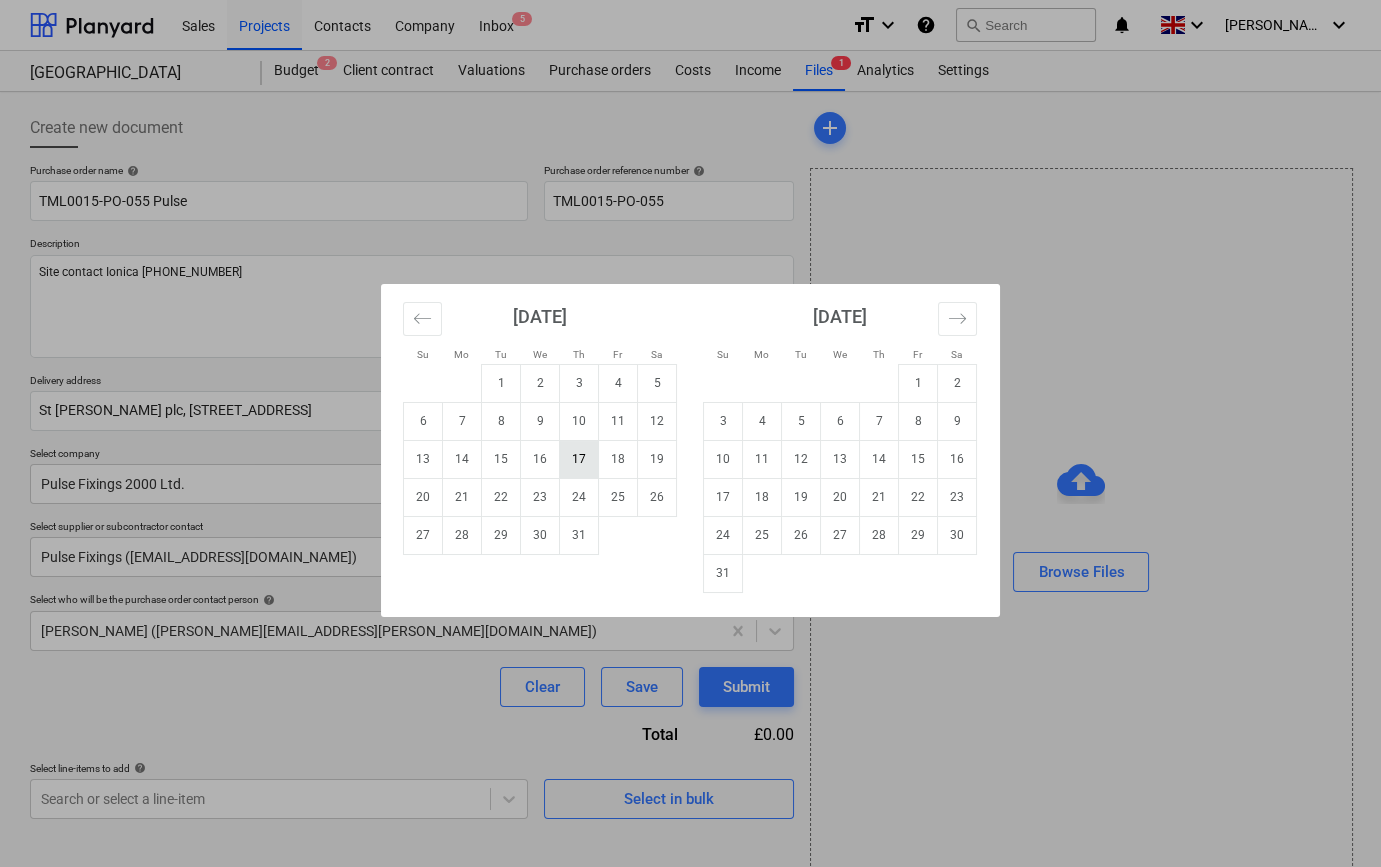 click on "17" at bounding box center (579, 459) 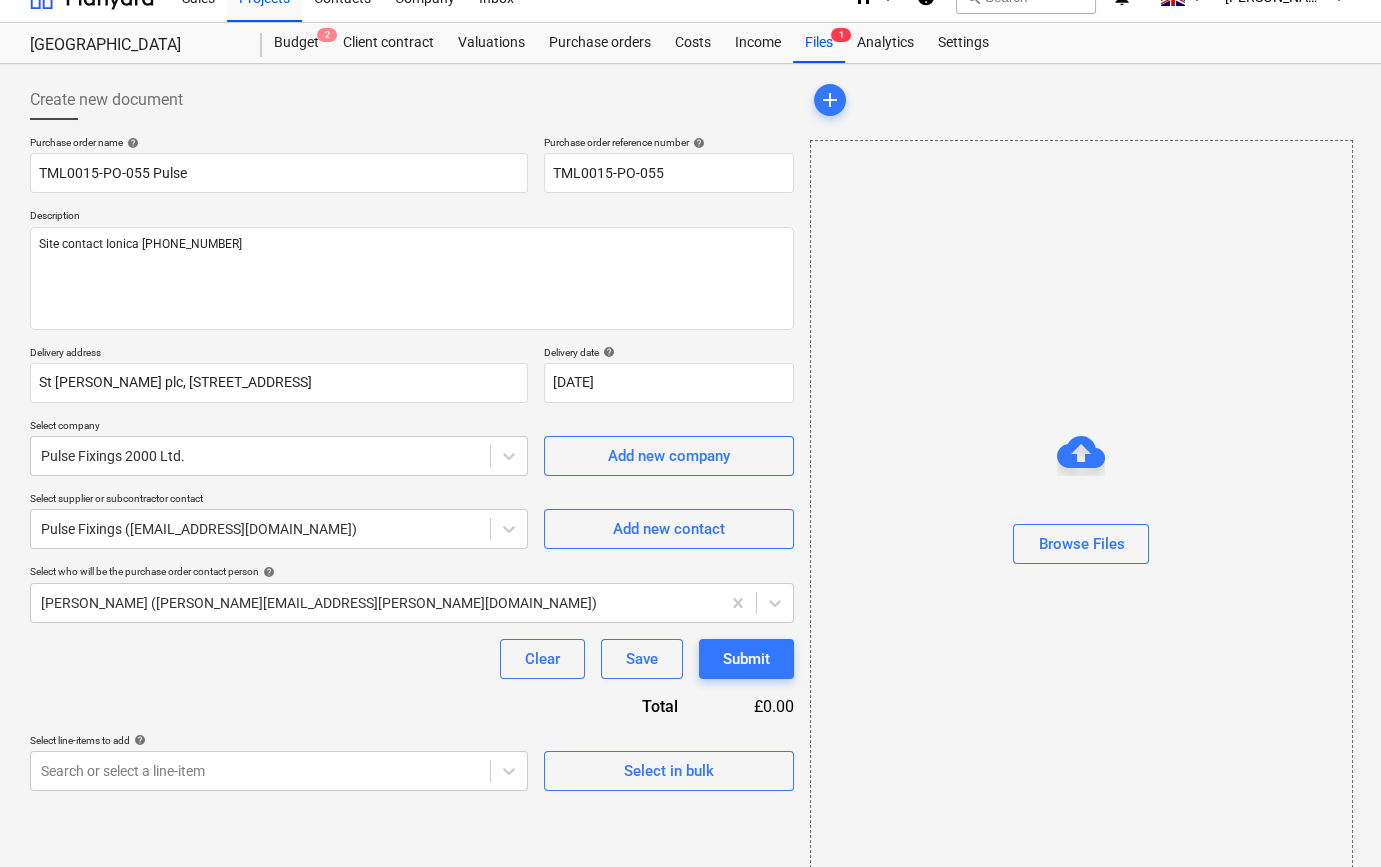 scroll, scrollTop: 43, scrollLeft: 0, axis: vertical 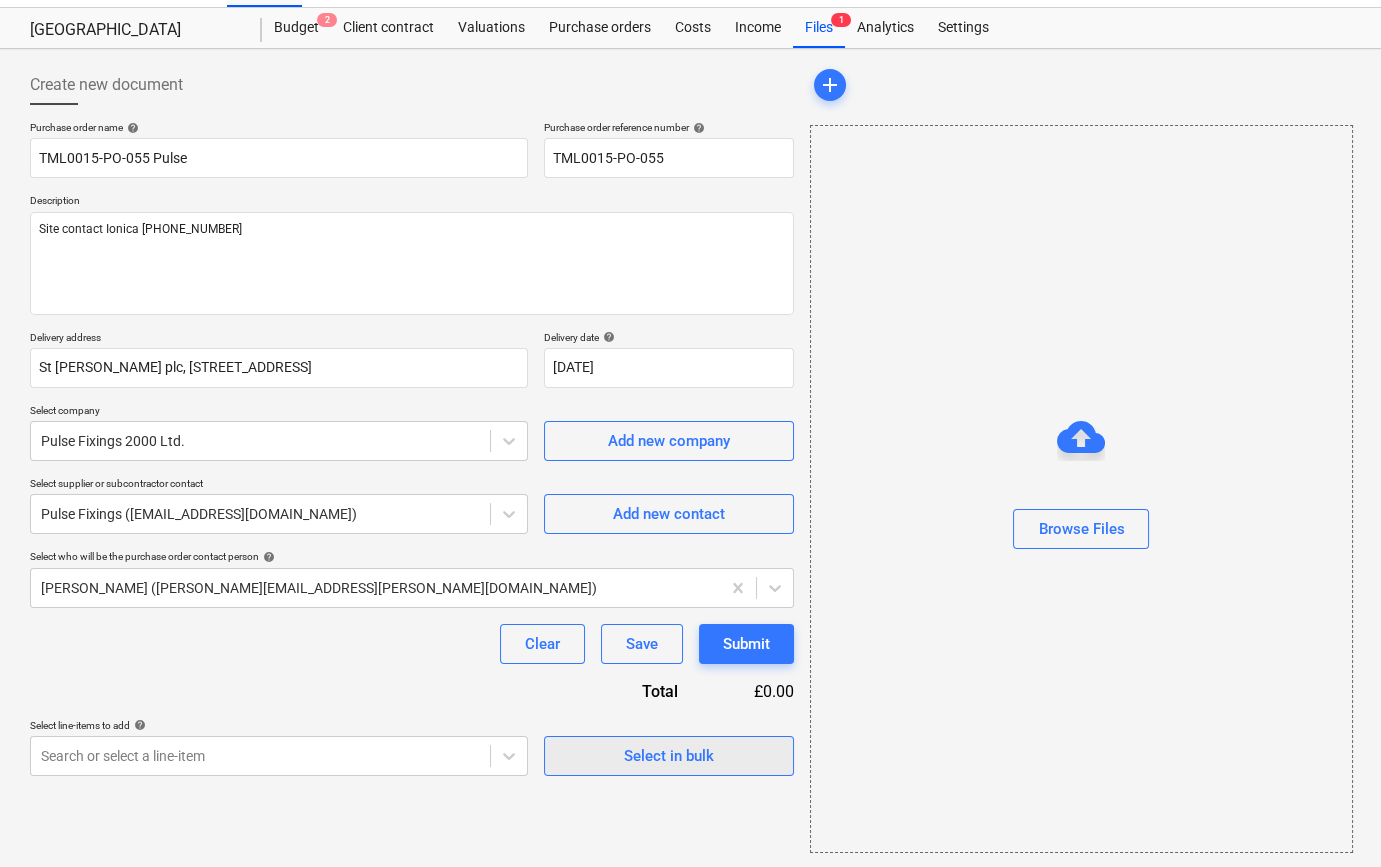 click on "Select in bulk" at bounding box center (669, 756) 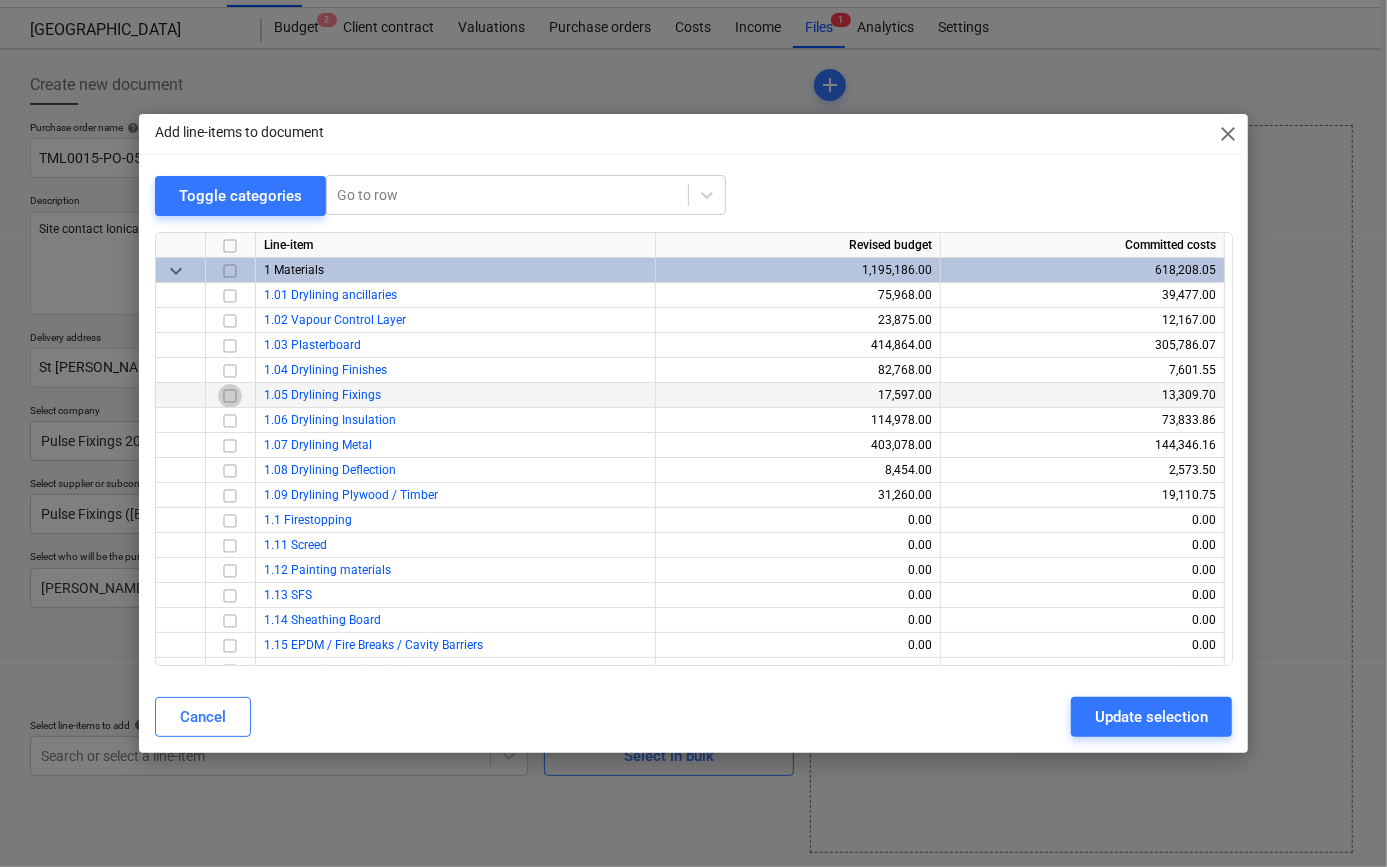 click at bounding box center (230, 395) 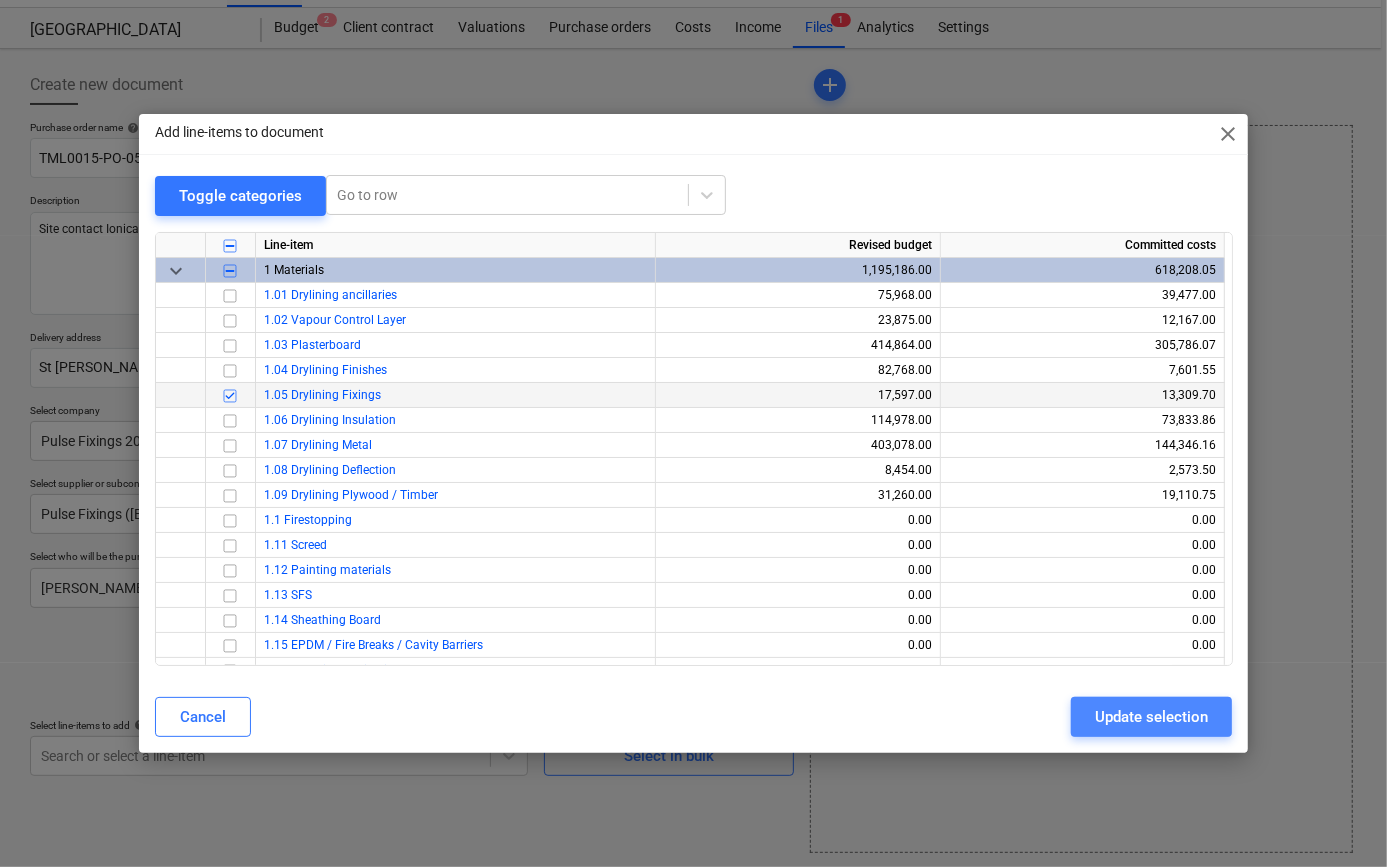 click on "Update selection" at bounding box center (1151, 717) 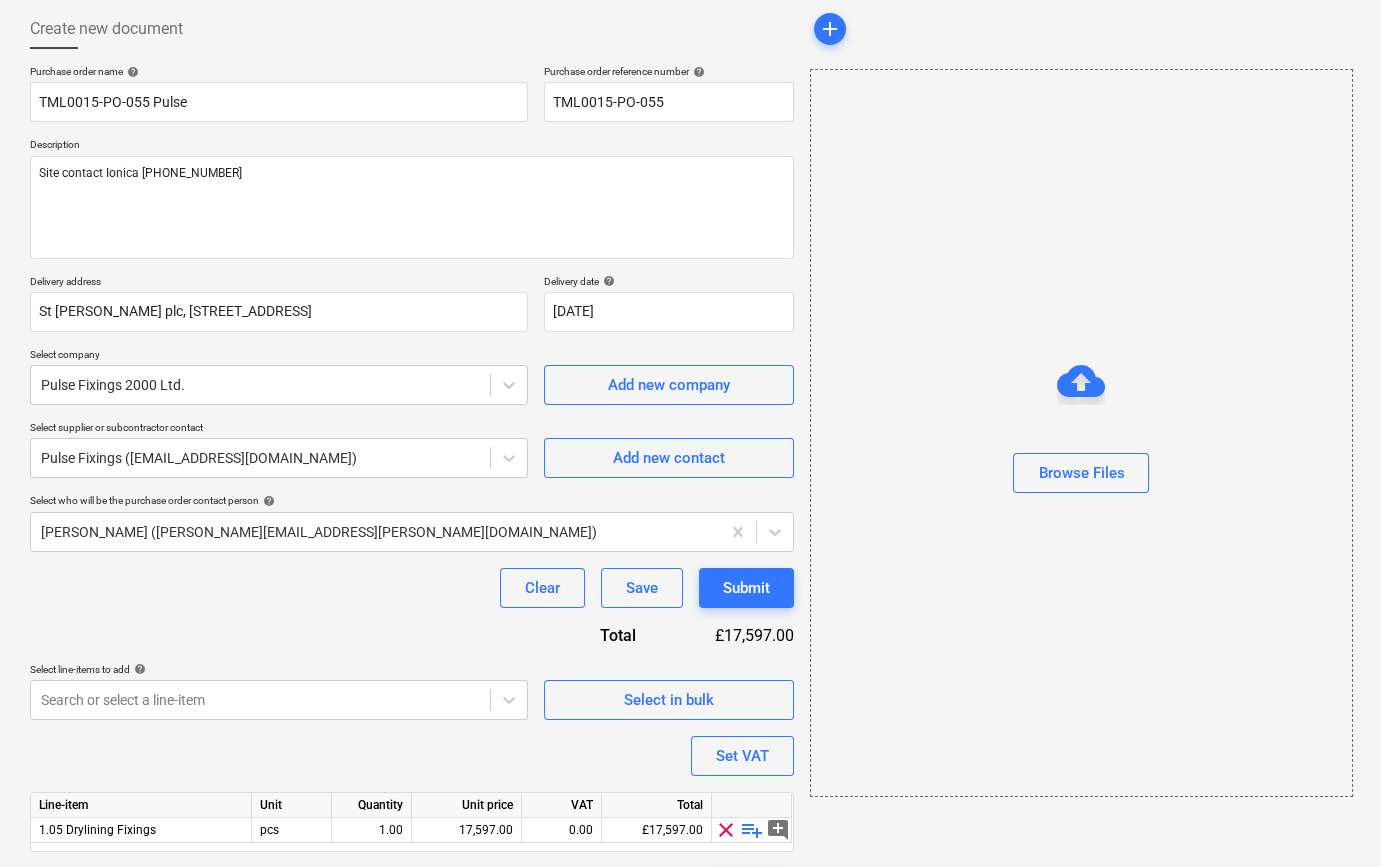 scroll, scrollTop: 155, scrollLeft: 0, axis: vertical 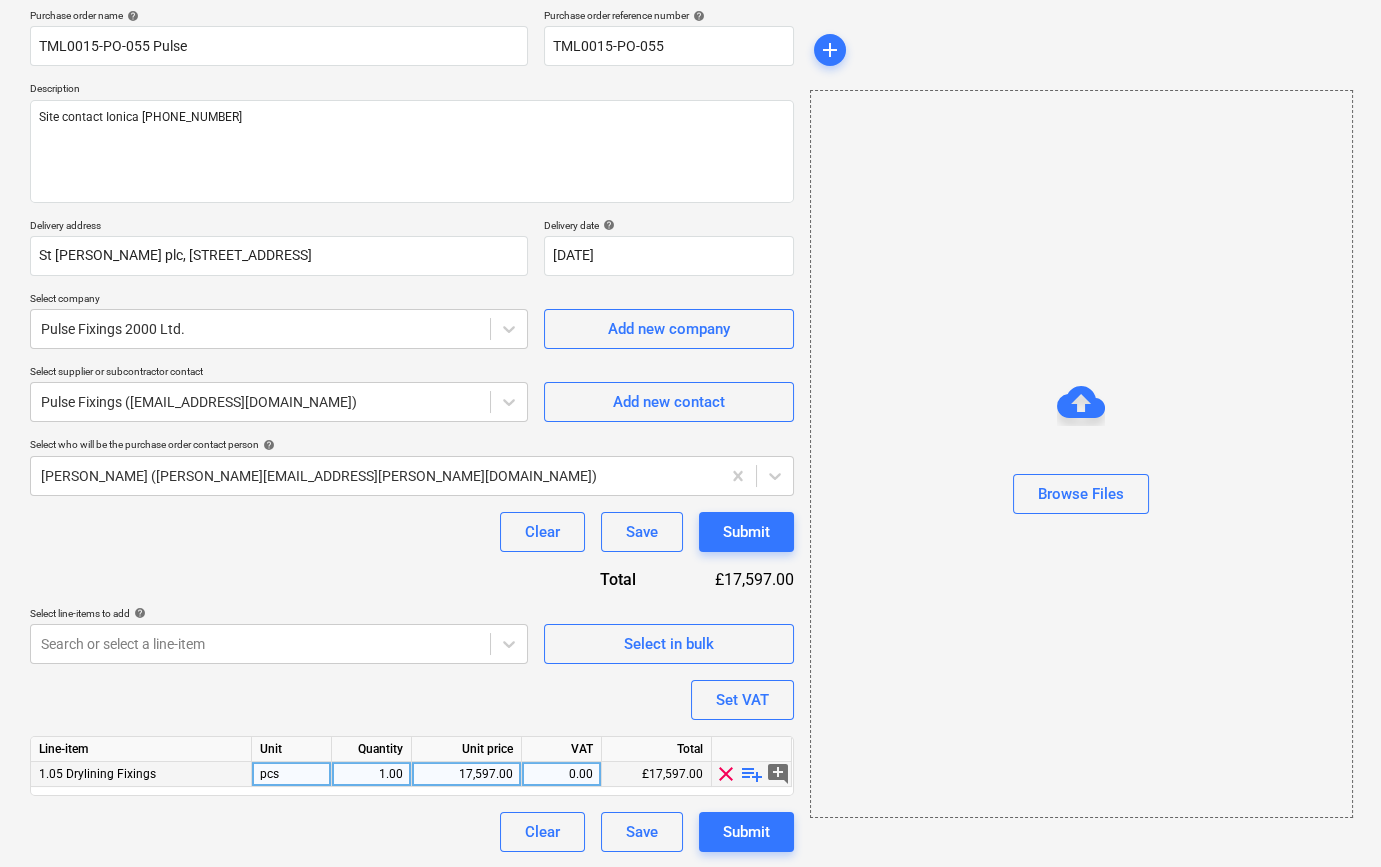 click on "playlist_add" at bounding box center (752, 774) 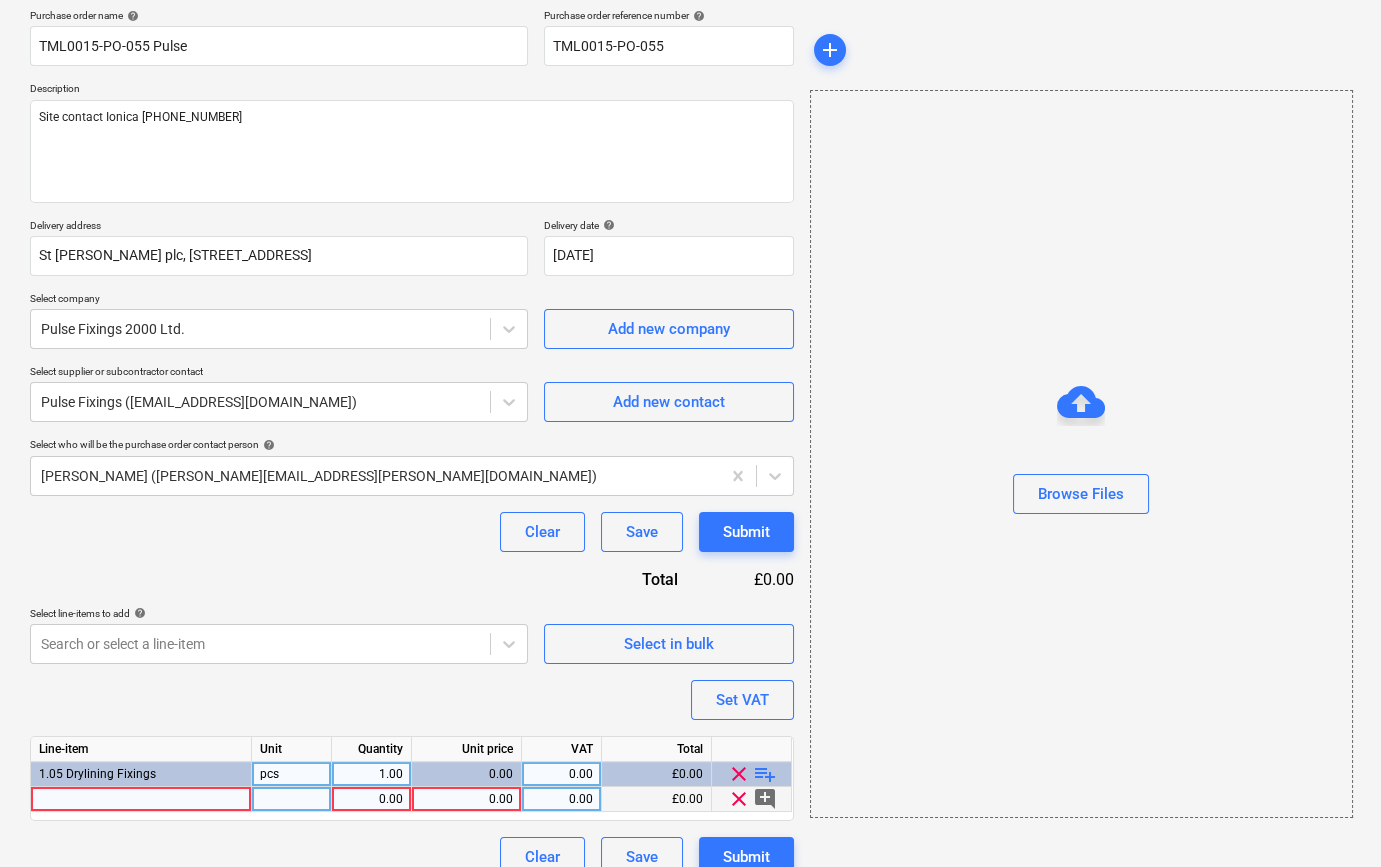 click at bounding box center (141, 799) 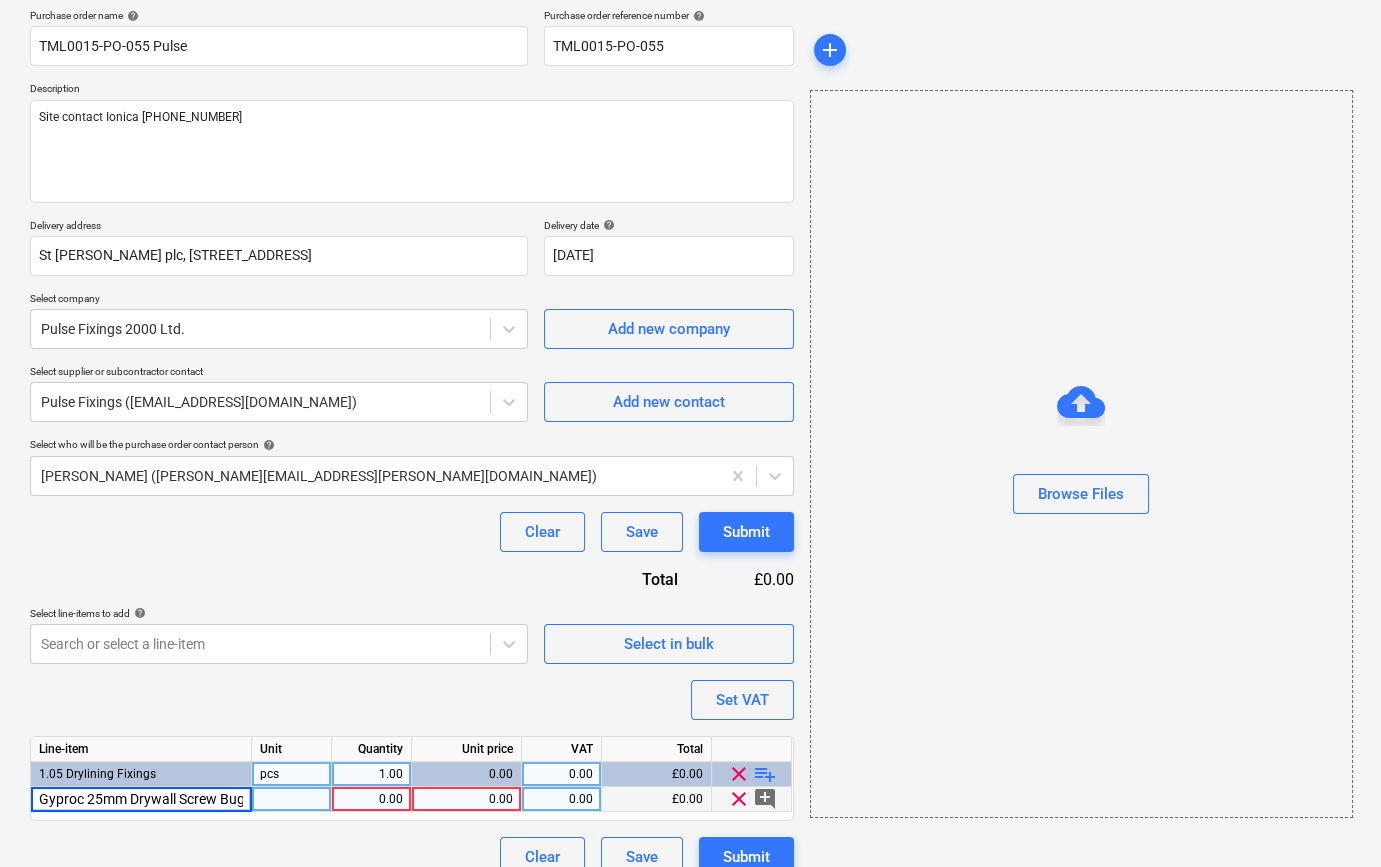 scroll, scrollTop: 0, scrollLeft: 141, axis: horizontal 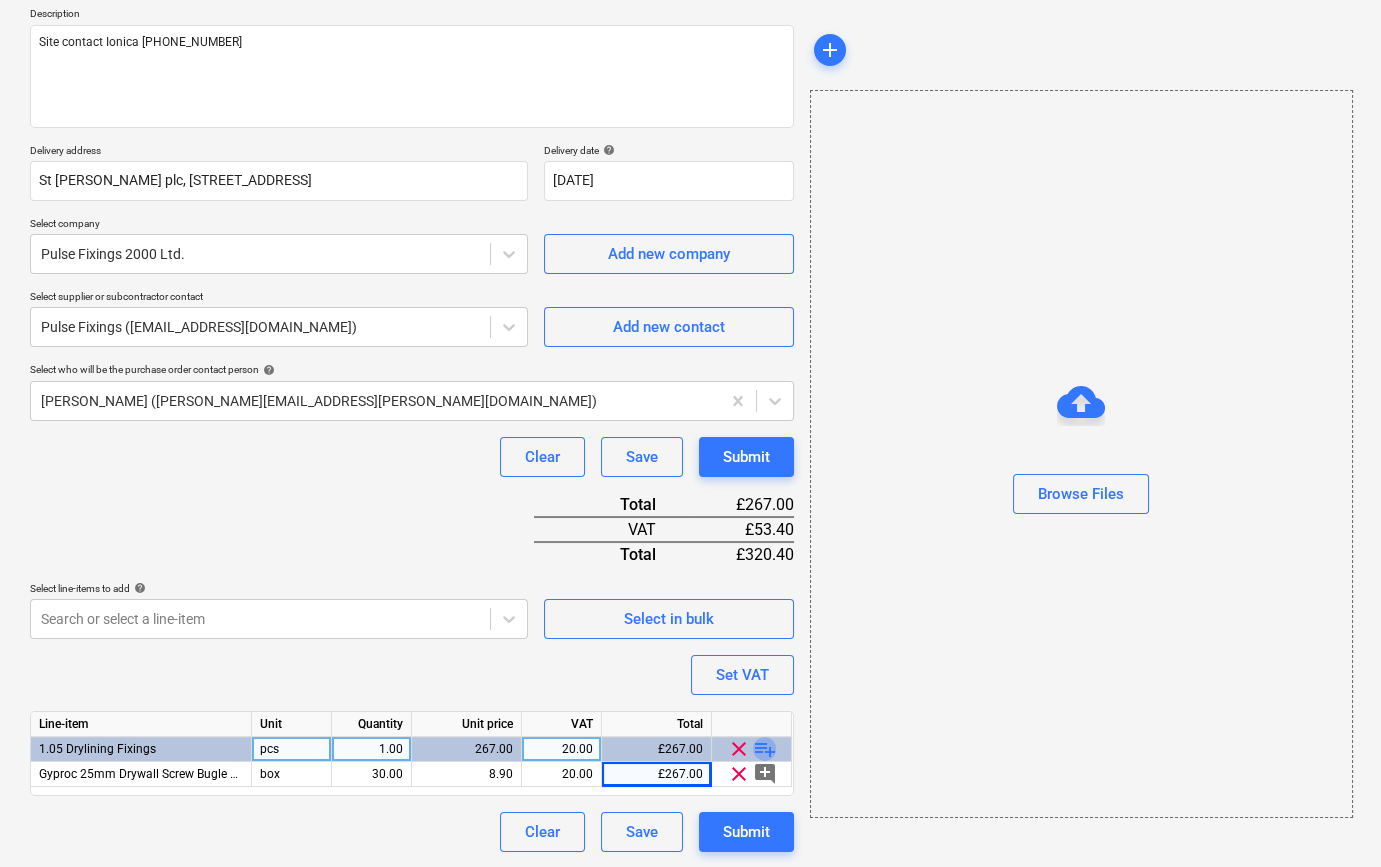 click on "playlist_add" at bounding box center [765, 749] 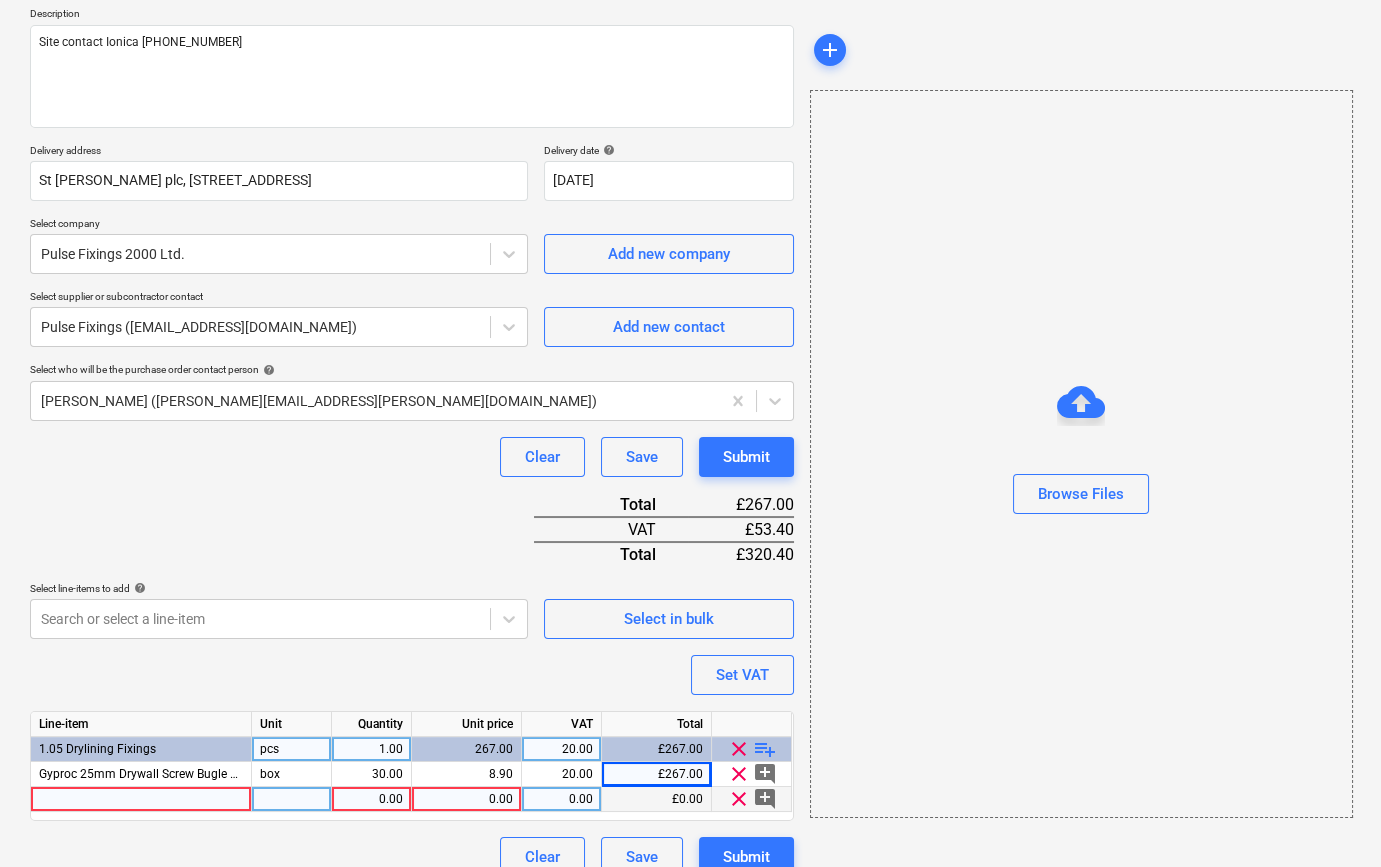 click at bounding box center [141, 799] 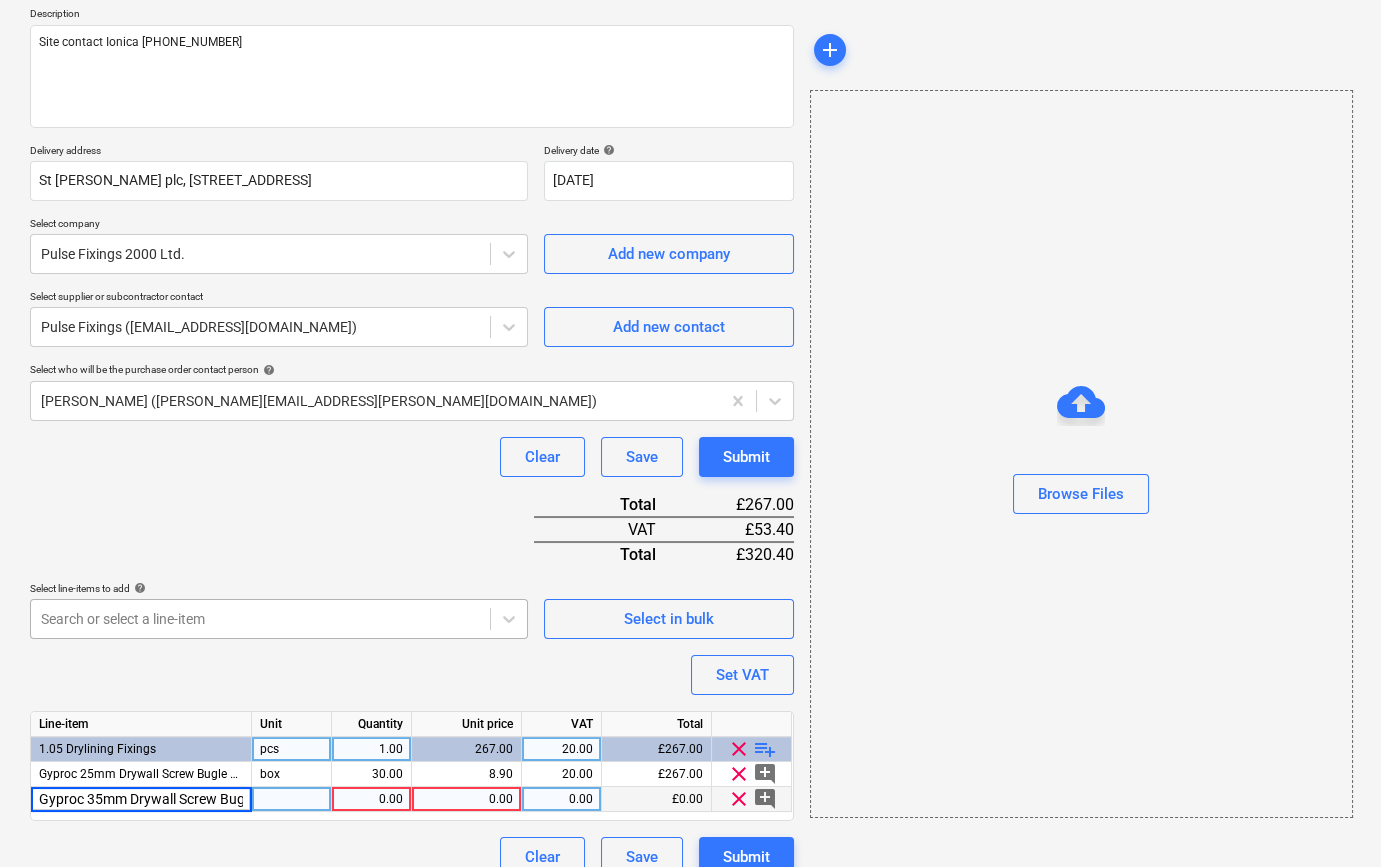 scroll, scrollTop: 0, scrollLeft: 86, axis: horizontal 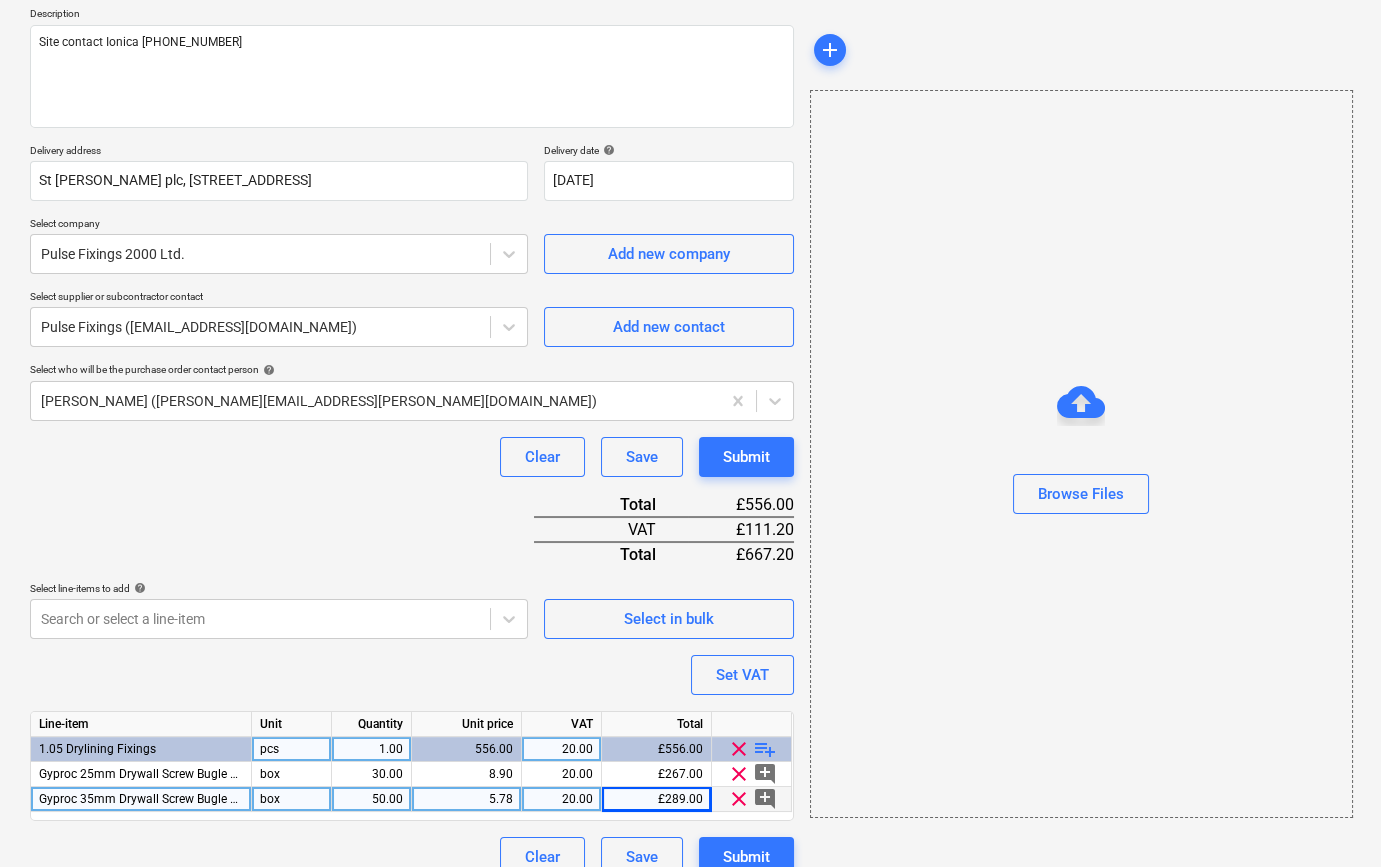 click on "playlist_add" at bounding box center [765, 749] 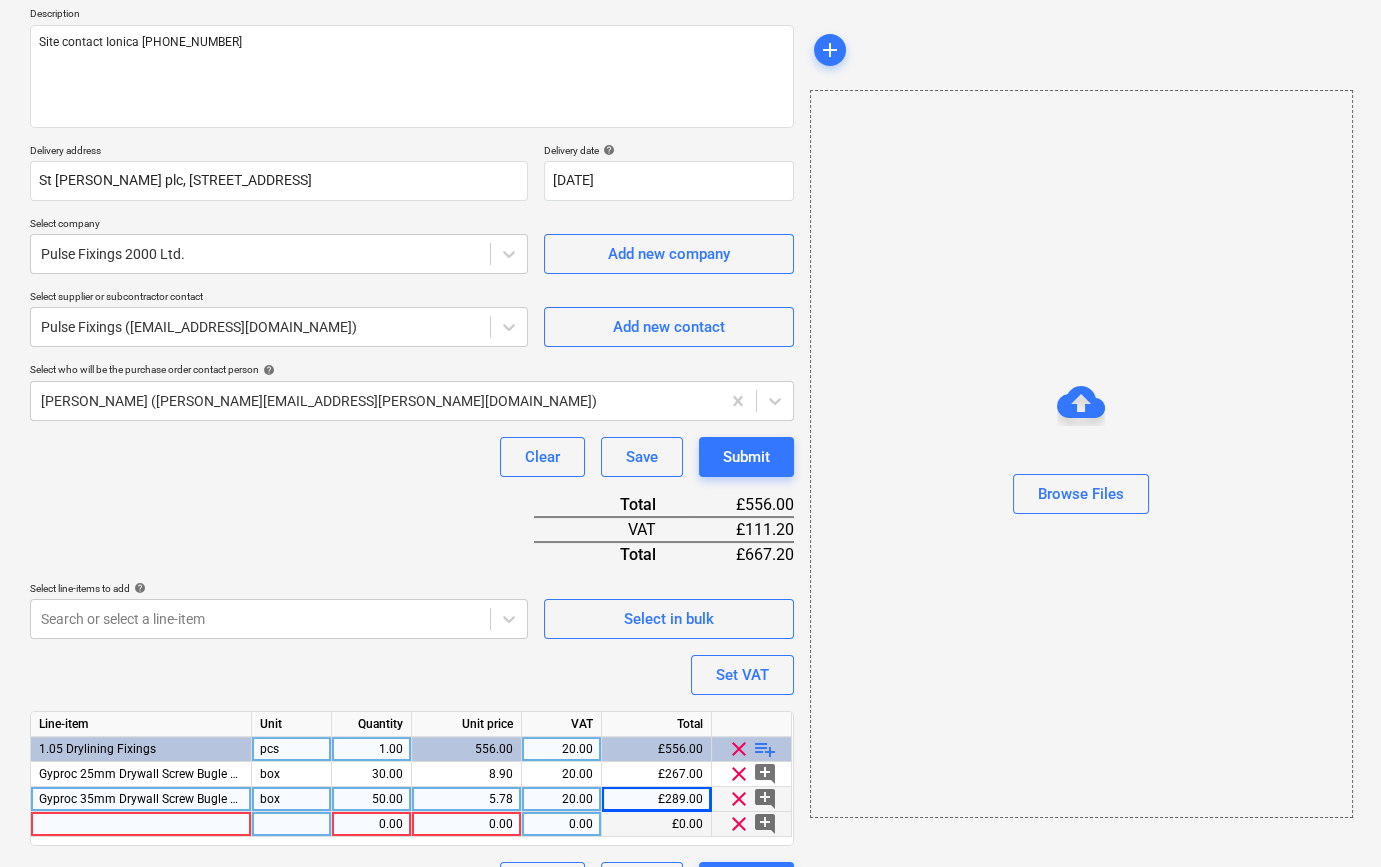 click at bounding box center (141, 824) 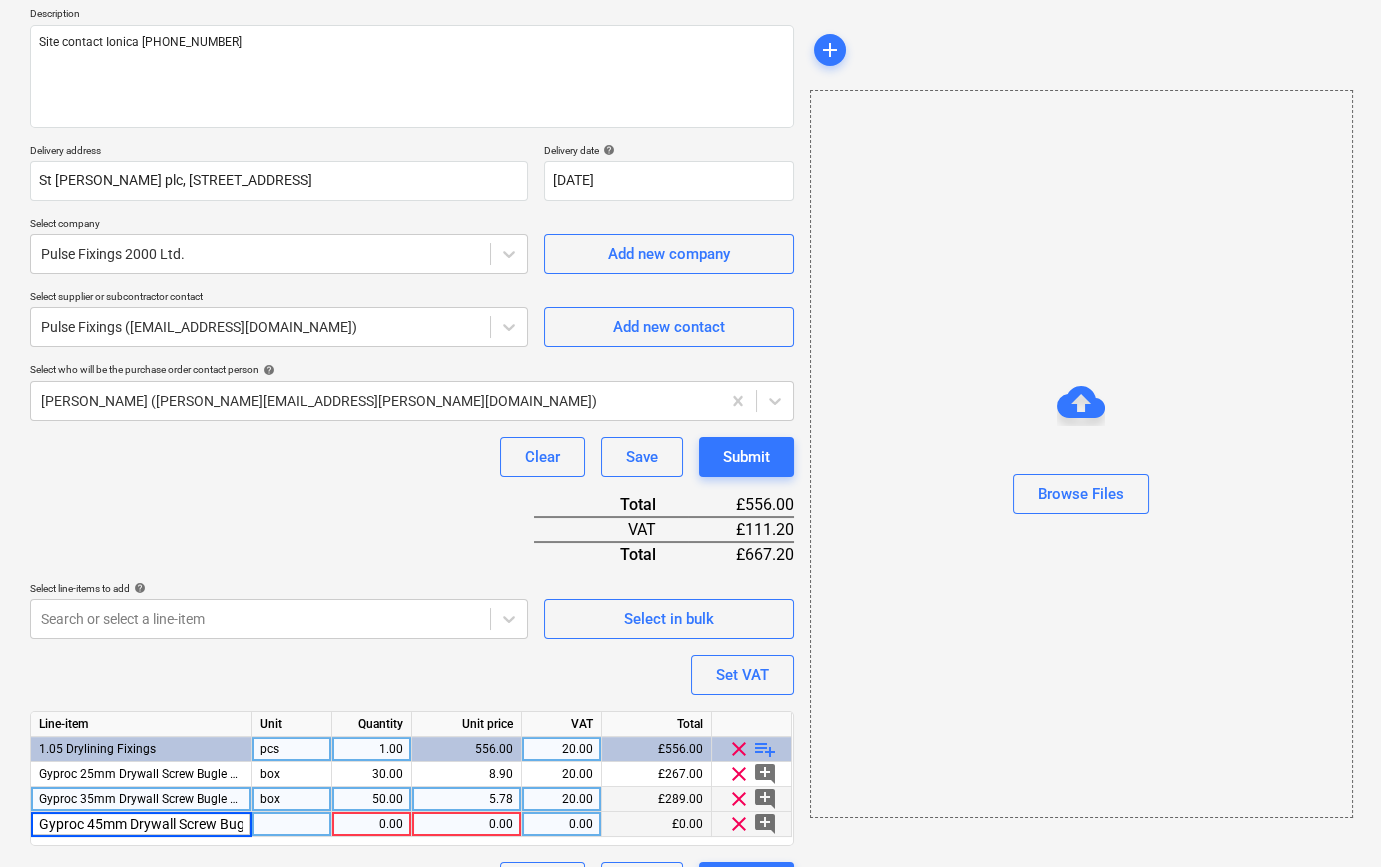 scroll, scrollTop: 0, scrollLeft: 86, axis: horizontal 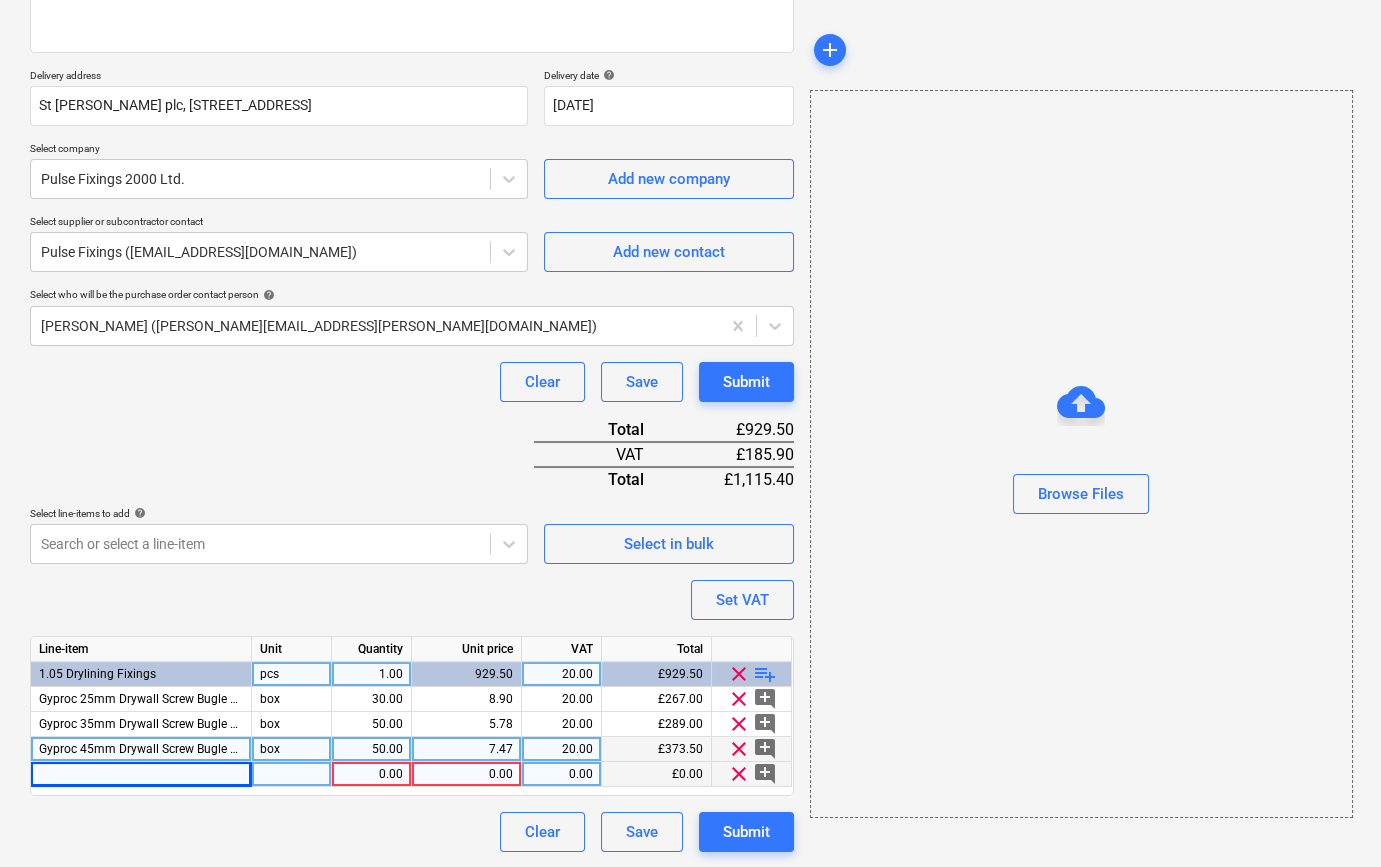 click at bounding box center (141, 774) 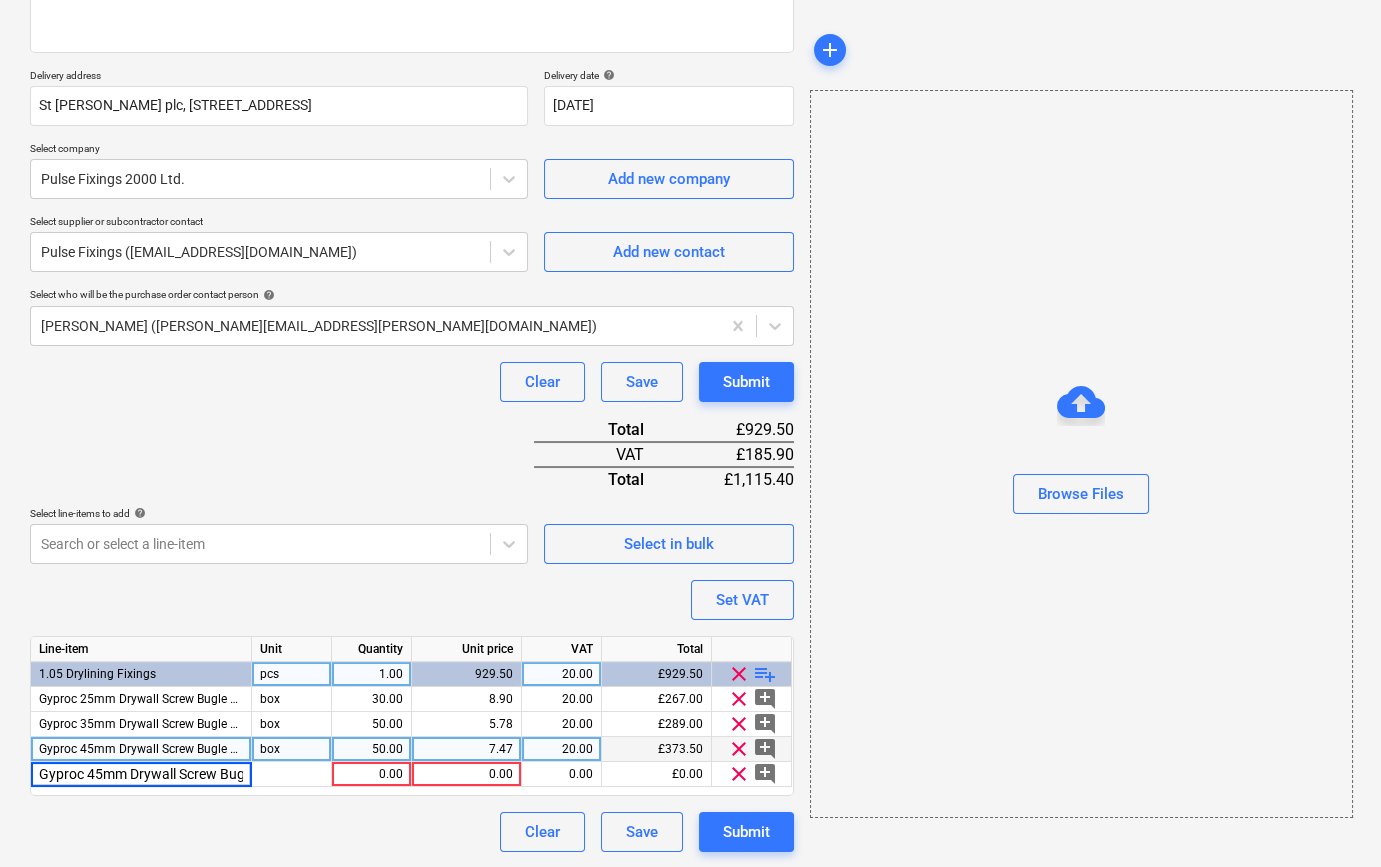 scroll, scrollTop: 0, scrollLeft: 141, axis: horizontal 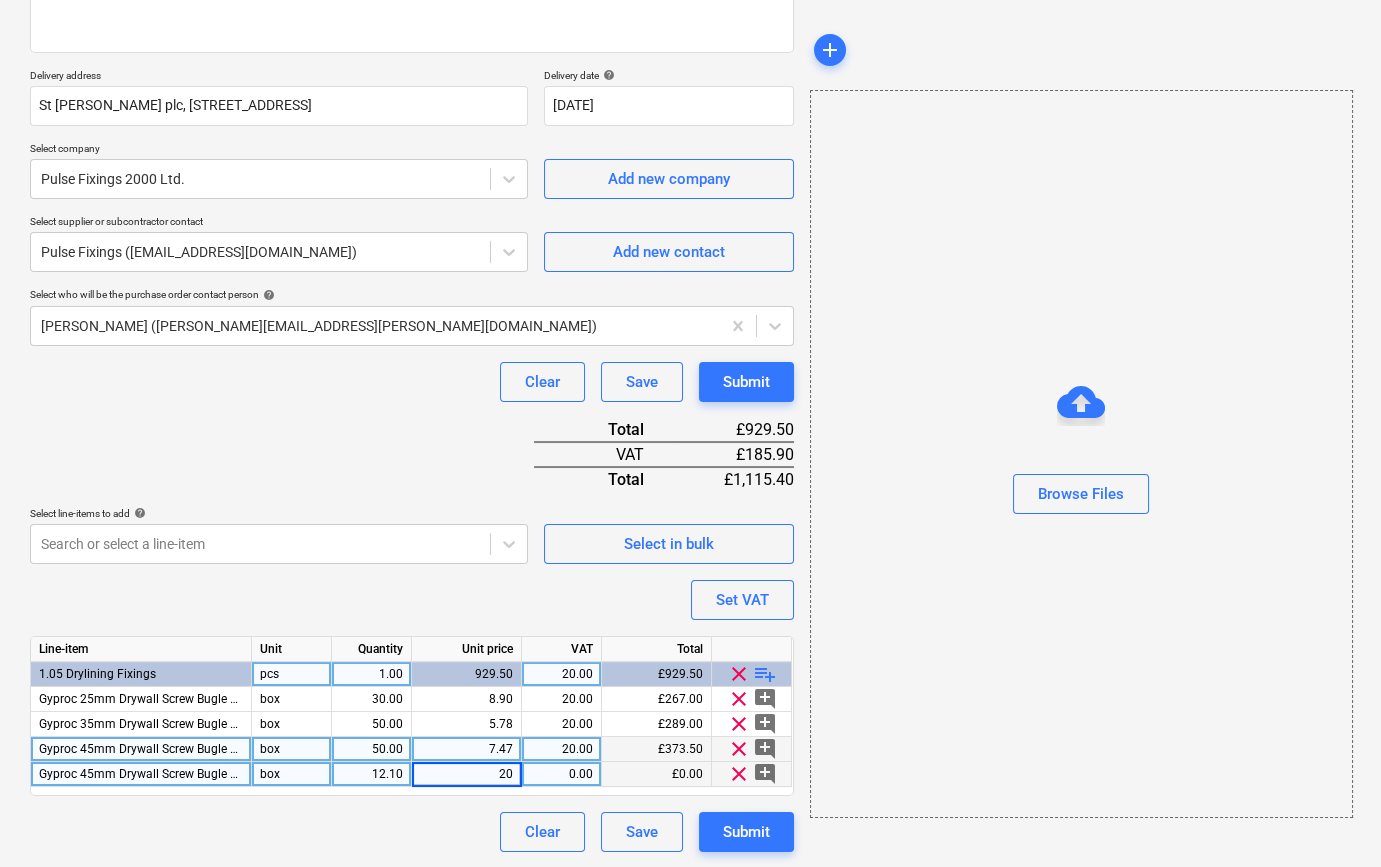 click on "12.10" at bounding box center [371, 774] 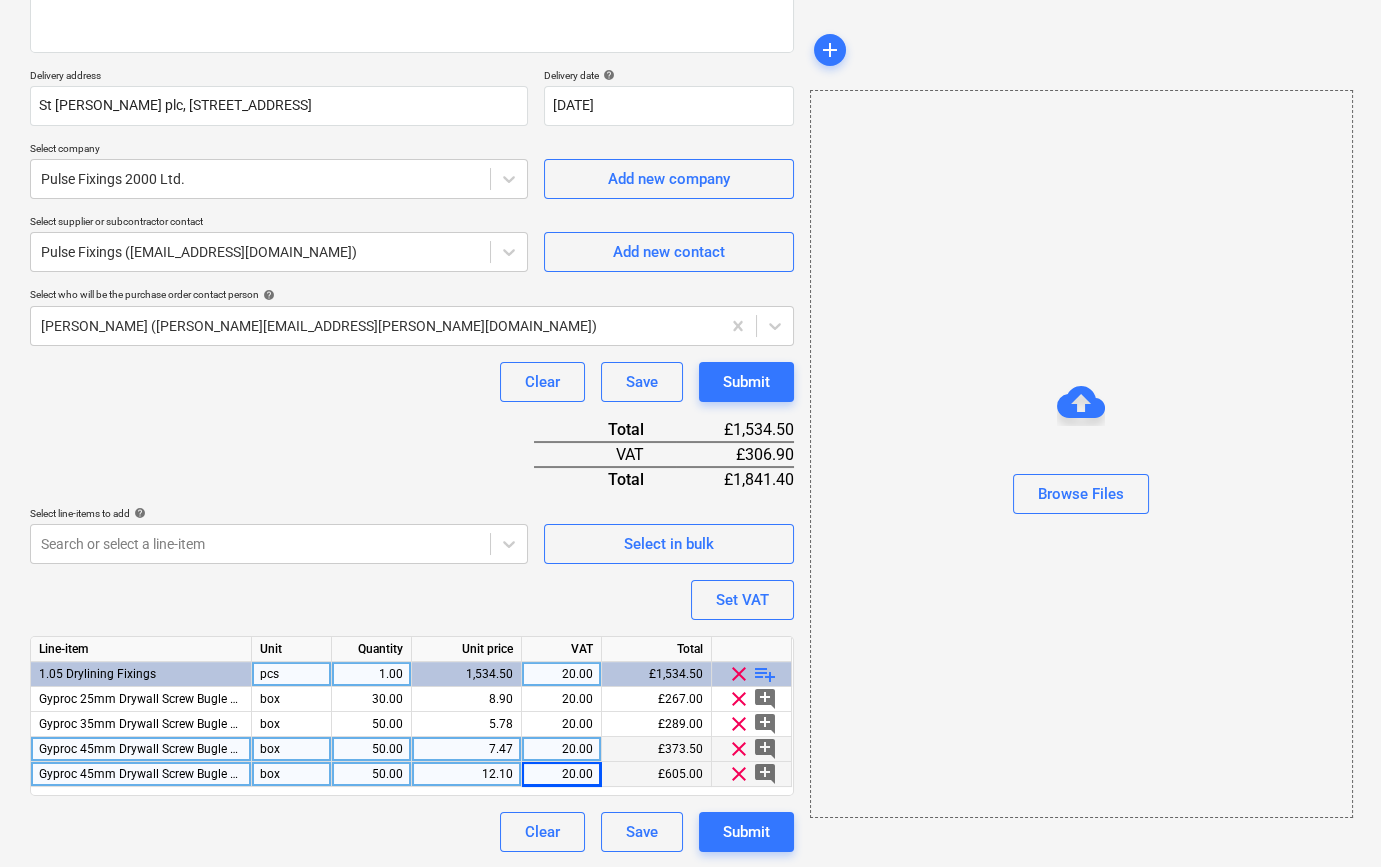 click on "playlist_add" at bounding box center (765, 674) 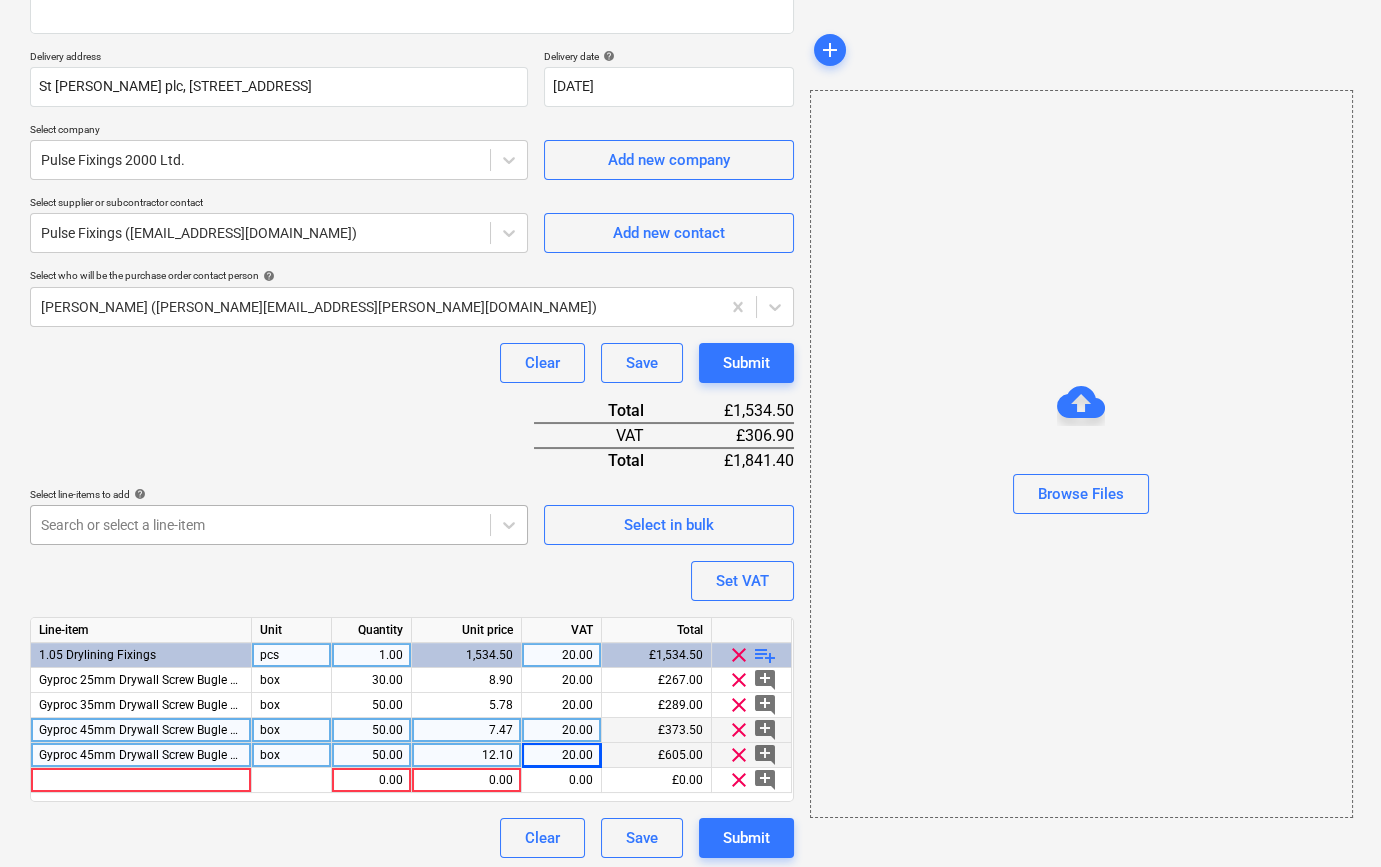 scroll, scrollTop: 330, scrollLeft: 0, axis: vertical 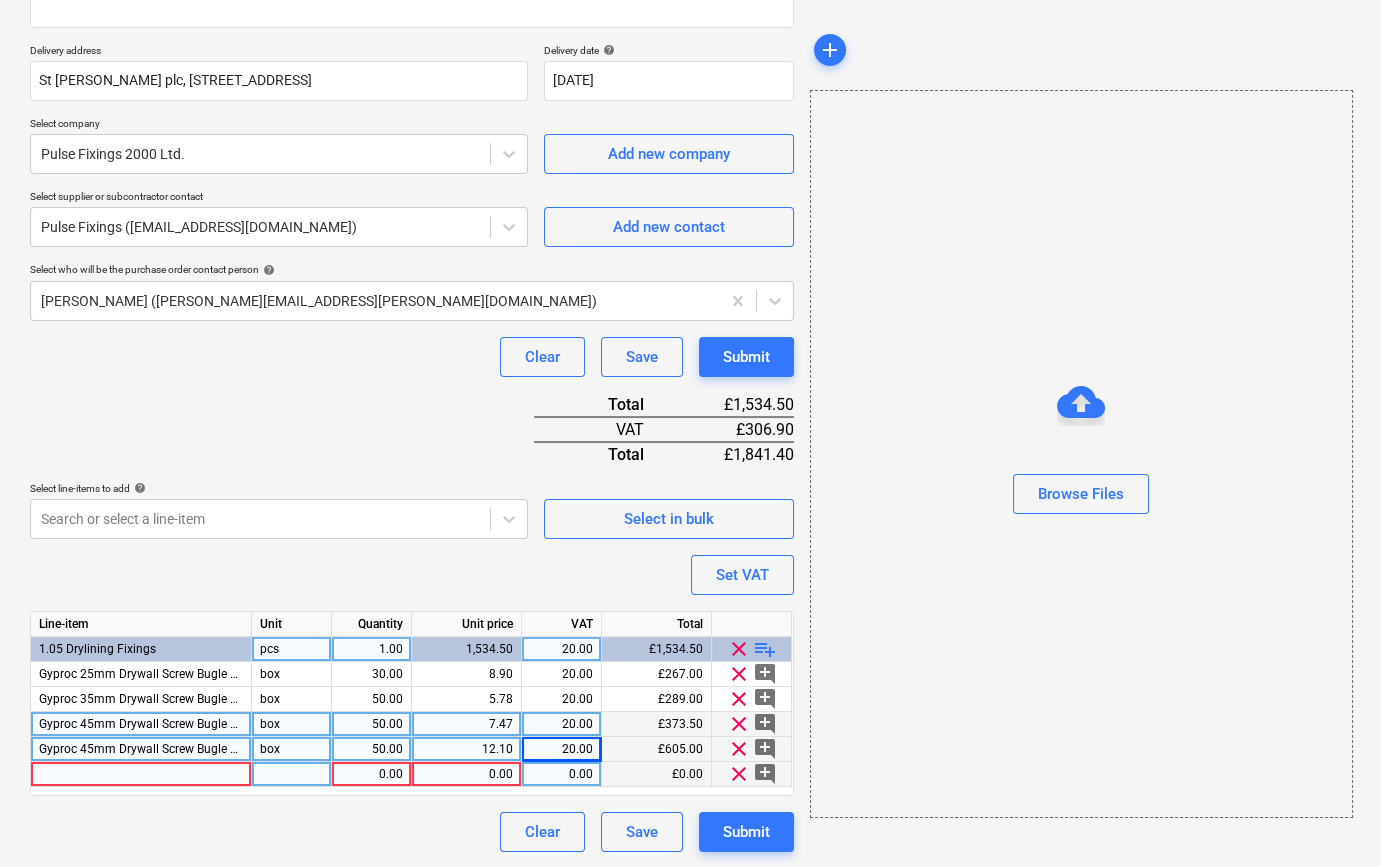 click at bounding box center (141, 774) 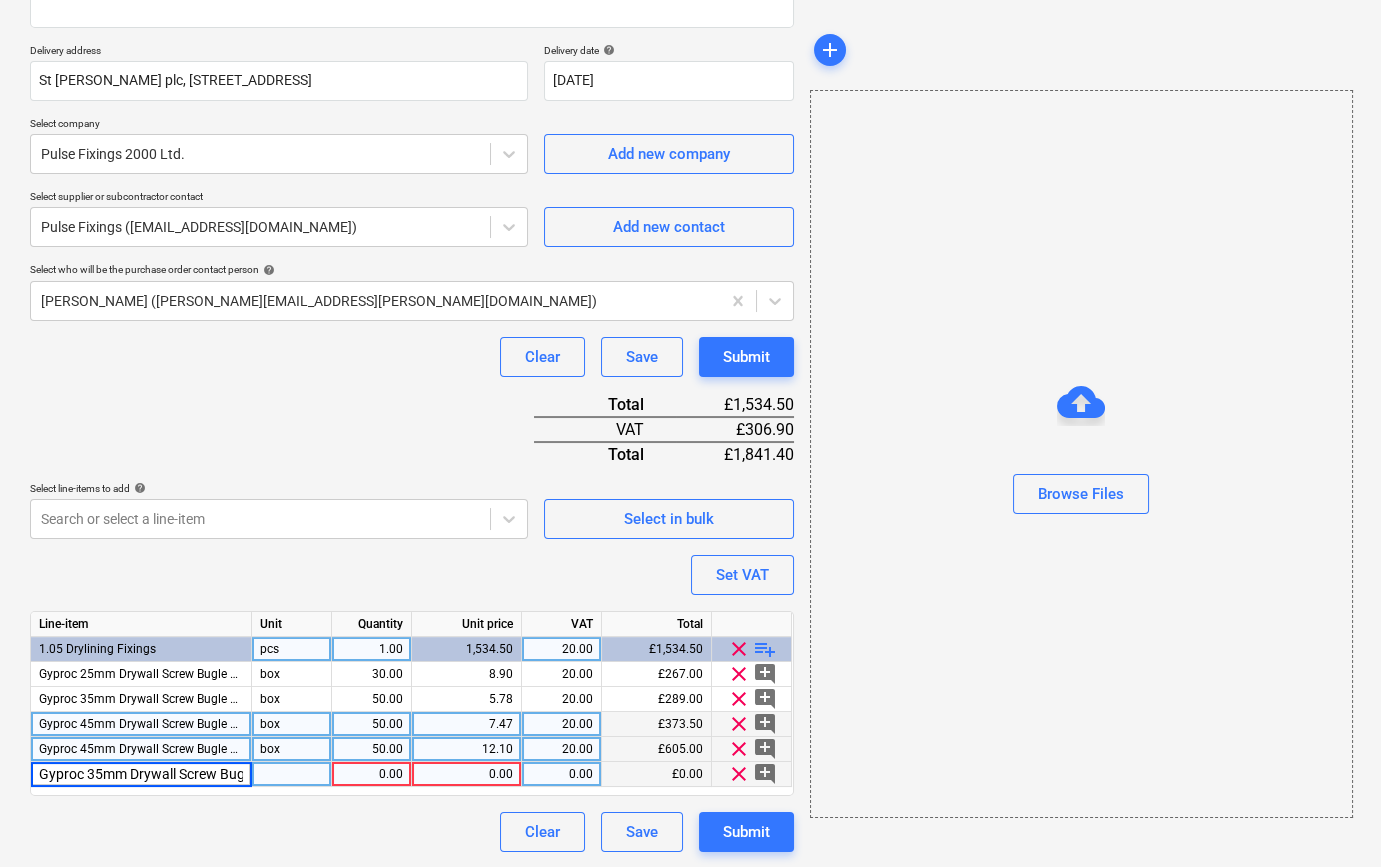 scroll, scrollTop: 0, scrollLeft: 141, axis: horizontal 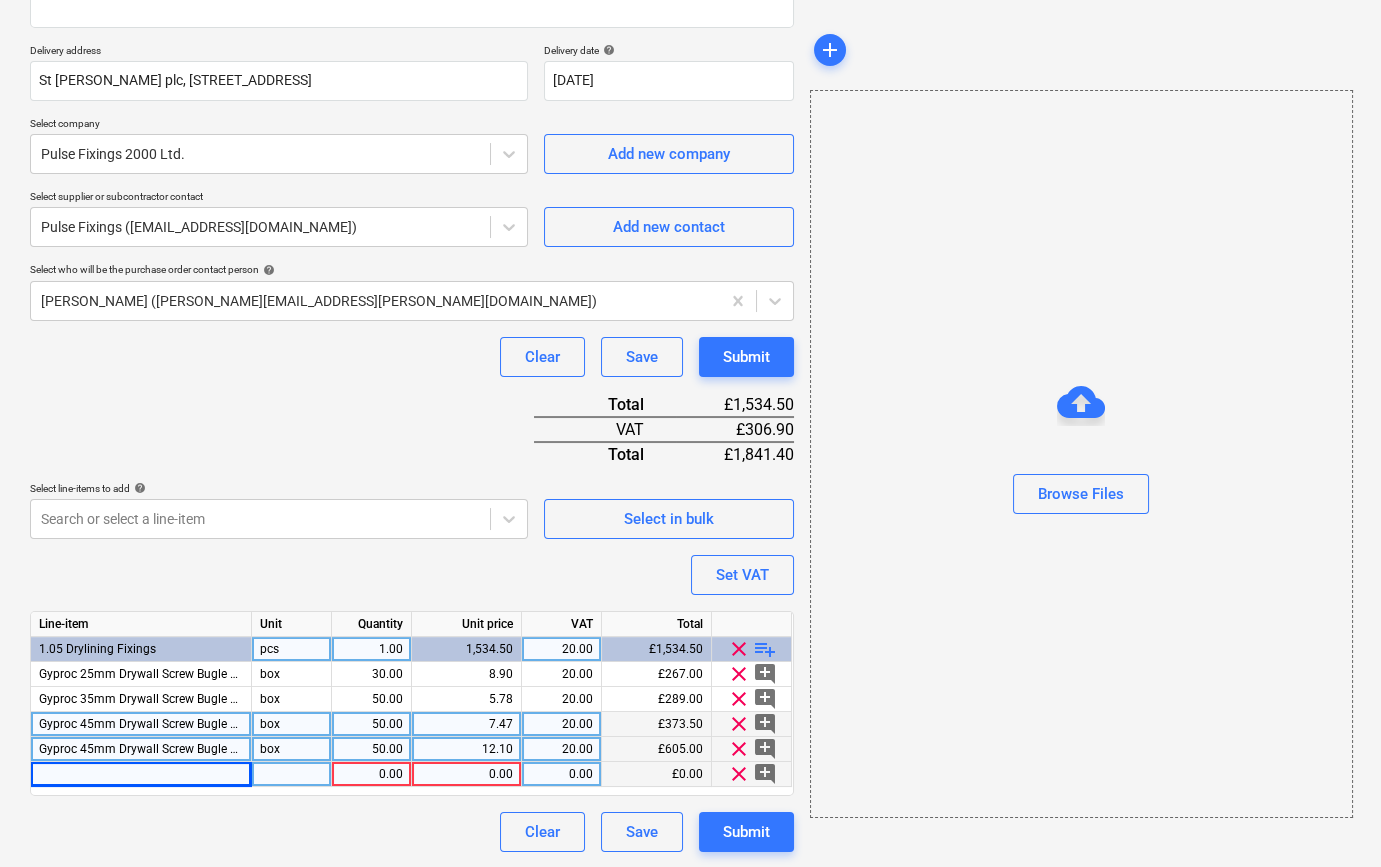 click at bounding box center [141, 774] 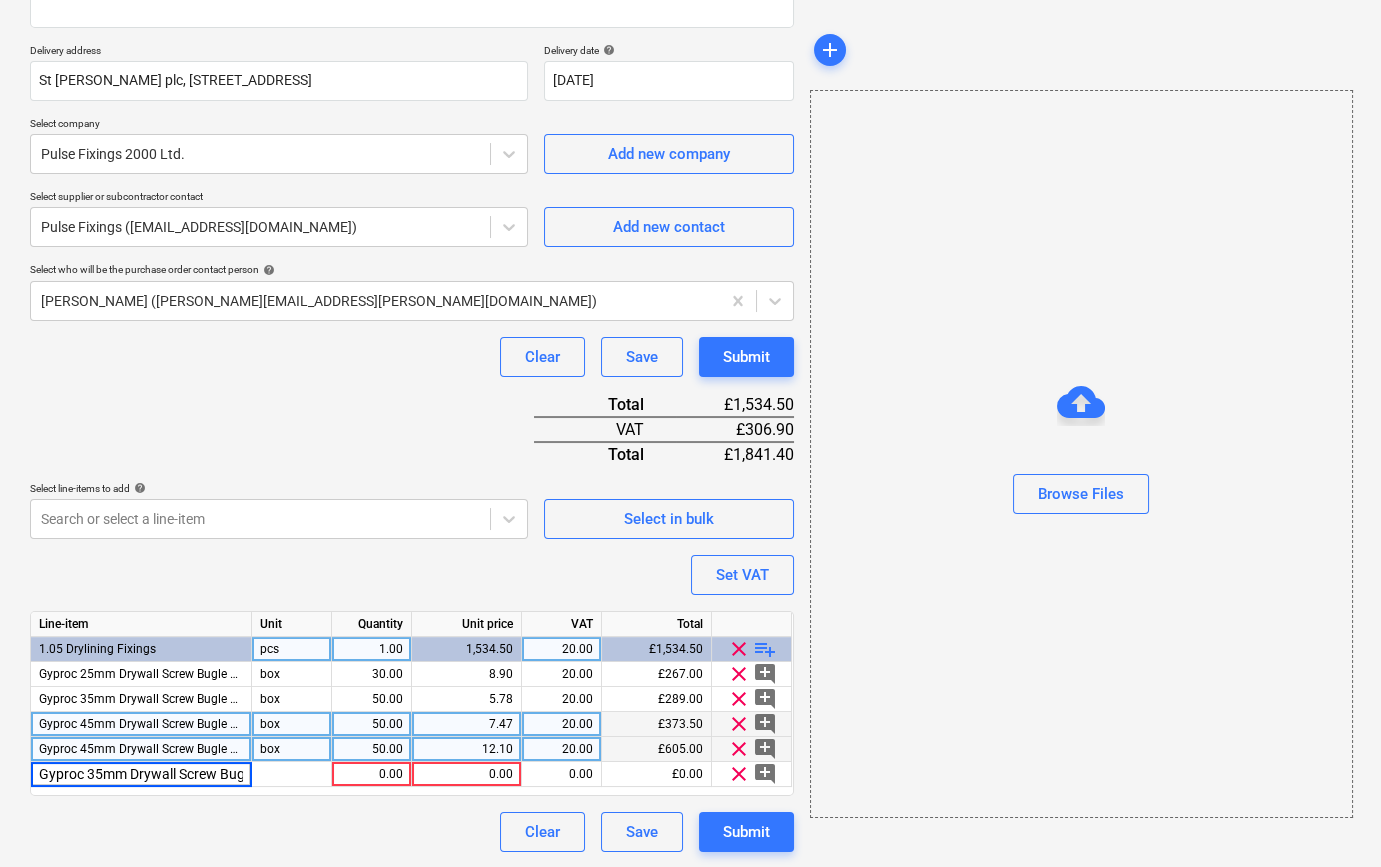 scroll, scrollTop: 0, scrollLeft: 141, axis: horizontal 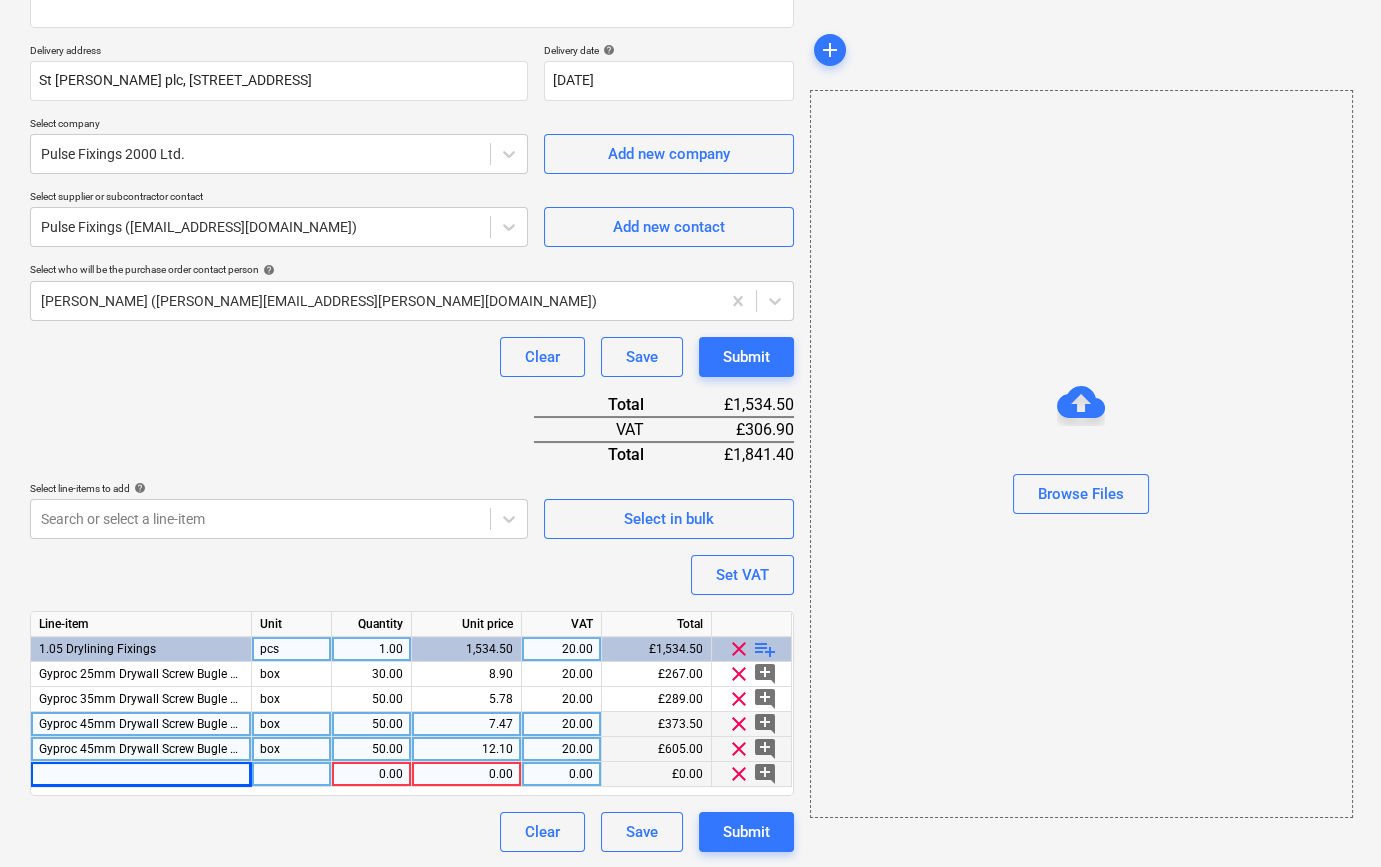 click at bounding box center [141, 774] 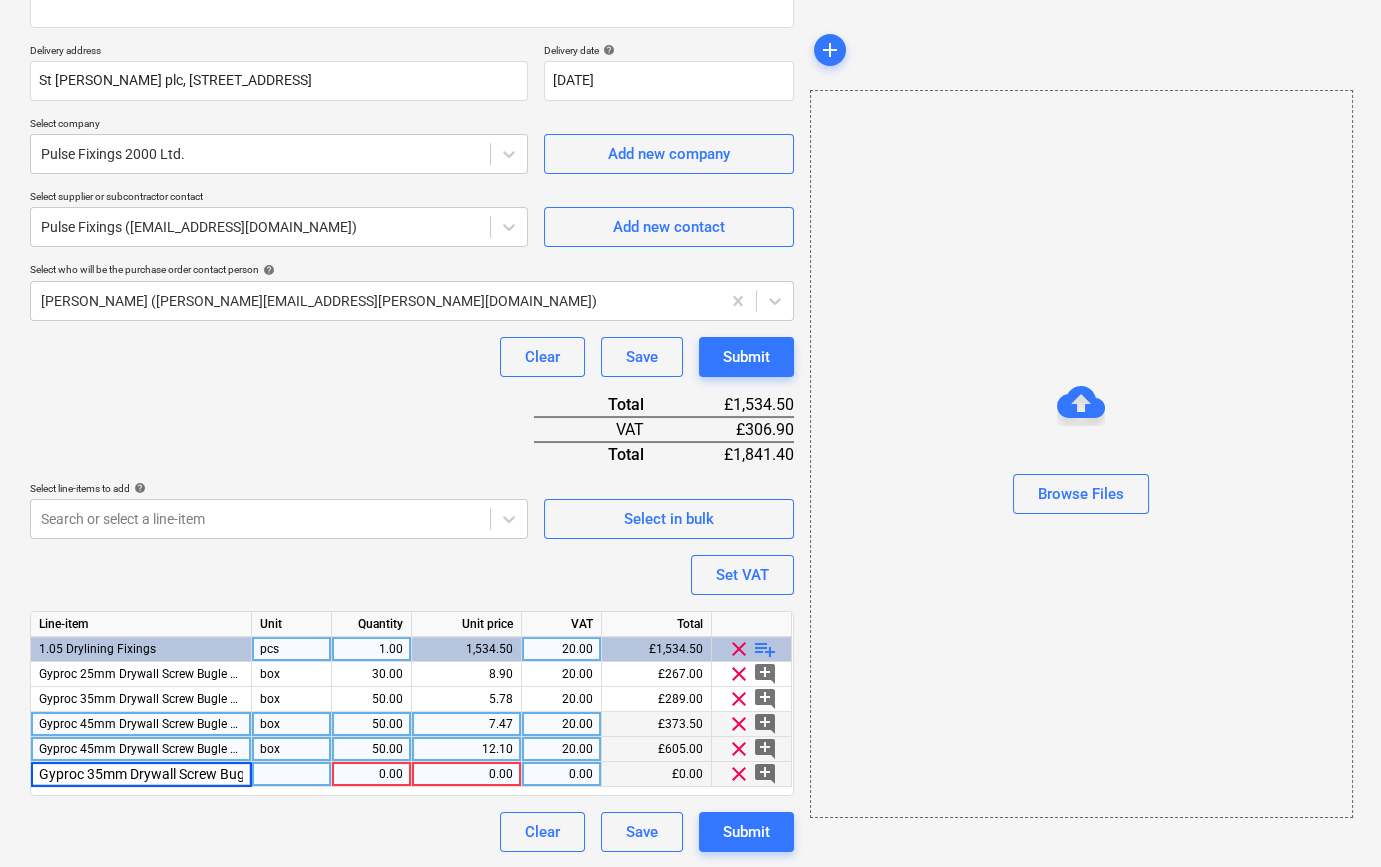 scroll, scrollTop: 0, scrollLeft: 141, axis: horizontal 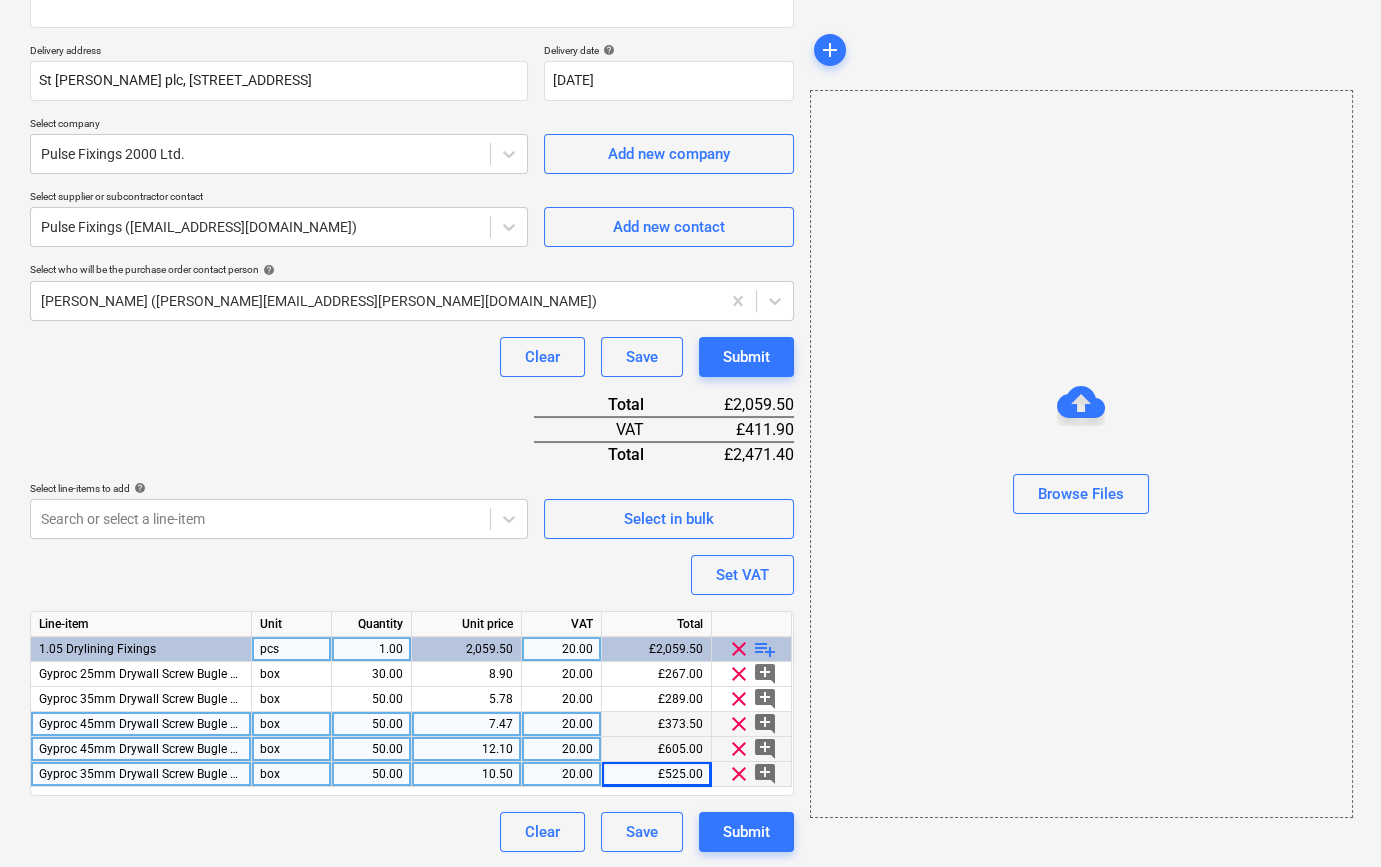 click on "playlist_add" at bounding box center (765, 649) 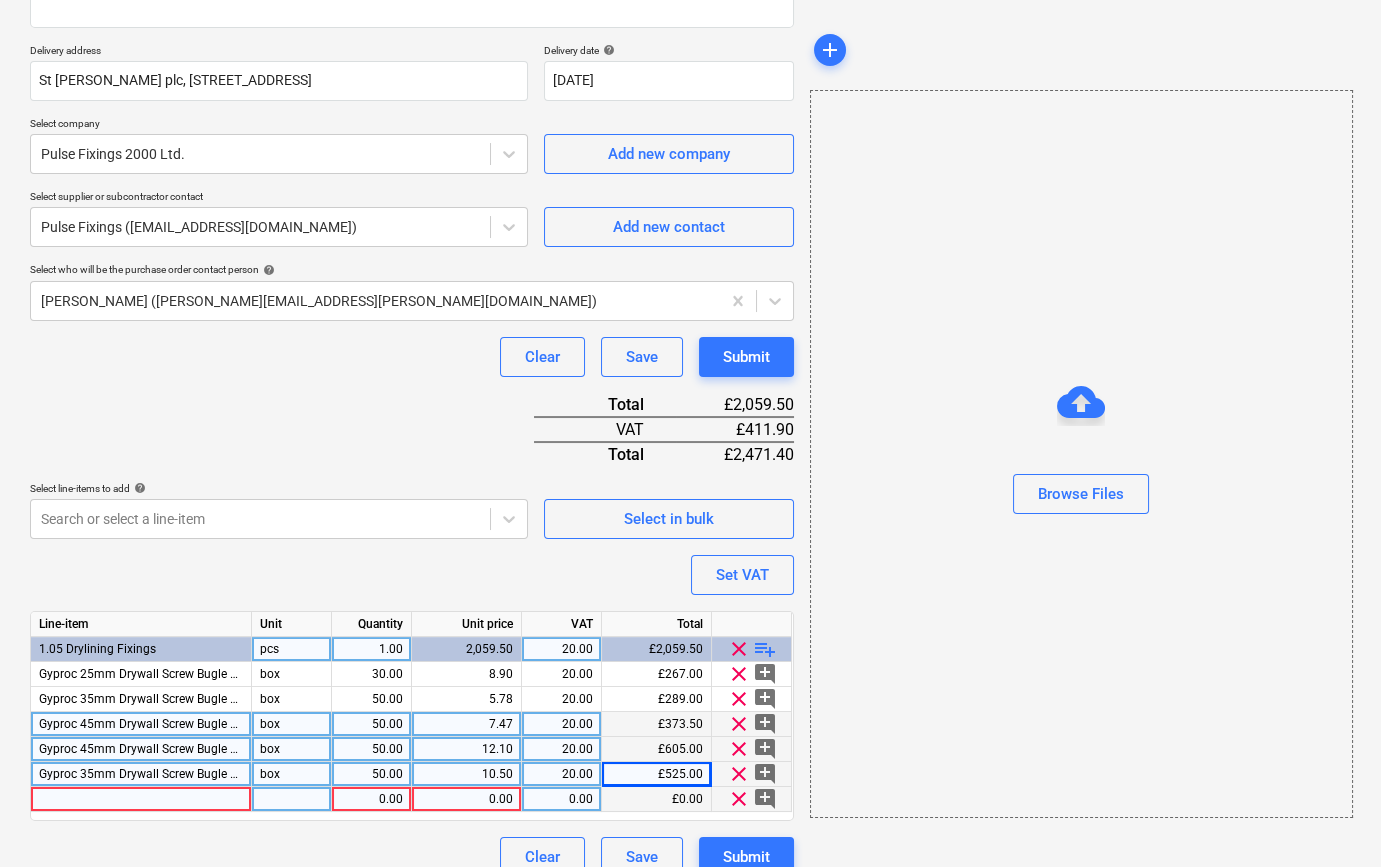 click at bounding box center [141, 799] 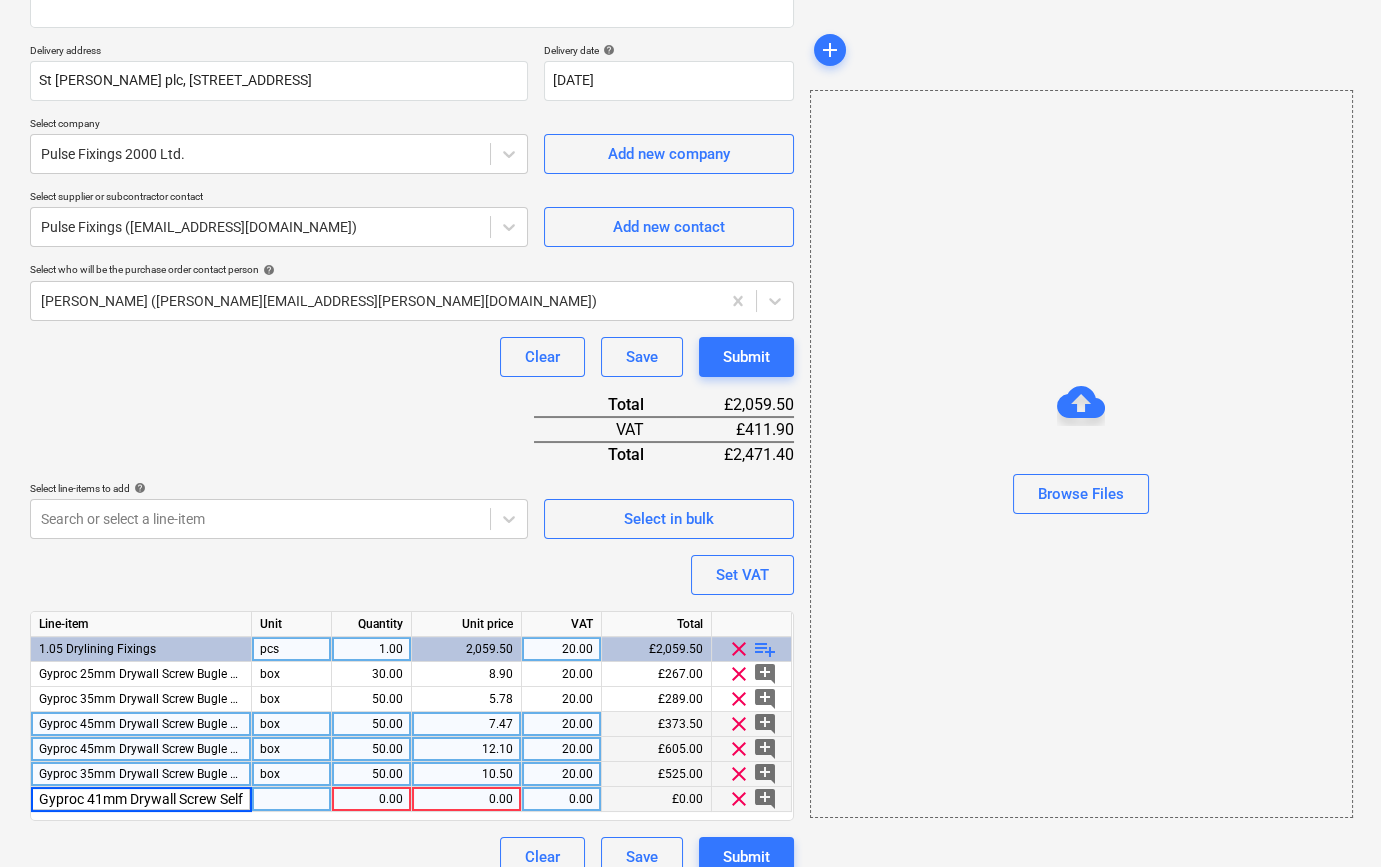 scroll, scrollTop: 0, scrollLeft: 126, axis: horizontal 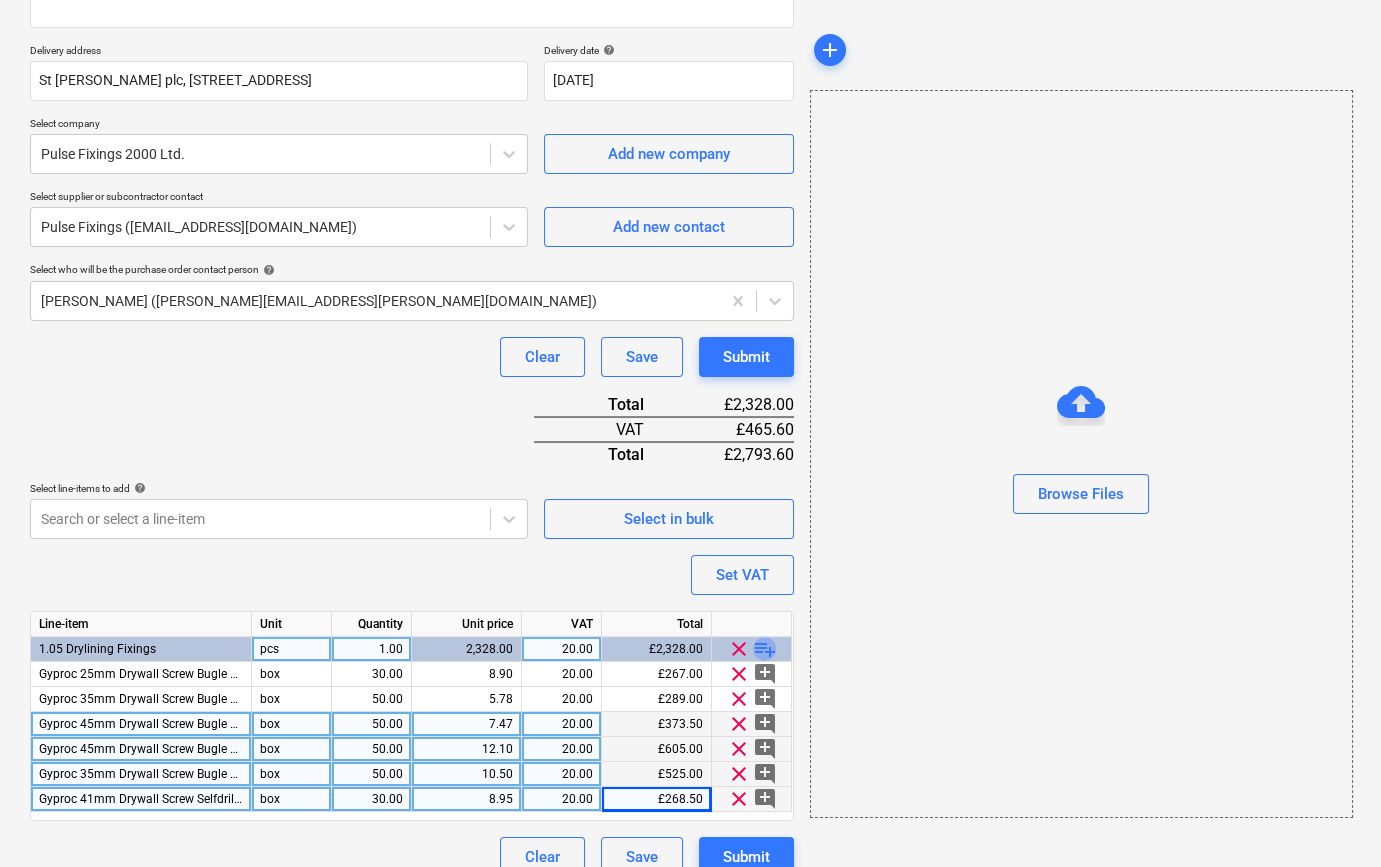 click on "playlist_add" at bounding box center (765, 649) 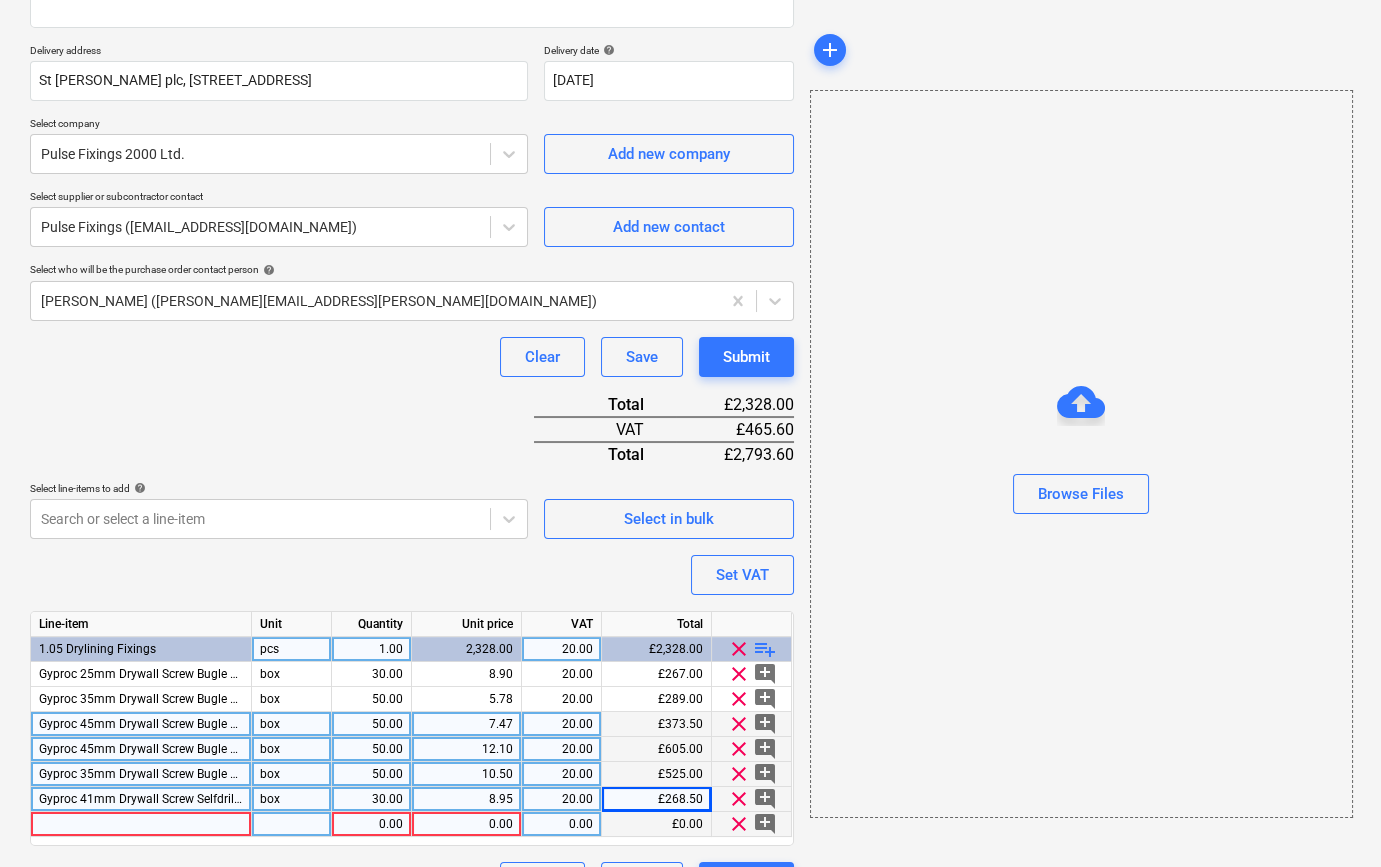 click at bounding box center (141, 824) 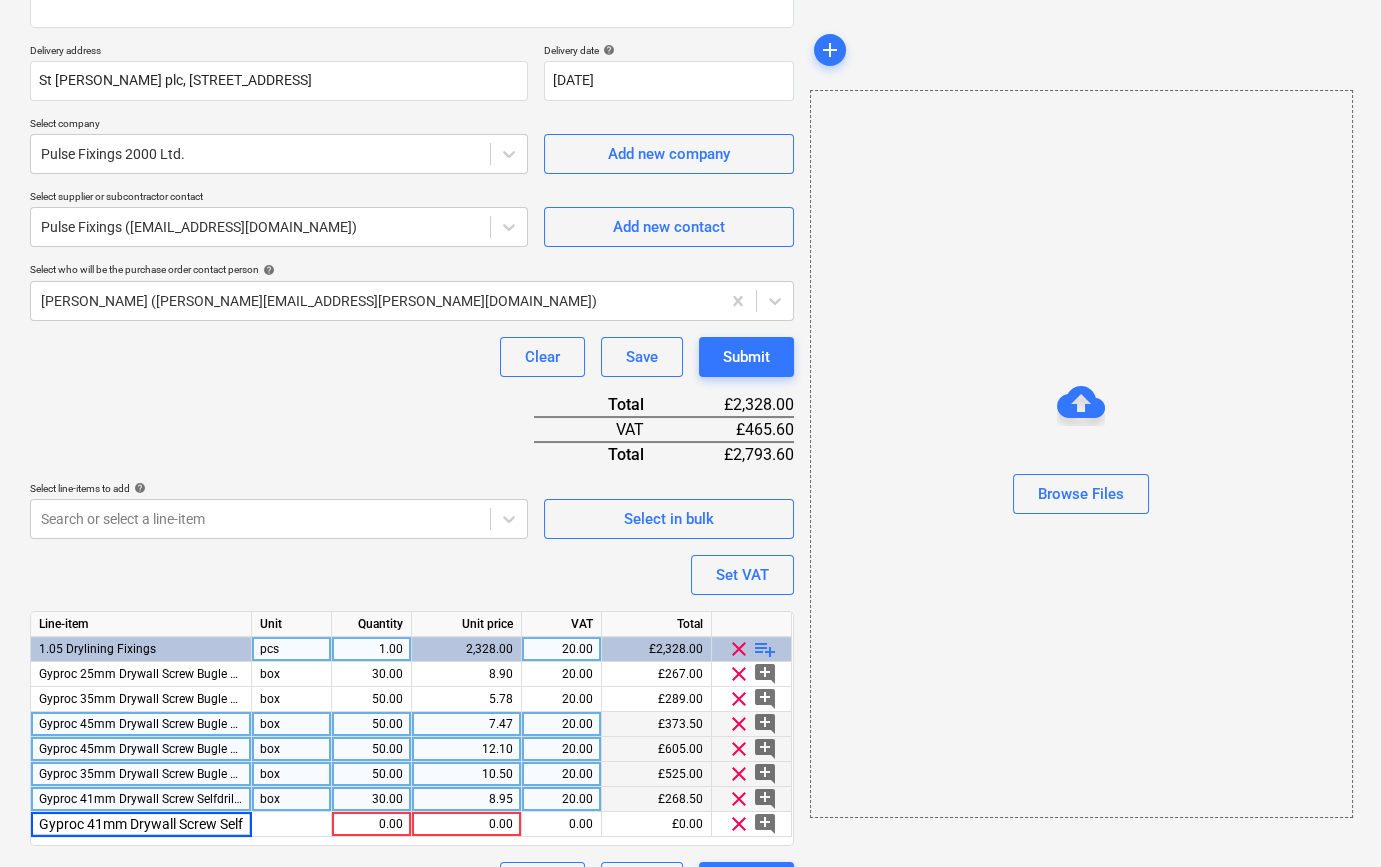 scroll, scrollTop: 0, scrollLeft: 180, axis: horizontal 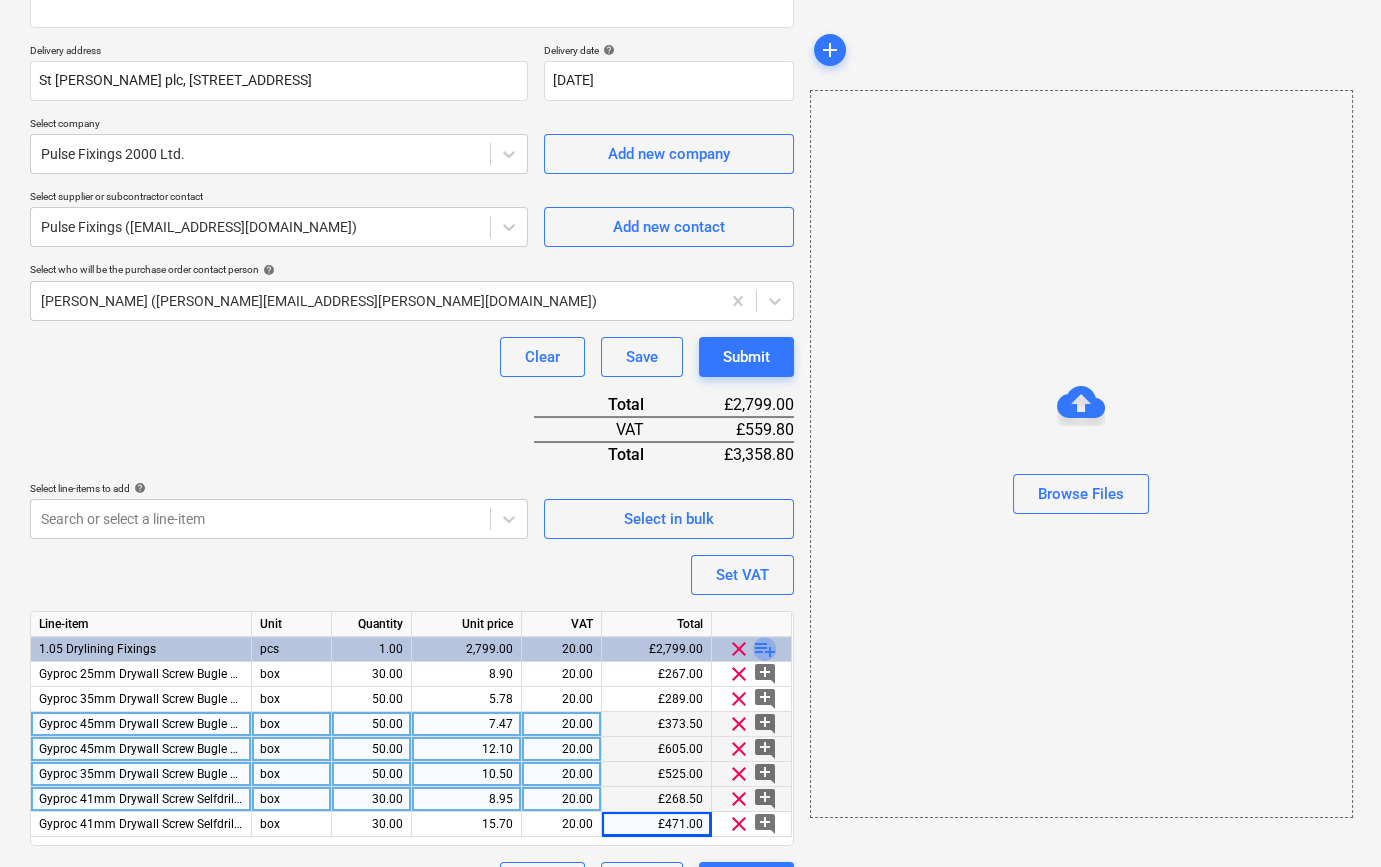 click on "playlist_add" at bounding box center (765, 649) 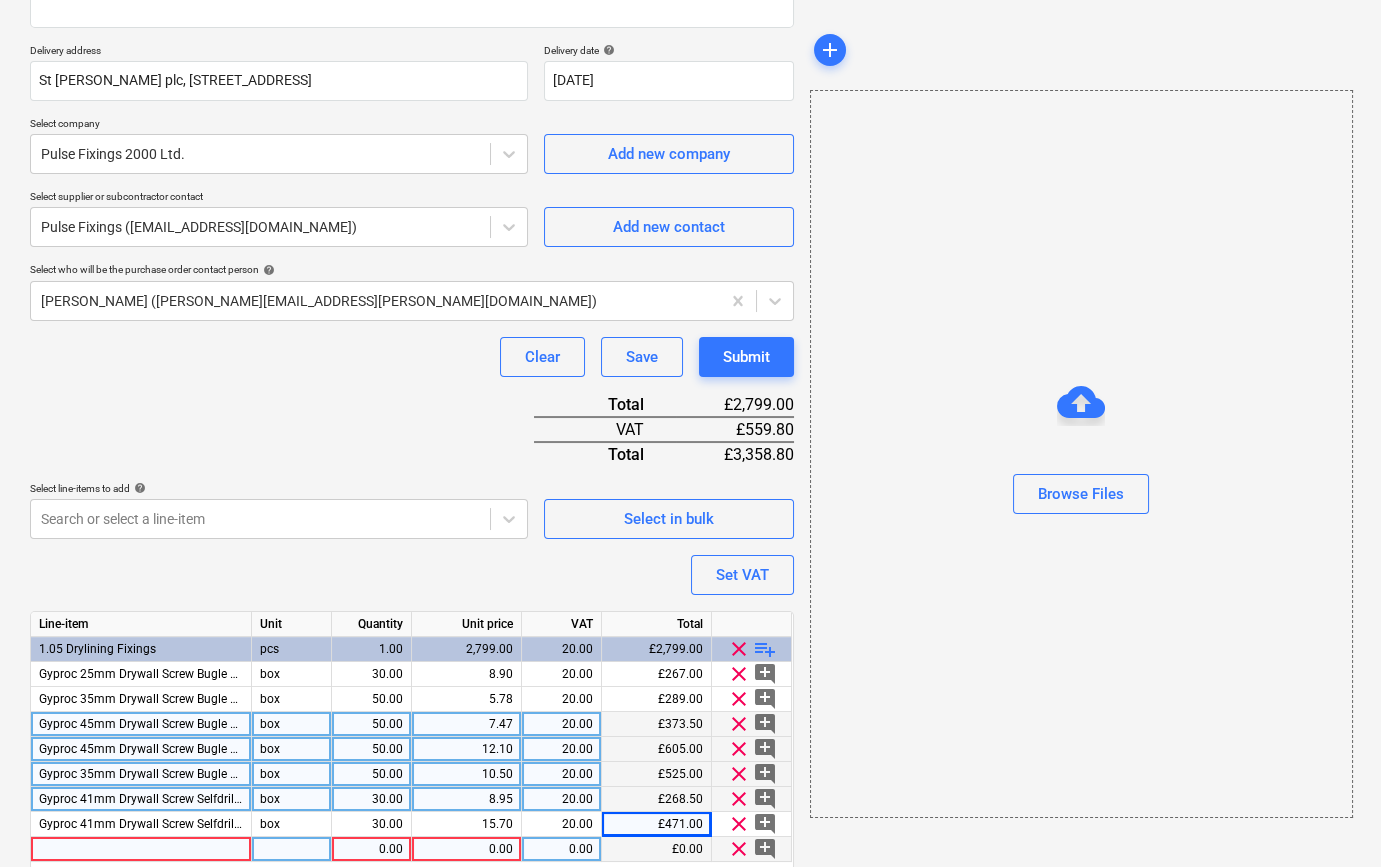 click at bounding box center (141, 849) 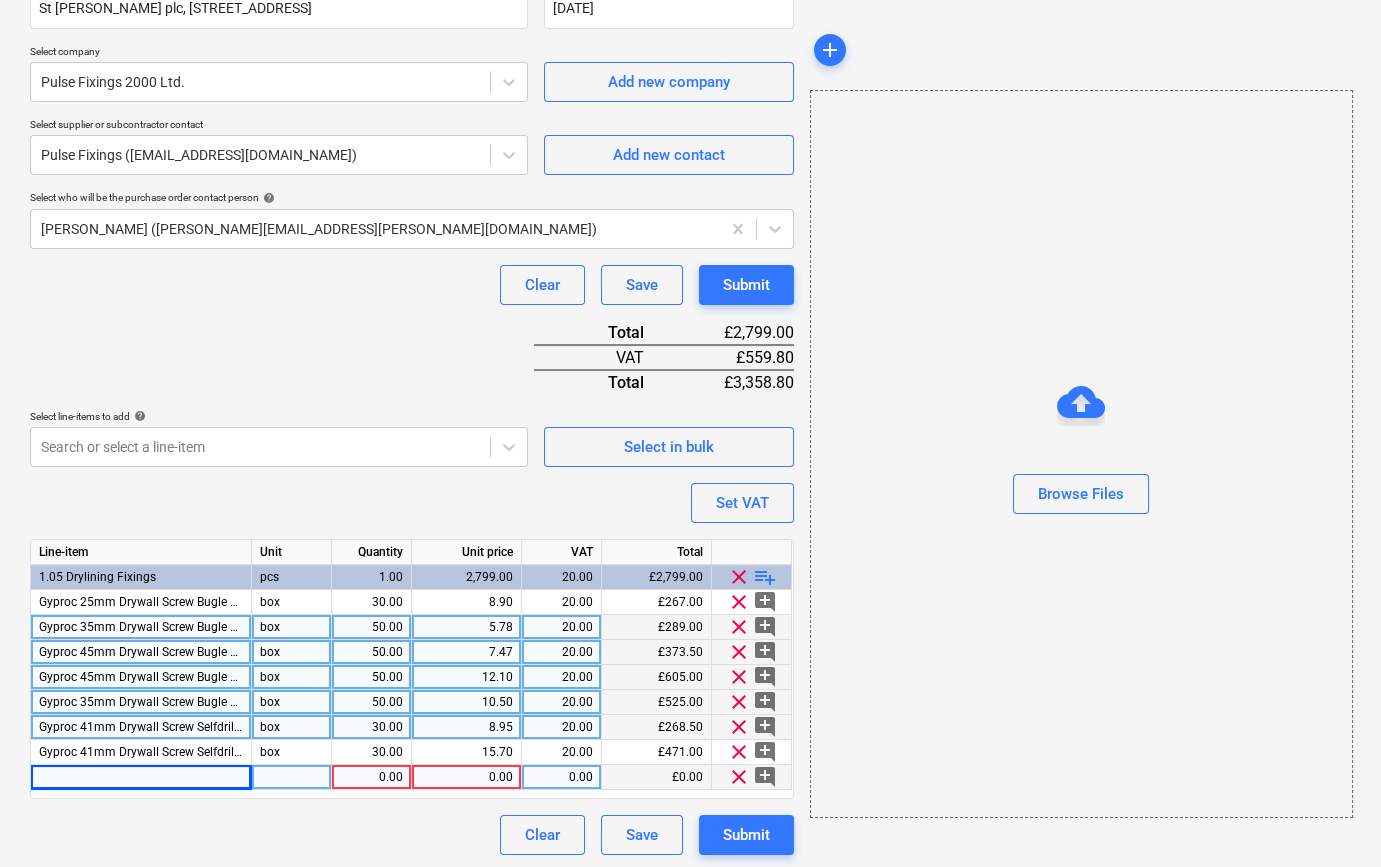 scroll, scrollTop: 405, scrollLeft: 0, axis: vertical 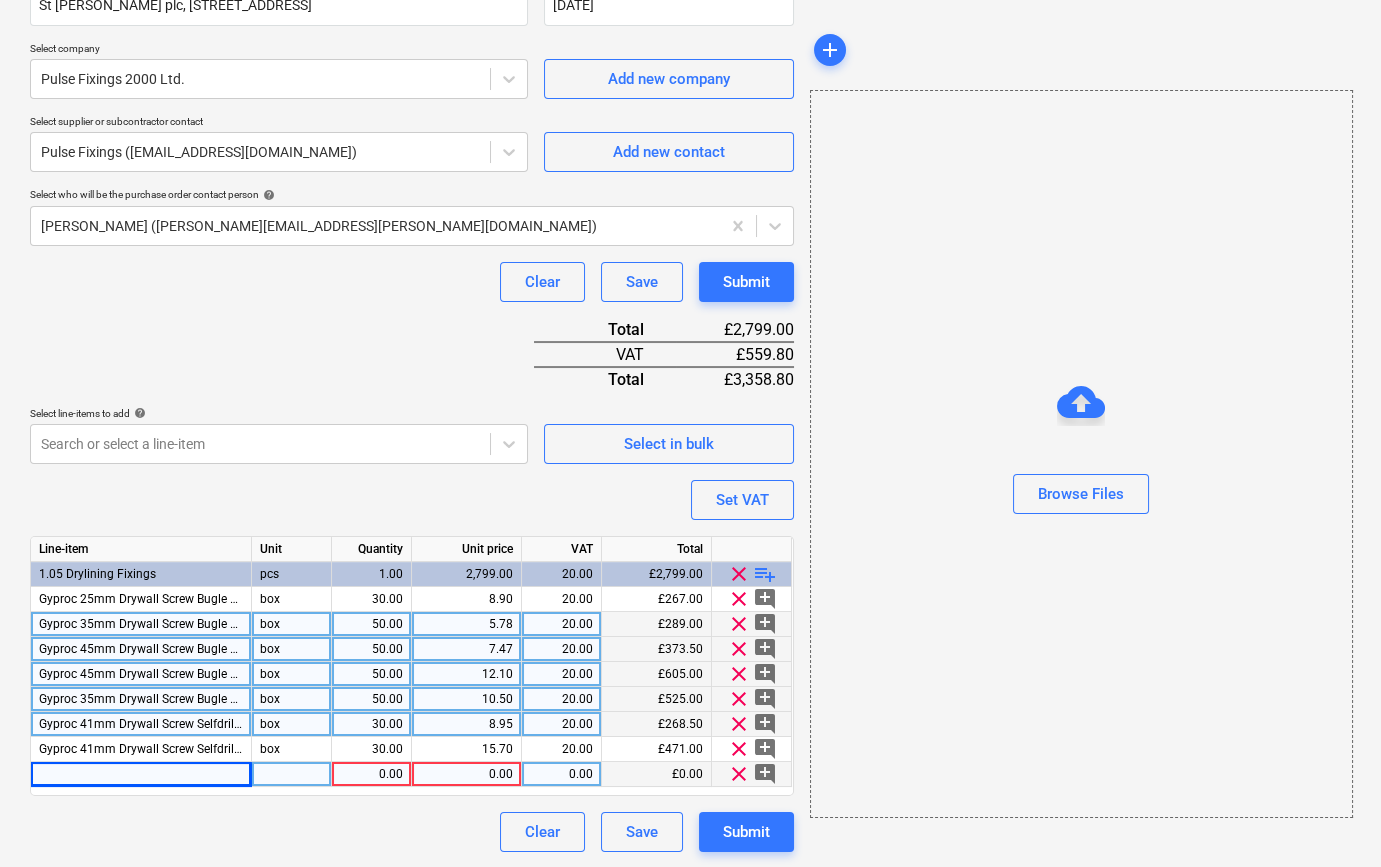 click on "Gyproc 35mm Drywall Screw Bugle Head Black" at bounding box center [165, 624] 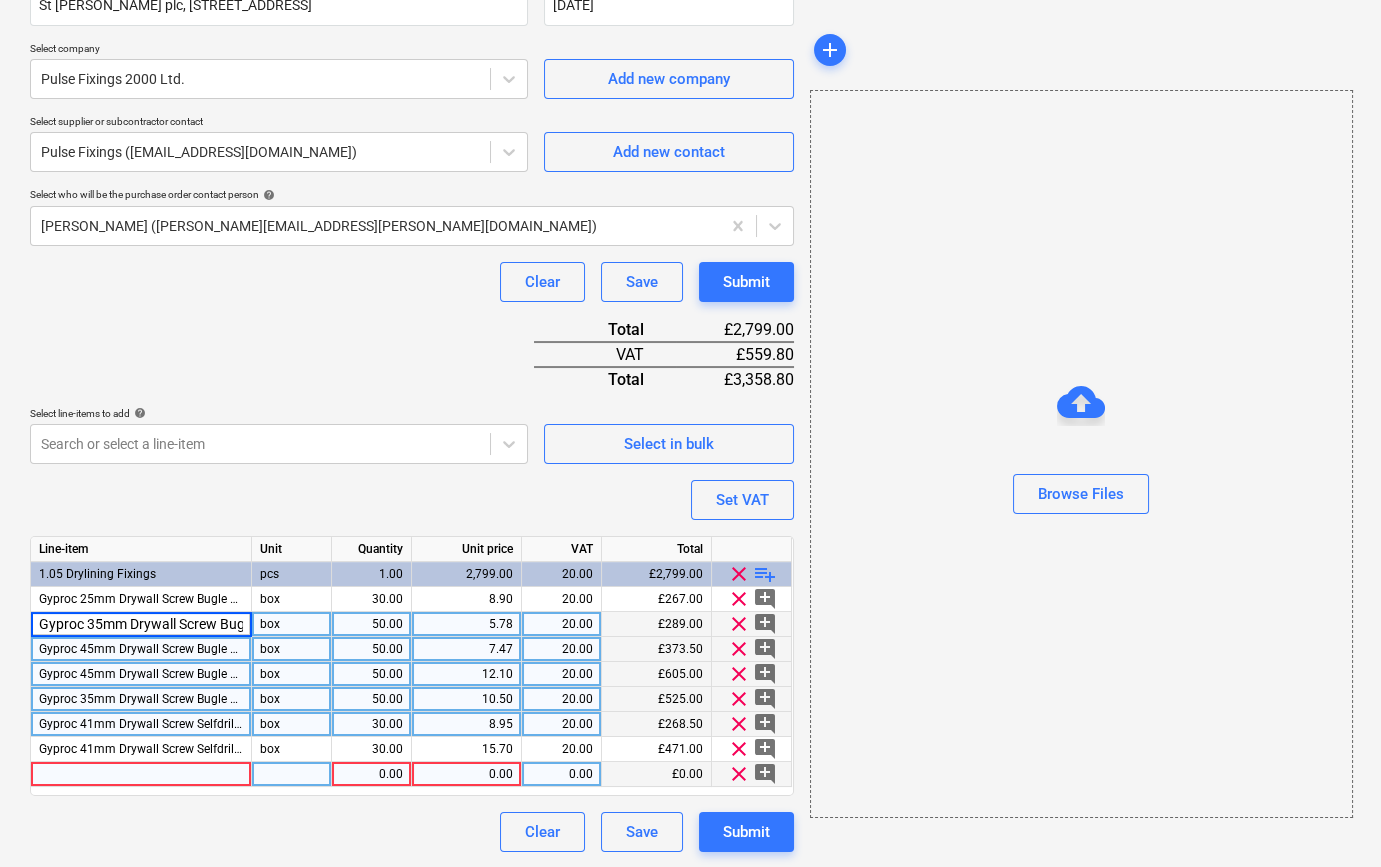 scroll, scrollTop: 0, scrollLeft: 86, axis: horizontal 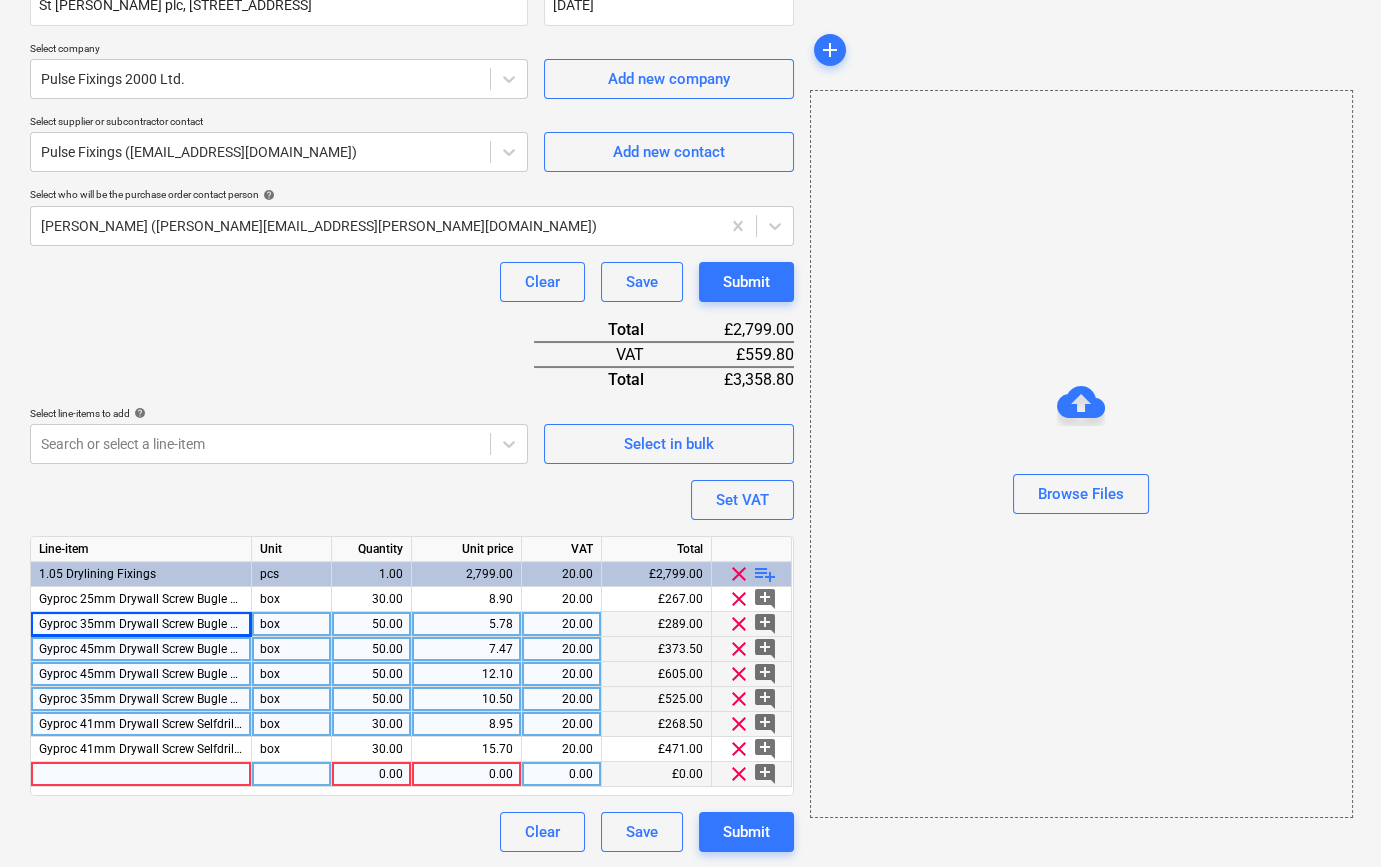 click at bounding box center (141, 774) 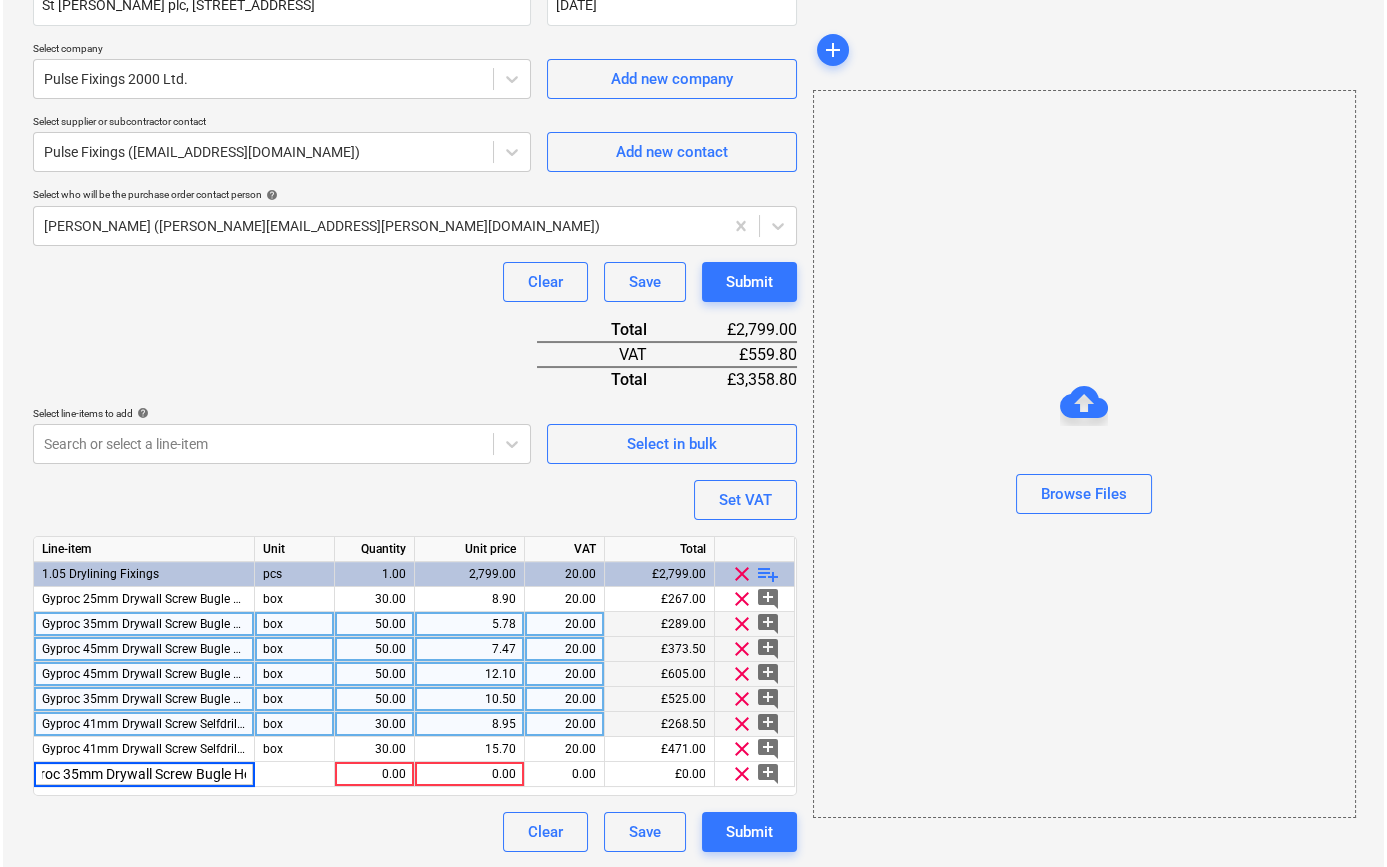 scroll, scrollTop: 0, scrollLeft: 0, axis: both 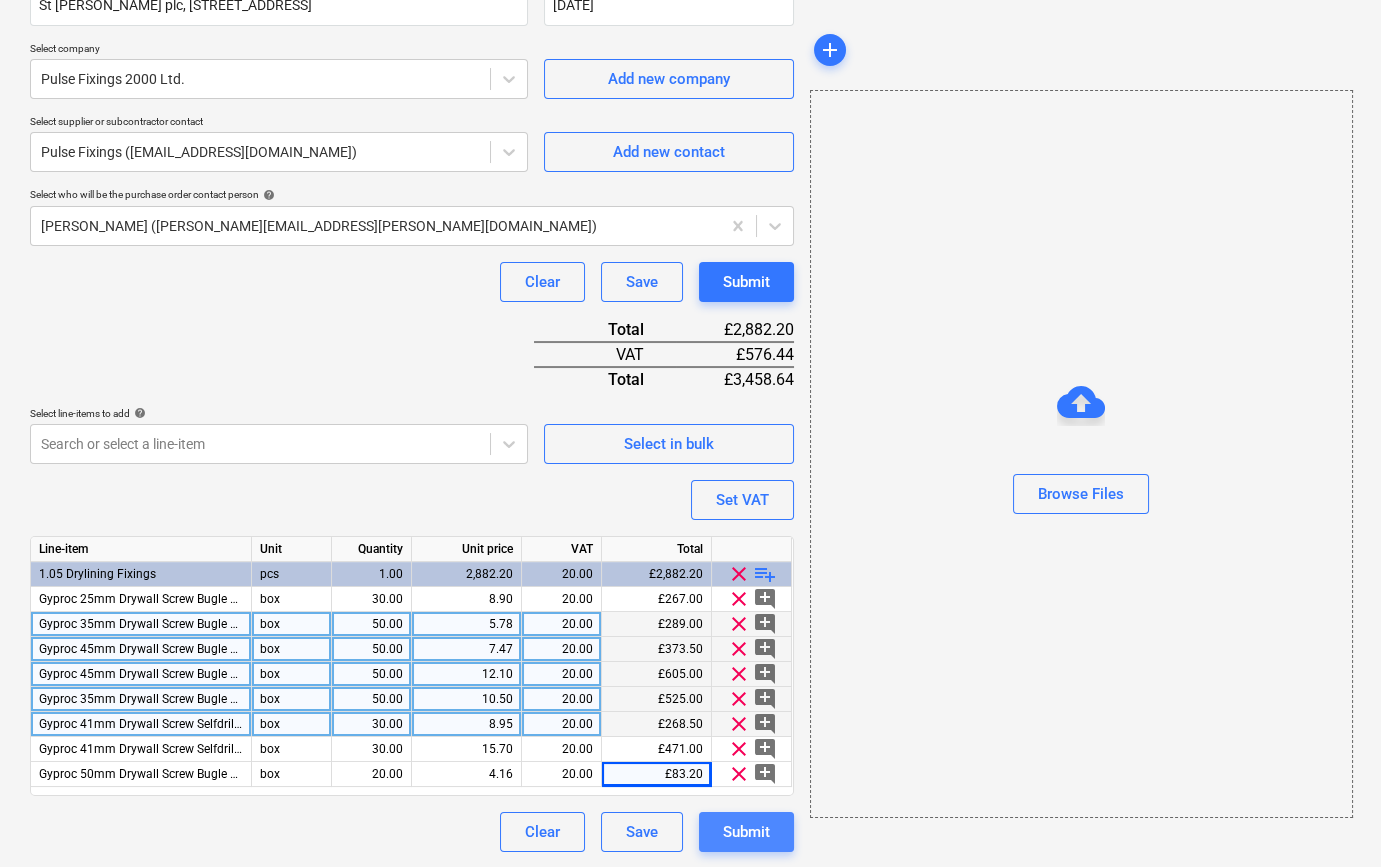 click on "Submit" at bounding box center [746, 832] 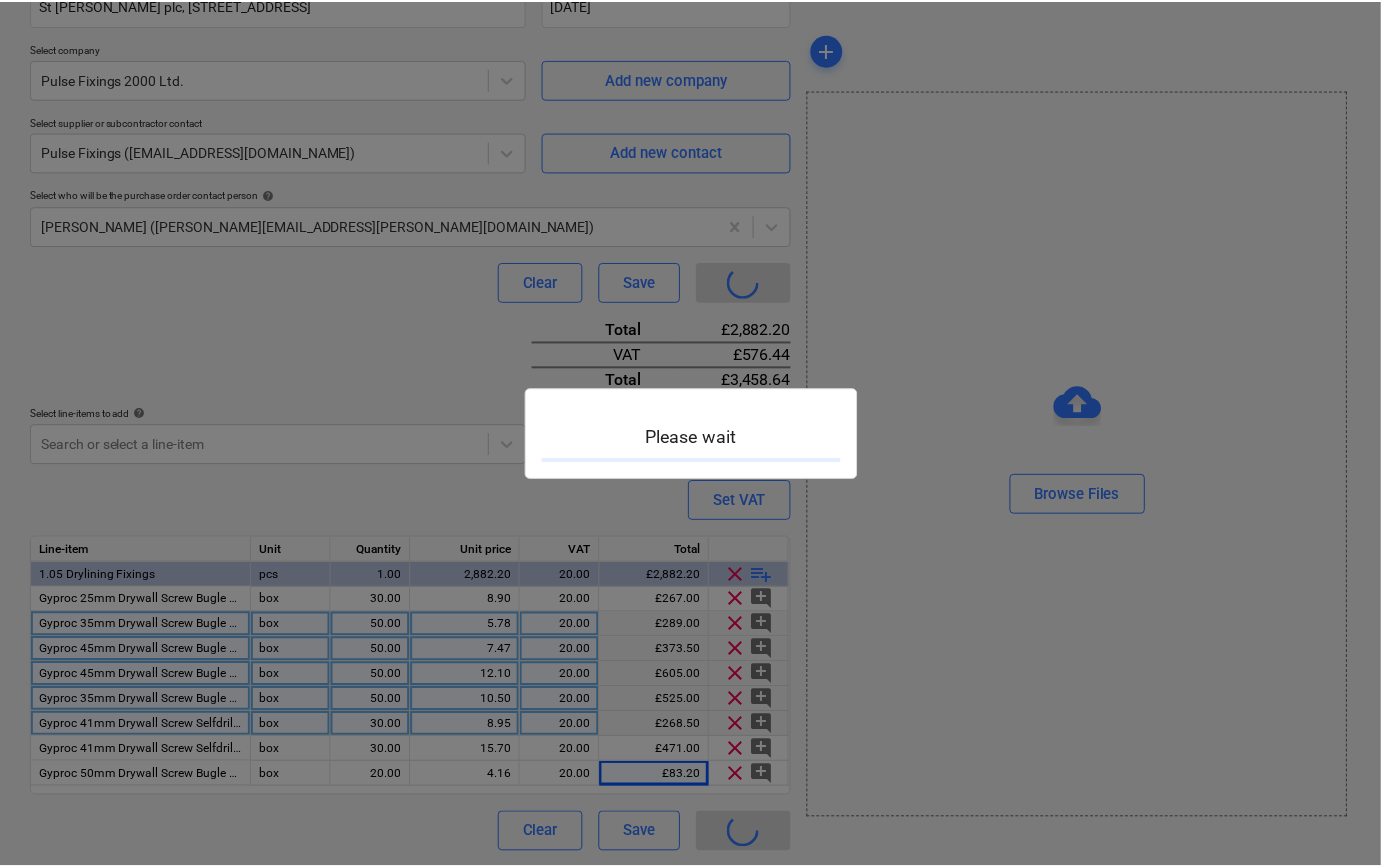 scroll, scrollTop: 0, scrollLeft: 0, axis: both 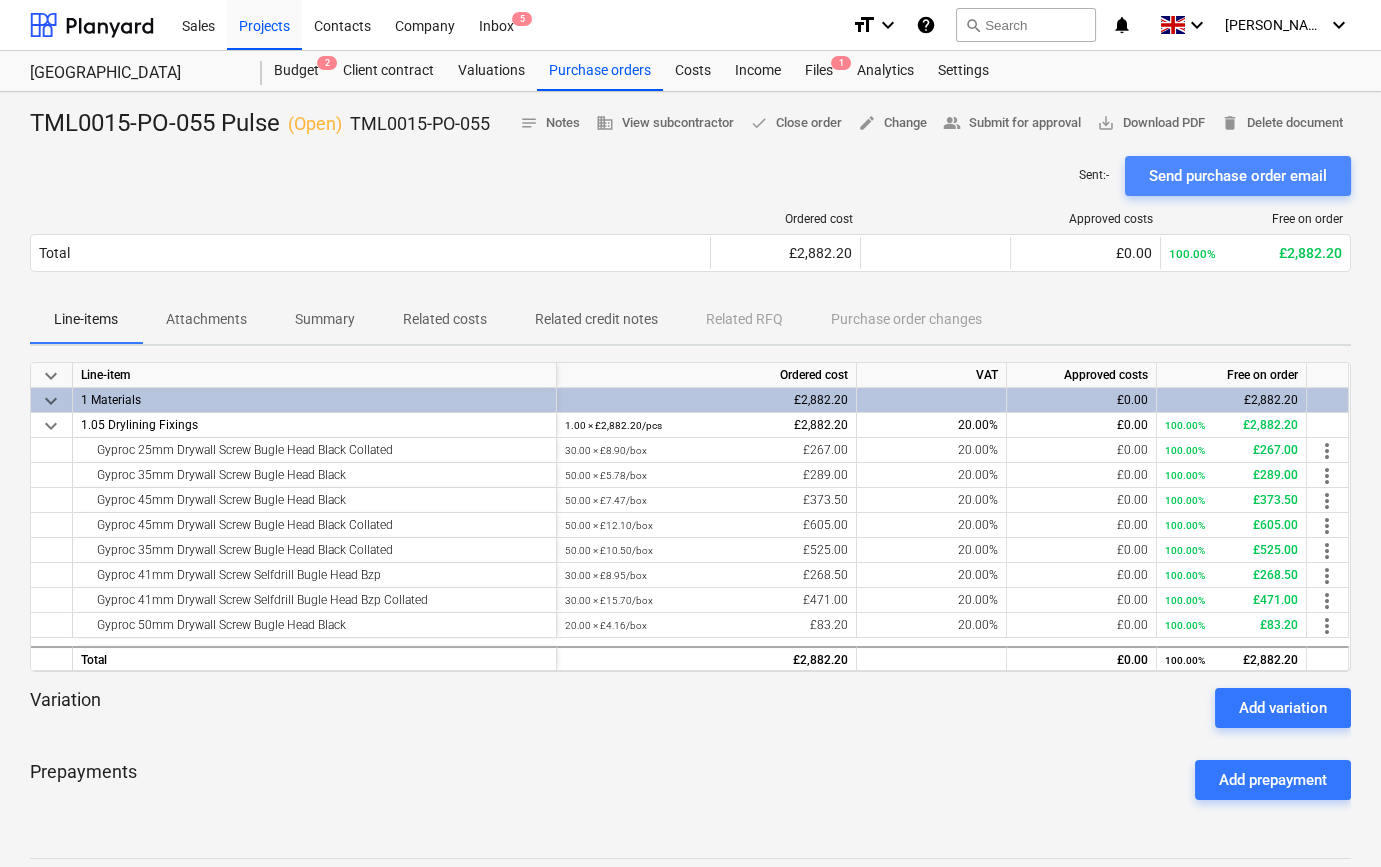 click on "Send purchase order email" at bounding box center [1238, 176] 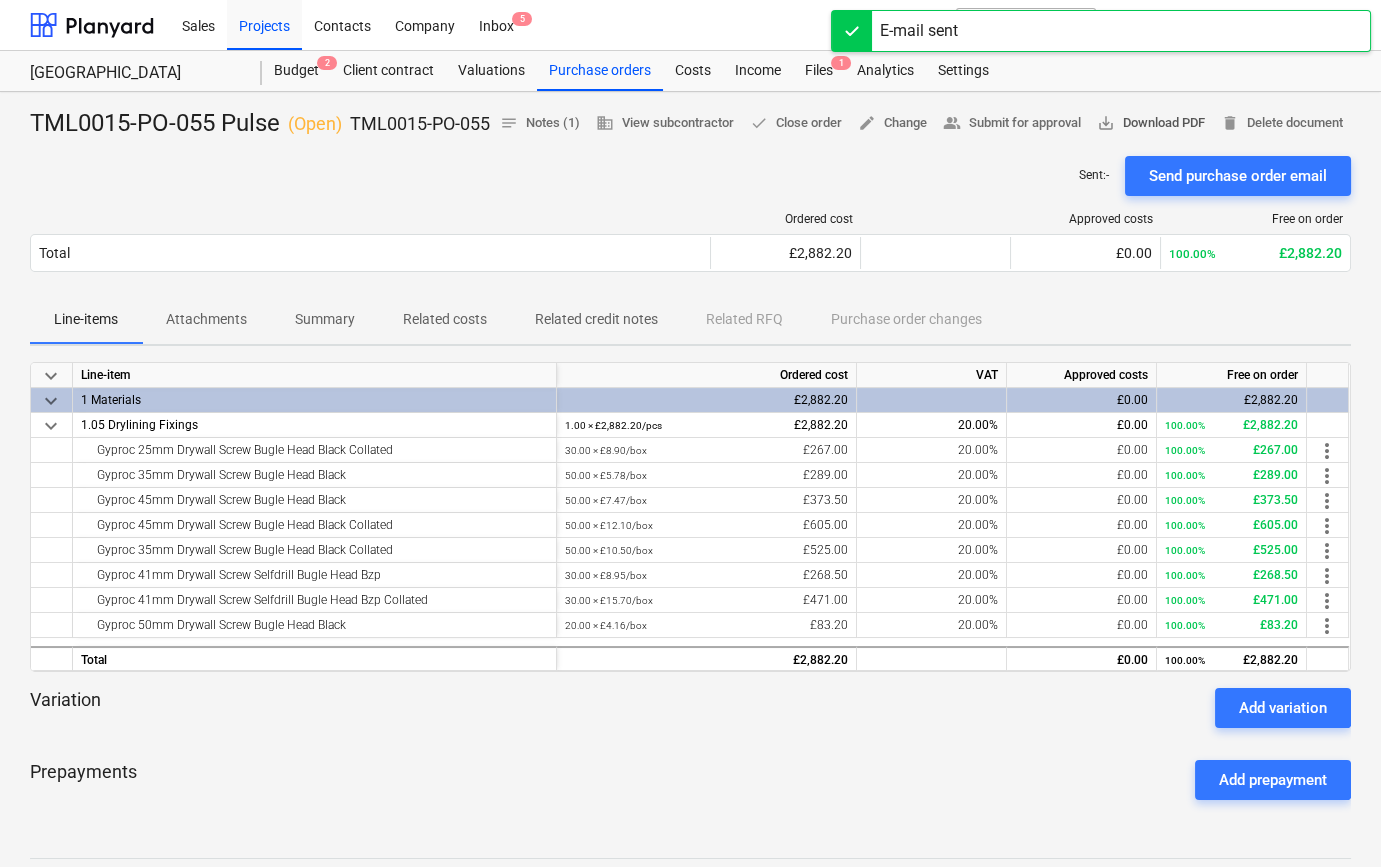click on "save_alt Download PDF" at bounding box center [1151, 123] 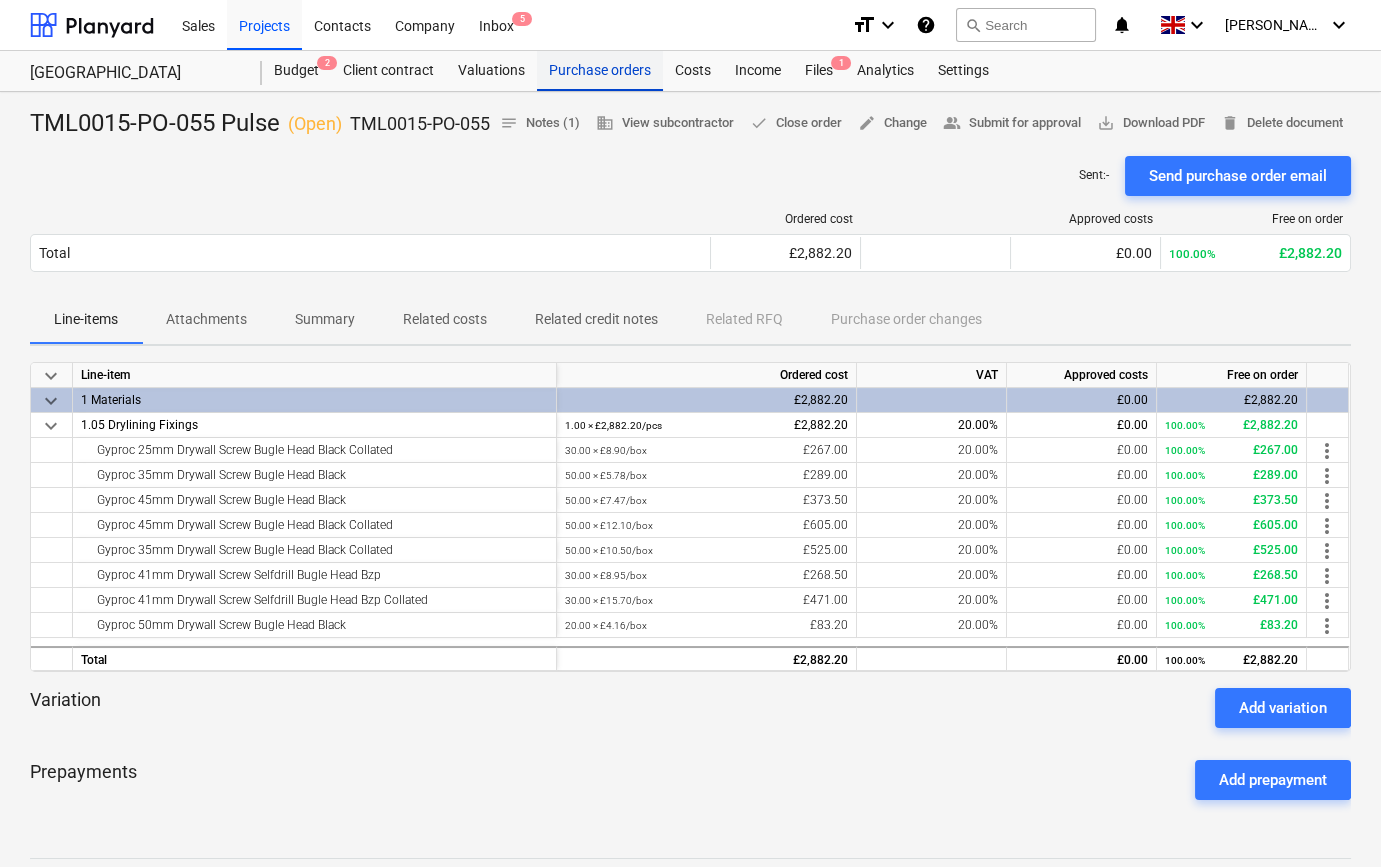 click on "Purchase orders" at bounding box center (600, 71) 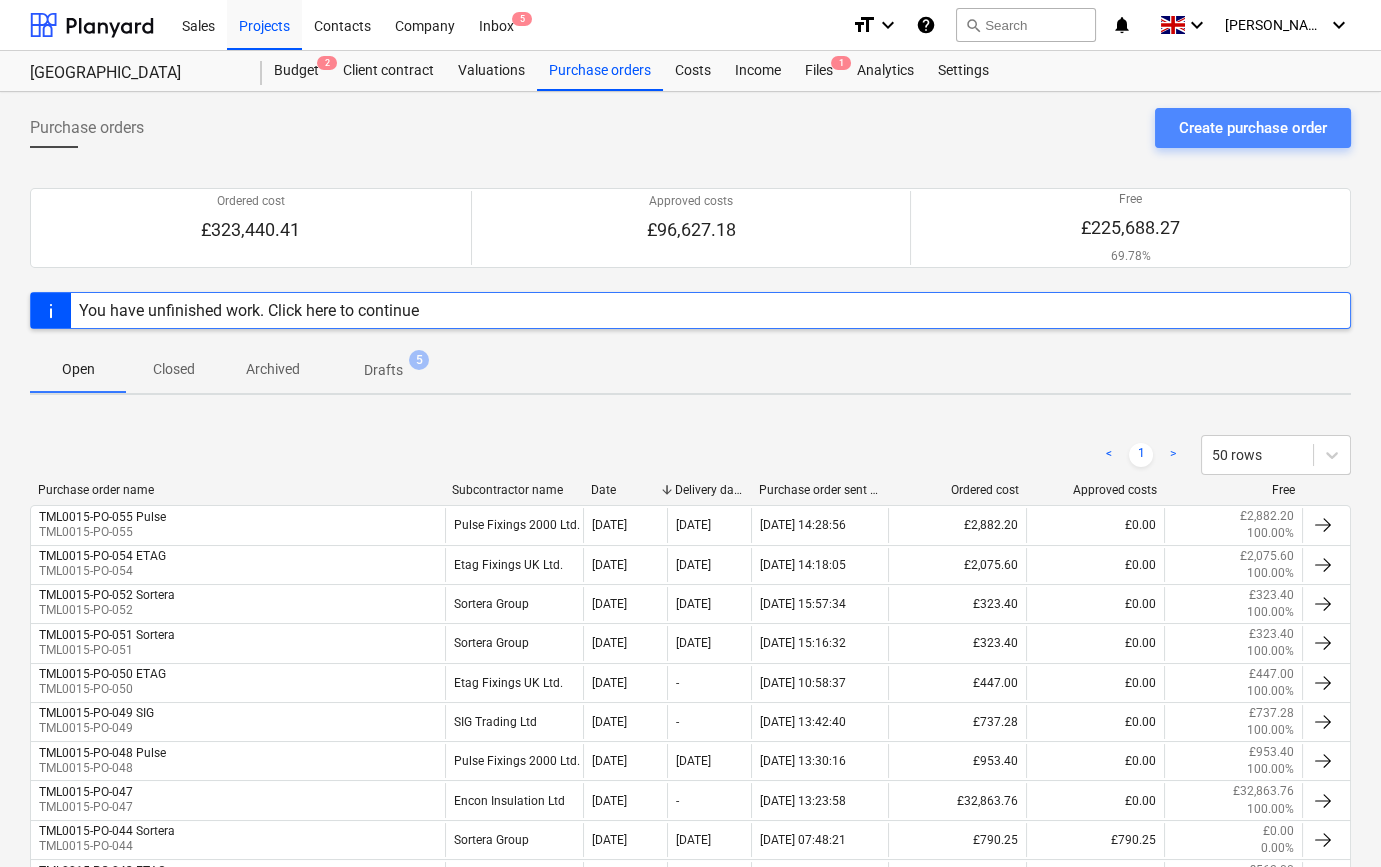 click on "Create purchase order" at bounding box center [1253, 128] 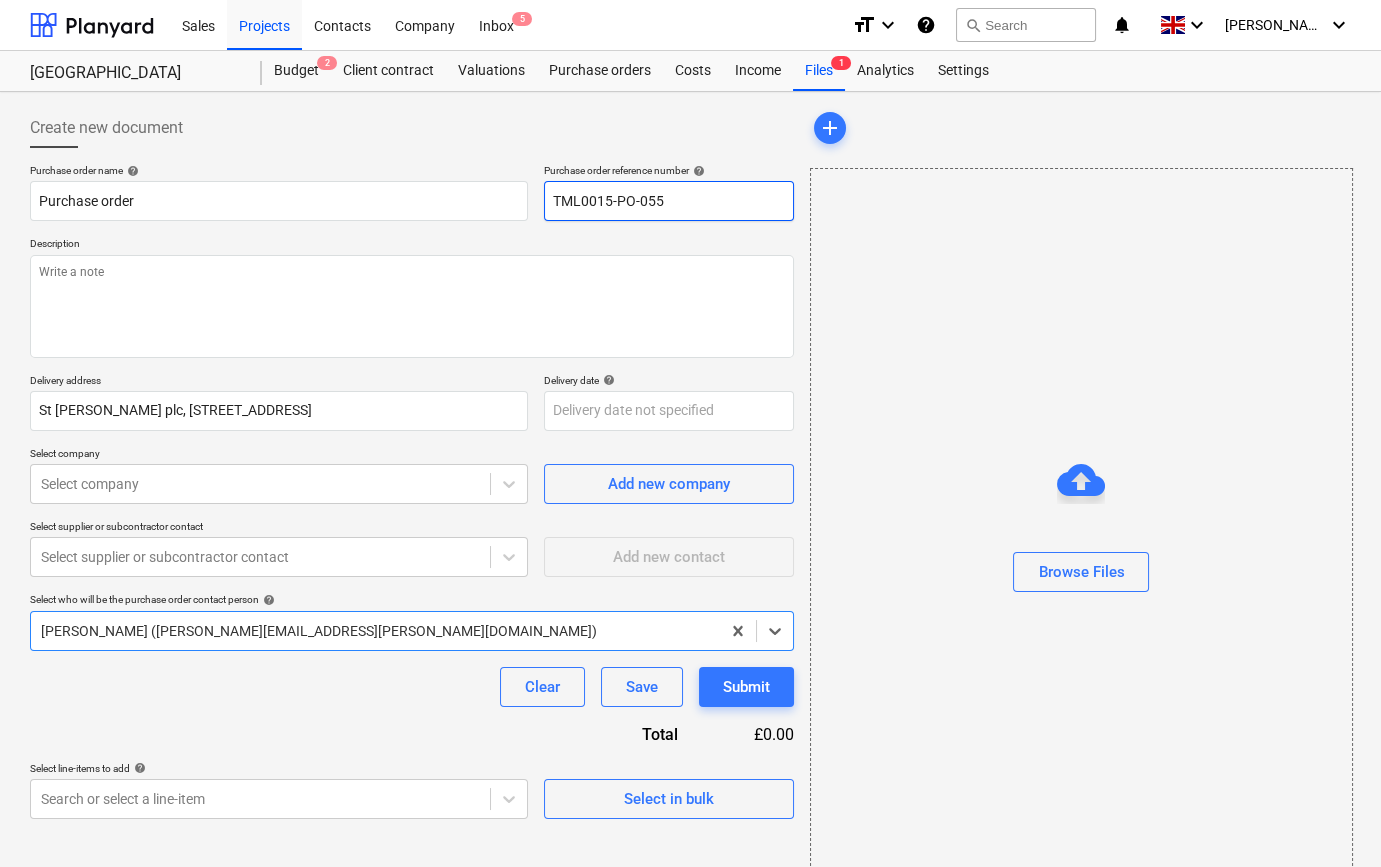 click on "TML0015-PO-055" at bounding box center (669, 201) 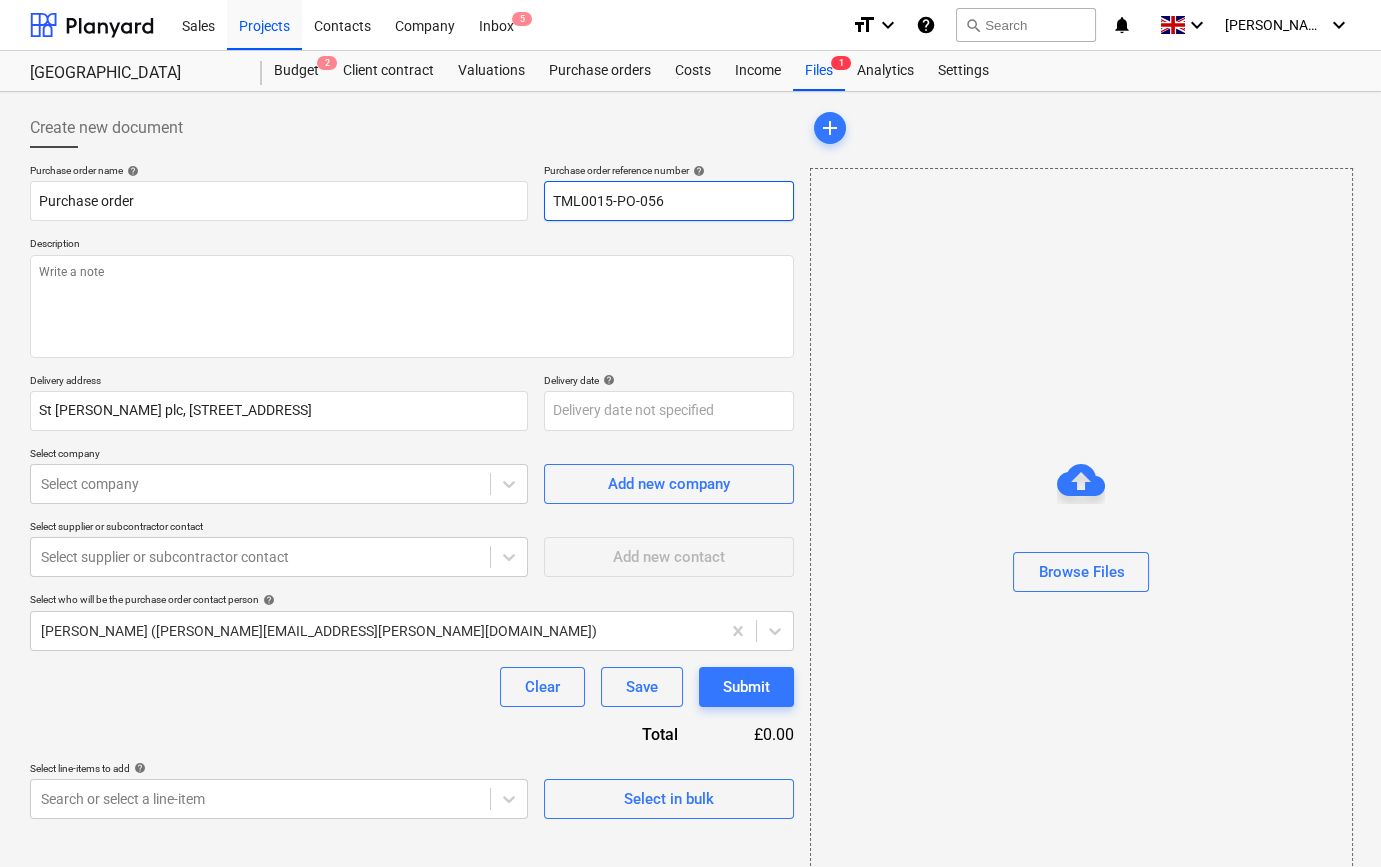 drag, startPoint x: 667, startPoint y: 201, endPoint x: 552, endPoint y: 204, distance: 115.03912 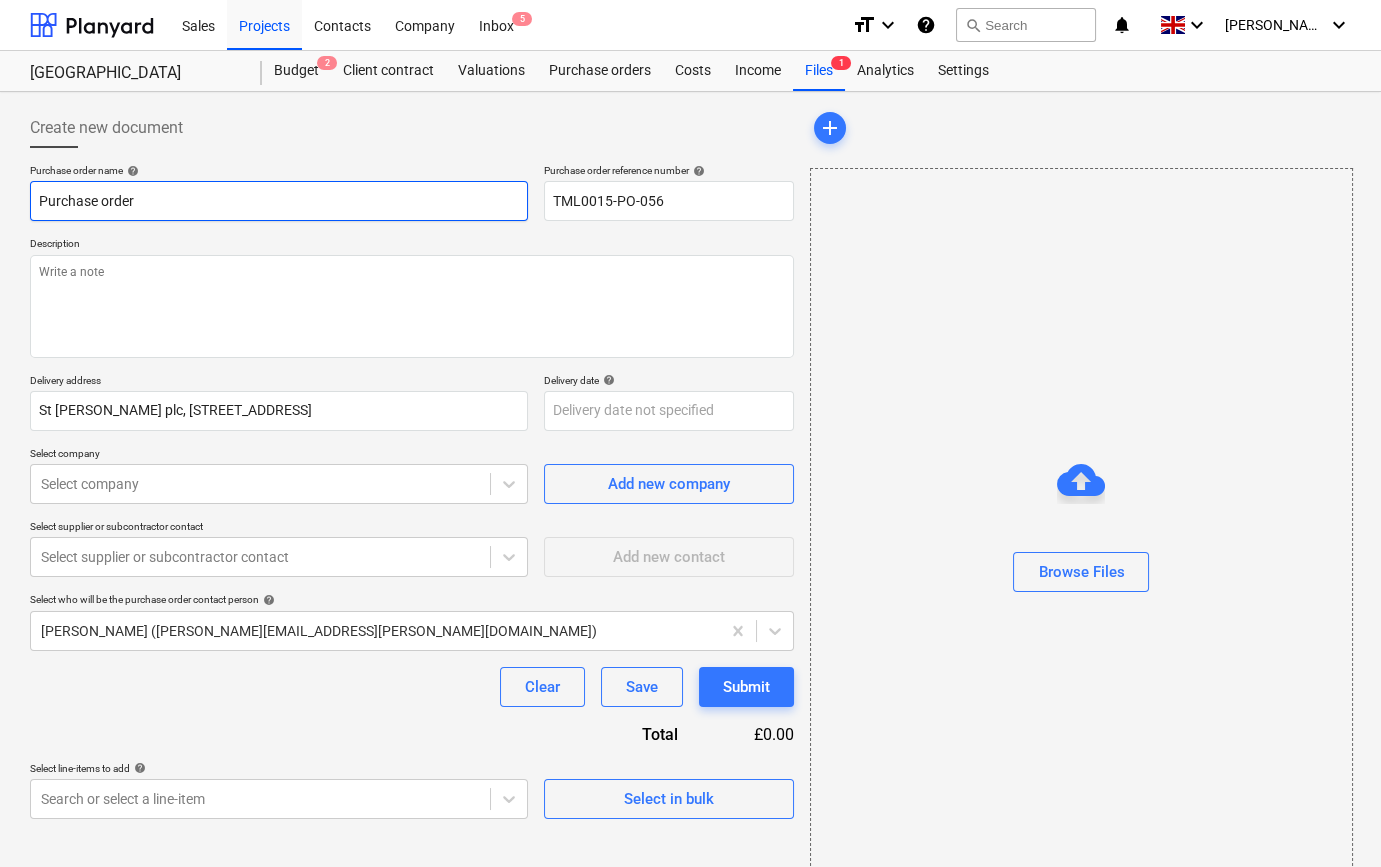 click on "Purchase order" at bounding box center [279, 201] 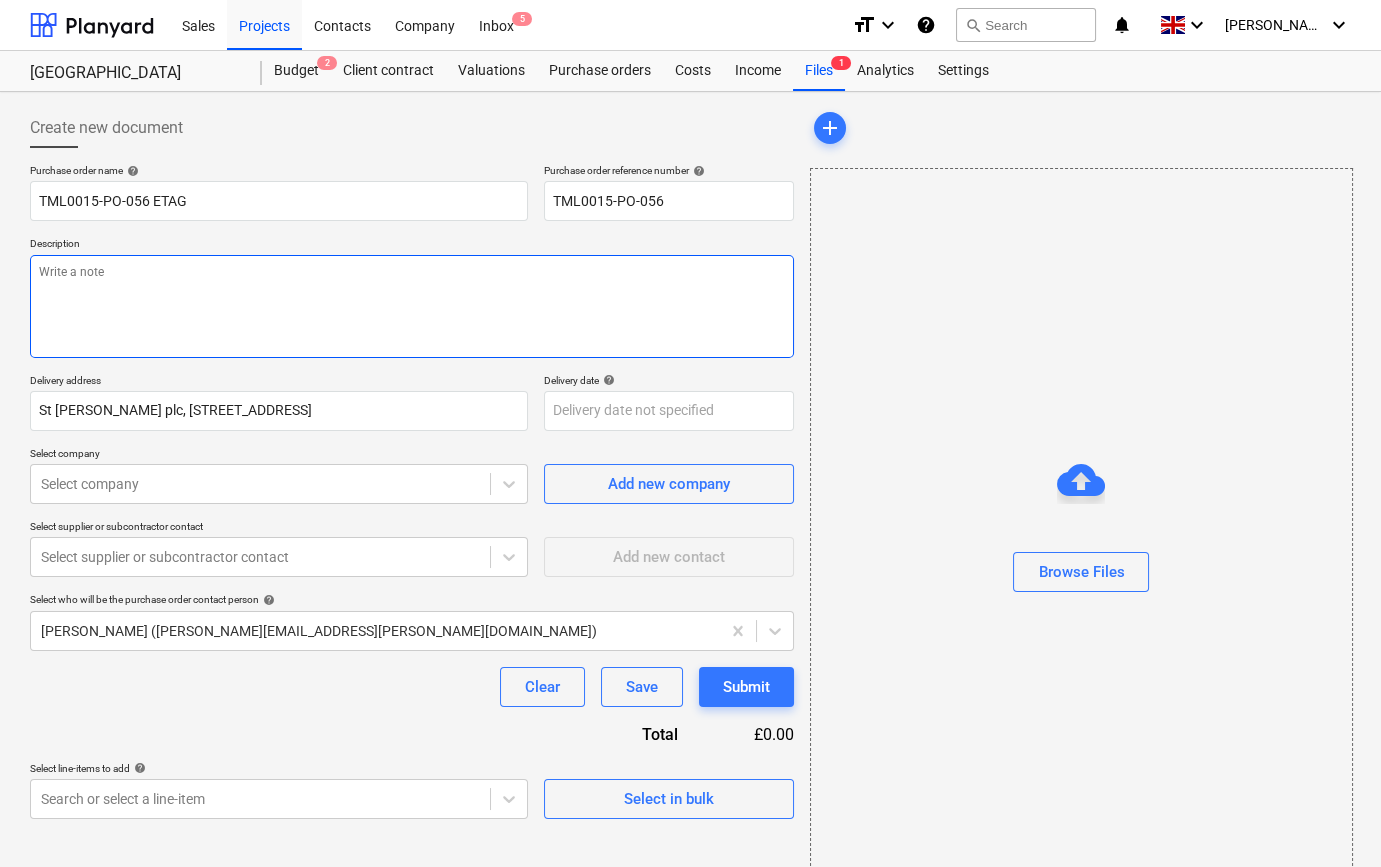 click at bounding box center [412, 306] 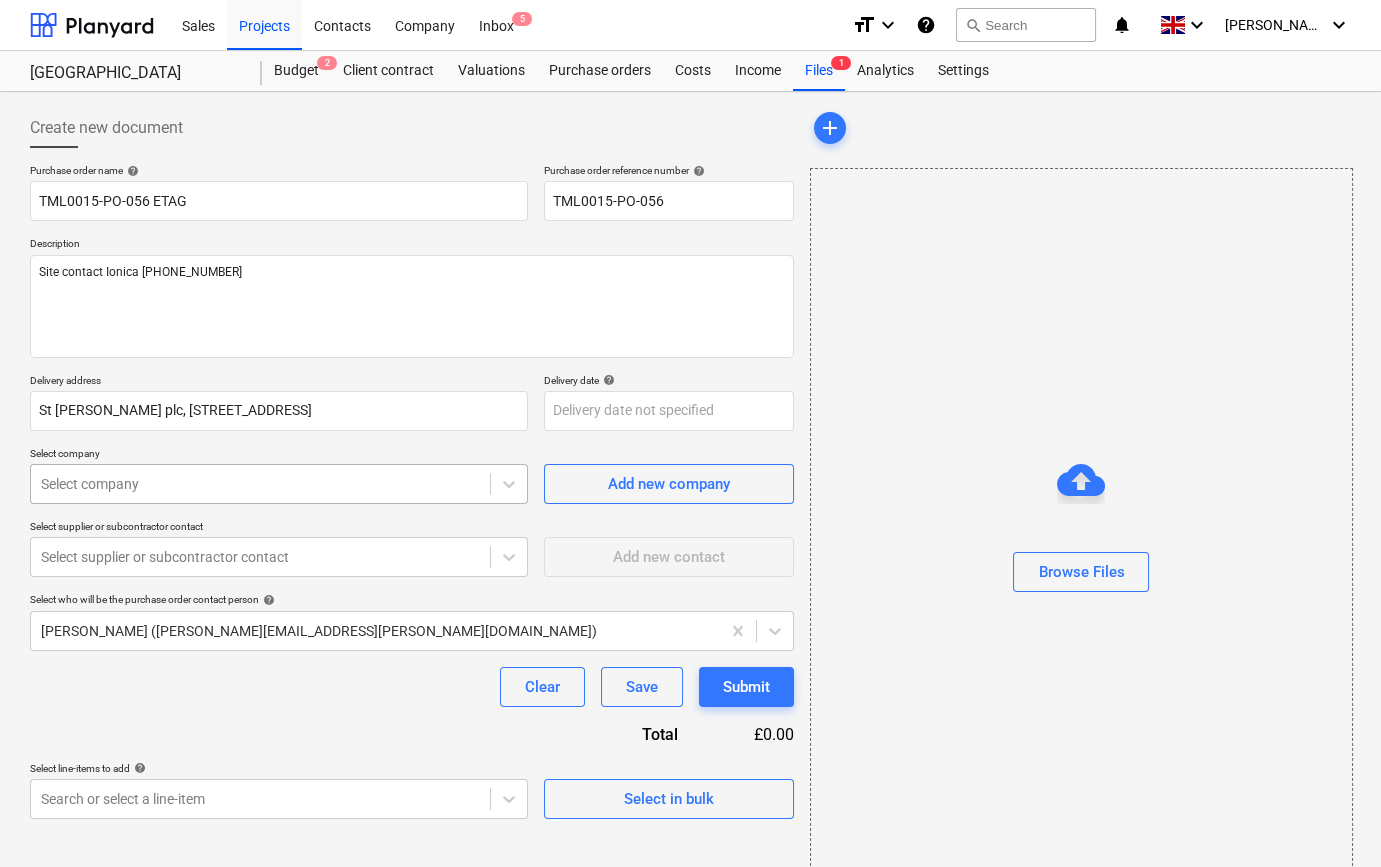 click at bounding box center (260, 484) 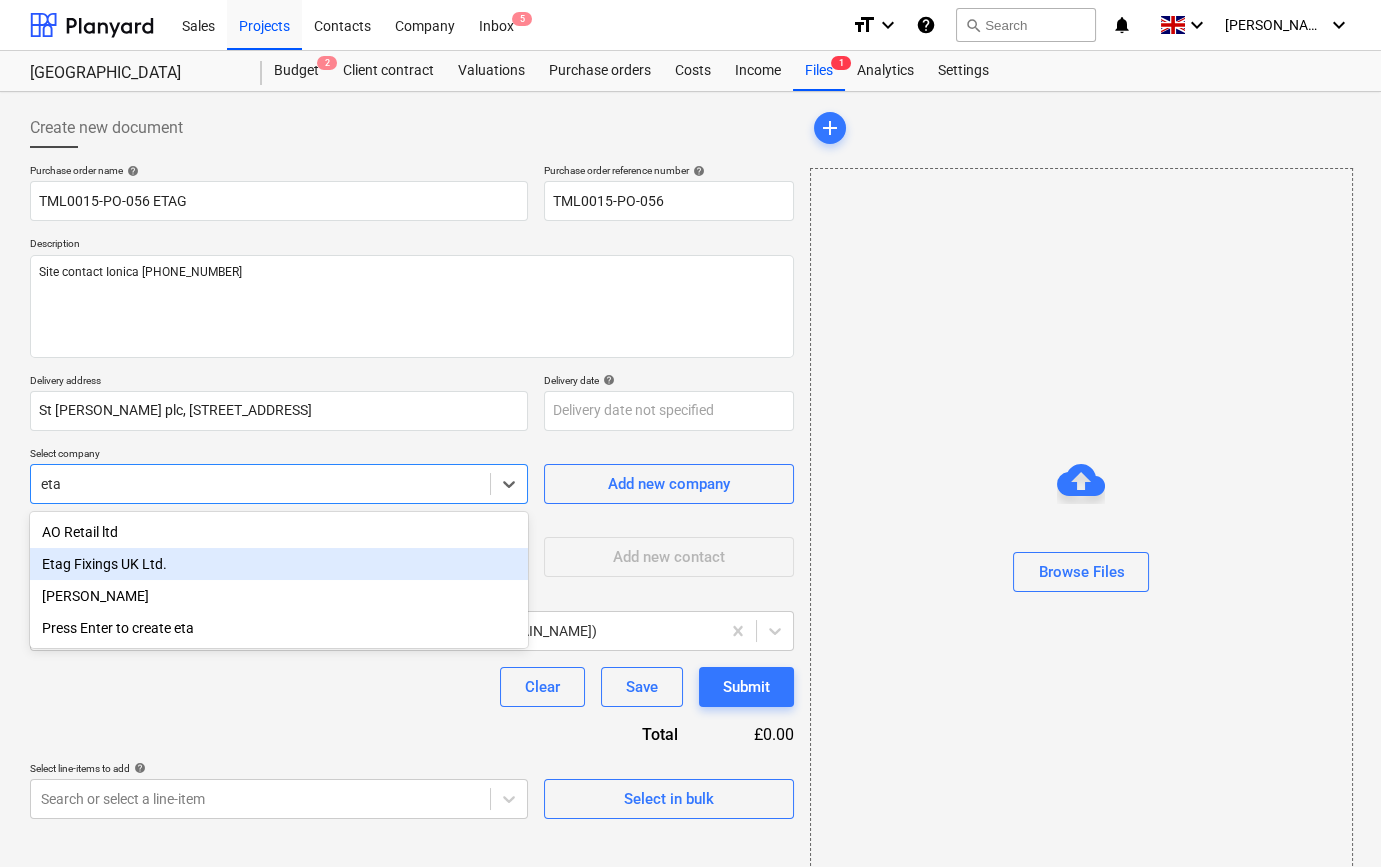 click on "Etag Fixings UK Ltd." at bounding box center (279, 564) 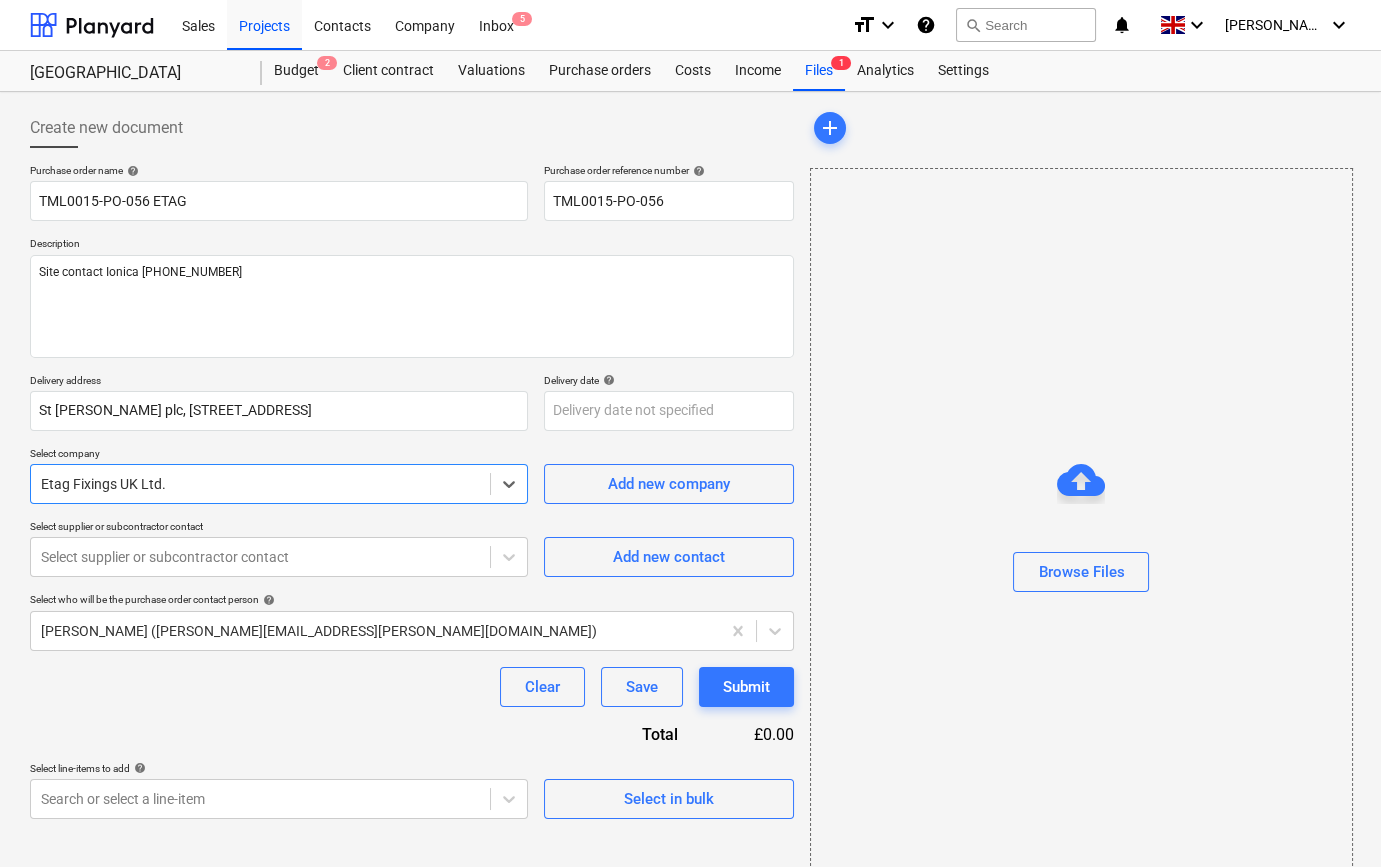 click on "Select supplier or subcontractor contact" at bounding box center (260, 557) 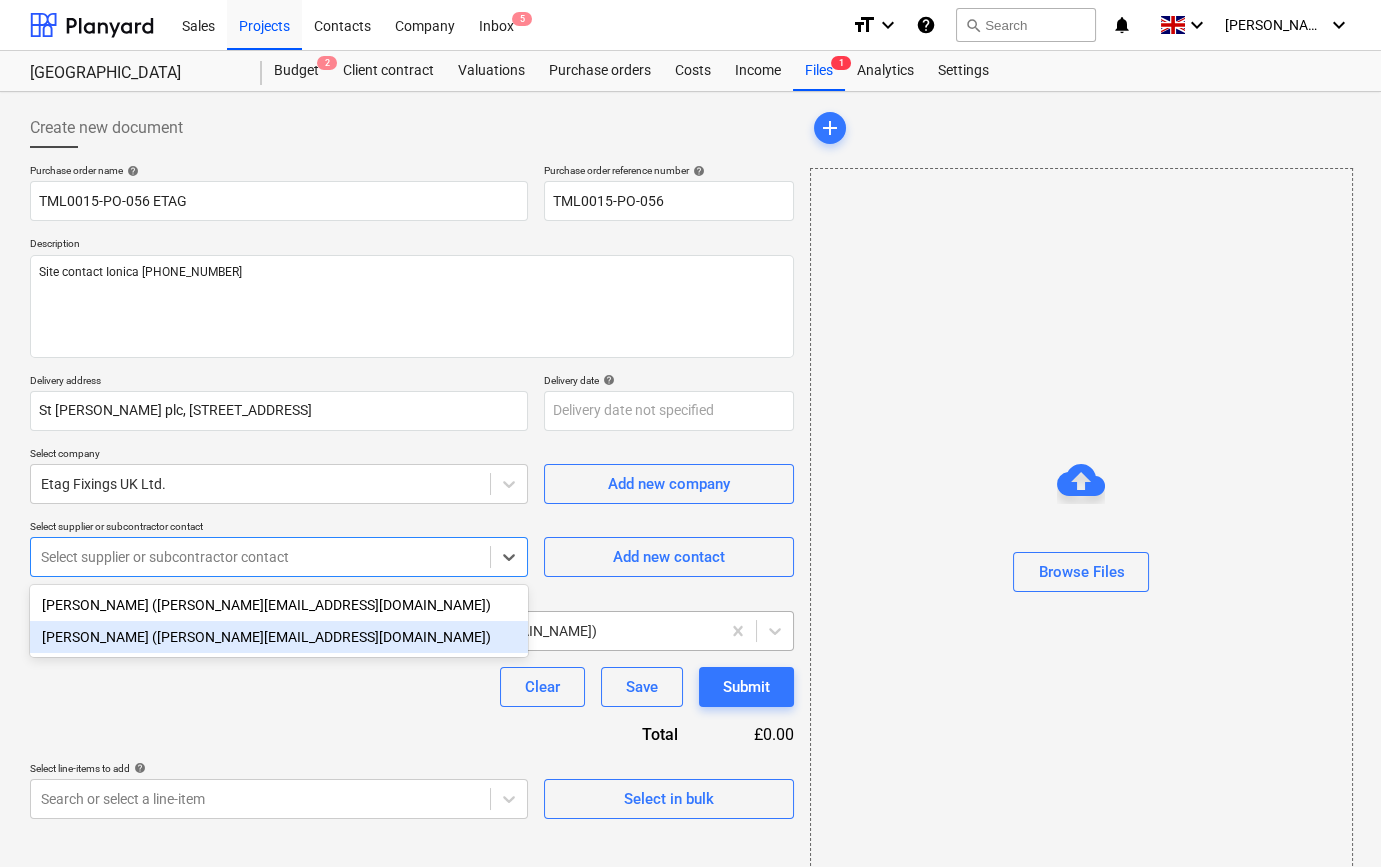 click on "[PERSON_NAME] ([PERSON_NAME][EMAIL_ADDRESS][DOMAIN_NAME])" at bounding box center (279, 637) 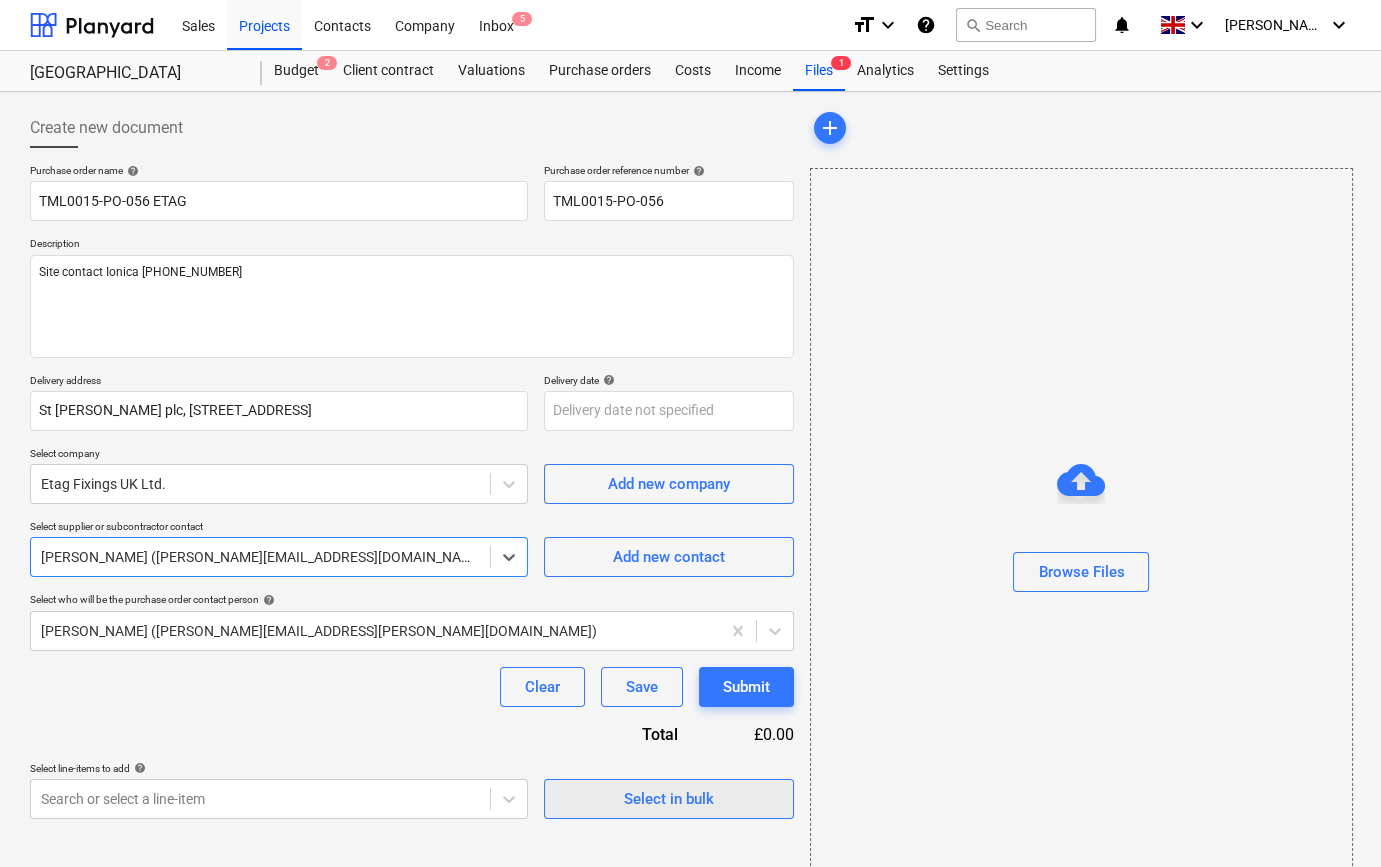 click on "Select in bulk" at bounding box center [669, 799] 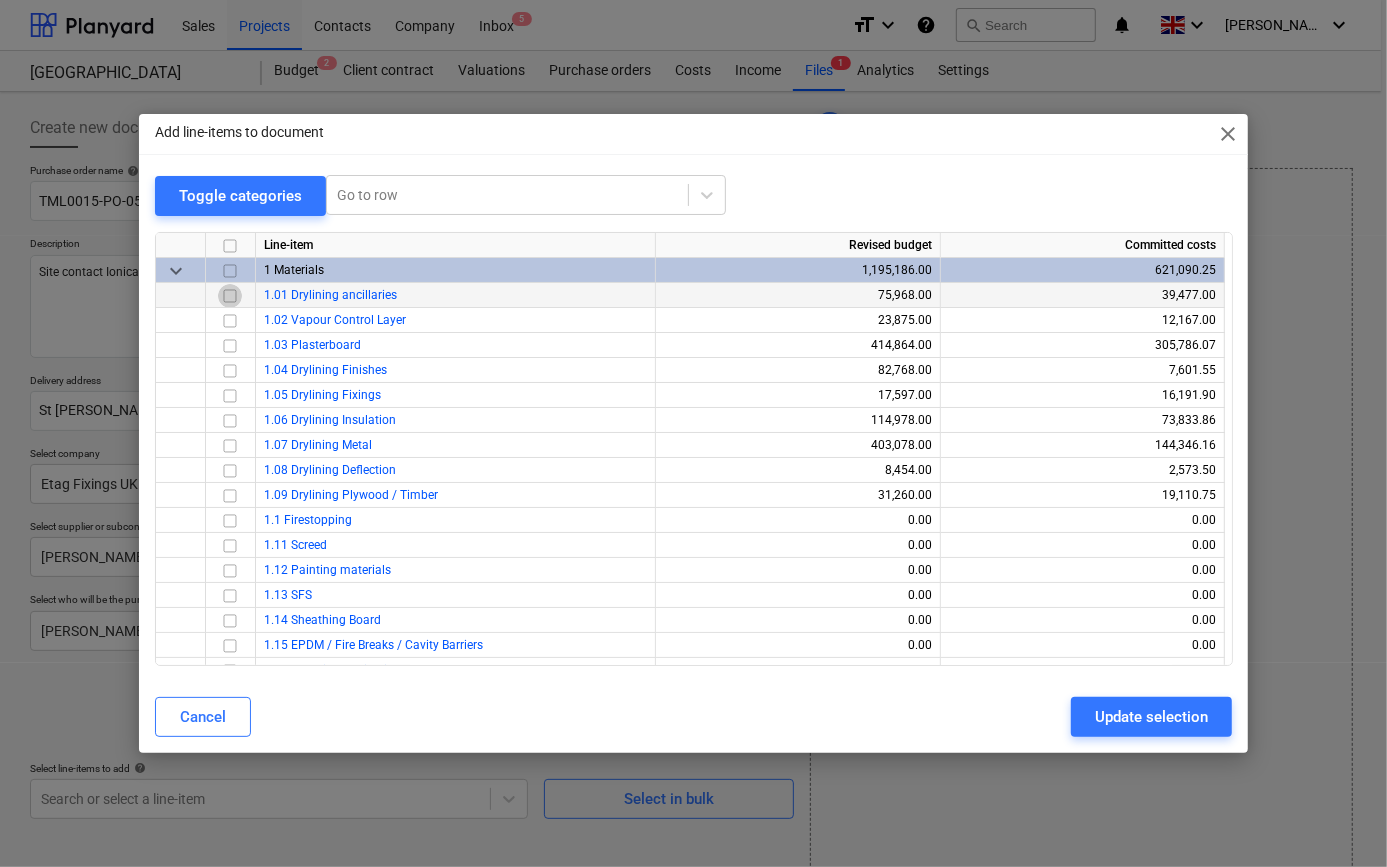 click at bounding box center (230, 295) 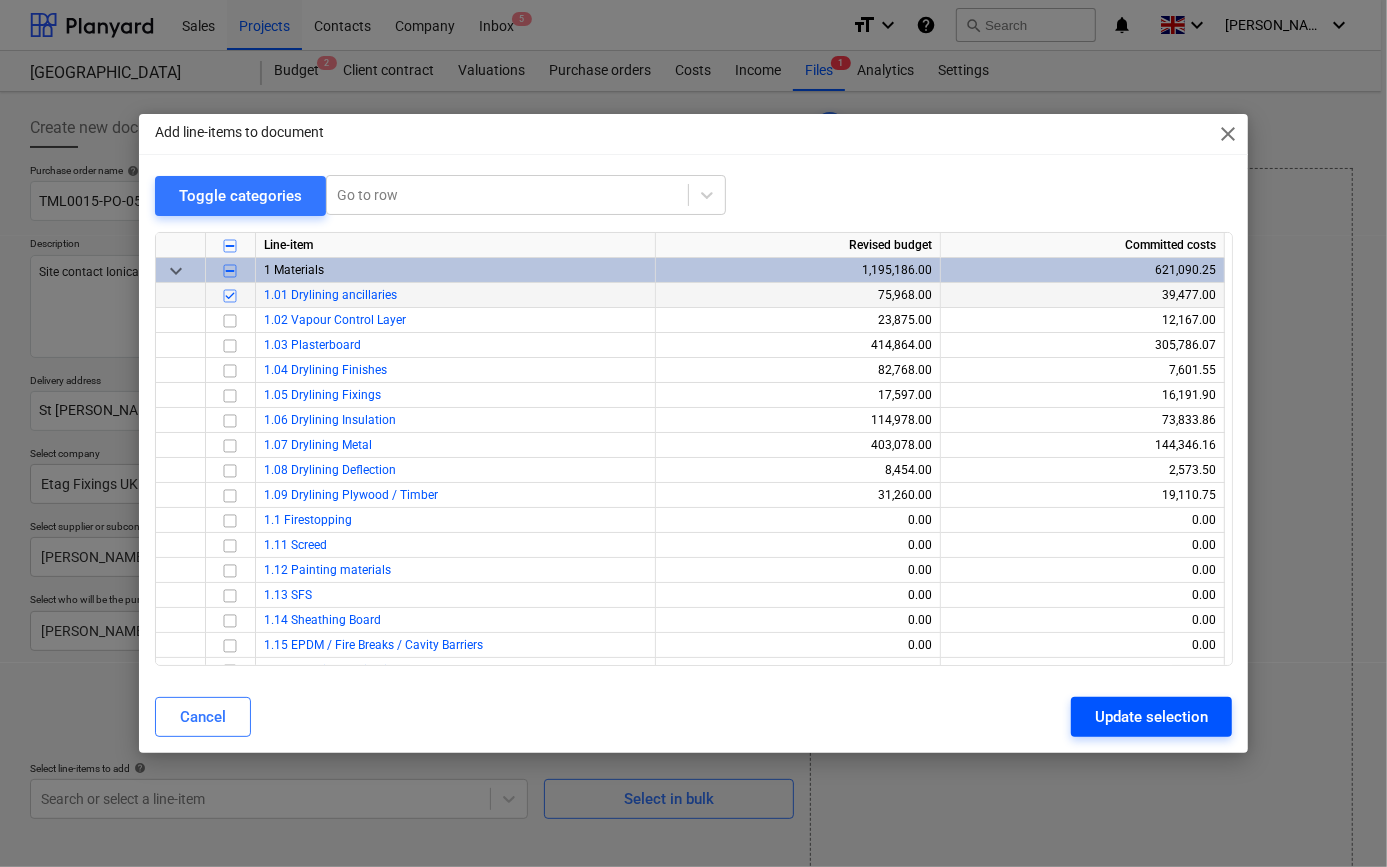 click on "Update selection" at bounding box center (1151, 717) 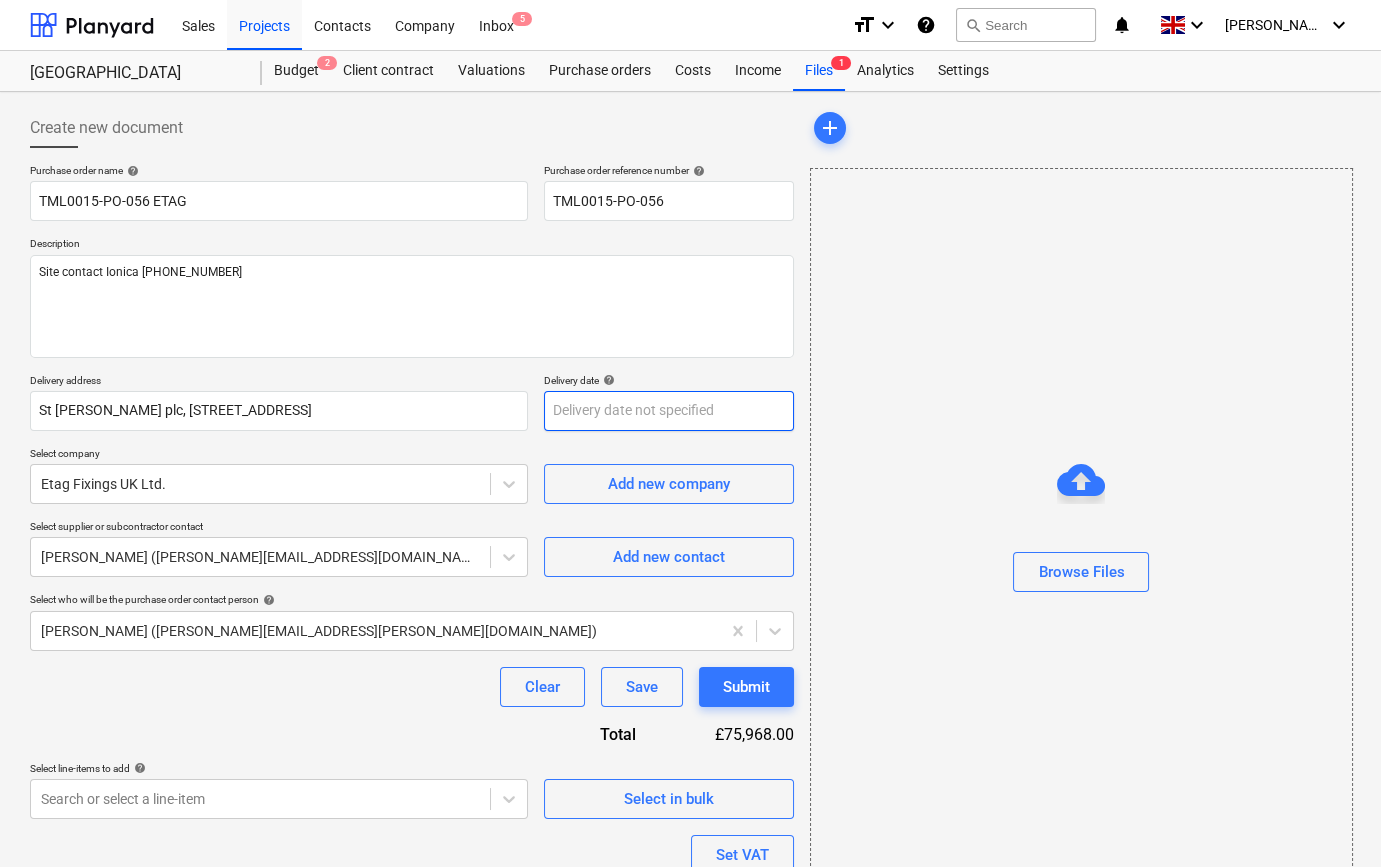 click on "Sales Projects Contacts Company Inbox 5 format_size keyboard_arrow_down help search Search notifications 0 keyboard_arrow_down [PERSON_NAME] keyboard_arrow_down [GEOGRAPHIC_DATA] Goods Yard Camden Goods Yard Budget 2 Client contract Valuations Purchase orders Costs Income Files 1 Analytics Settings Create new document Purchase order name help TML0015-PO-056 ETAG Purchase order reference number help TML0015-PO-056 Description Site contact Ionica [PHONE_NUMBER] Delivery address [STREET_ADDRESS][PERSON_NAME] Delivery date help Press the down arrow key to interact with the calendar and
select a date. Press the question mark key to get the keyboard shortcuts for changing dates. Select company Etag Fixings UK Ltd.   Add new company Select supplier or subcontractor contact [PERSON_NAME] ([PERSON_NAME][EMAIL_ADDRESS][DOMAIN_NAME]) Add new contact Select who will be the purchase order contact person help [PERSON_NAME] ([PERSON_NAME][EMAIL_ADDRESS][PERSON_NAME][DOMAIN_NAME]) Clear Save Submit Total £75,968.00 help Select in bulk VAT" at bounding box center [690, 433] 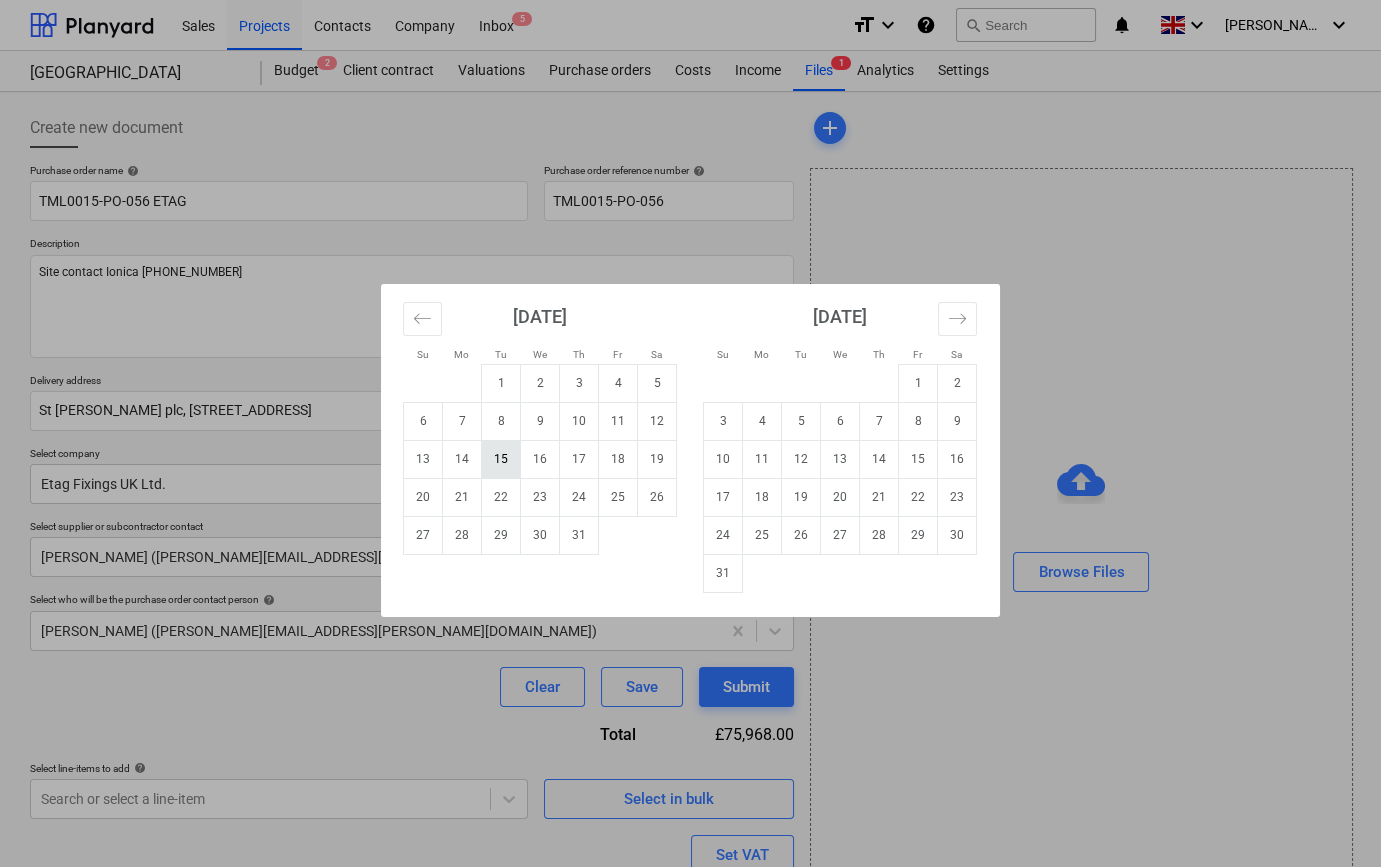 click on "15" at bounding box center (501, 459) 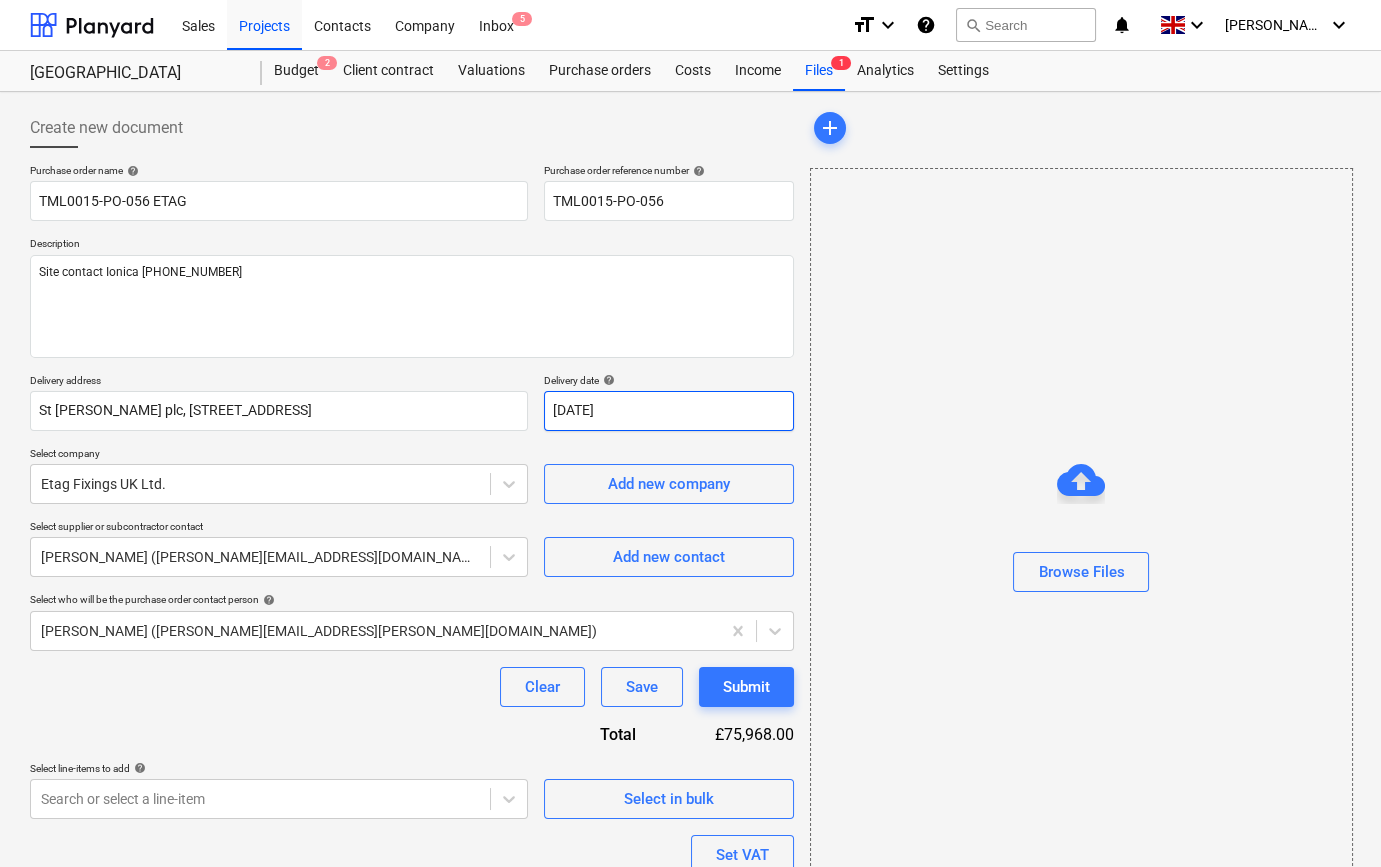 click on "Sales Projects Contacts Company Inbox 5 format_size keyboard_arrow_down help search Search notifications 0 keyboard_arrow_down [PERSON_NAME] keyboard_arrow_down [GEOGRAPHIC_DATA] Goods Yard Camden Goods Yard Budget 2 Client contract Valuations Purchase orders Costs Income Files 1 Analytics Settings Create new document Purchase order name help TML0015-PO-056 ETAG Purchase order reference number help TML0015-PO-056 Description Site contact Ionica [PHONE_NUMBER] Delivery address [STREET_ADDRESS][PERSON_NAME] Delivery date help [DATE] 15.07.2025 Press the down arrow key to interact with the calendar and
select a date. Press the question mark key to get the keyboard shortcuts for changing dates. Select company Etag Fixings UK Ltd.   Add new company Select supplier or subcontractor contact [PERSON_NAME] ([PERSON_NAME][EMAIL_ADDRESS][DOMAIN_NAME]) Add new contact Select who will be the purchase order contact person help [PERSON_NAME] ([PERSON_NAME][EMAIL_ADDRESS][PERSON_NAME][DOMAIN_NAME]) Clear Save Submit Total £75,968.00" at bounding box center (690, 433) 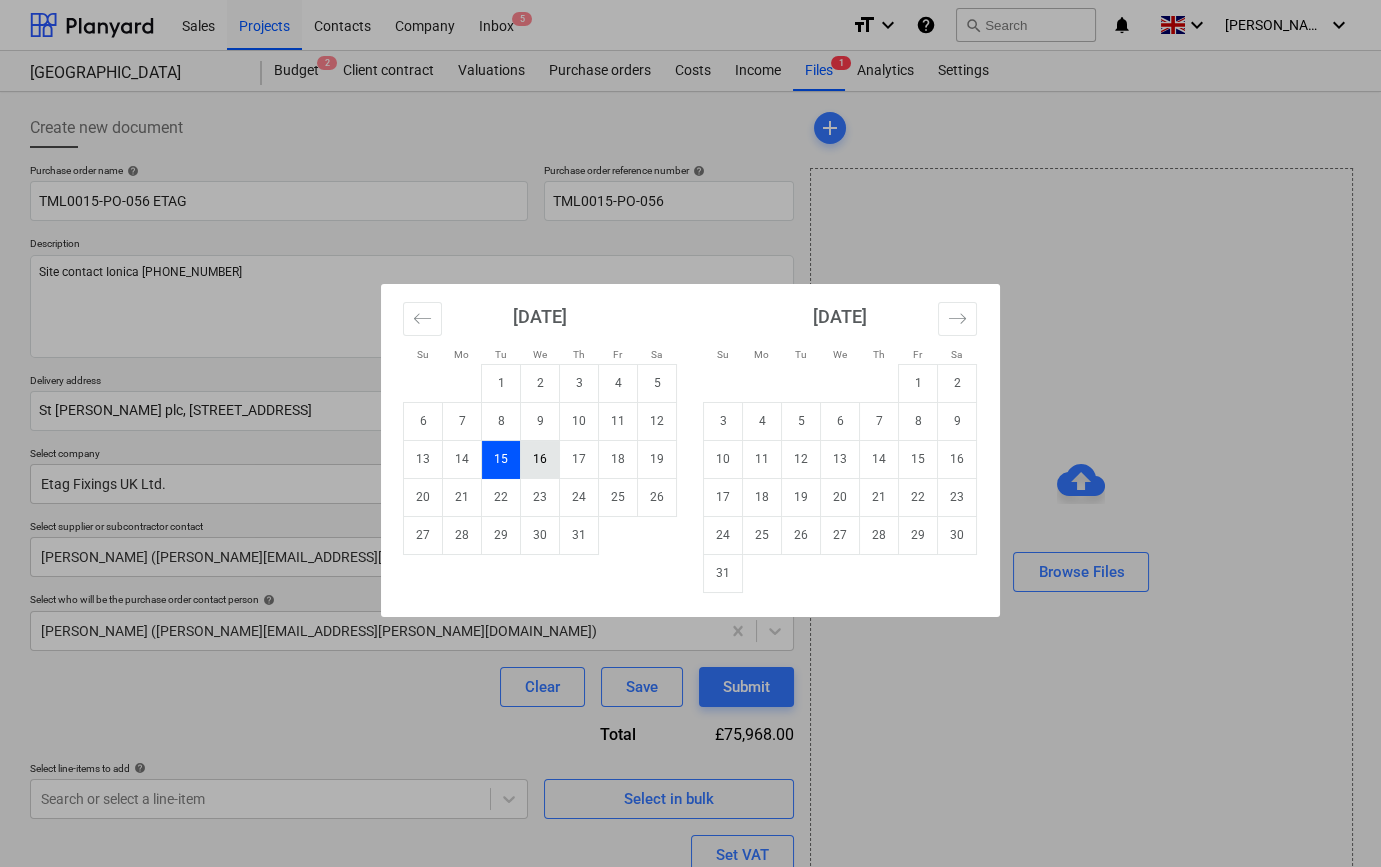 click on "16" at bounding box center (540, 459) 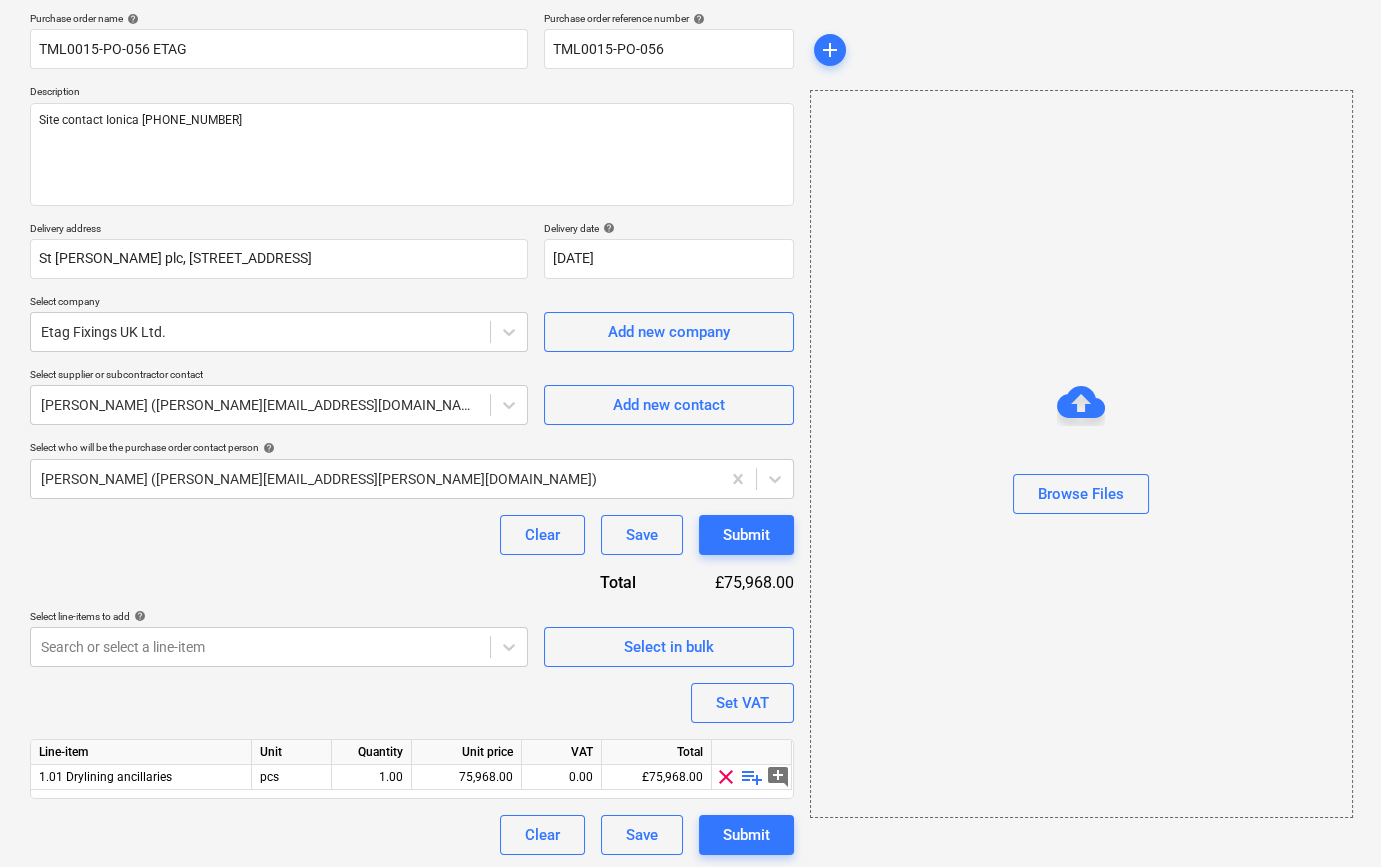 scroll, scrollTop: 155, scrollLeft: 0, axis: vertical 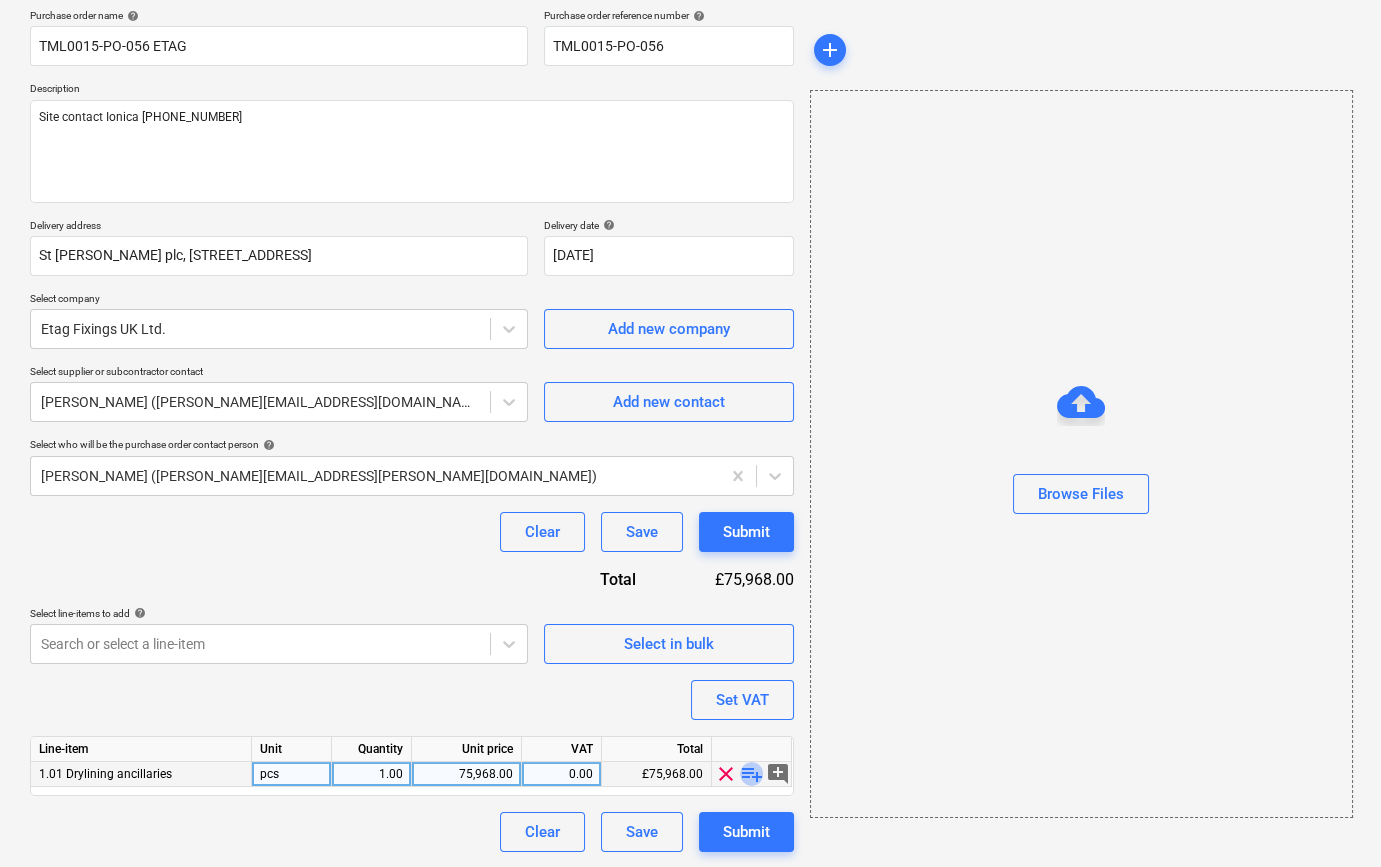click on "playlist_add" at bounding box center (752, 774) 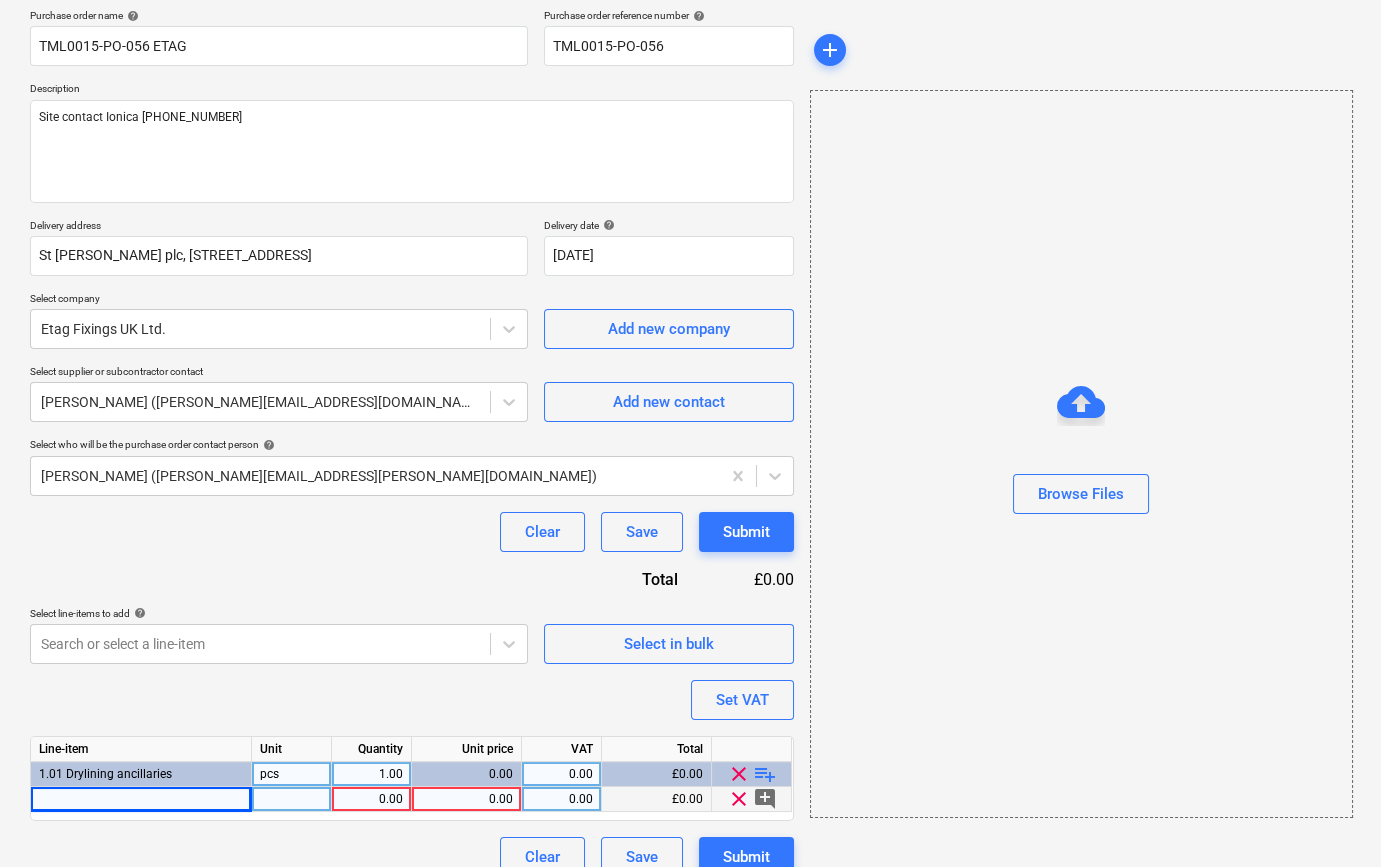 click at bounding box center (141, 799) 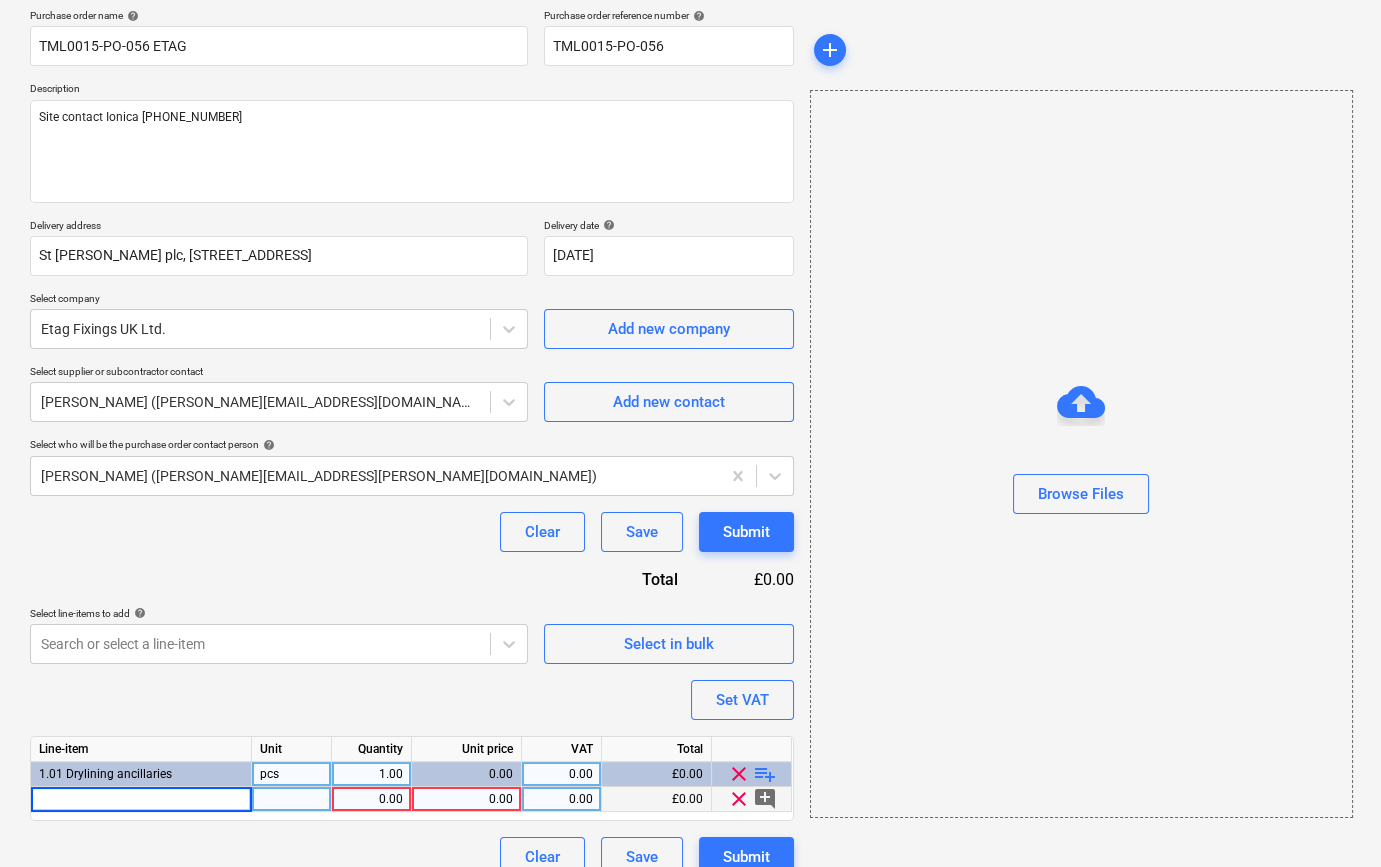 click at bounding box center (141, 799) 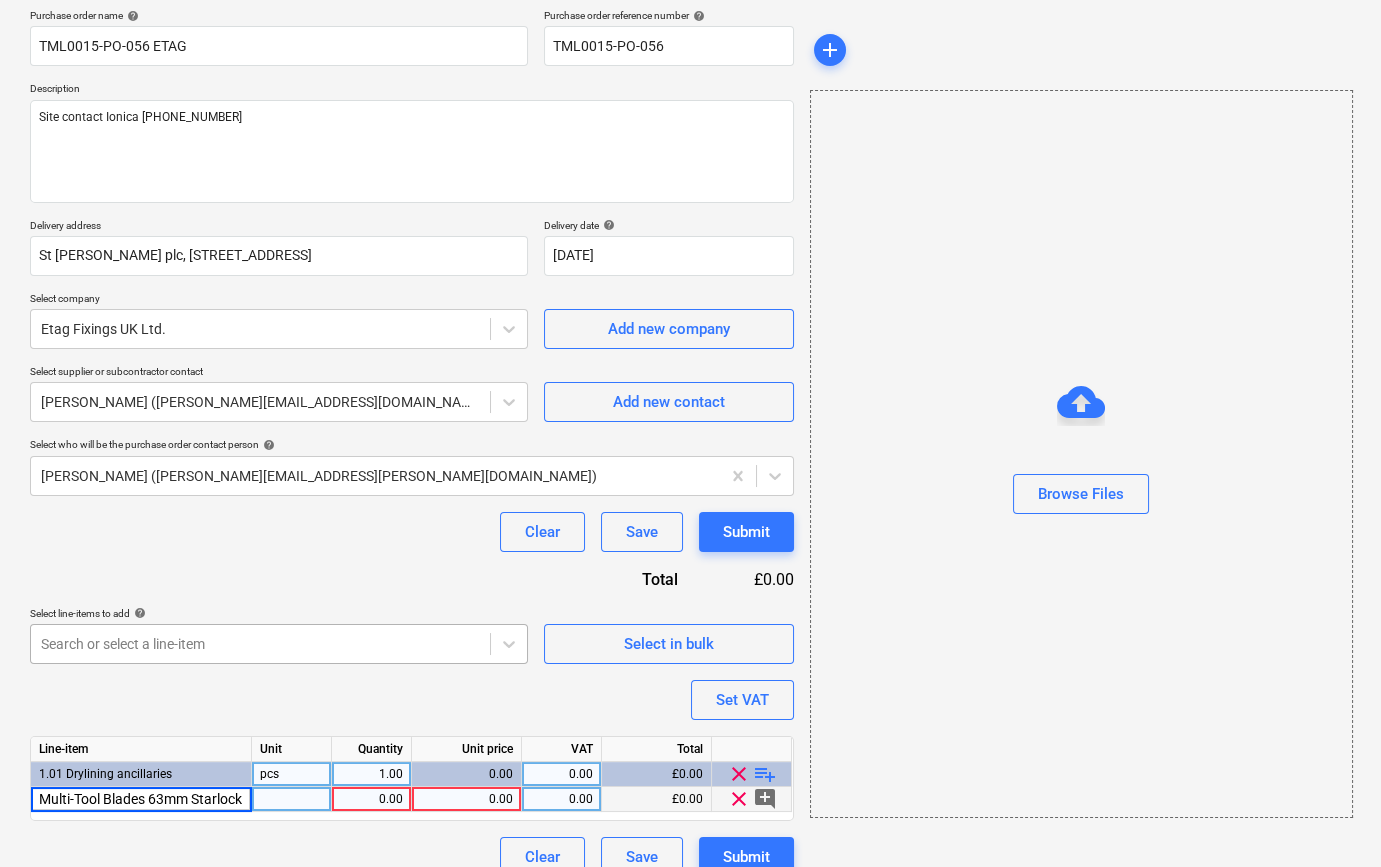 scroll, scrollTop: 0, scrollLeft: 68, axis: horizontal 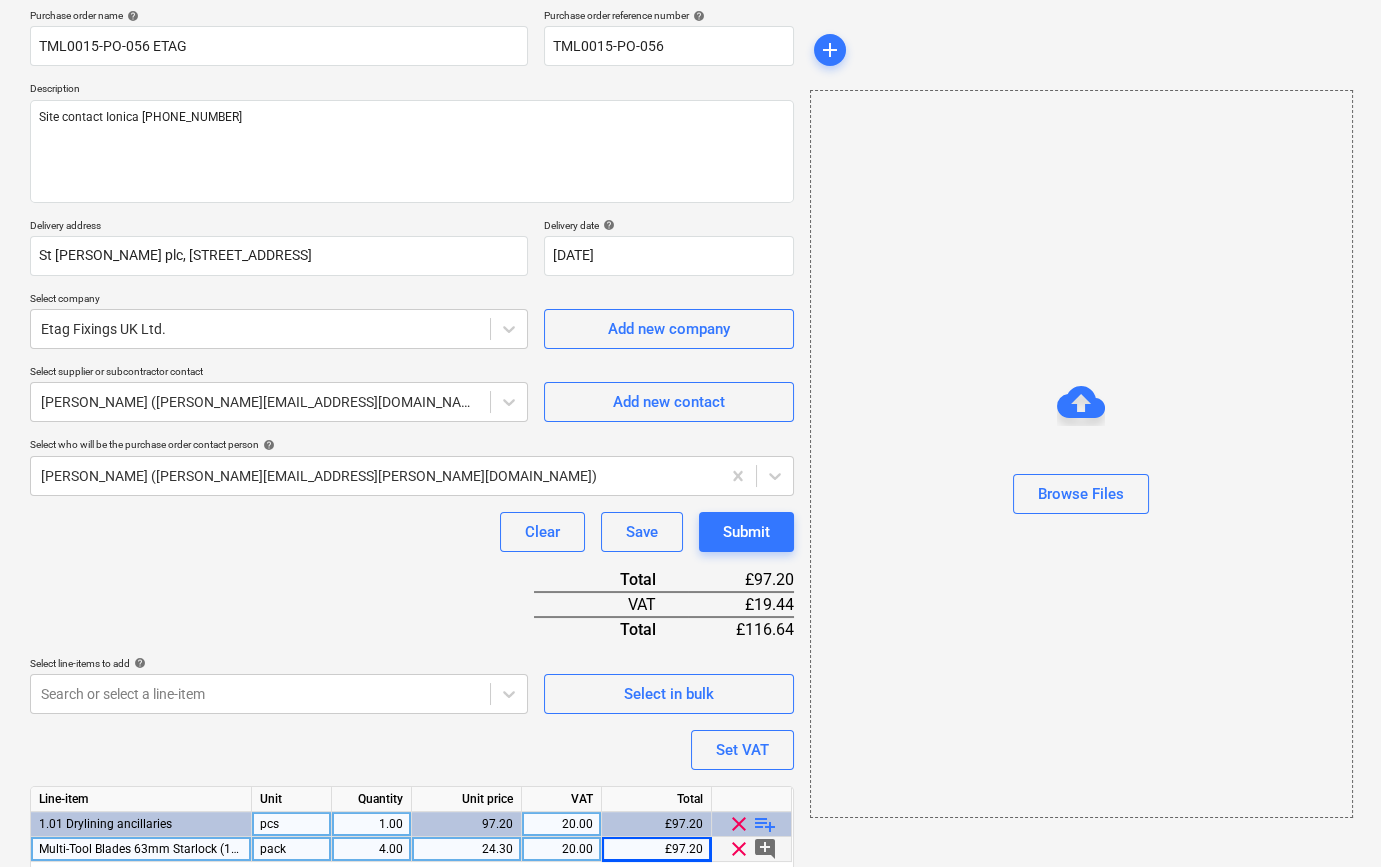 click on "playlist_add" at bounding box center [765, 824] 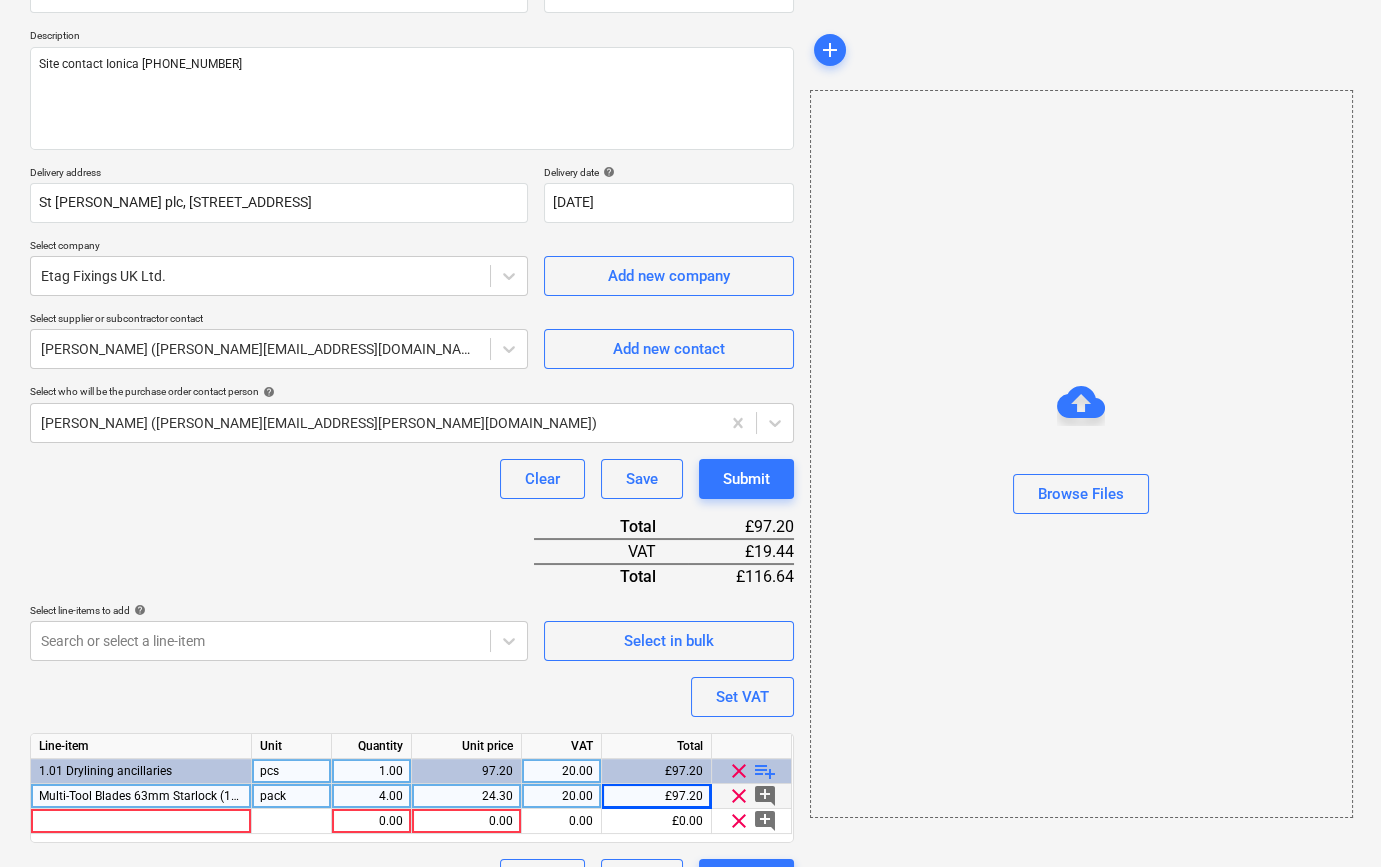 scroll, scrollTop: 255, scrollLeft: 0, axis: vertical 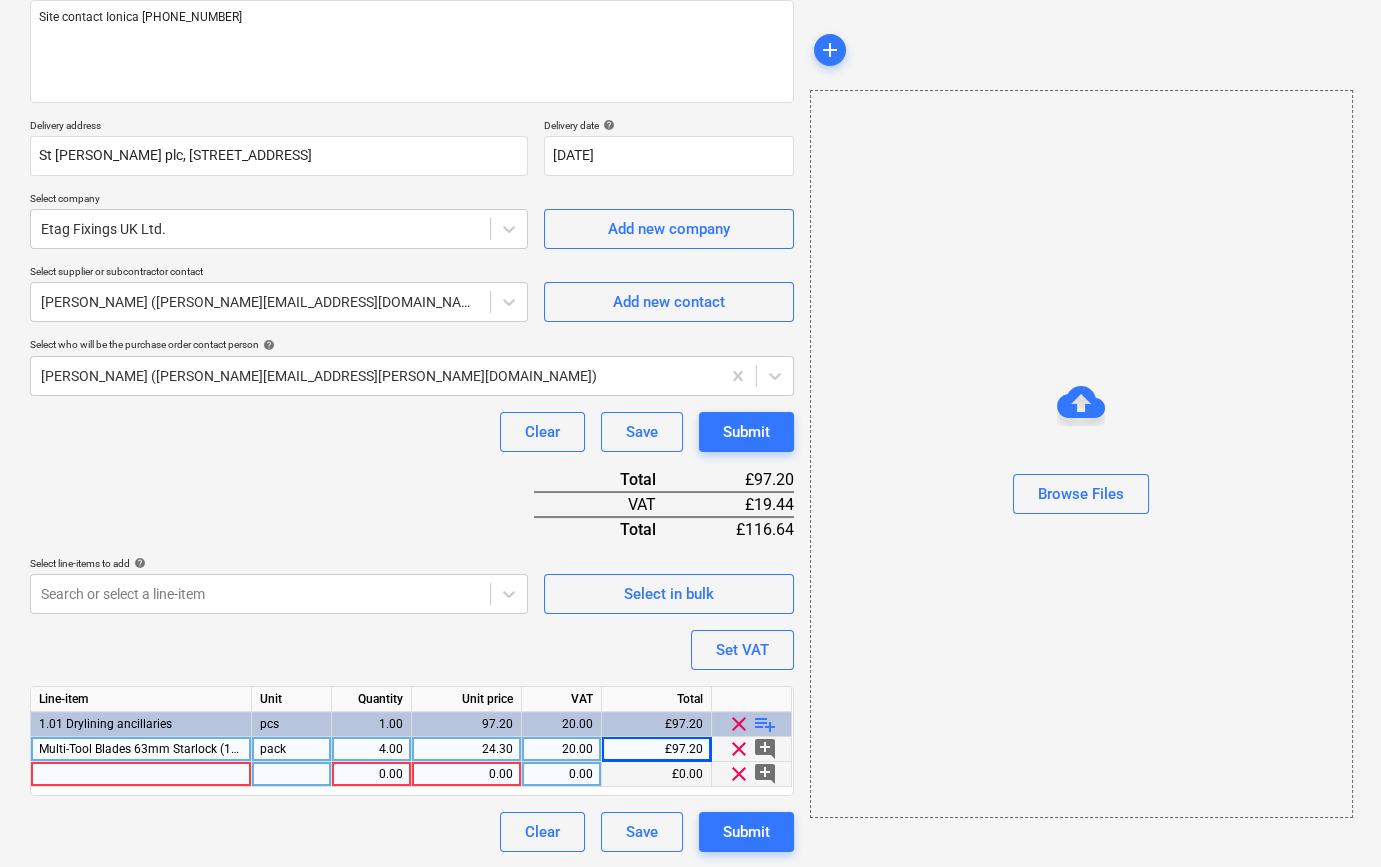 click at bounding box center [141, 774] 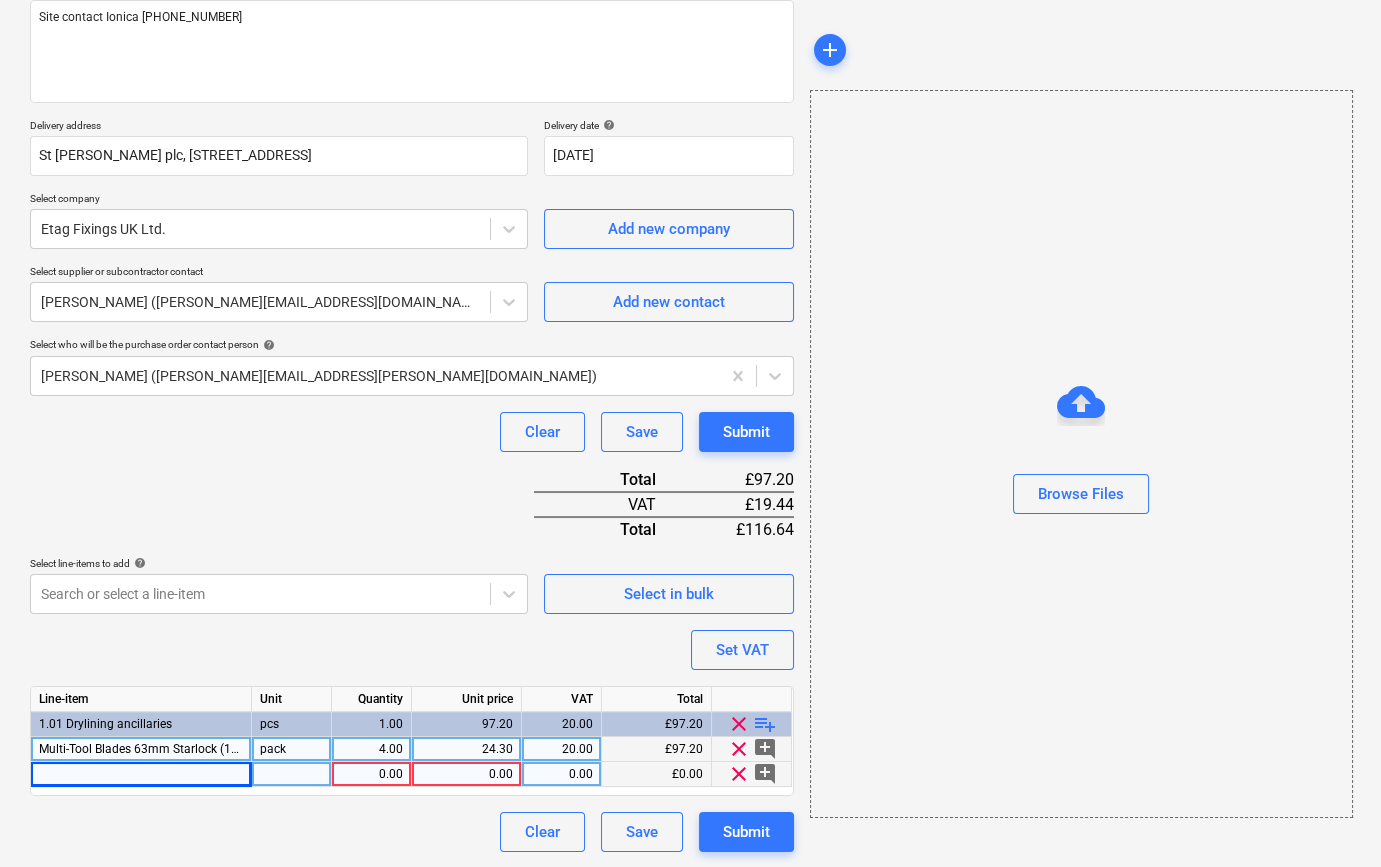 click at bounding box center [141, 774] 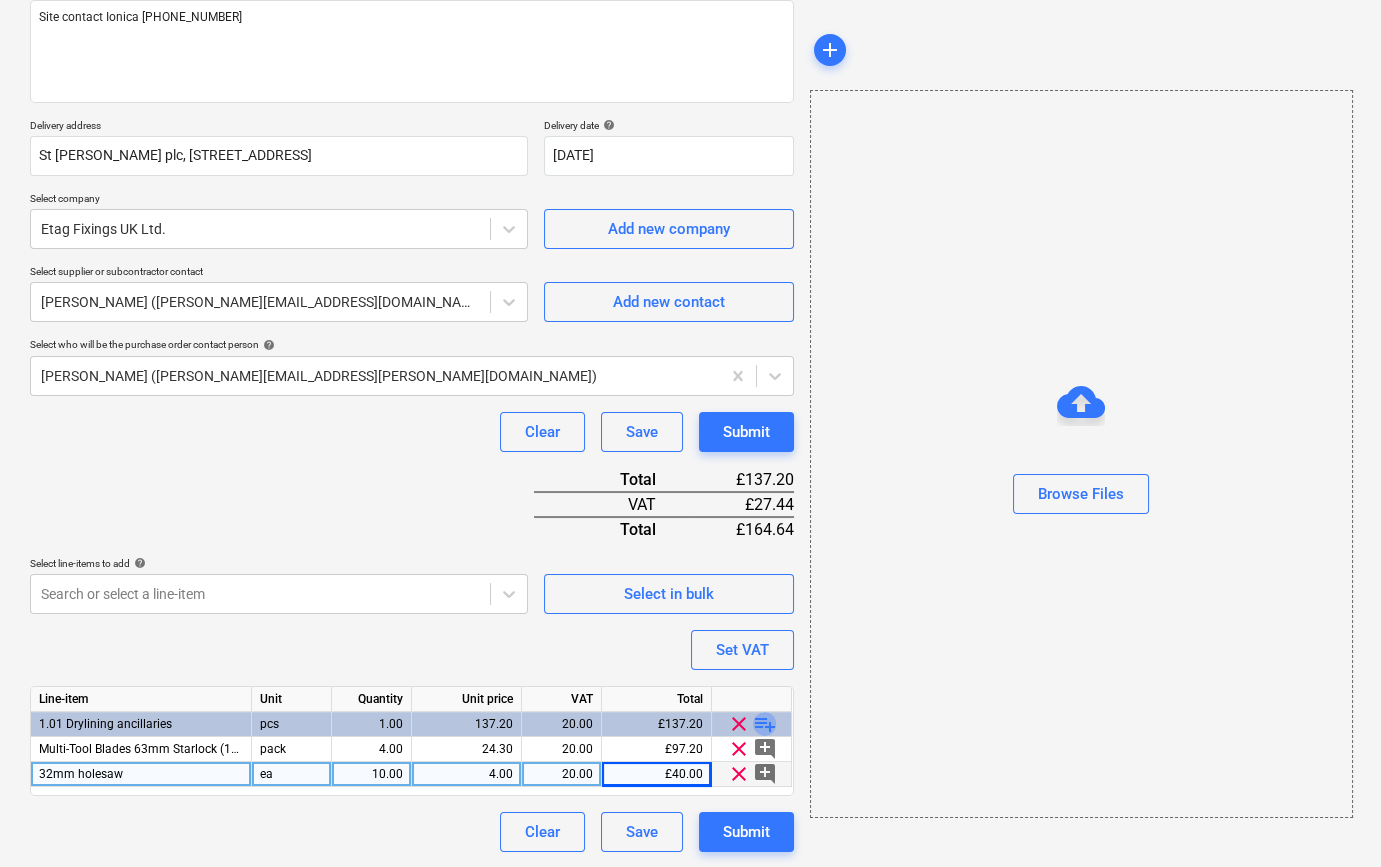 click on "playlist_add" at bounding box center [765, 724] 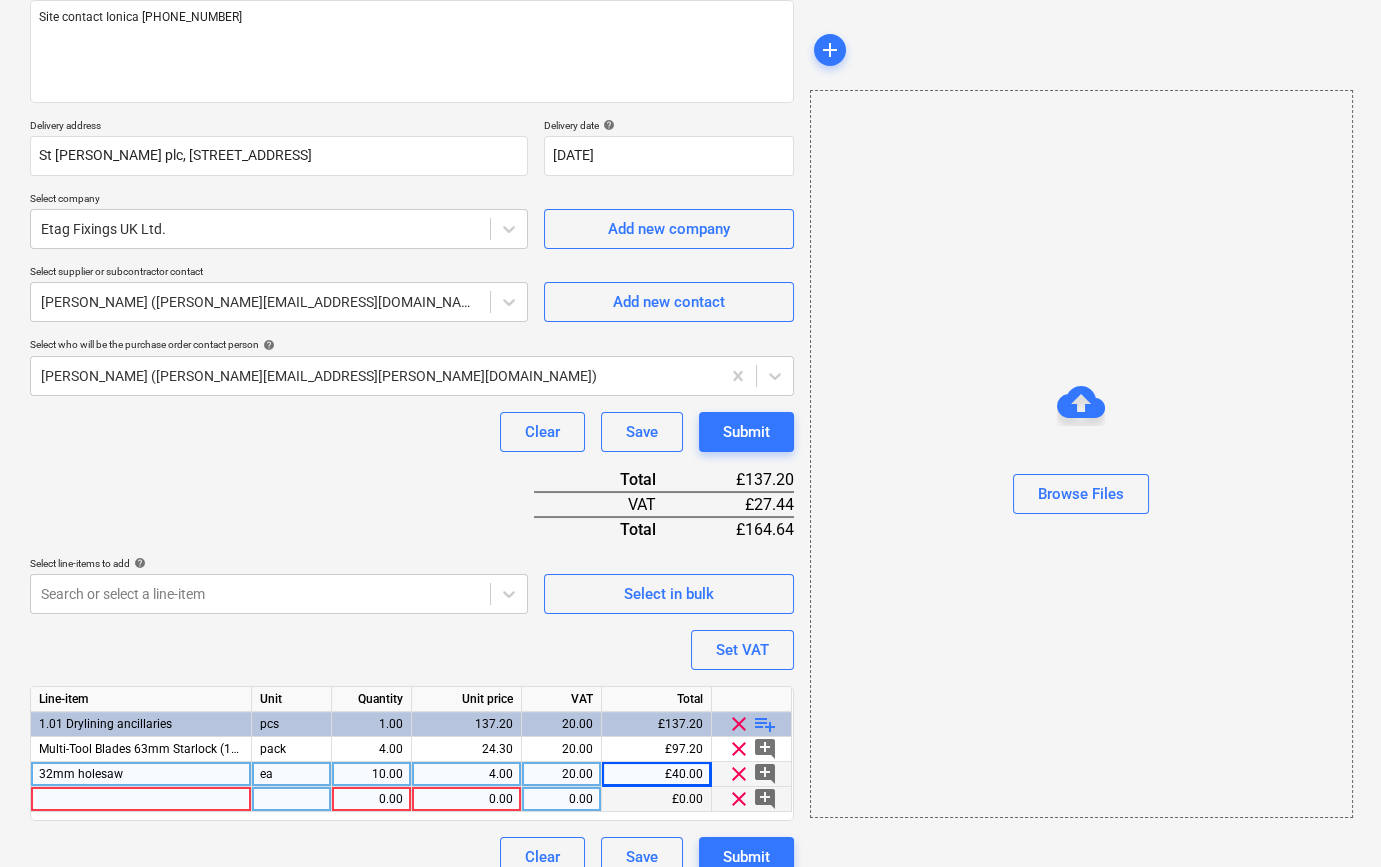 click at bounding box center [141, 799] 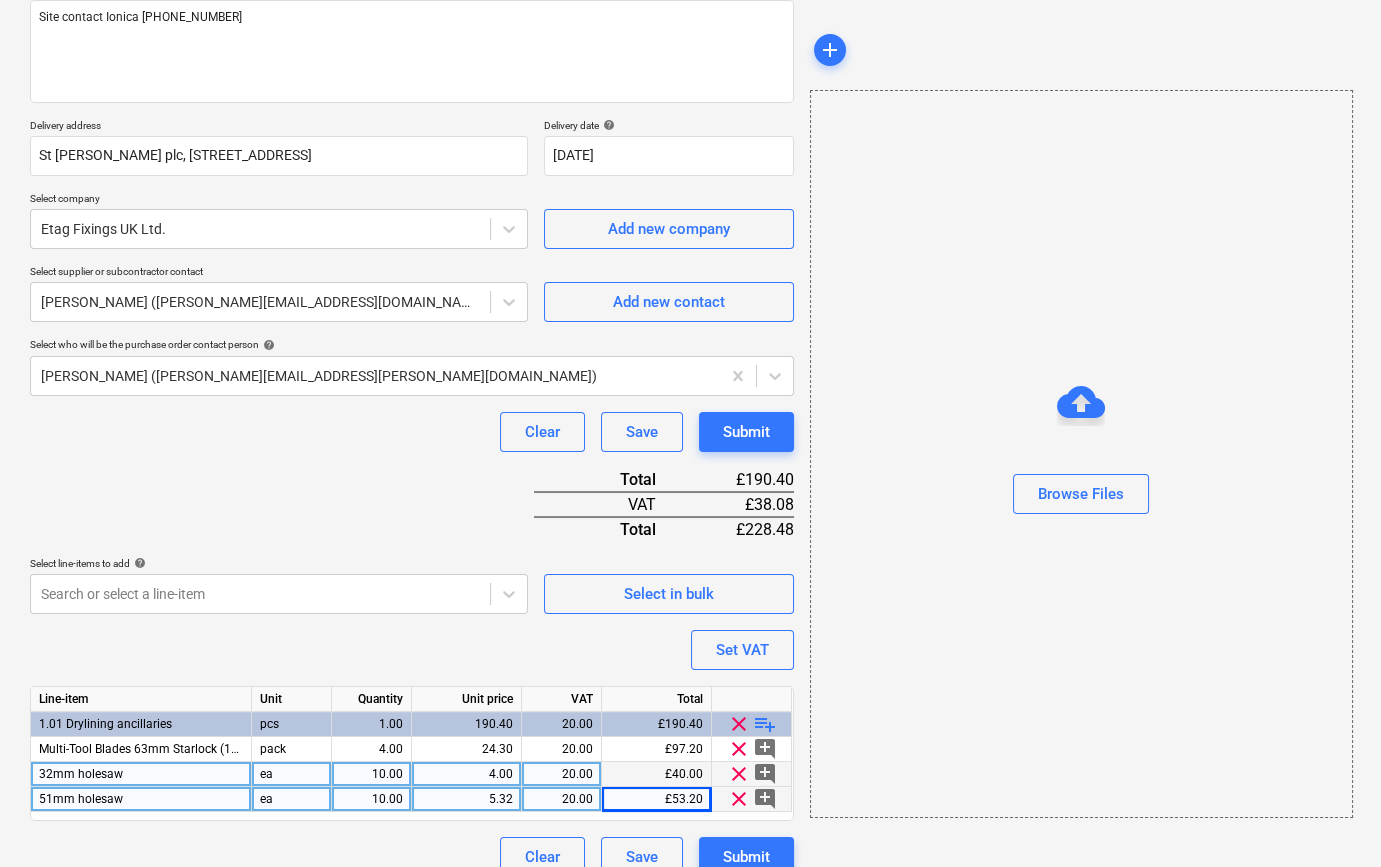 click on "playlist_add" at bounding box center (765, 724) 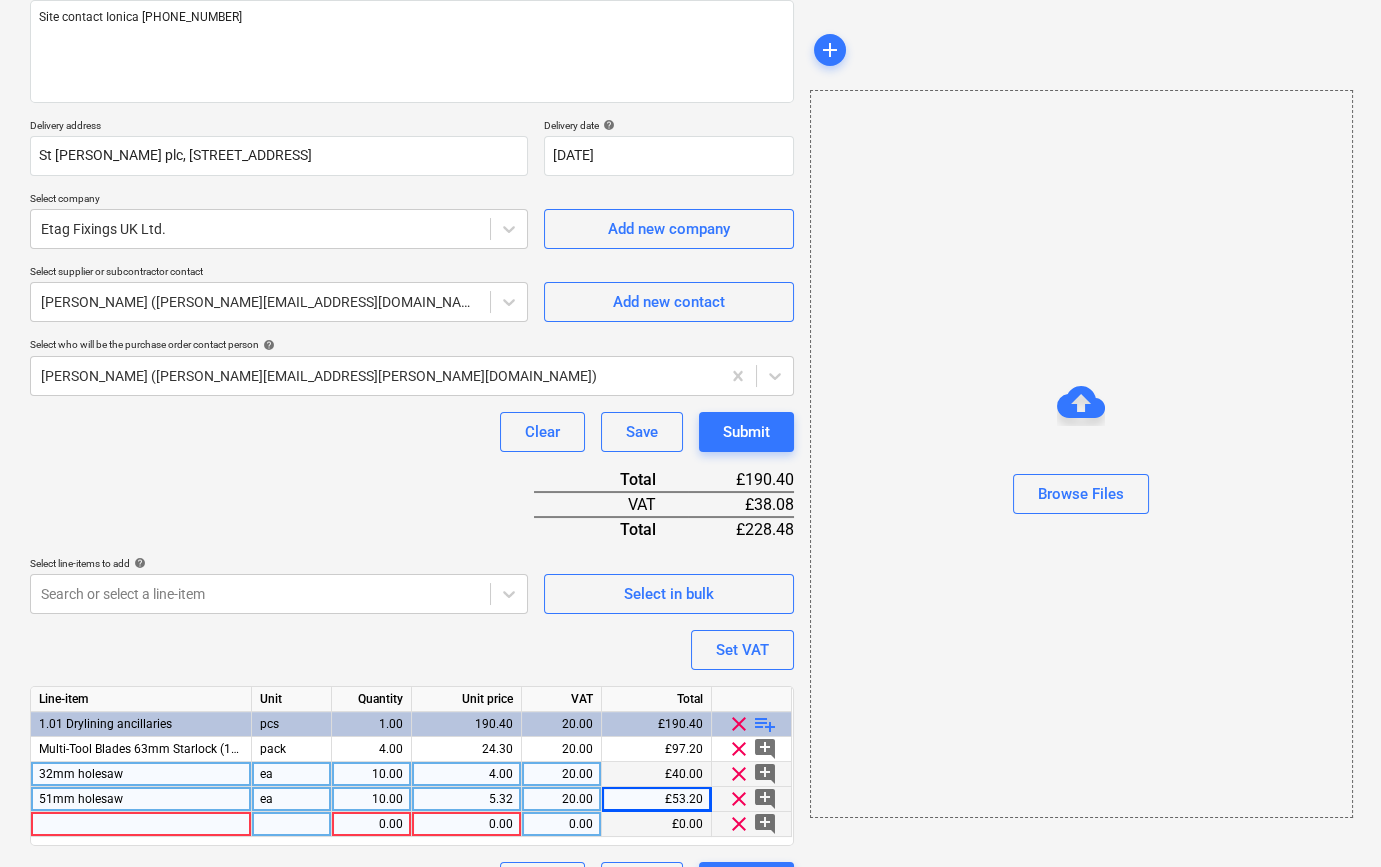 click at bounding box center (141, 824) 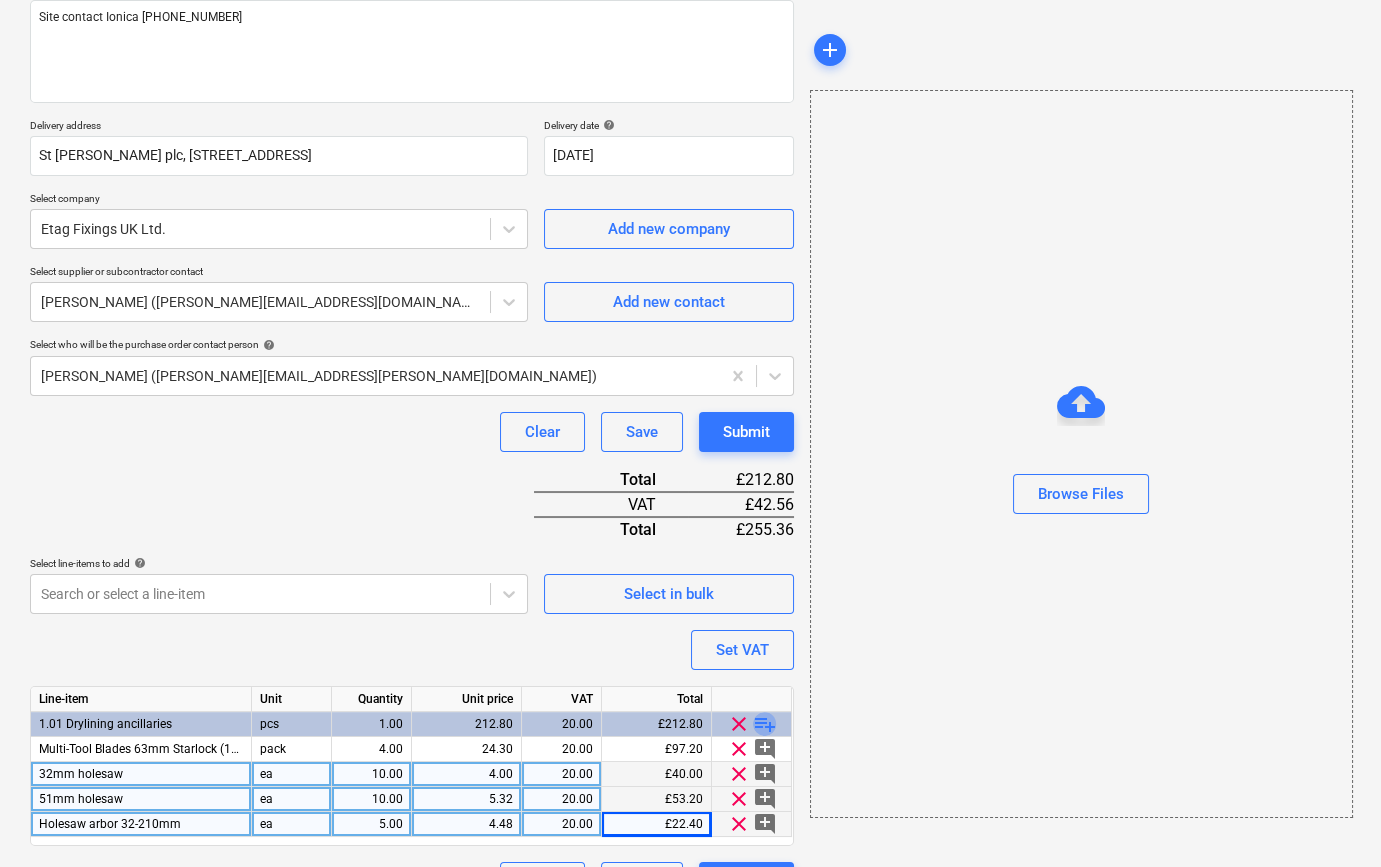 click on "playlist_add" at bounding box center (765, 724) 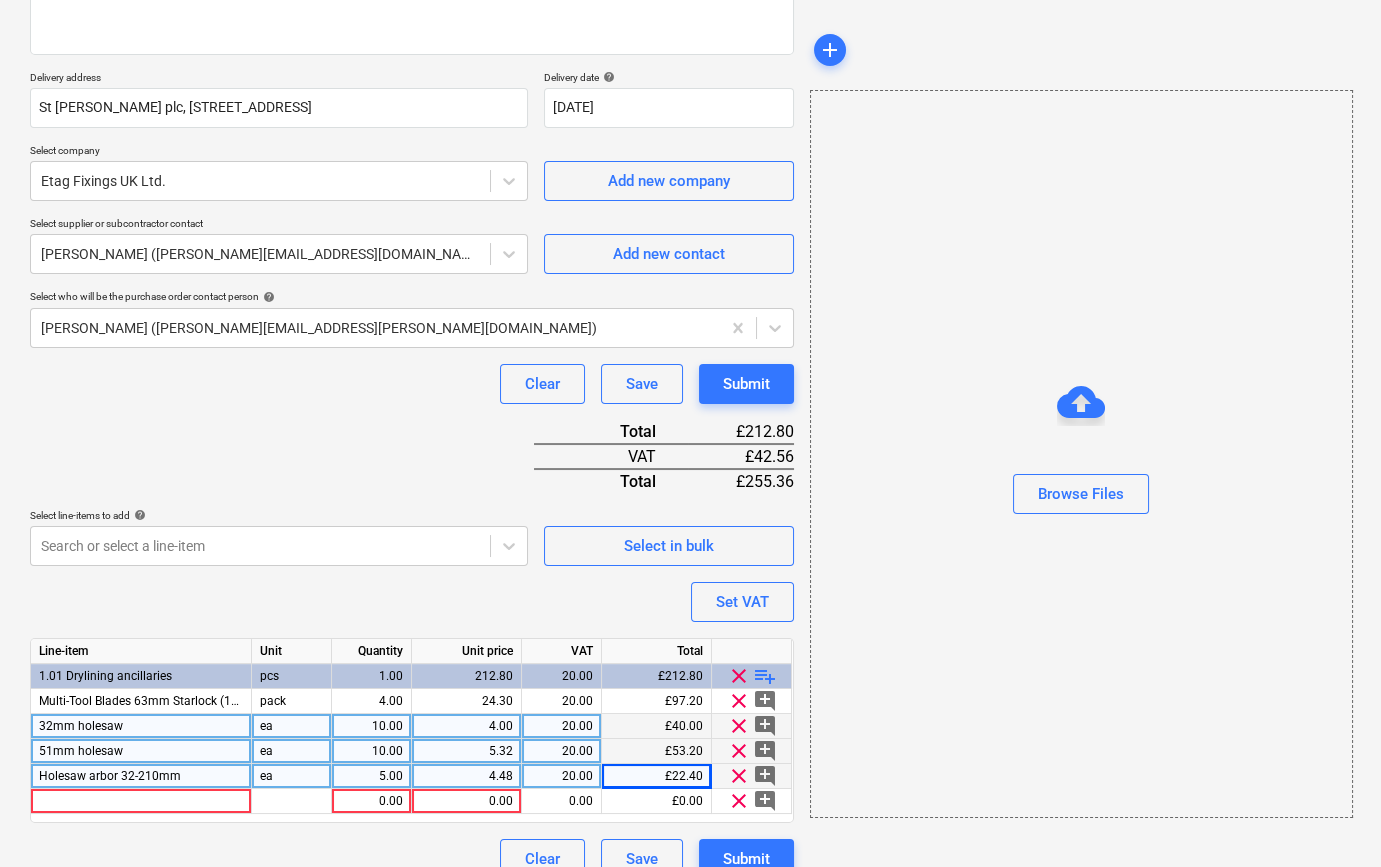 scroll, scrollTop: 330, scrollLeft: 0, axis: vertical 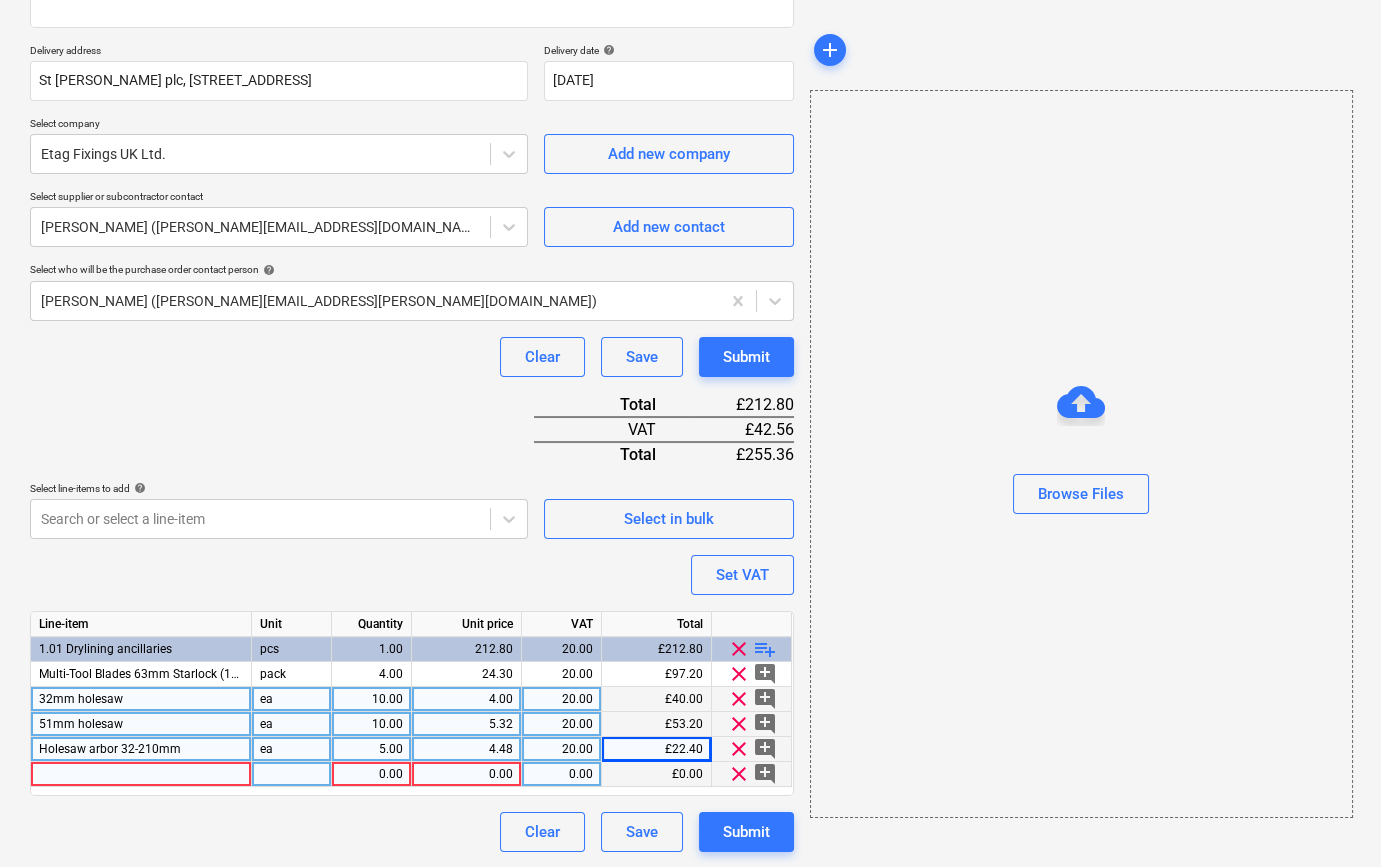 click at bounding box center (141, 774) 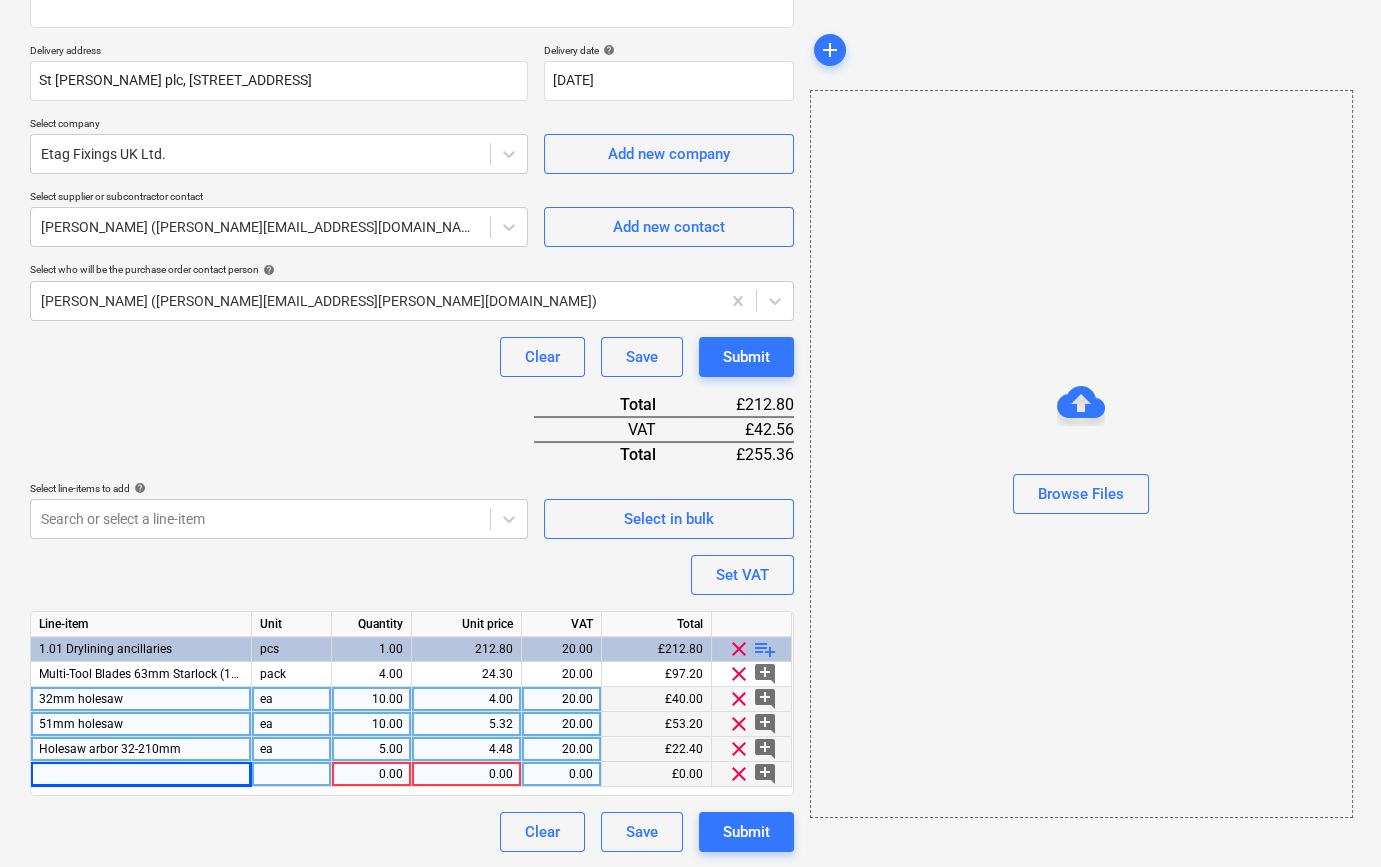 click at bounding box center (141, 774) 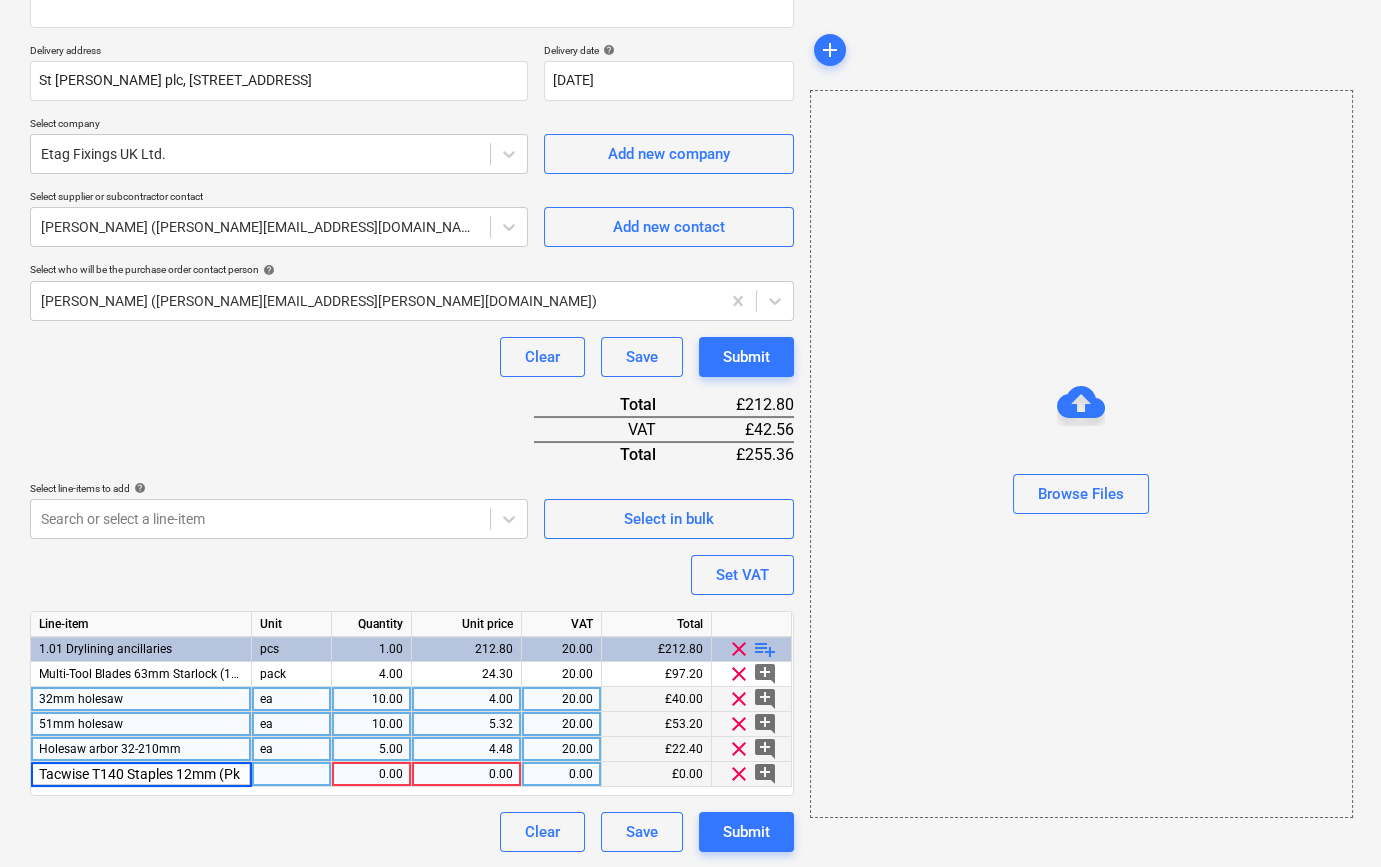scroll, scrollTop: 0, scrollLeft: 42, axis: horizontal 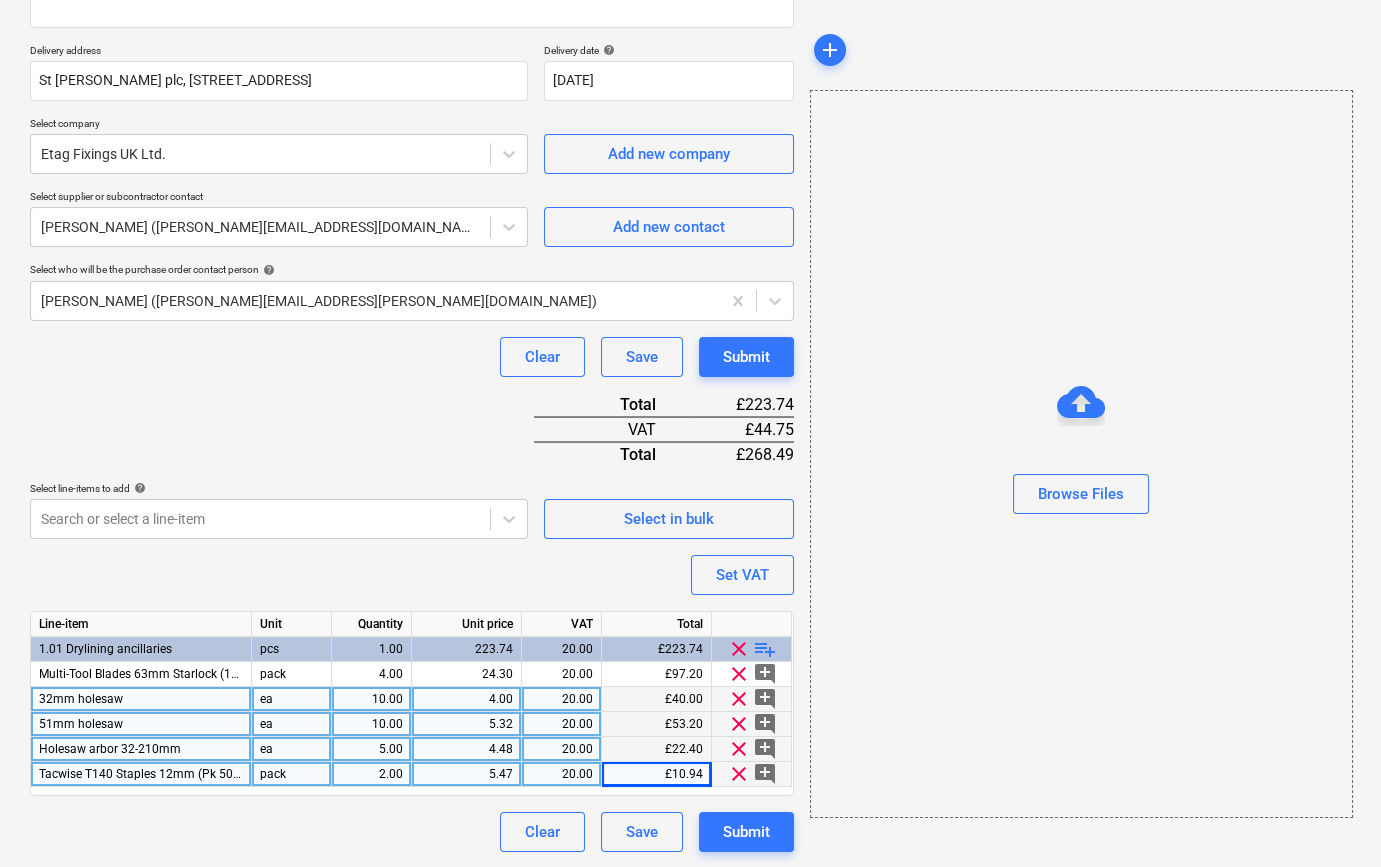 click on "playlist_add" at bounding box center [765, 649] 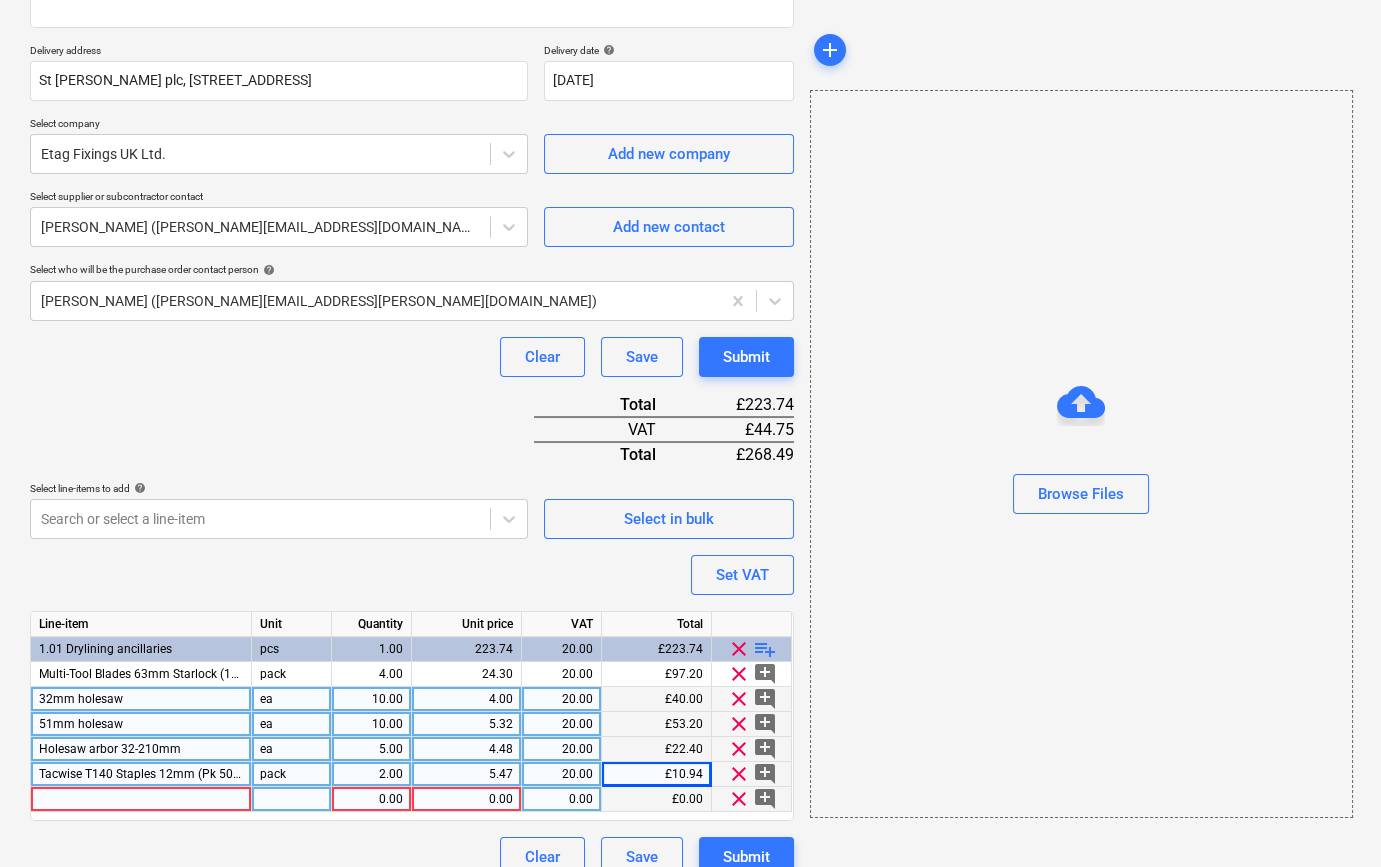 click at bounding box center (141, 799) 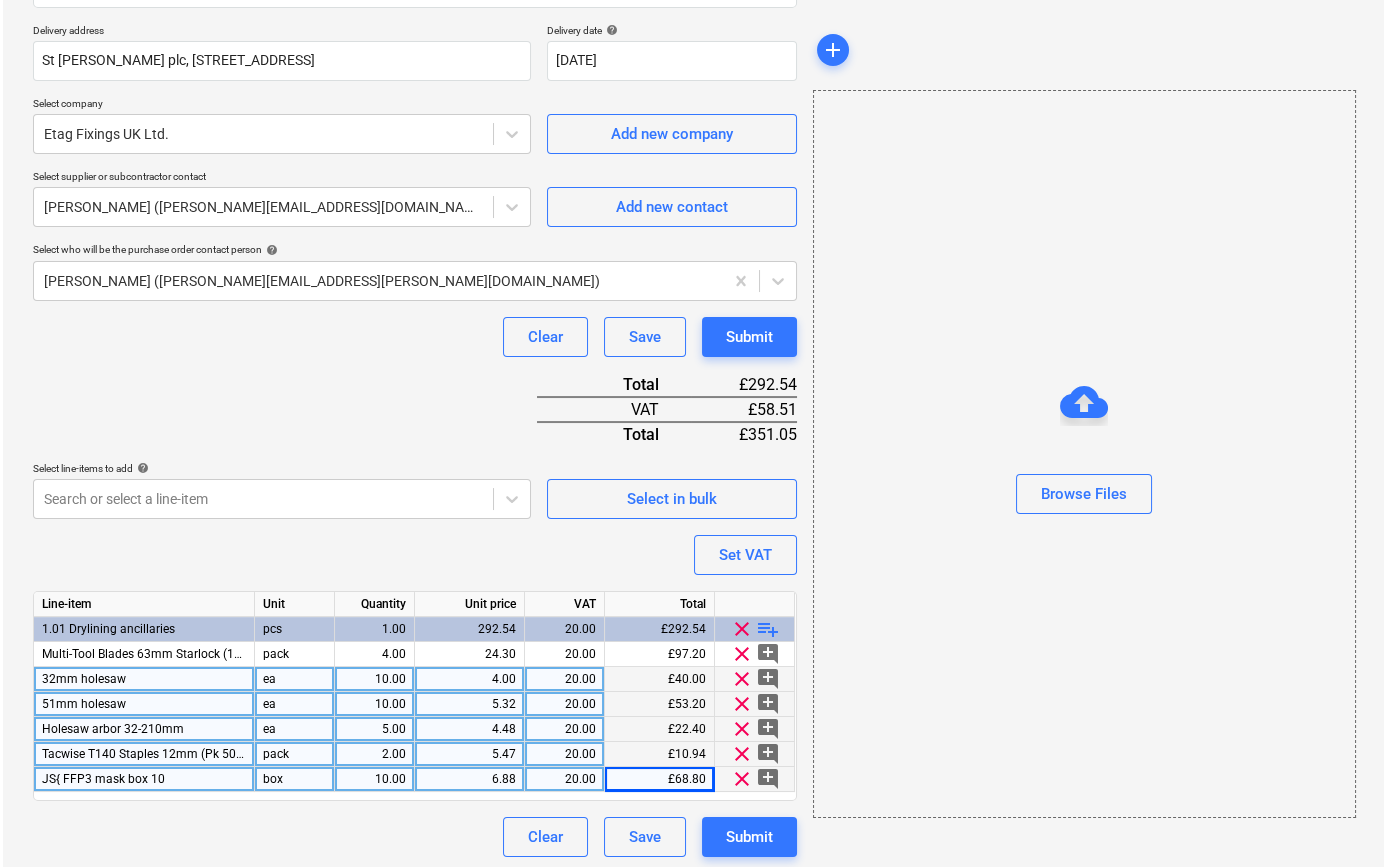 scroll, scrollTop: 355, scrollLeft: 0, axis: vertical 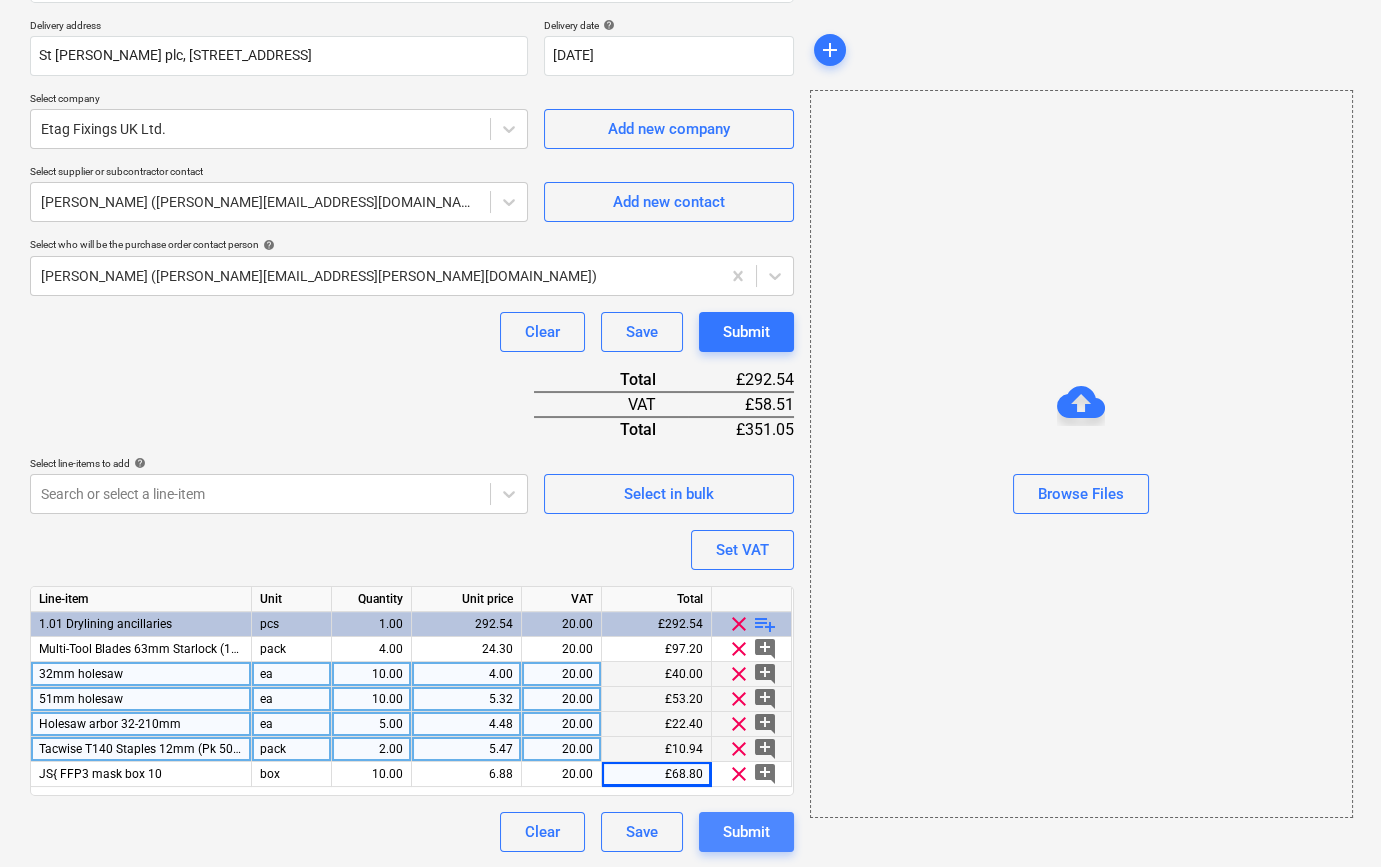 click on "Submit" at bounding box center [746, 832] 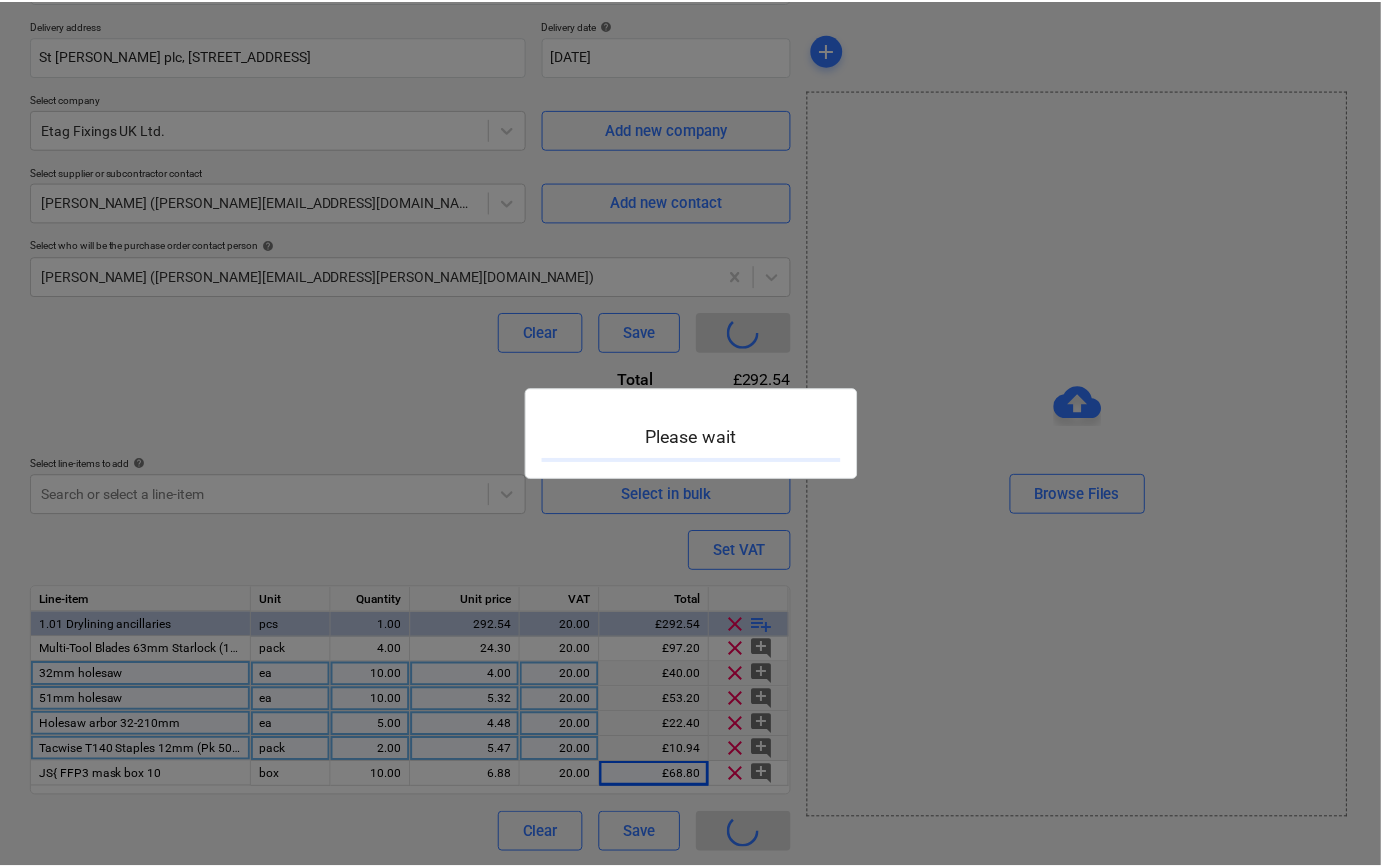 scroll, scrollTop: 0, scrollLeft: 0, axis: both 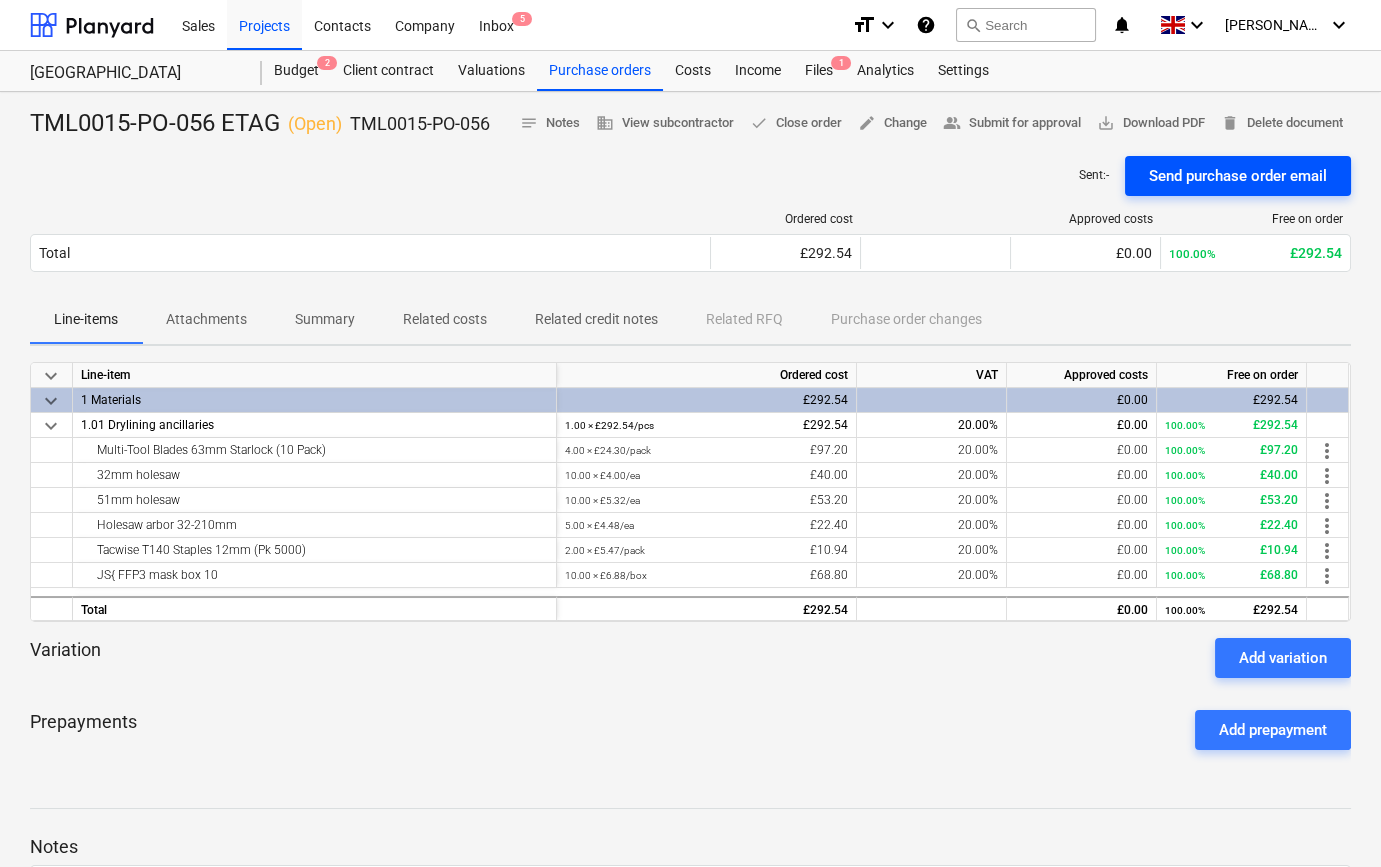 click on "Send purchase order email" at bounding box center (1238, 176) 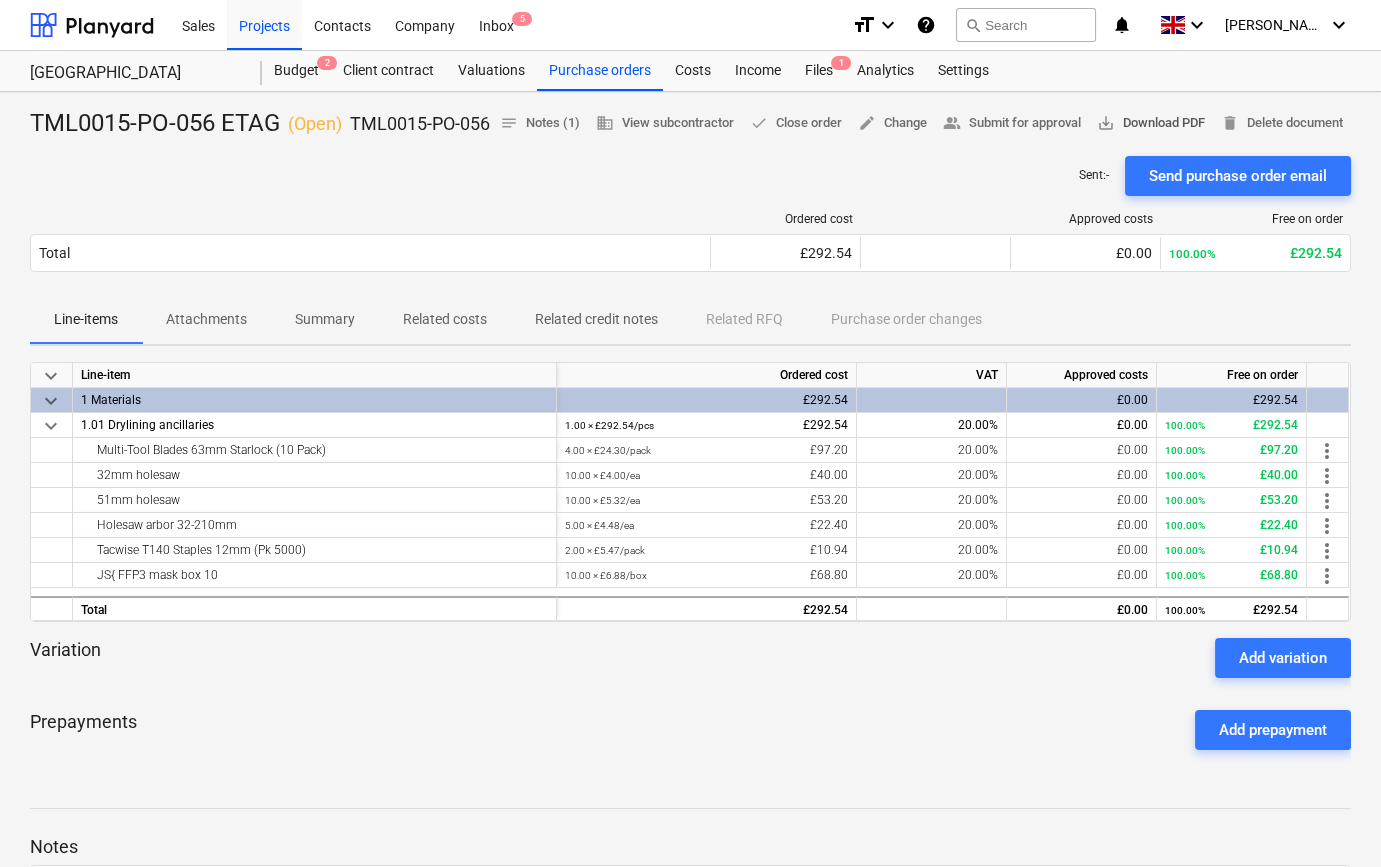 click on "save_alt Download PDF" at bounding box center (1151, 123) 